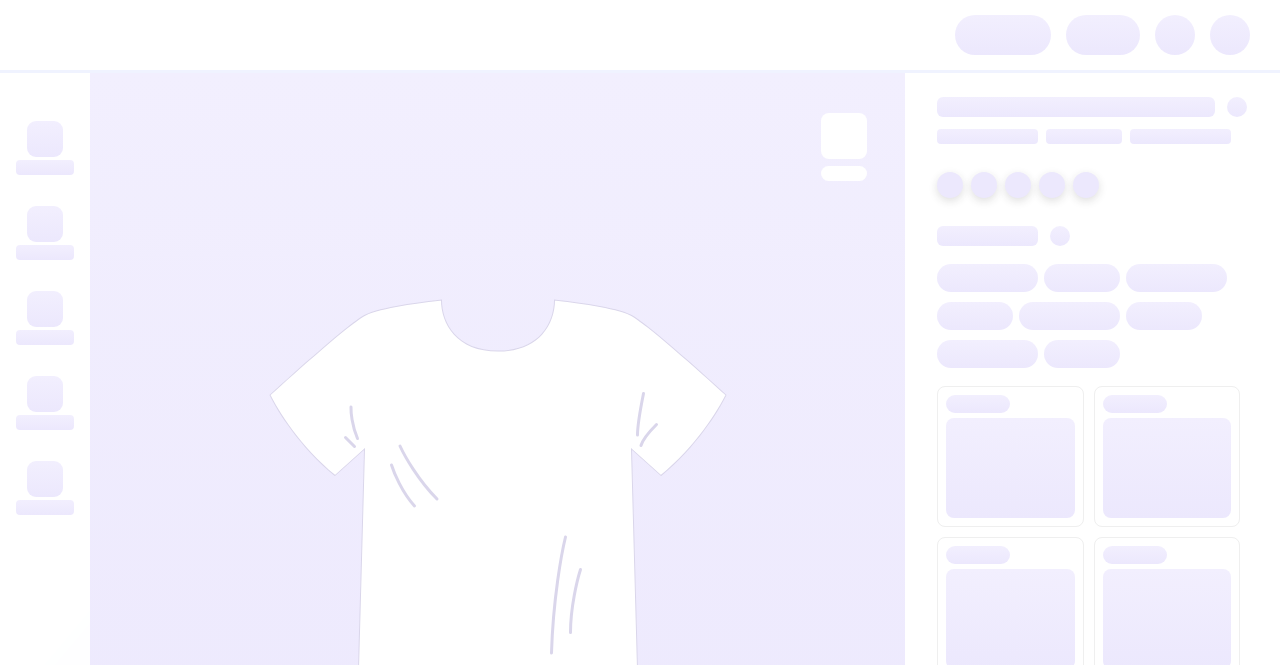 scroll, scrollTop: 0, scrollLeft: 0, axis: both 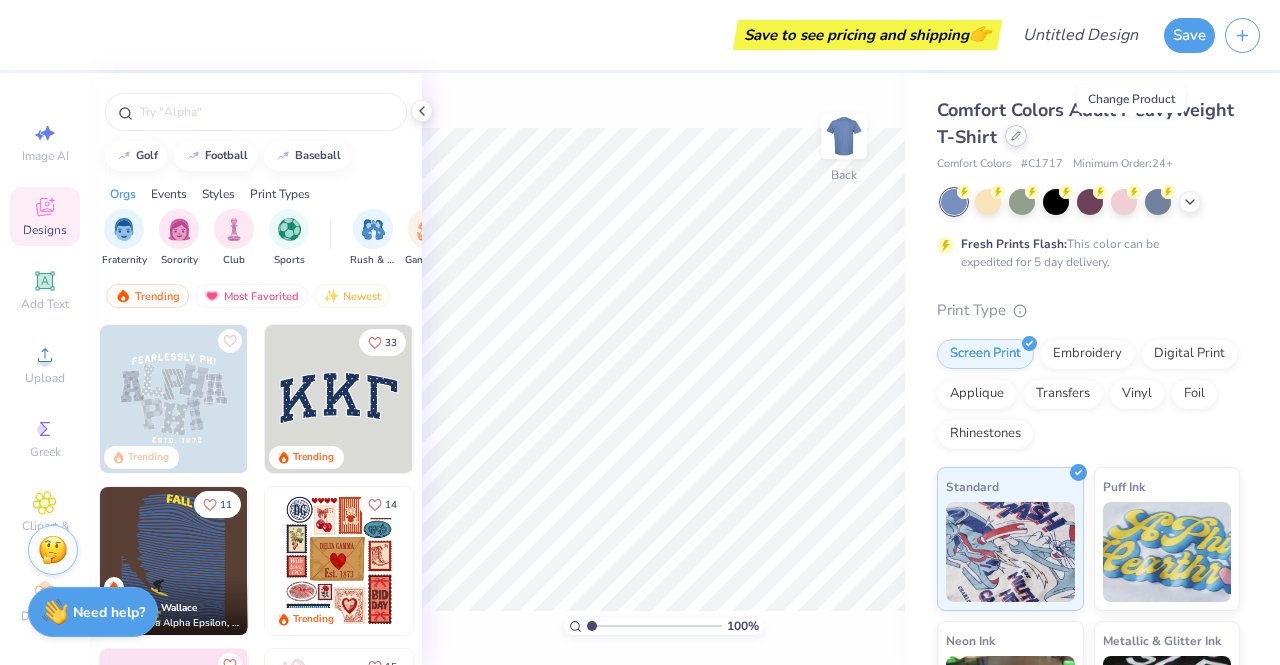 click at bounding box center [1016, 136] 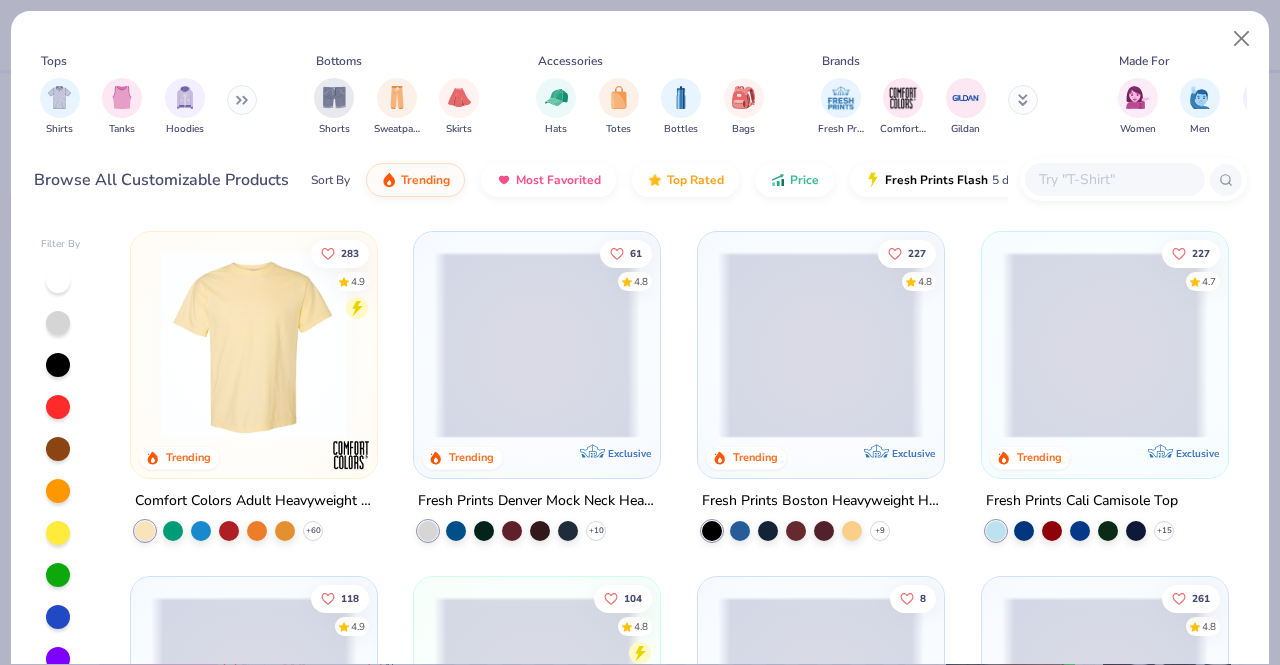 click at bounding box center [1114, 179] 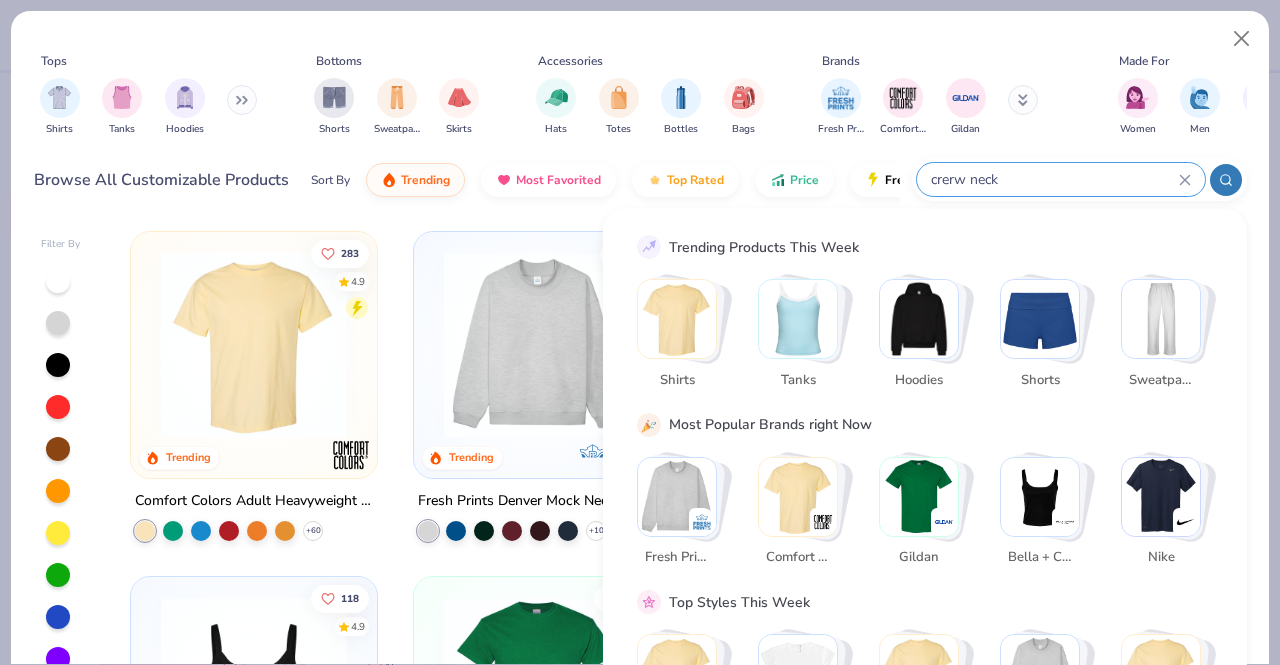type on "crerw neck" 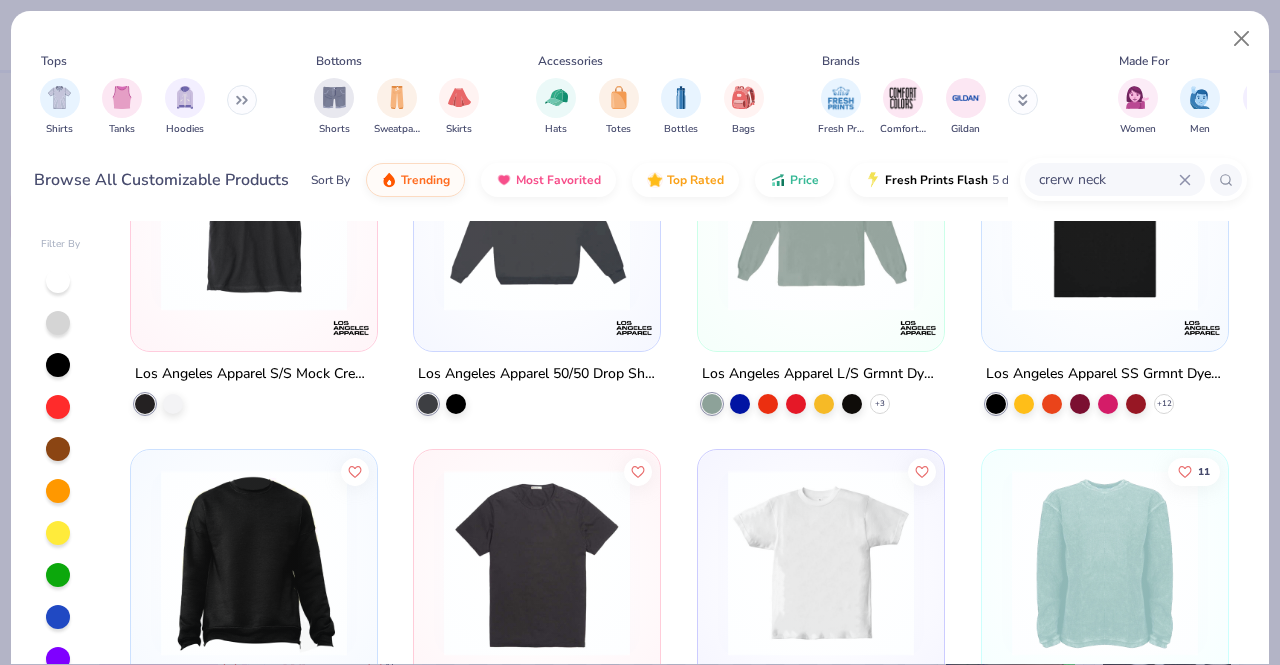 scroll, scrollTop: 192, scrollLeft: 0, axis: vertical 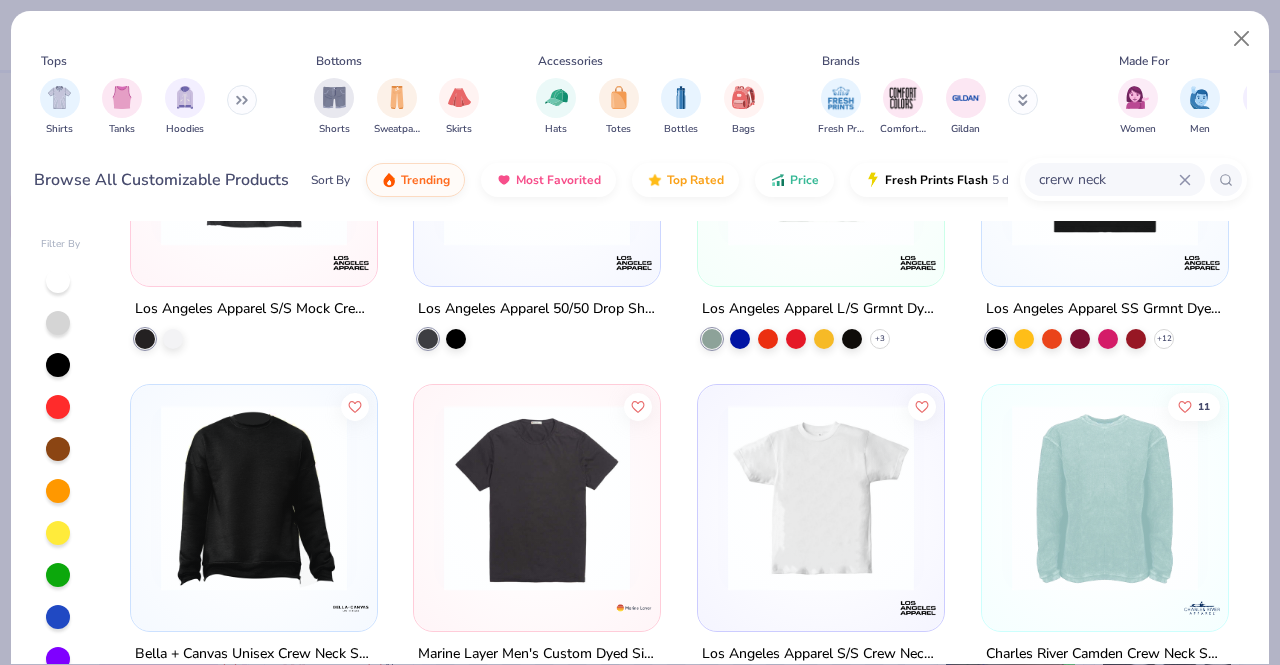 drag, startPoint x: 1270, startPoint y: 283, endPoint x: 1278, endPoint y: 510, distance: 227.14093 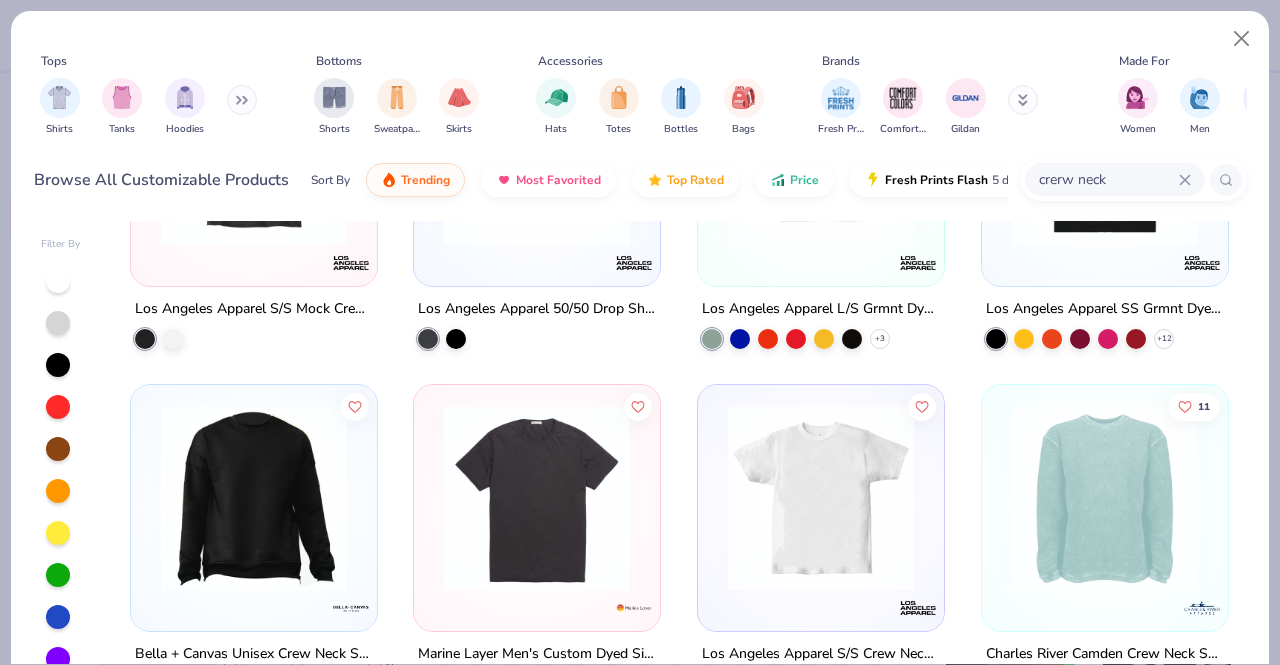 click on "Tops Shirts Tanks Hoodies Bottoms Shorts Sweatpants Skirts Accessories Hats Totes Bottles Bags Brands Fresh Prints Comfort Colors Gildan Made For Women Men Unisex Fits Cropped Slim Regular Oversized Styles Classic Sportswear Athleisure Minimums 12-17 18-23 24-35 Print Types Guide Embroidery Screen Print Patches Browse All Customizable Products Sort By Trending Most Favorited Top Rated Price Fresh Prints Flash 5 day delivery [PRODUCT] Filter By Los Angeles Apparel S/S Mock Crew Neck 6.0oz Heavy 18 Los Angeles Apparel 50/50 Drop Shoulder Crew Neck Los Angeles Apparel L/S Grmnt Dye Crew Neck 6.5oz + 3 6 Los Angeles Apparel SS Grmnt Dye Crew Neck 6.5oz + 12 Bella + Canvas Unisex Crew Neck Sweatshirt With Side Zippers Marine Layer Men's Custom Dyed Signature Crew Neck Tee Los Angeles Apparel S/S Crew Neck 6.0 Oz Heavy 11 Charles River Camden Crew Neck Sweatshirt + 1" at bounding box center (640, 332) 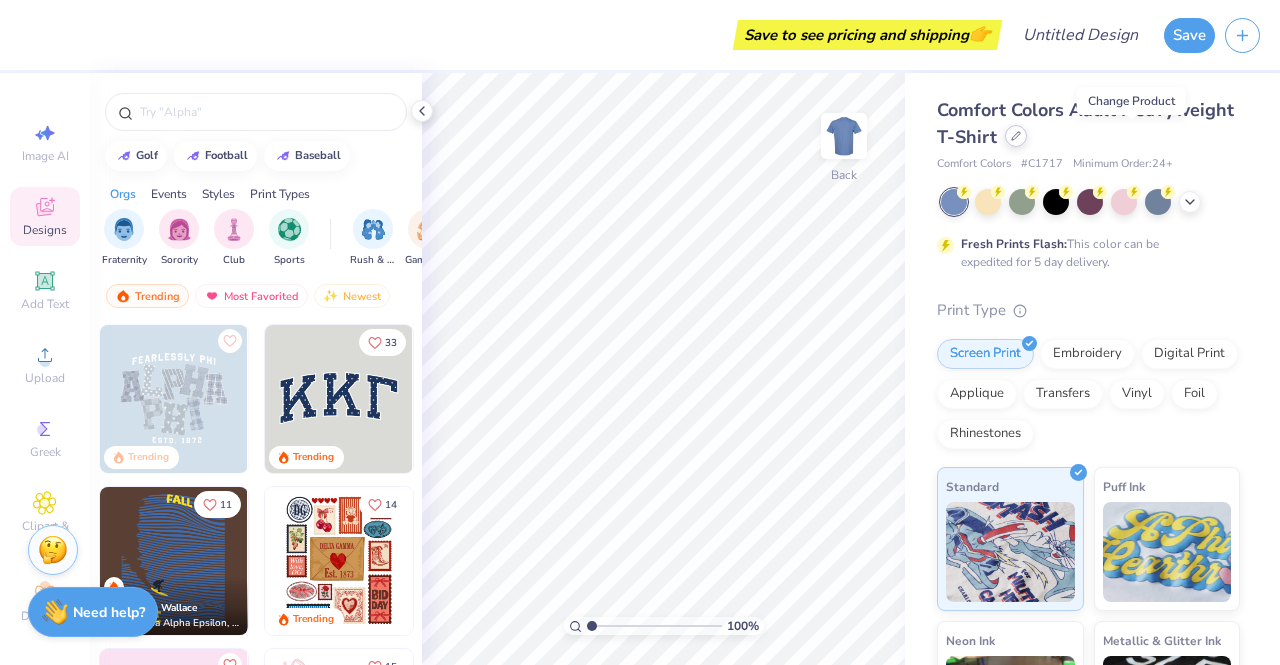 click 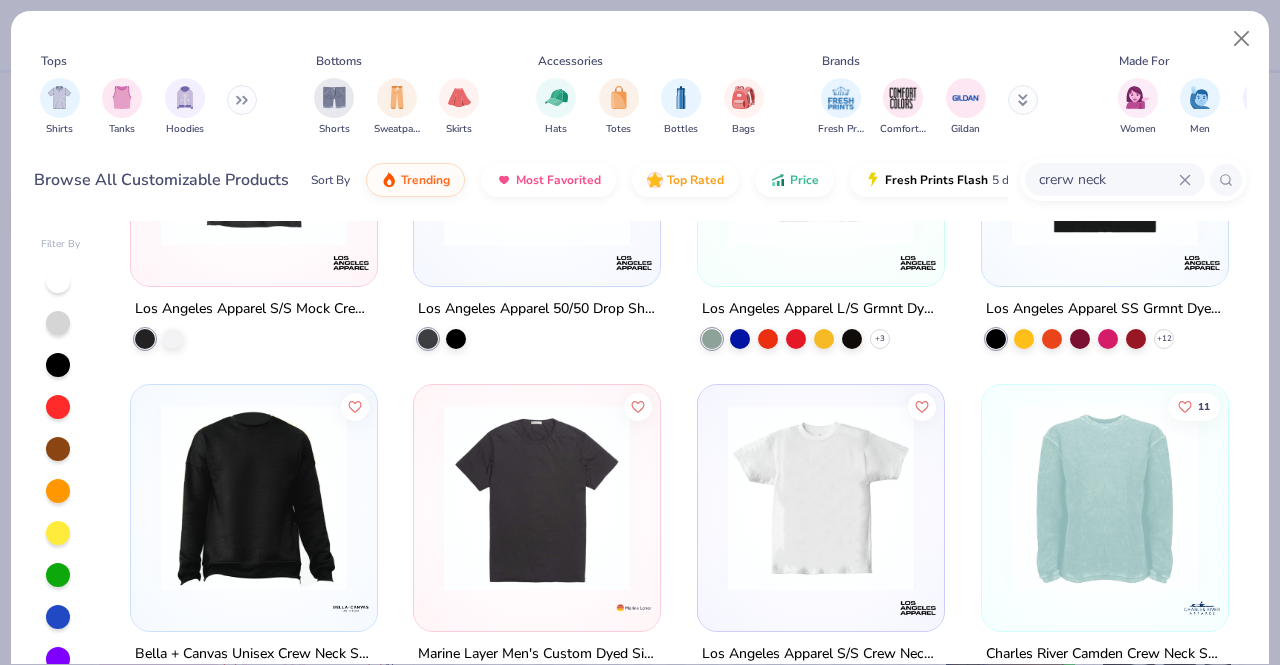 scroll, scrollTop: 0, scrollLeft: 0, axis: both 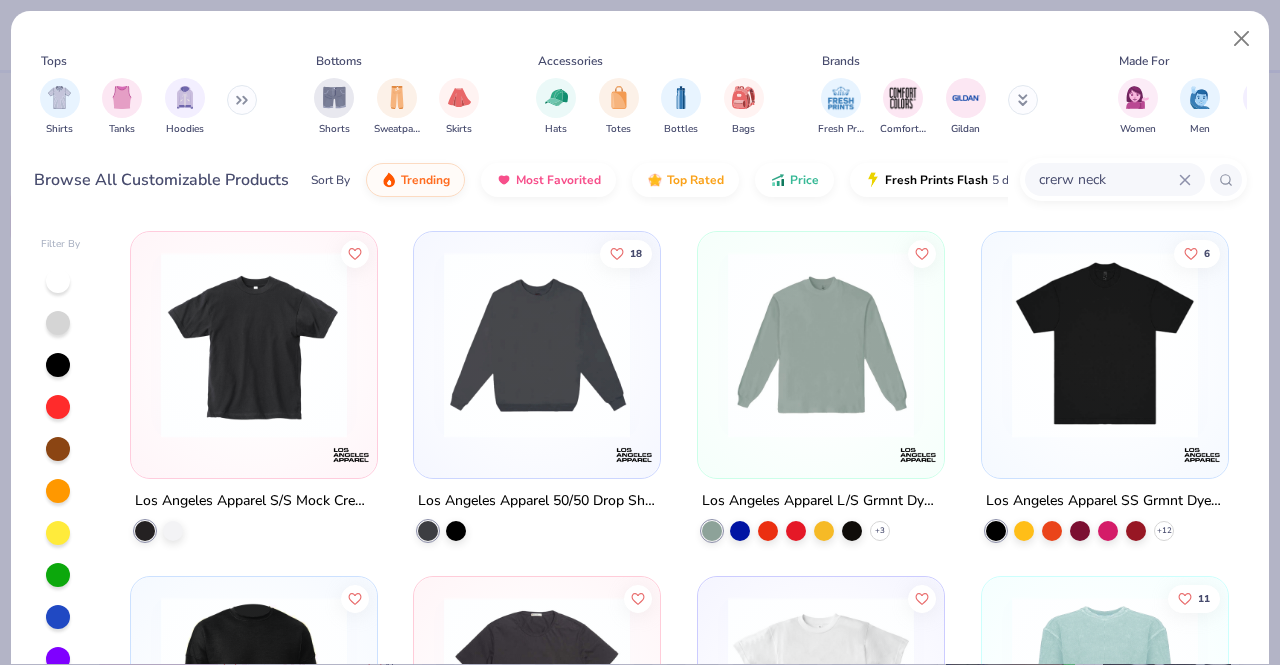 click on "crerw neck" at bounding box center (1108, 179) 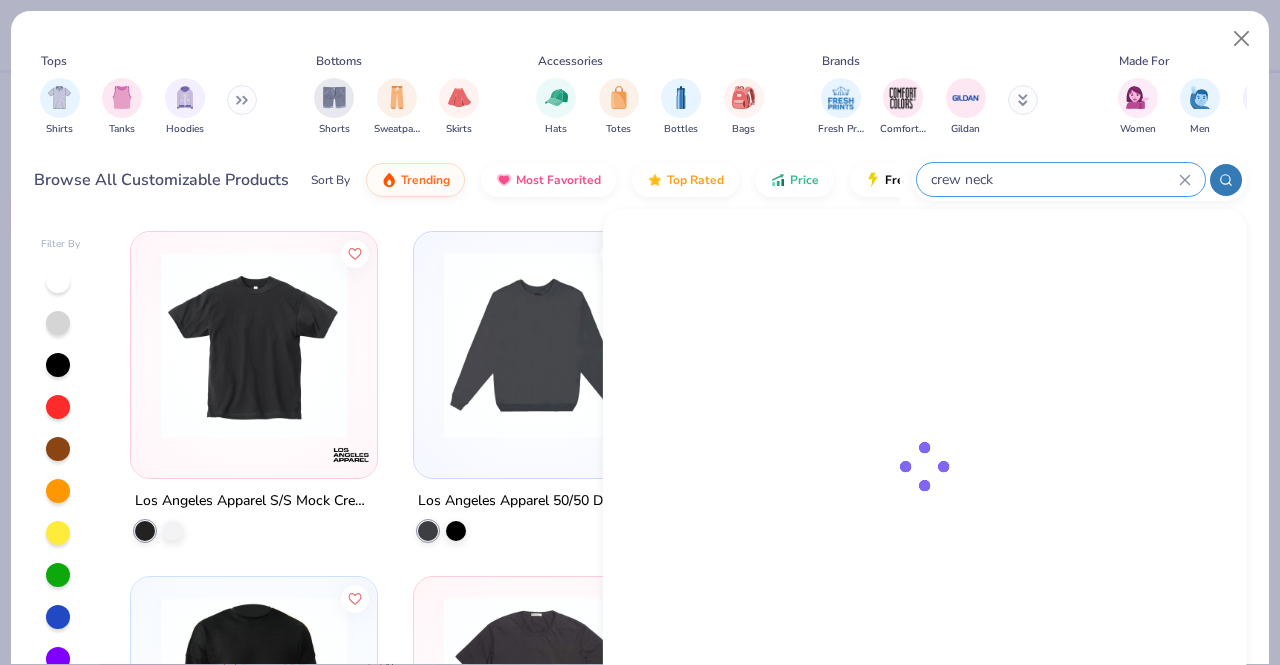 type on "crew neck" 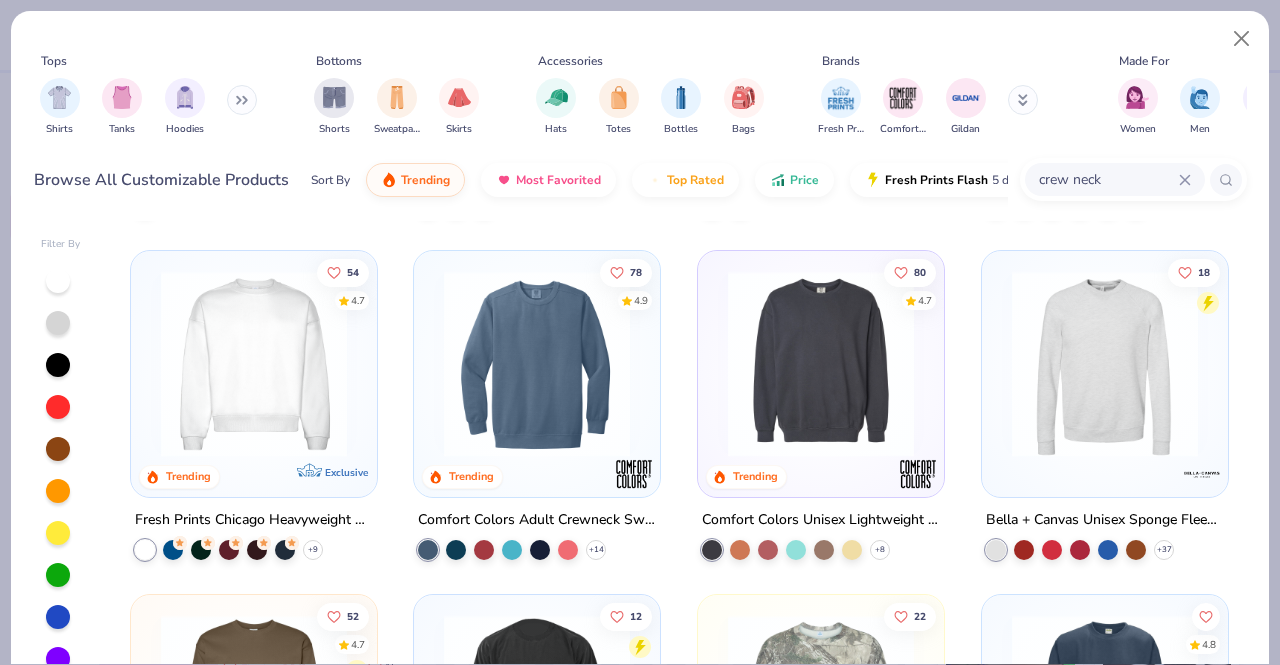 scroll, scrollTop: 706, scrollLeft: 0, axis: vertical 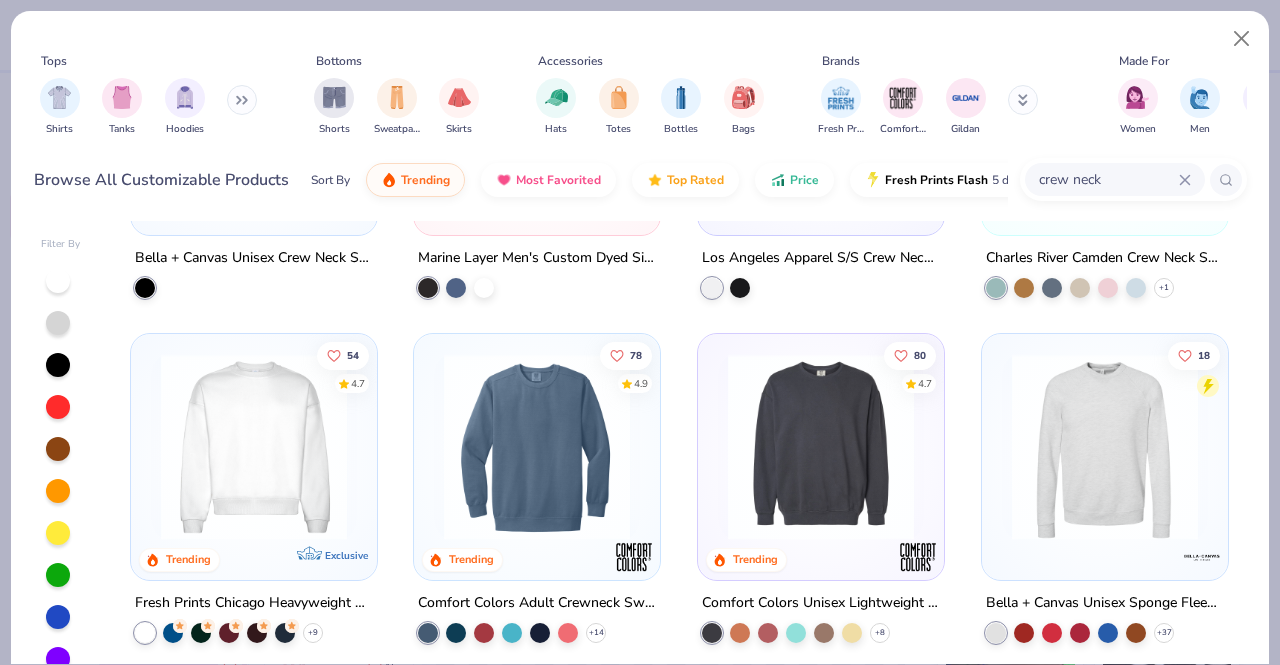 click at bounding box center [1105, 446] 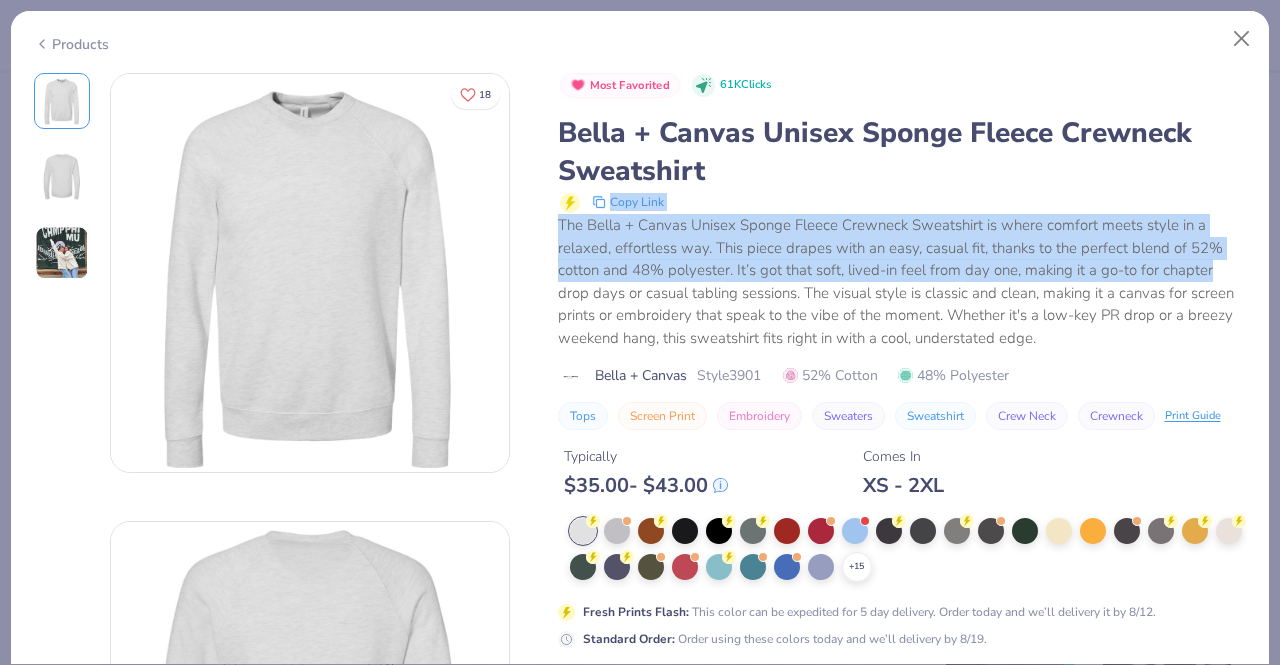 drag, startPoint x: 1253, startPoint y: 151, endPoint x: 1252, endPoint y: 271, distance: 120.004166 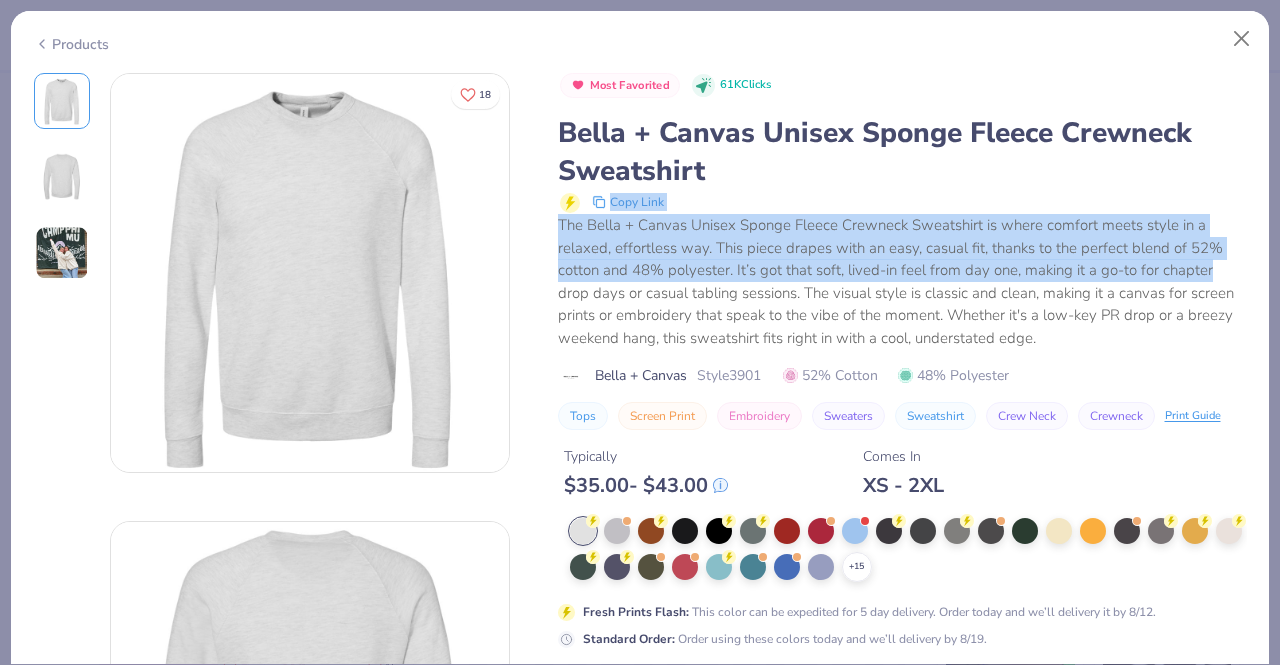 click on "18 PU [ORGANIZATION], [ORGANIZATION] Most Favorited 61K  Clicks Bella + Canvas Unisex Sponge Fleece Crewneck Sweatshirt Copy Link The Bella + Canvas Unisex Sponge Fleece Crewneck Sweatshirt is where comfort meets style in a relaxed, effortless way. This piece drapes with an easy, casual fit, thanks to the perfect blend of 52% cotton and 48% polyester. It’s got that soft, lived-in feel from day one, making it a go-to for chapter drop days or casual tabling sessions. The visual style is classic and clean, making it a canvas for screen prints or embroidery that speak to the vibe of the moment. Whether it's a low-key PR drop or a breezy weekend hang, this sweatshirt fits right in with a cool, understated edge. Bella + Canvas Style  3901   52% Cotton   48% Polyester Tops Screen Print Embroidery Sweaters Sweatshirt Crew Neck Crewneck Print Guide Typically   $ 35.00  - $ 43.00   Comes In XS - 2XL     + 15 Fresh Prints Flash :   This color can be expedited for 5 day delivery. Order today and we’ll delivery it by 8/12." at bounding box center (640, 369) 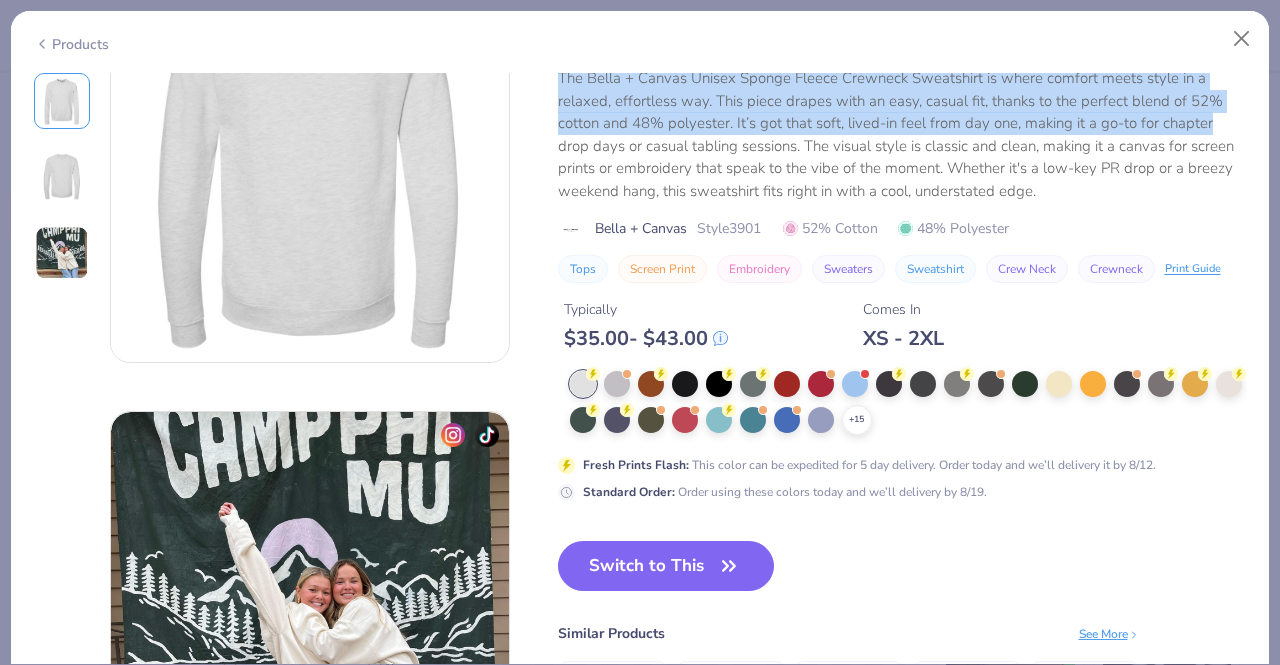 scroll, scrollTop: 84, scrollLeft: 0, axis: vertical 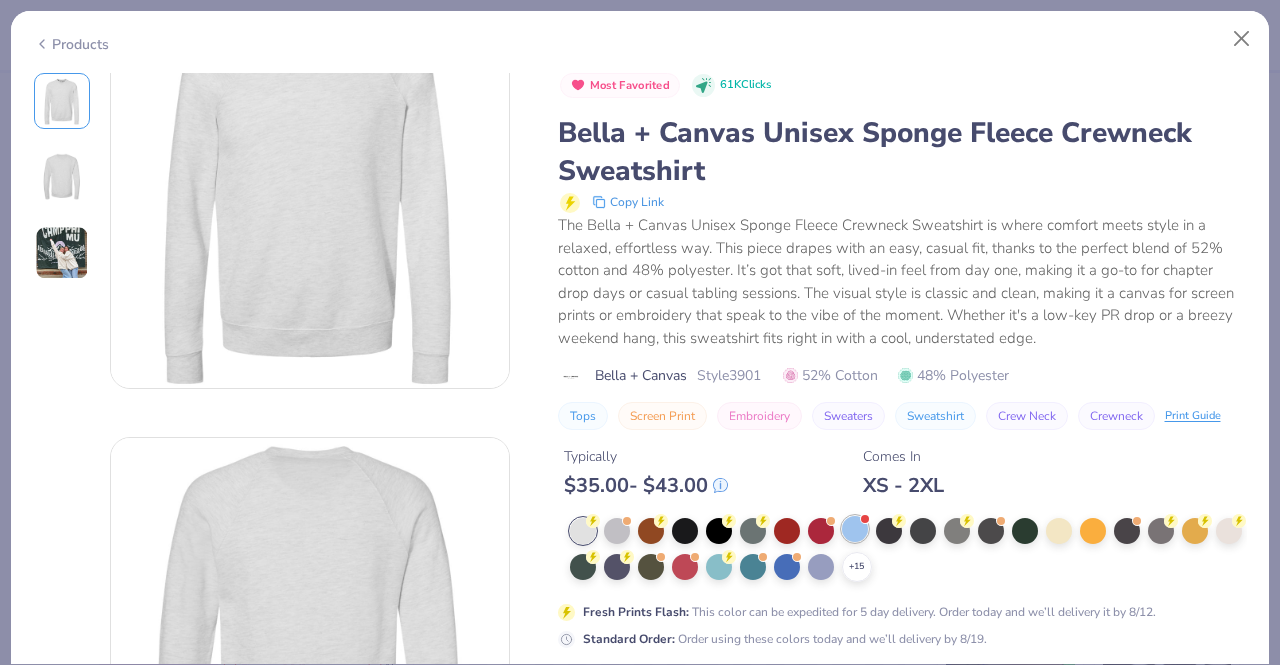 click at bounding box center (855, 529) 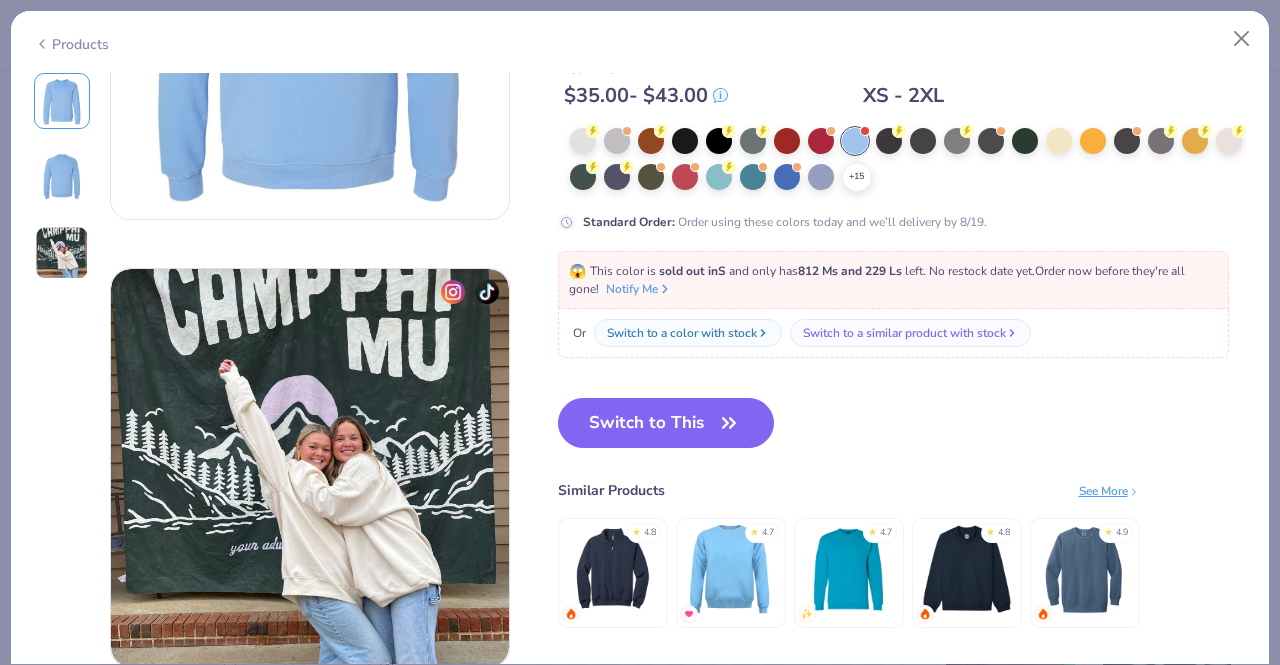 scroll, scrollTop: 797, scrollLeft: 0, axis: vertical 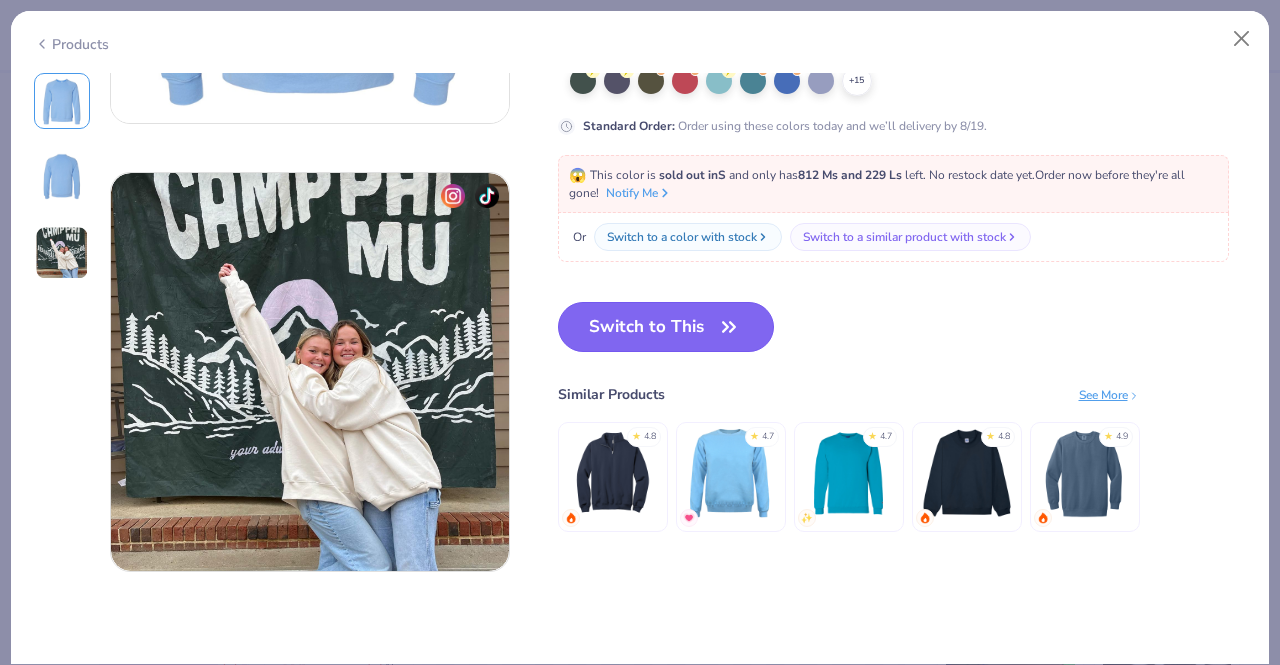 click 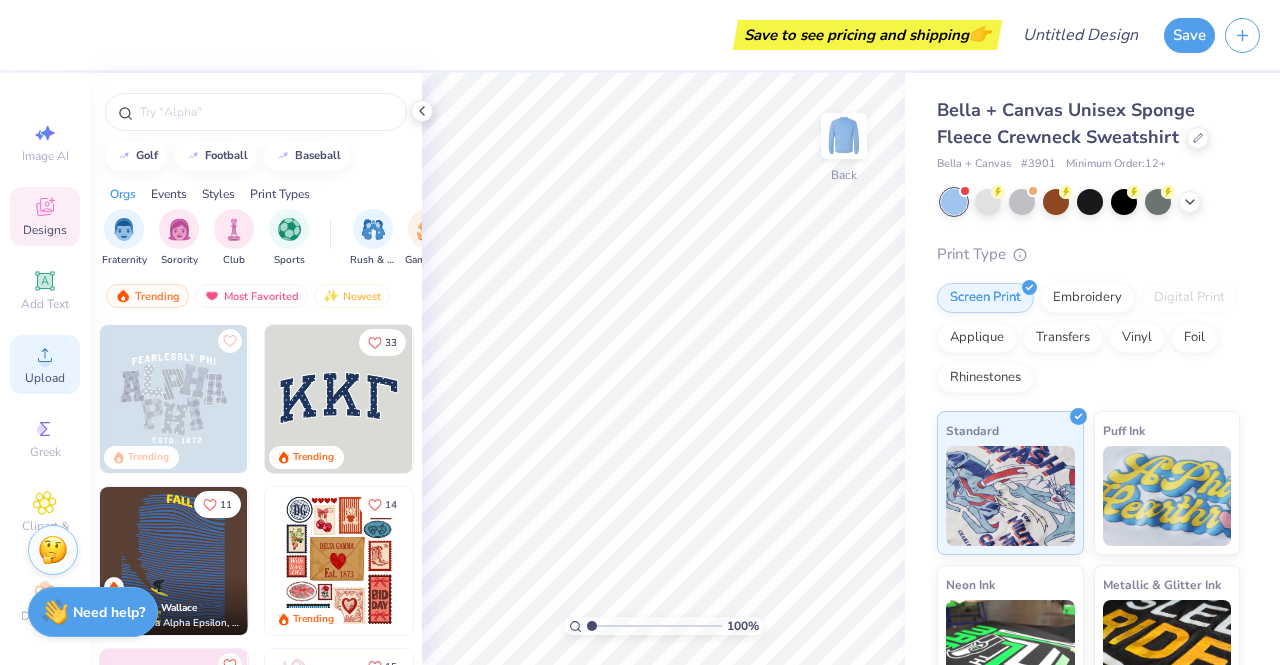 click 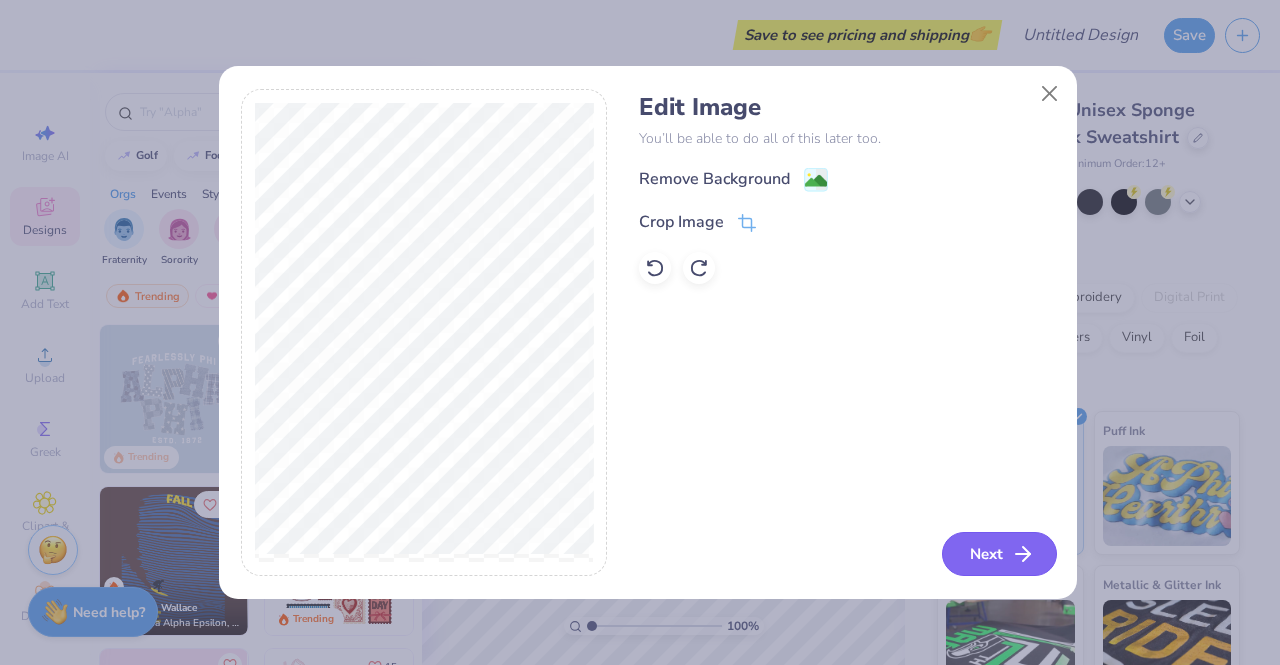click on "Next" at bounding box center (999, 554) 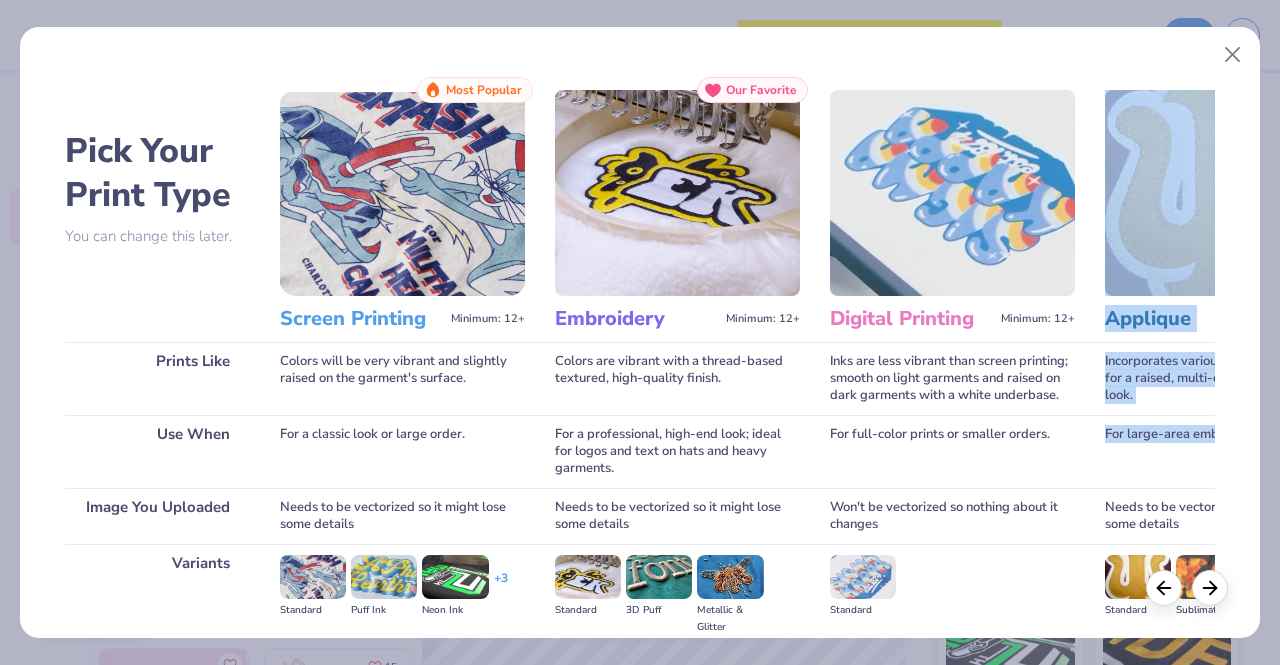 drag, startPoint x: 1255, startPoint y: 231, endPoint x: 1240, endPoint y: 429, distance: 198.56737 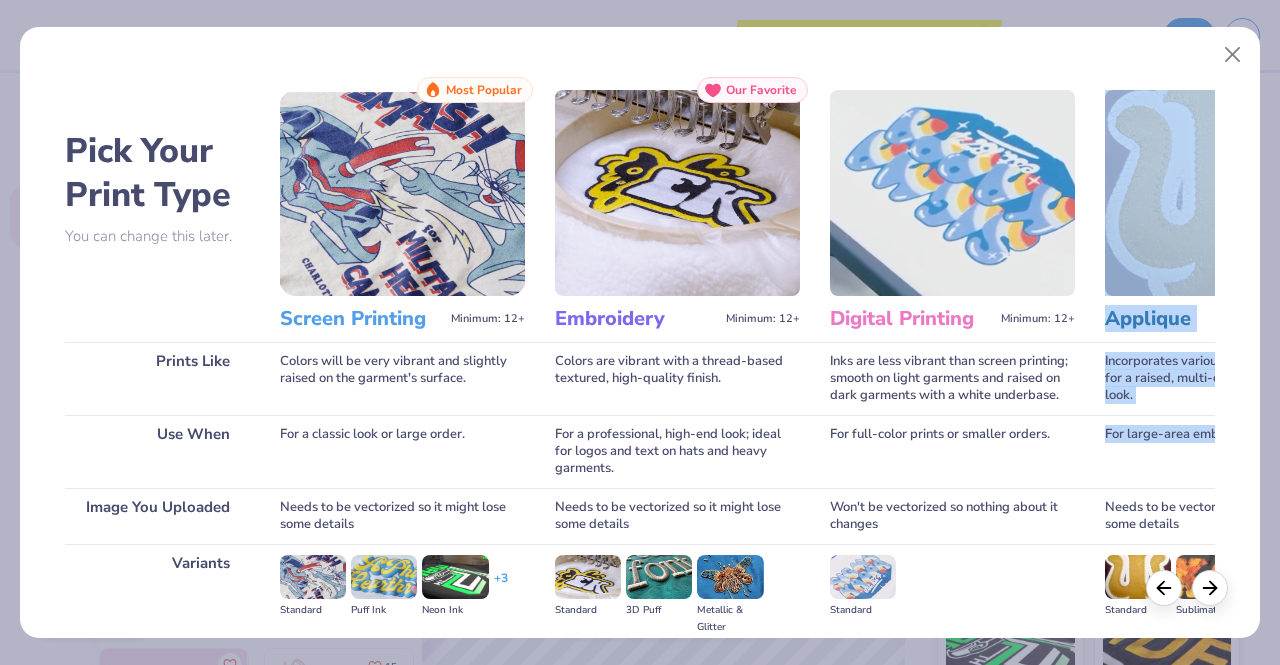 click at bounding box center (402, 193) 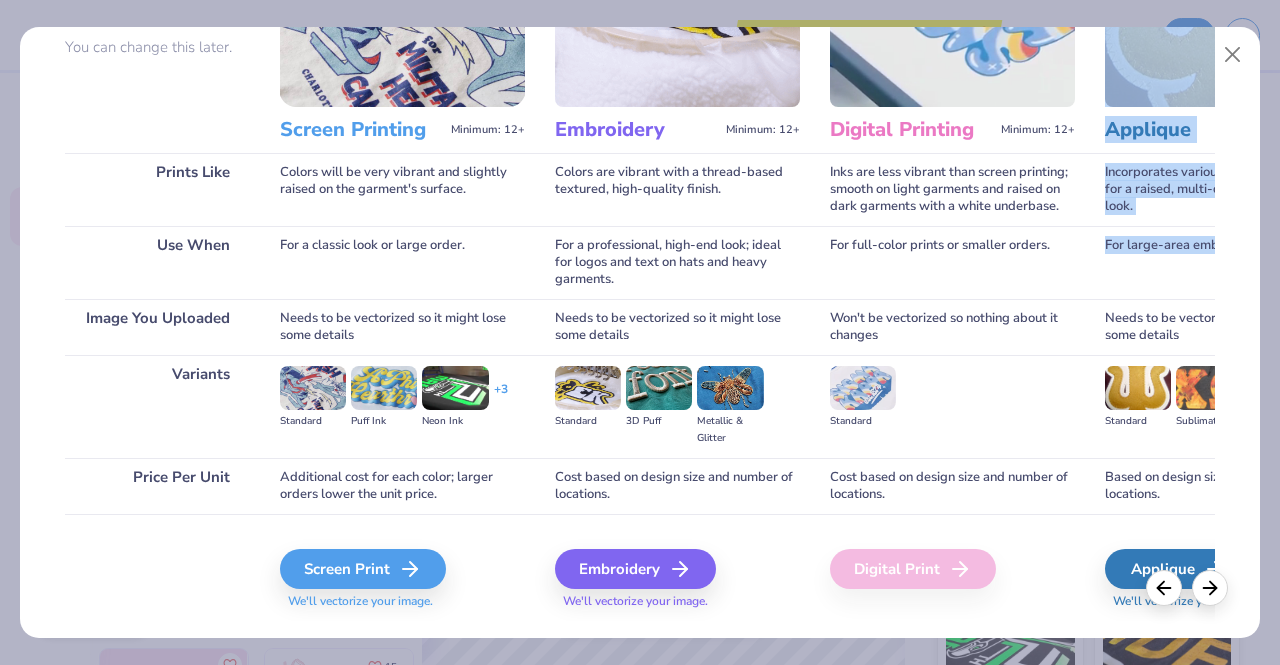 scroll, scrollTop: 231, scrollLeft: 0, axis: vertical 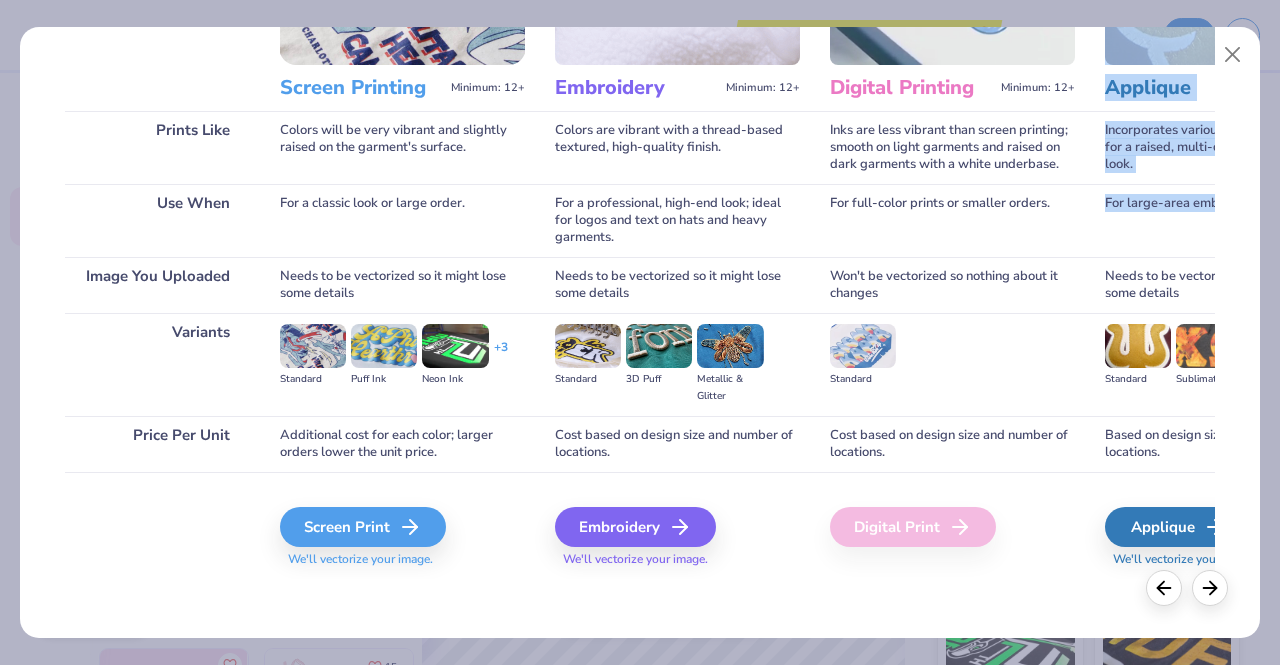 click 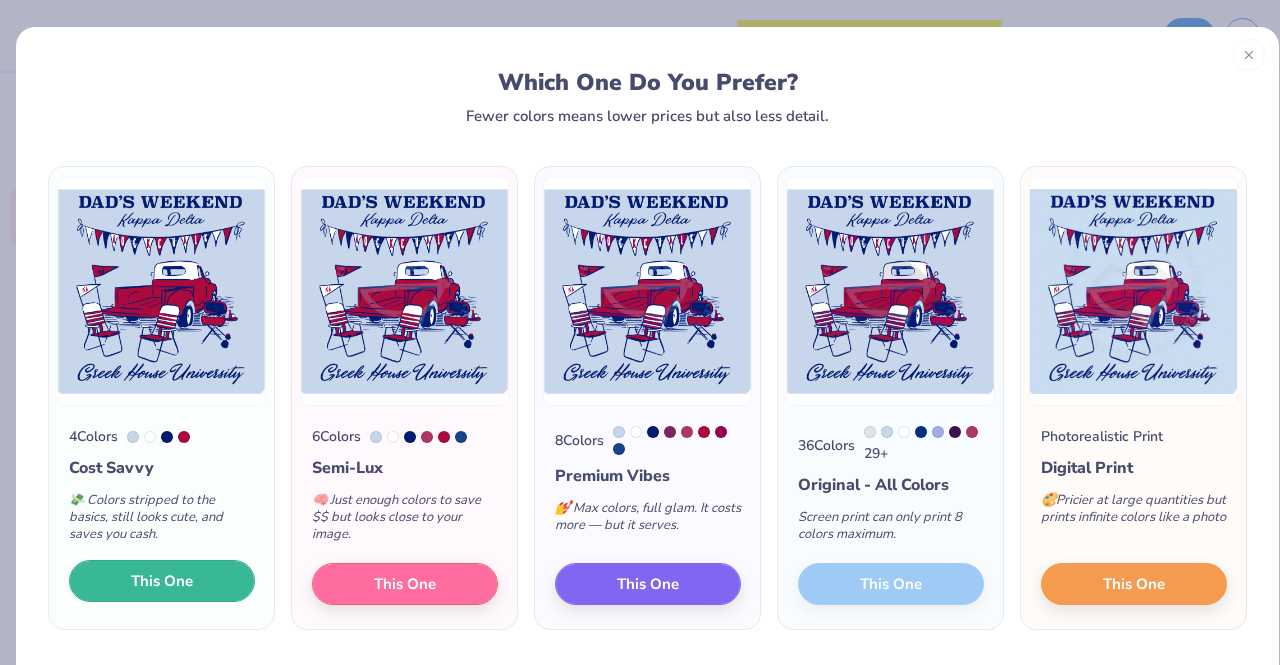 click on "This One" at bounding box center [162, 581] 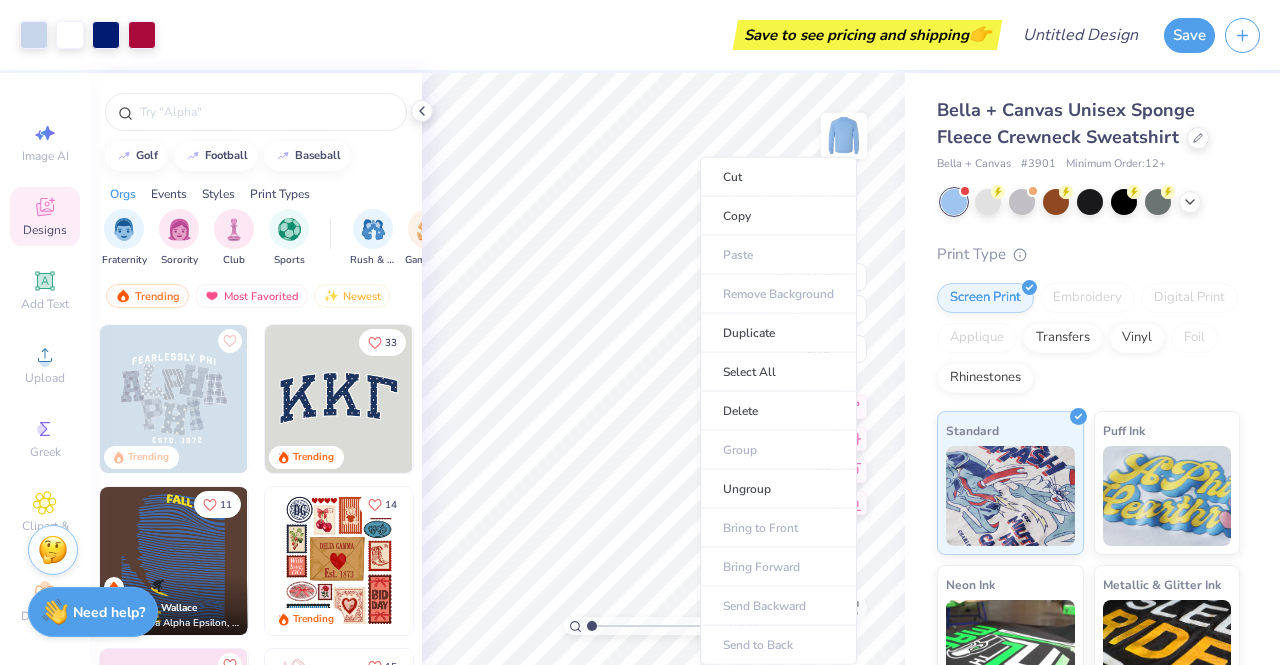 click on "Cut Copy Paste Remove Background Duplicate Select All Delete Group Ungroup Bring to Front Bring Forward Send Backward Send to Back" at bounding box center (778, 411) 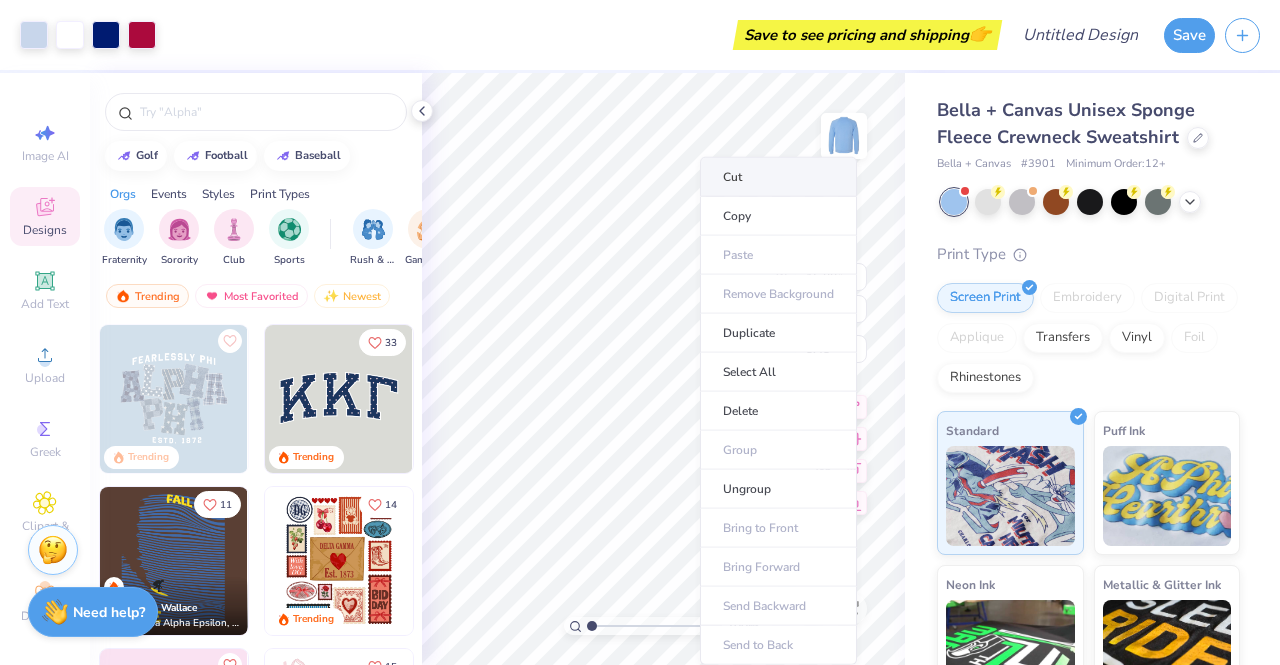 click on "Cut" at bounding box center [778, 177] 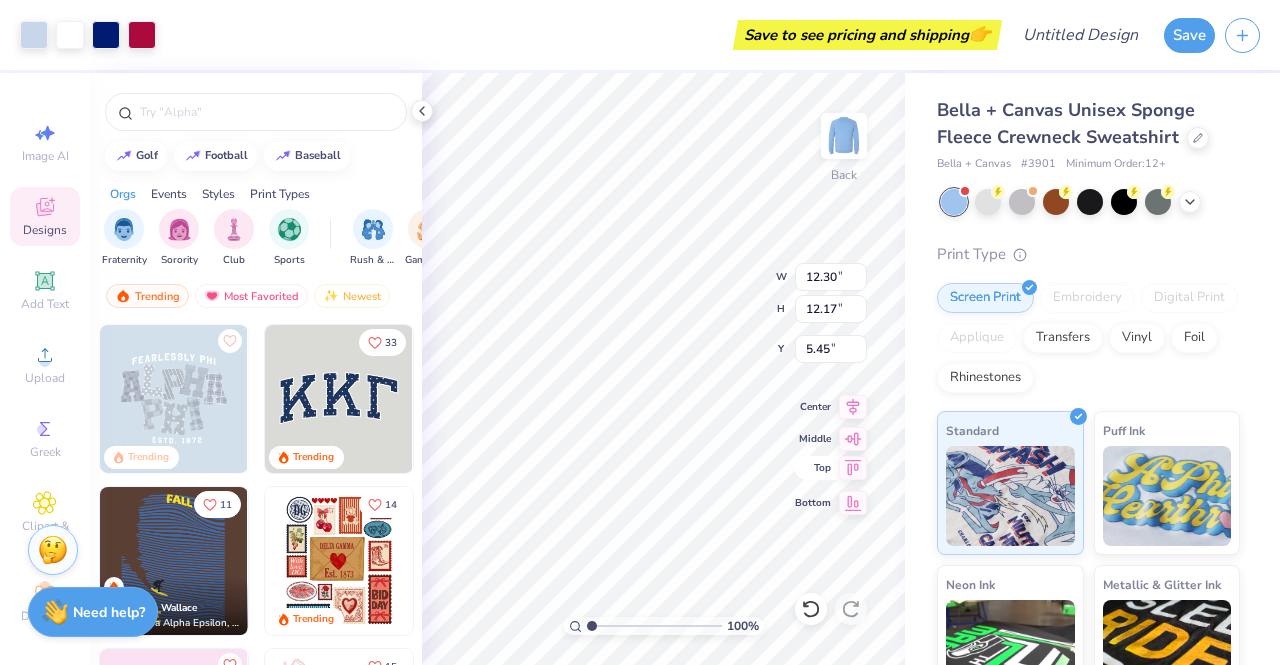 type on "12.30" 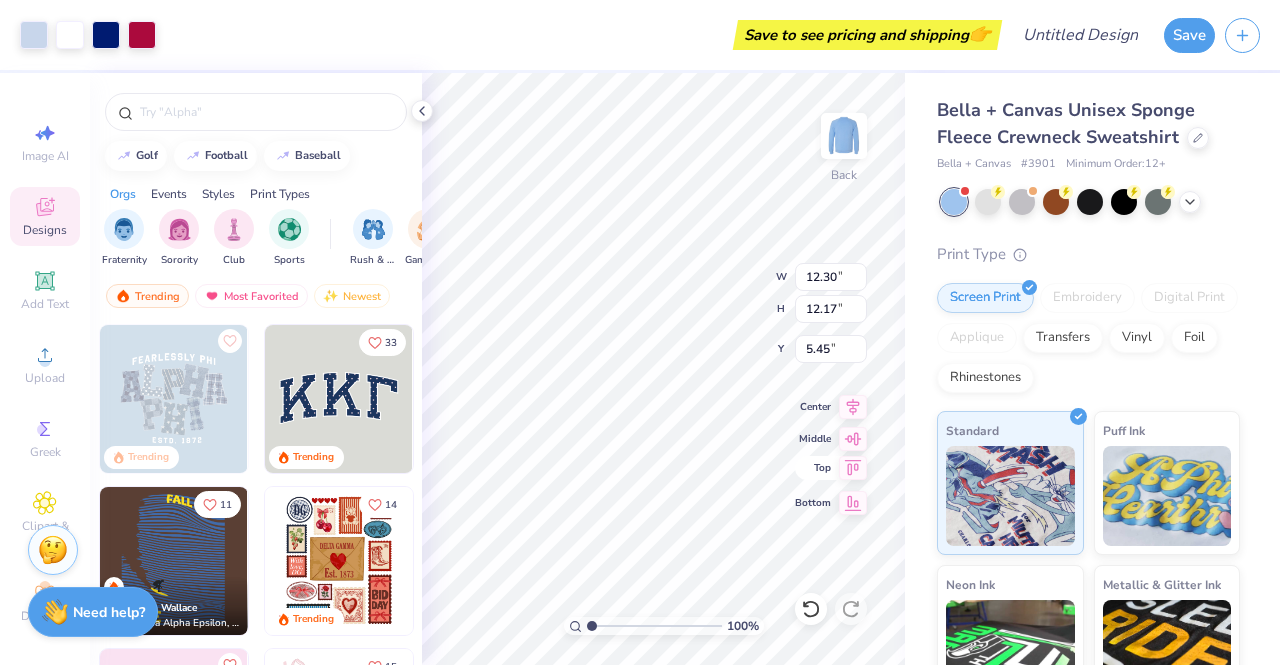 type on "12.17" 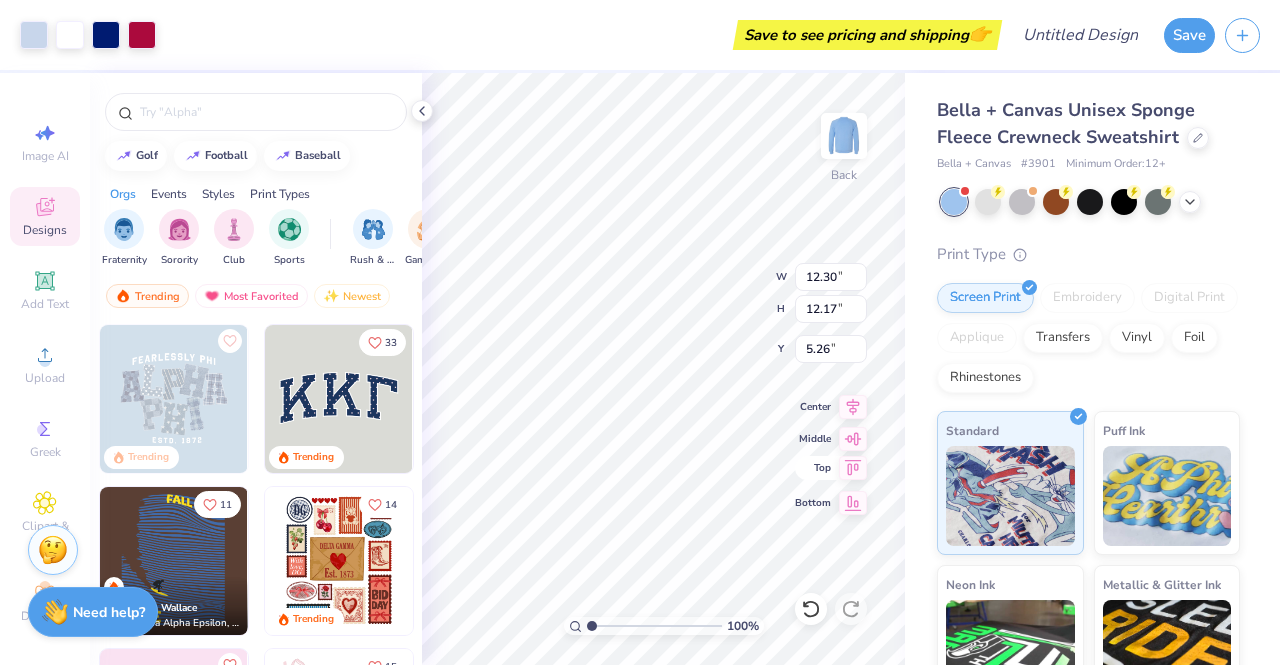 type on "5.26" 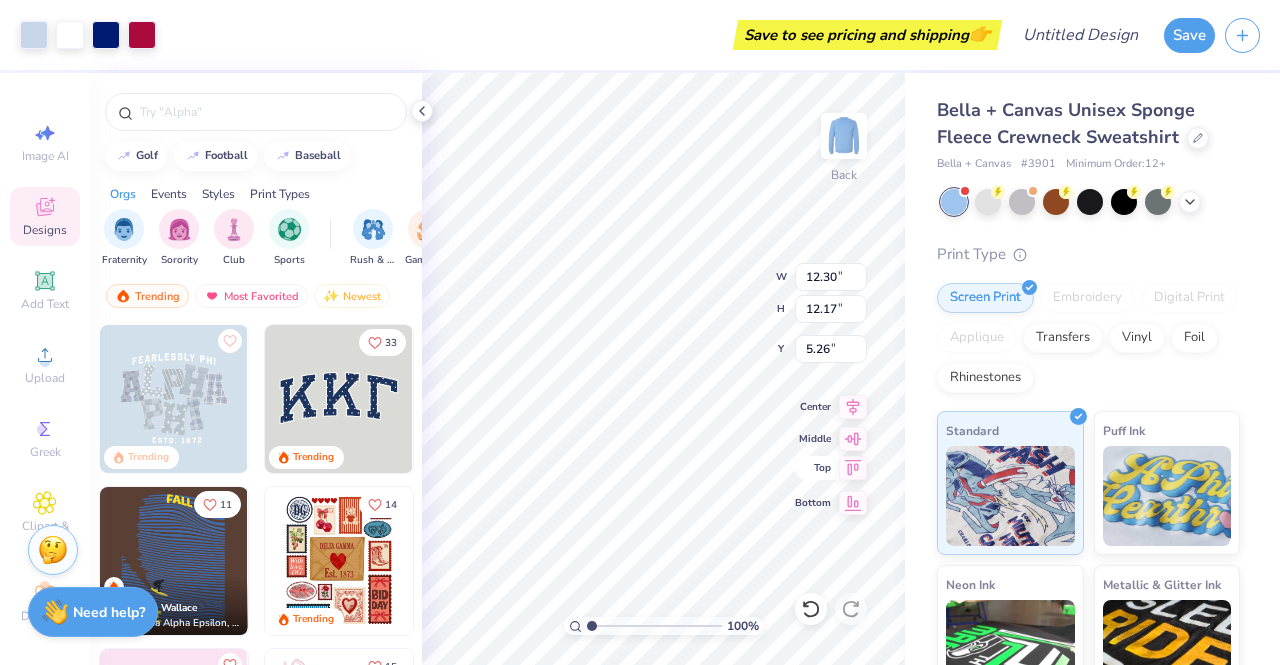 type on "12.95" 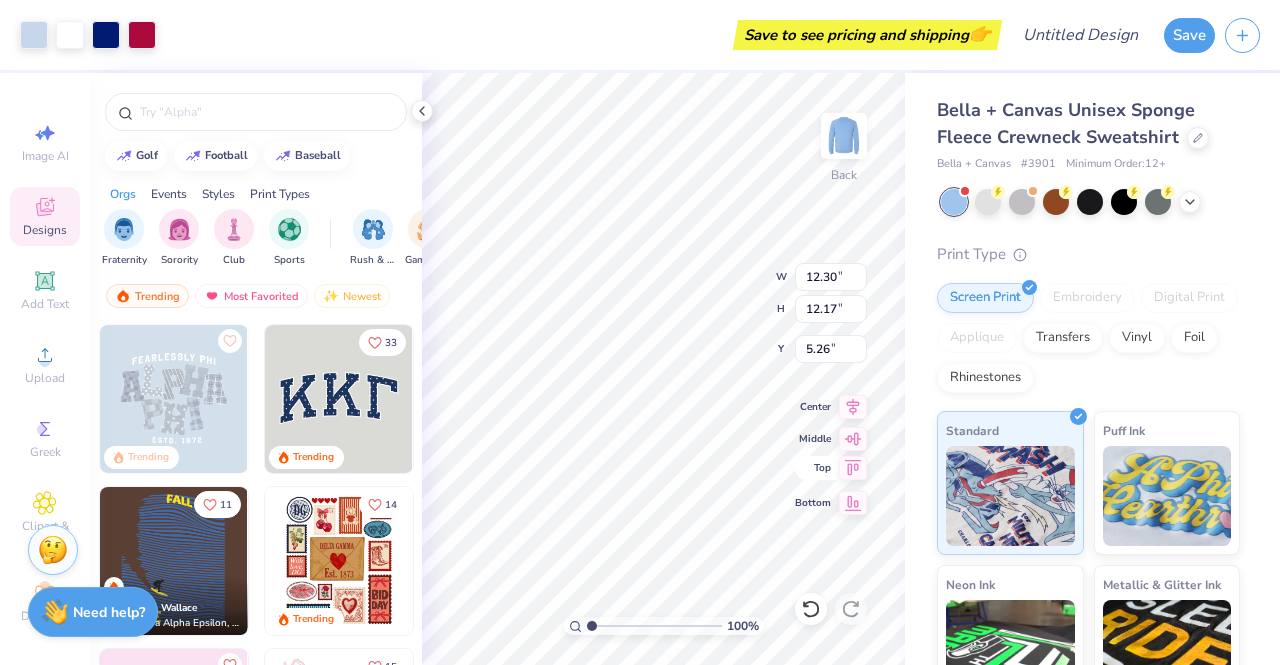 type on "12.81" 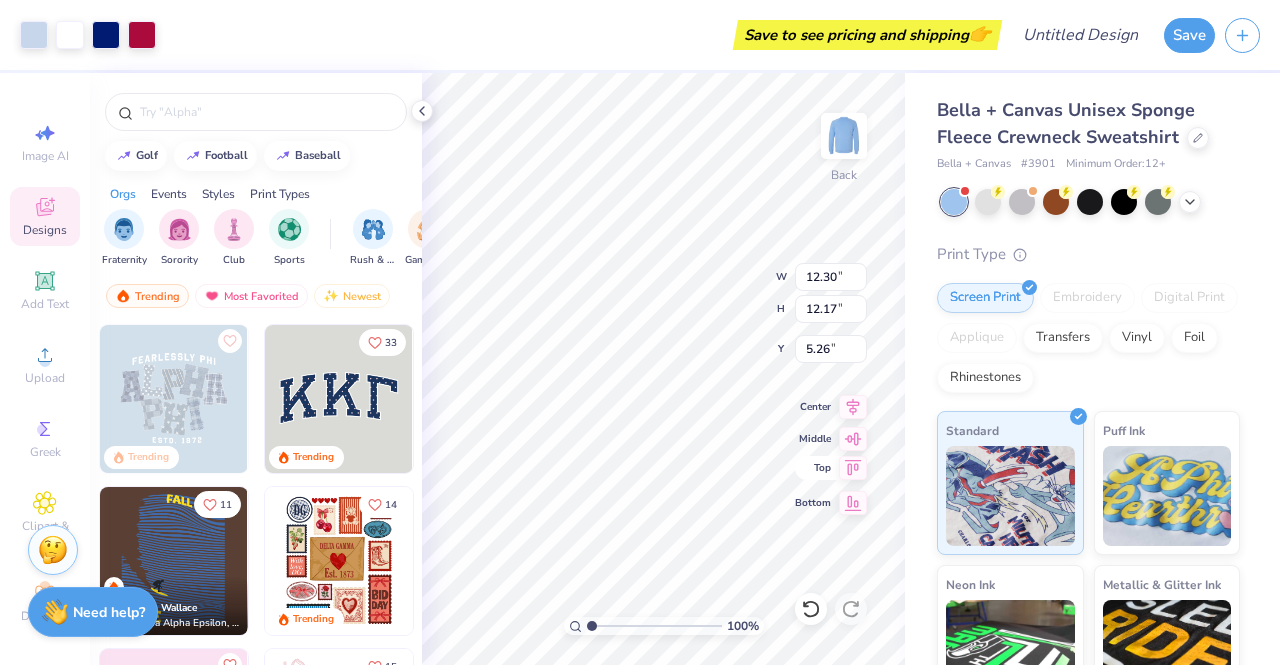 type on "4.62" 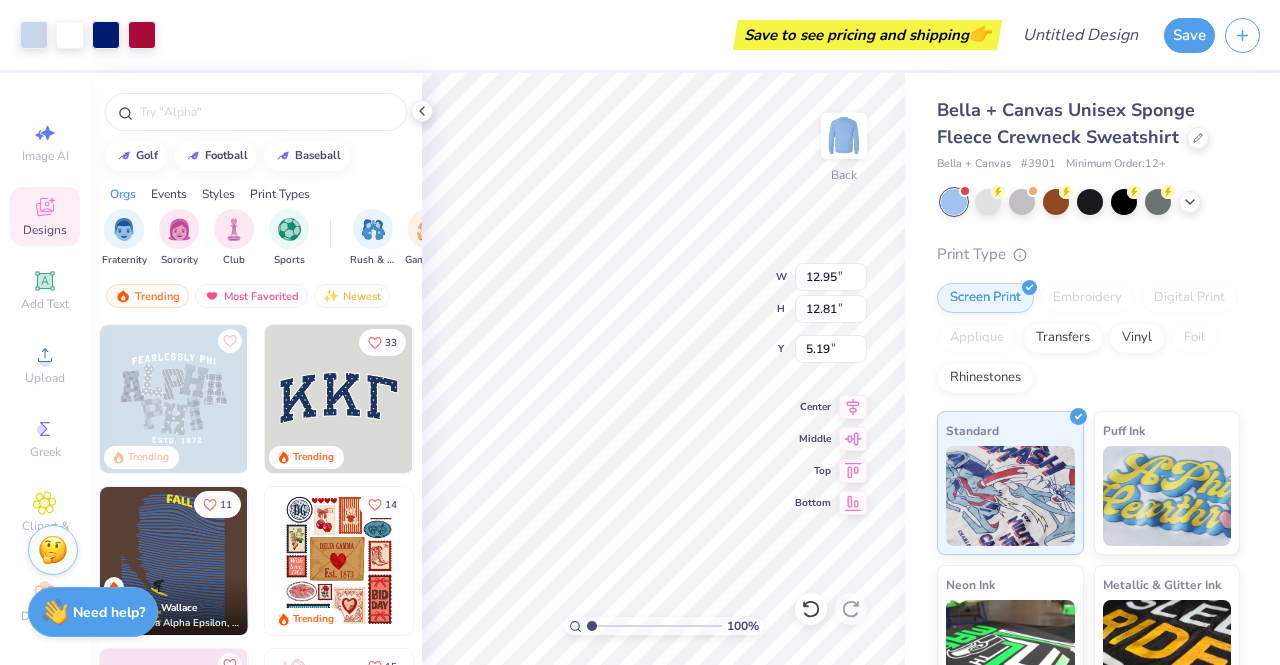 type on "5.19" 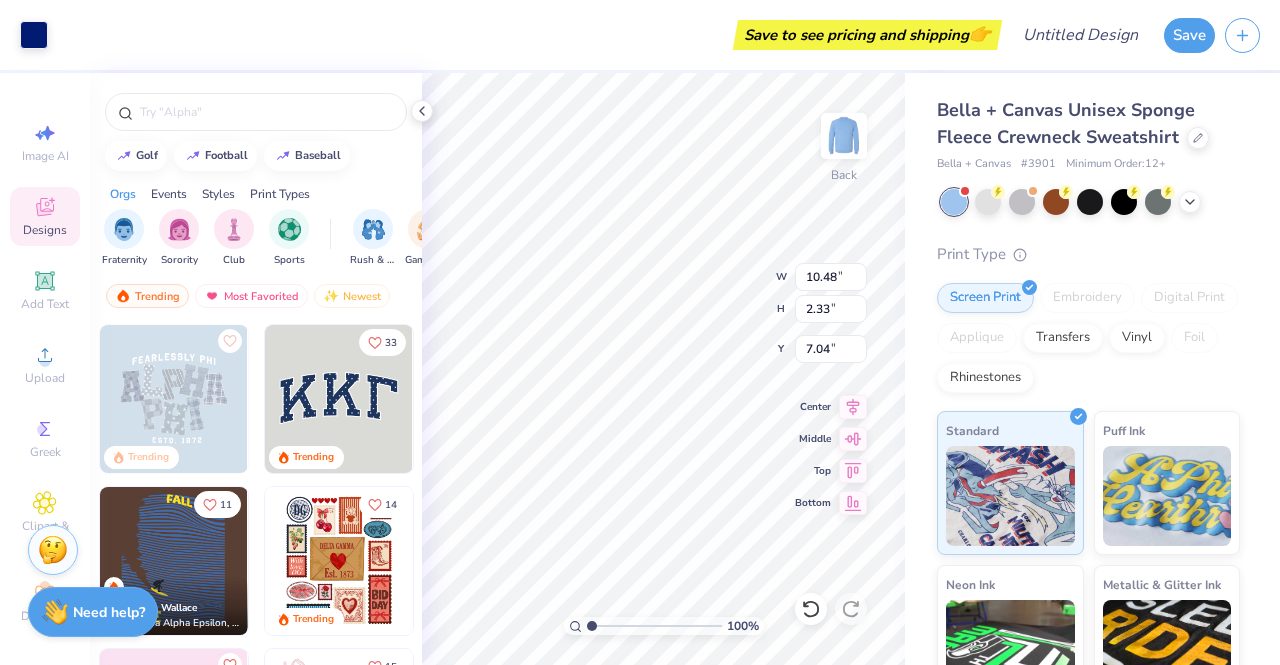 type on "12.91" 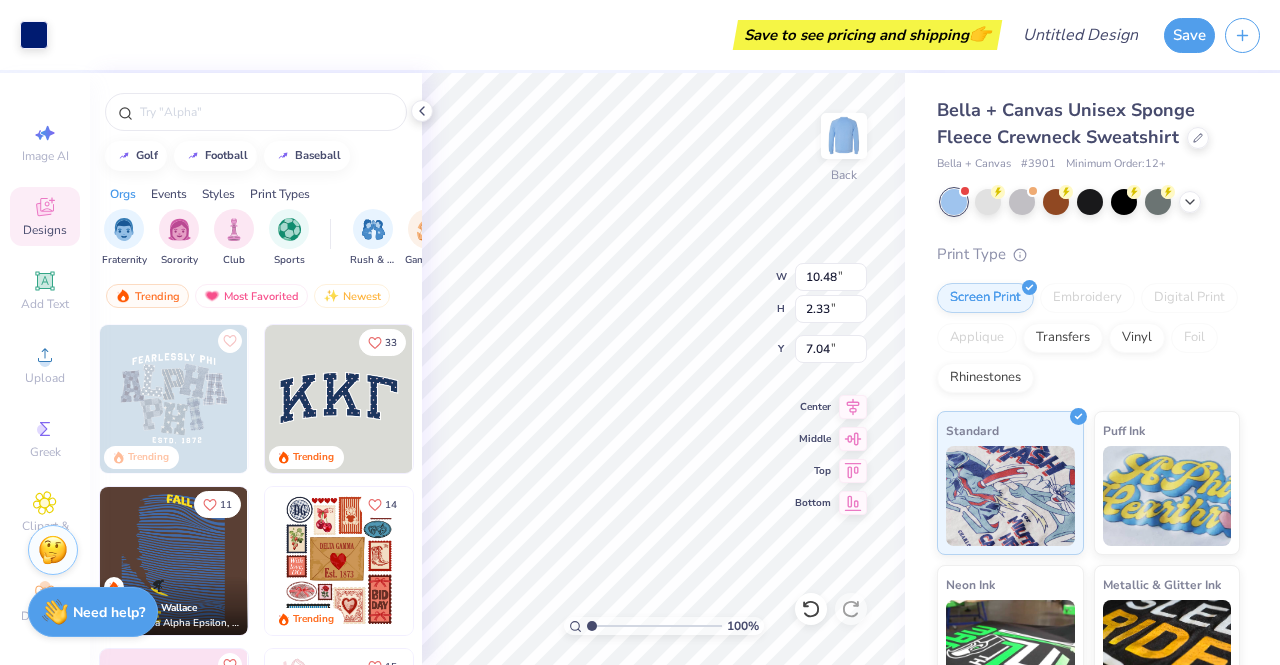 type on "12.79" 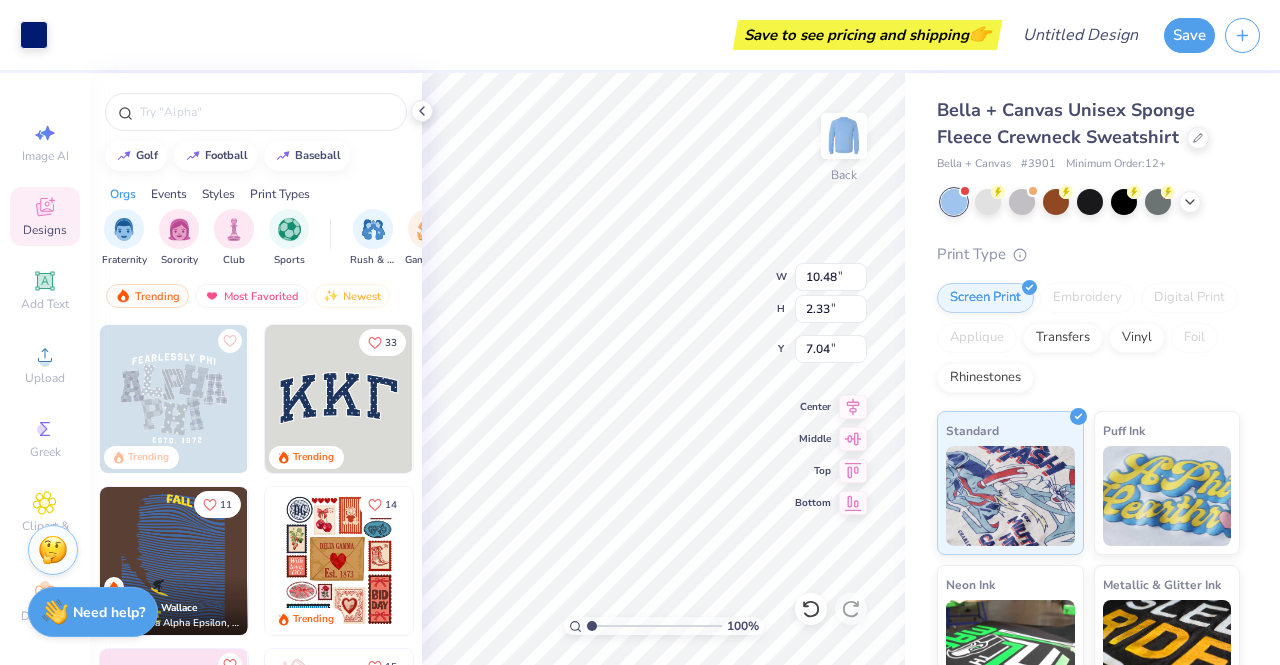 type on "5.21" 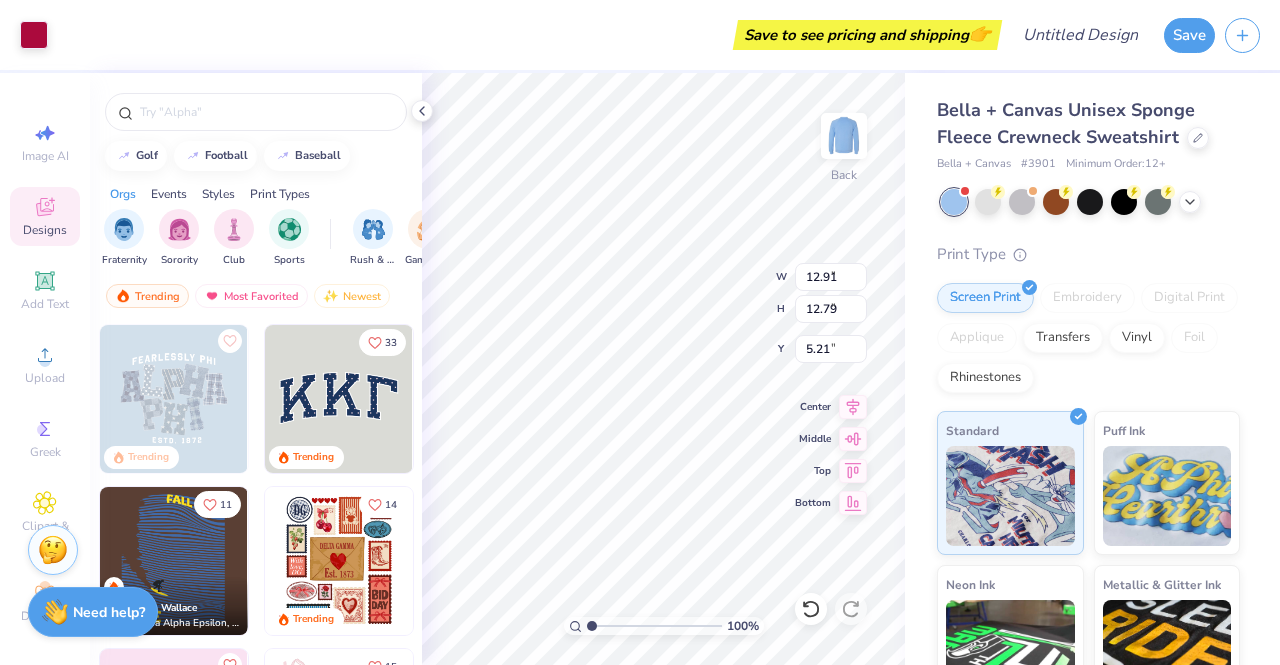 type on "0.64" 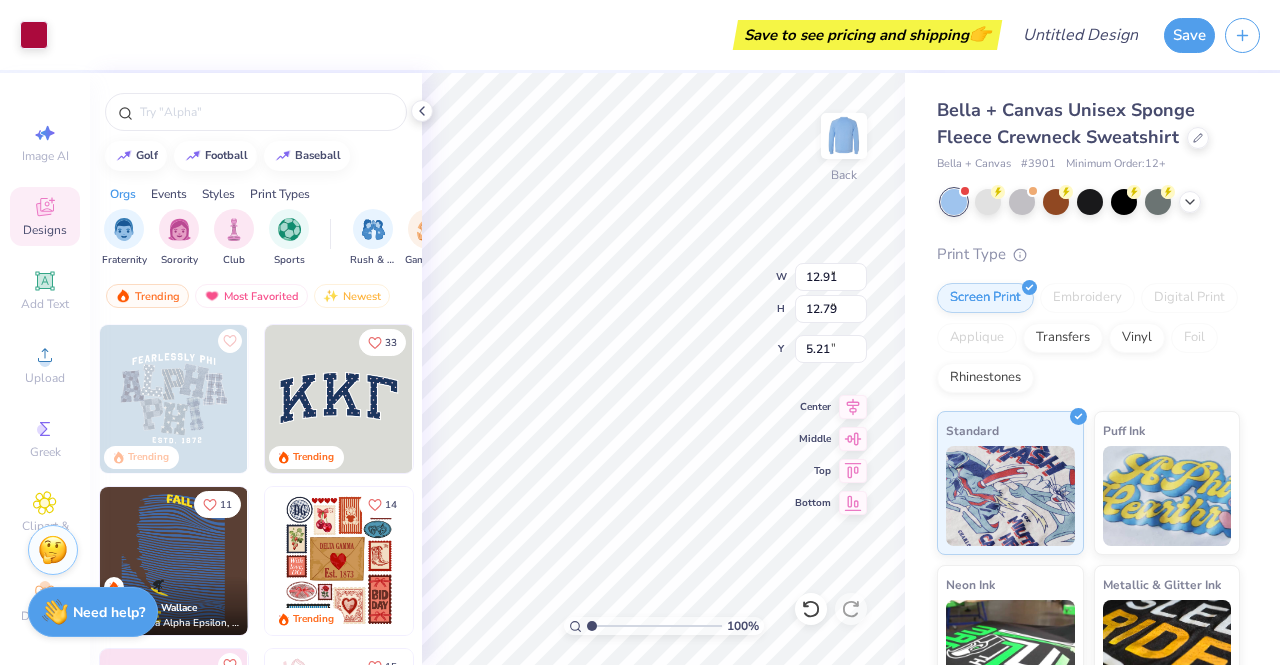type on "0.94" 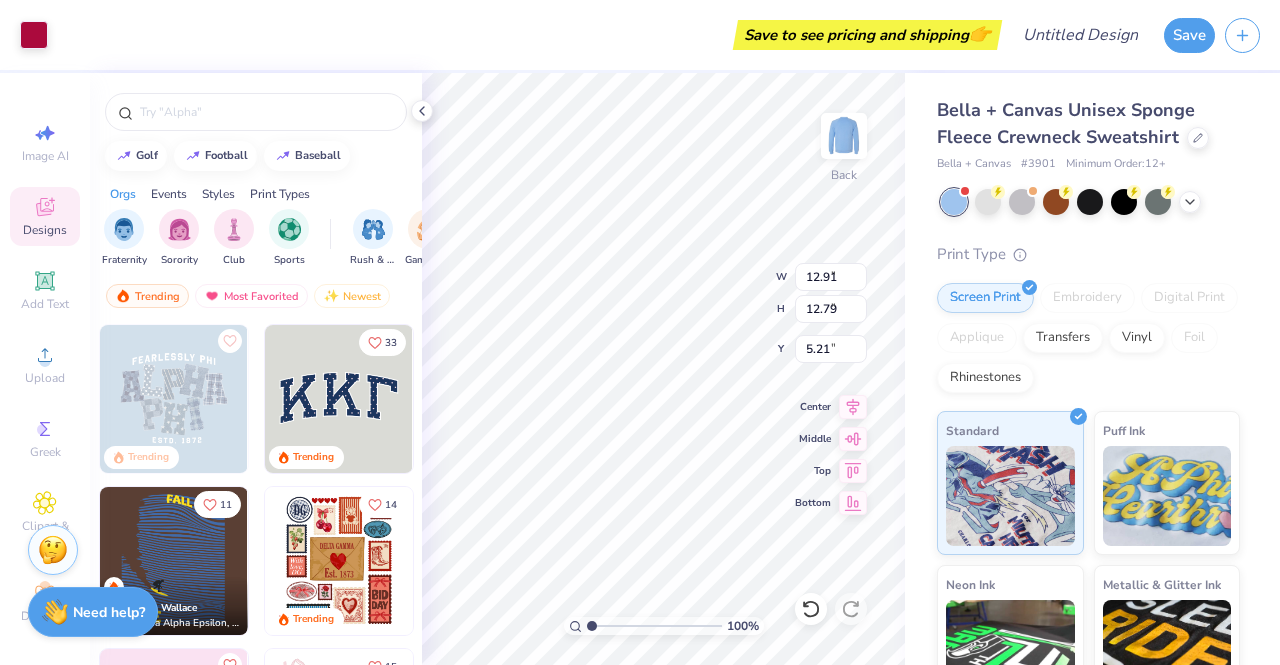 type on "7.99" 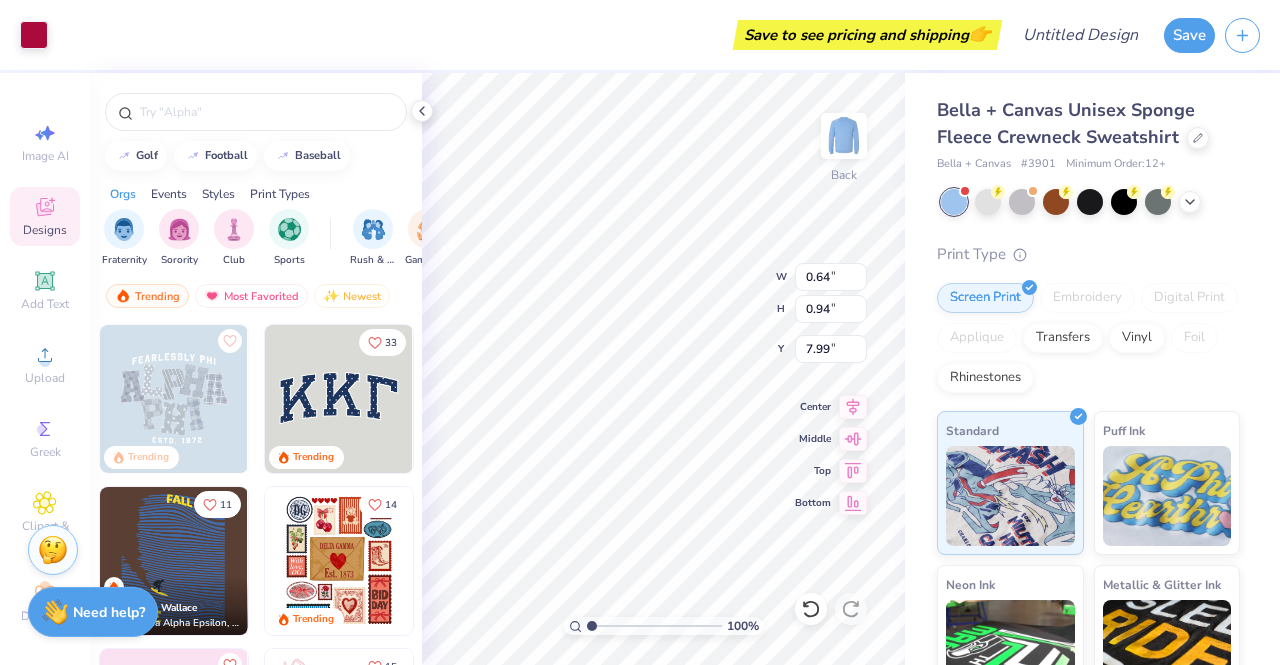 type on "12.91" 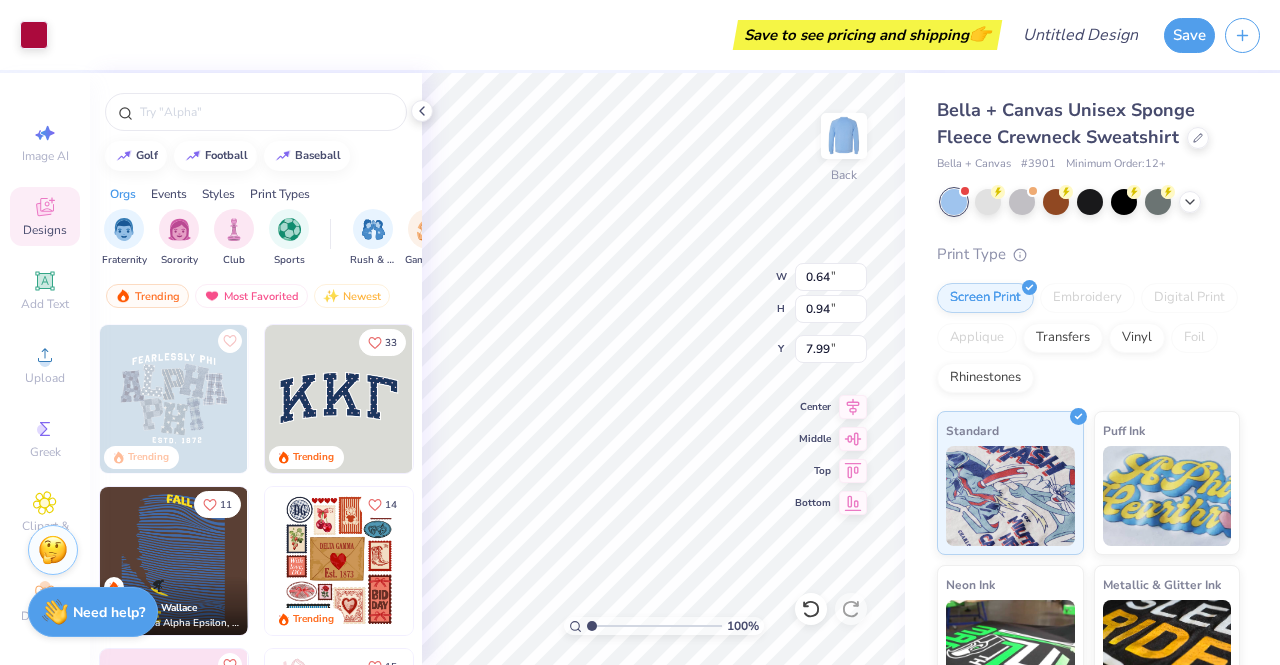 type on "12.79" 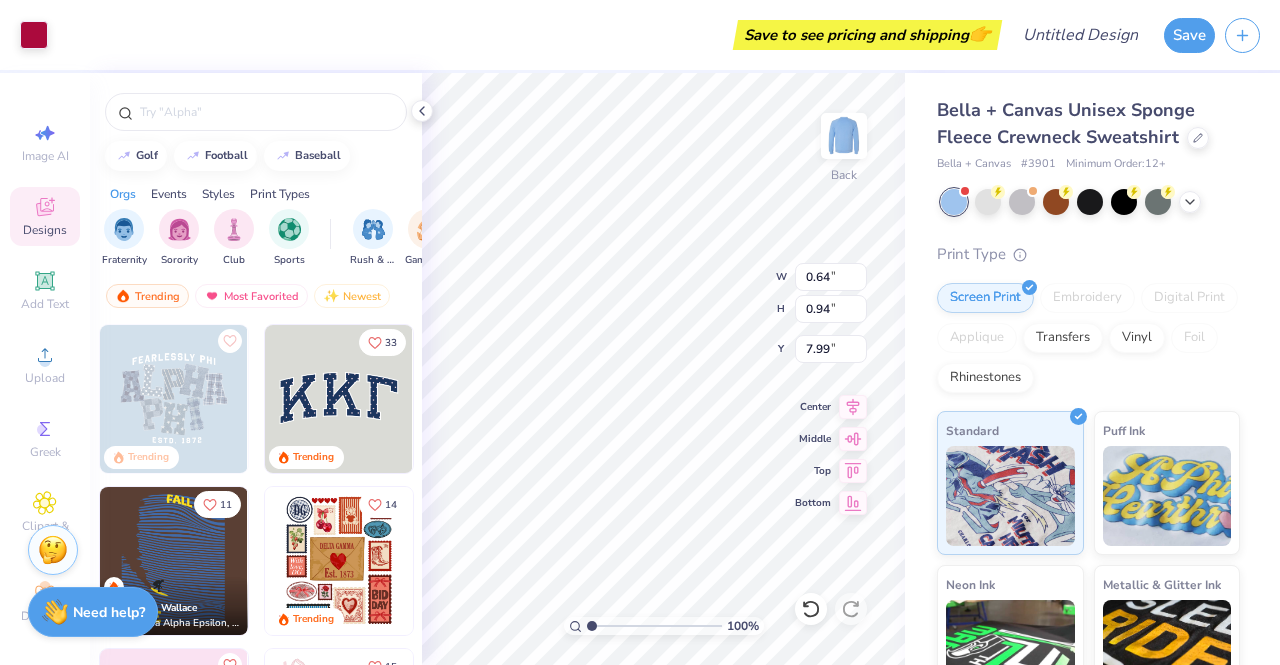 type on "5.21" 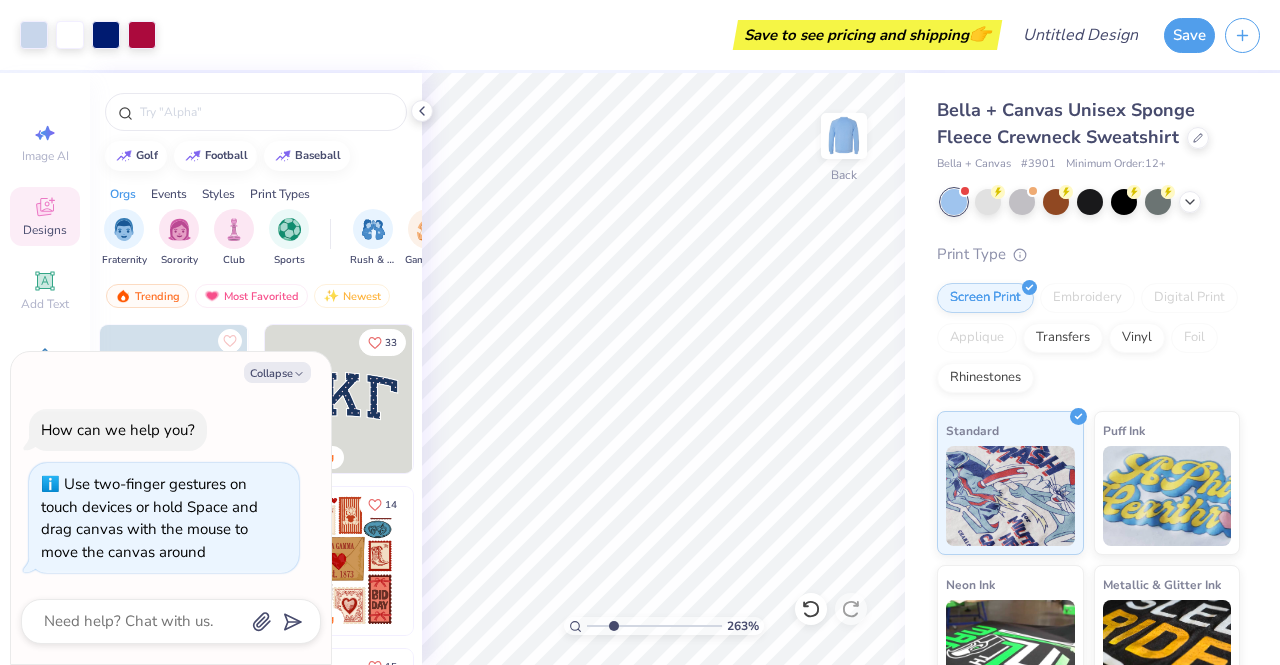 type on "2.6345308812894" 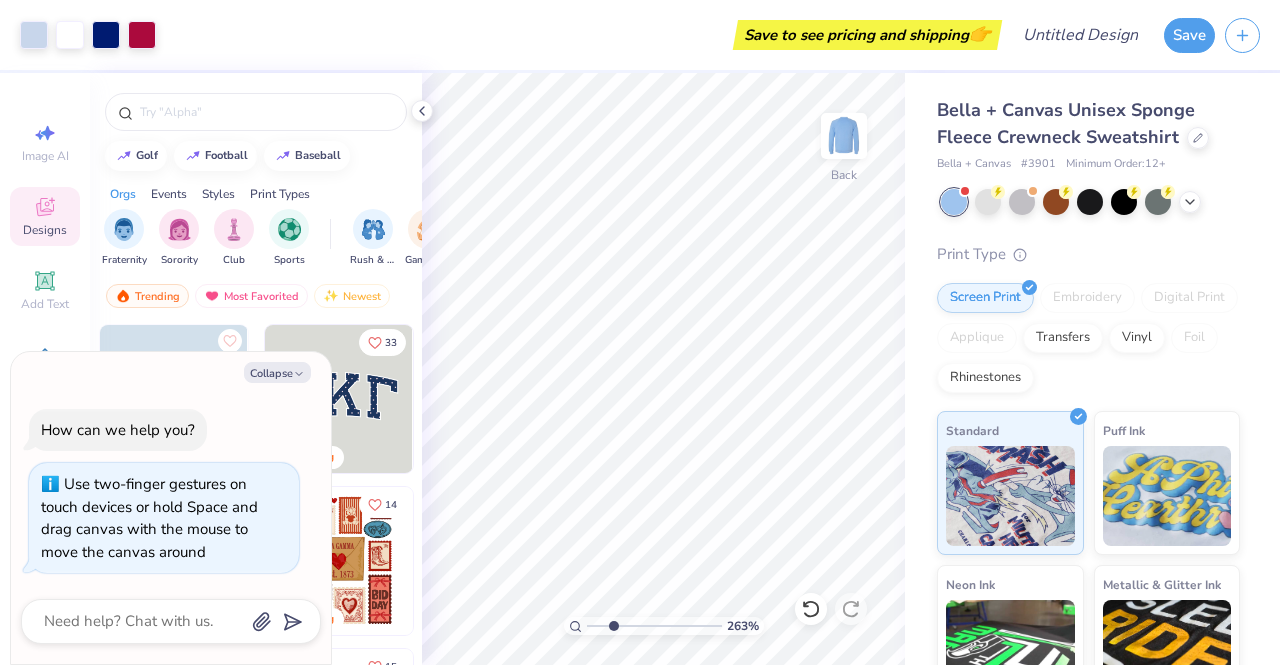 type on "x" 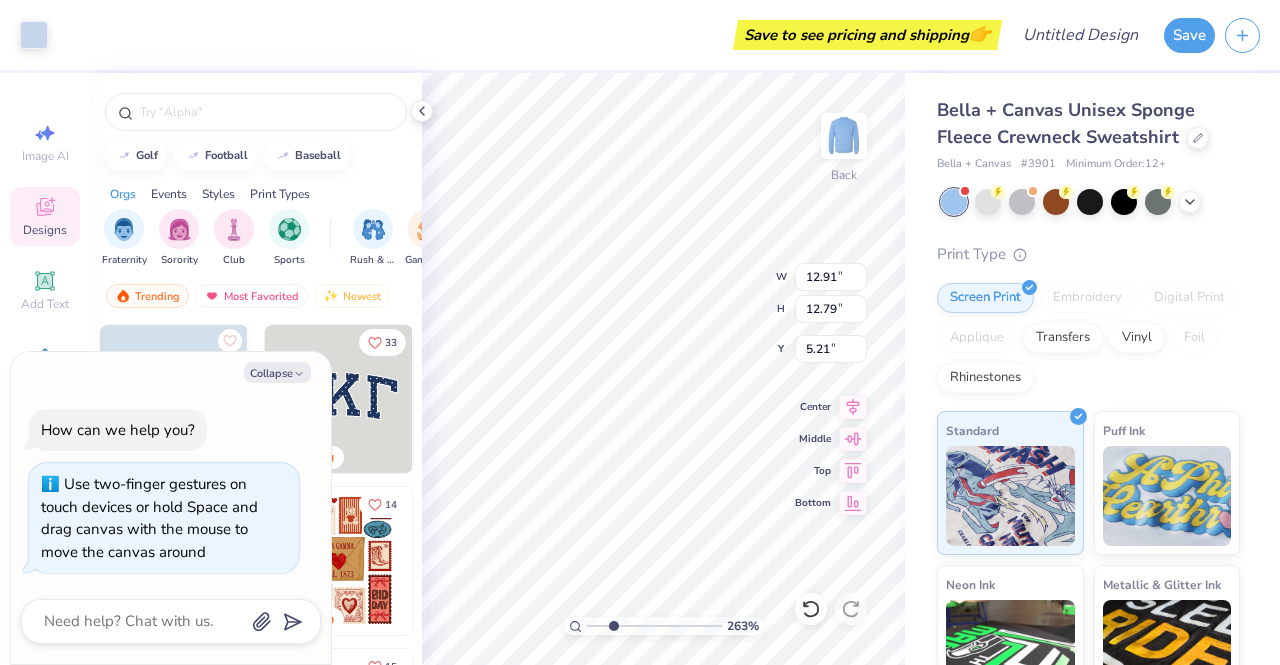 type on "2.6345308812894" 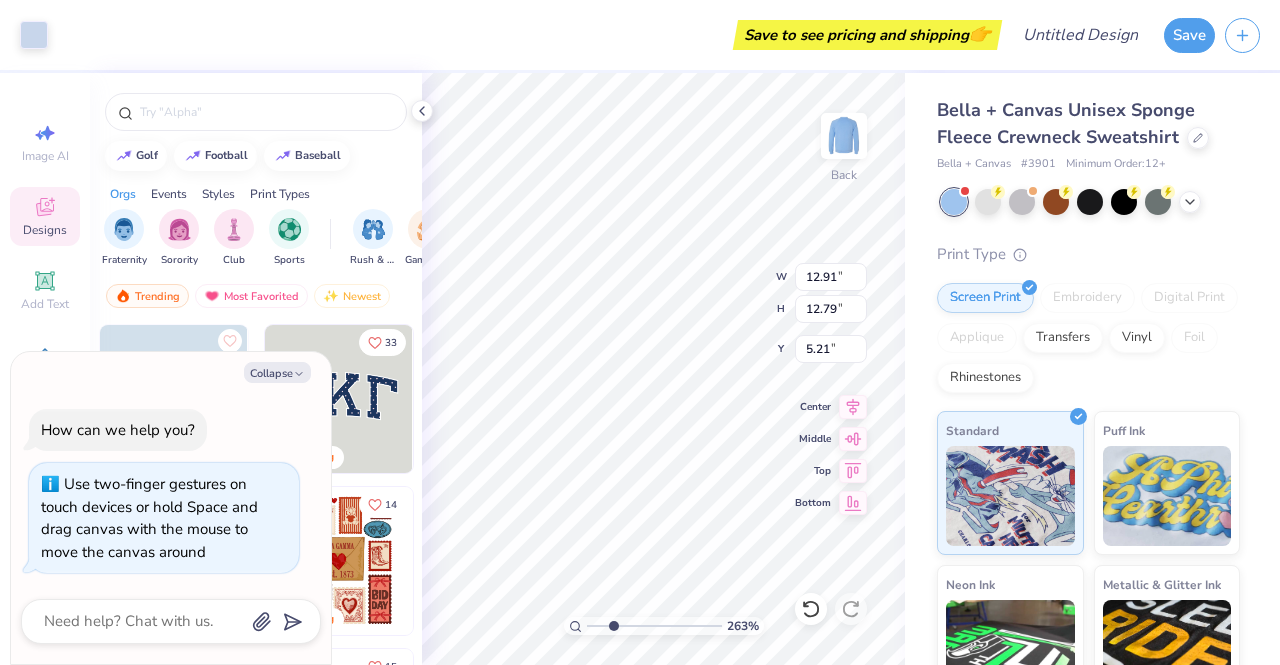 type on "x" 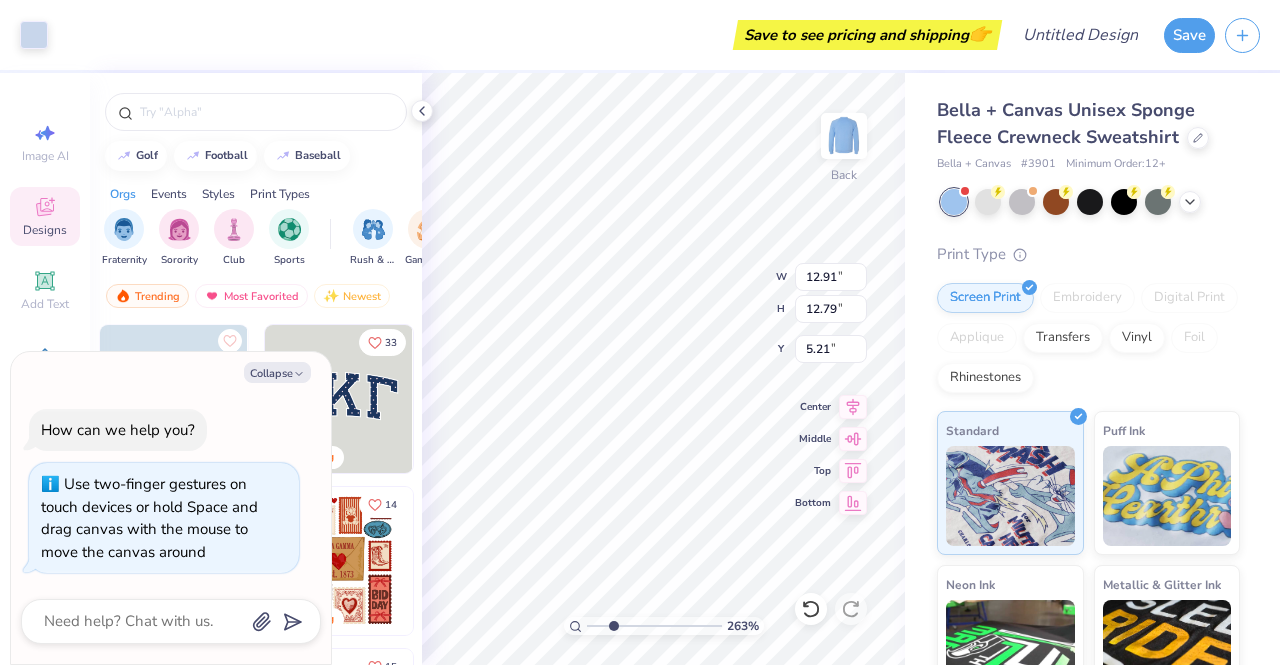 type on "2.6345308812894" 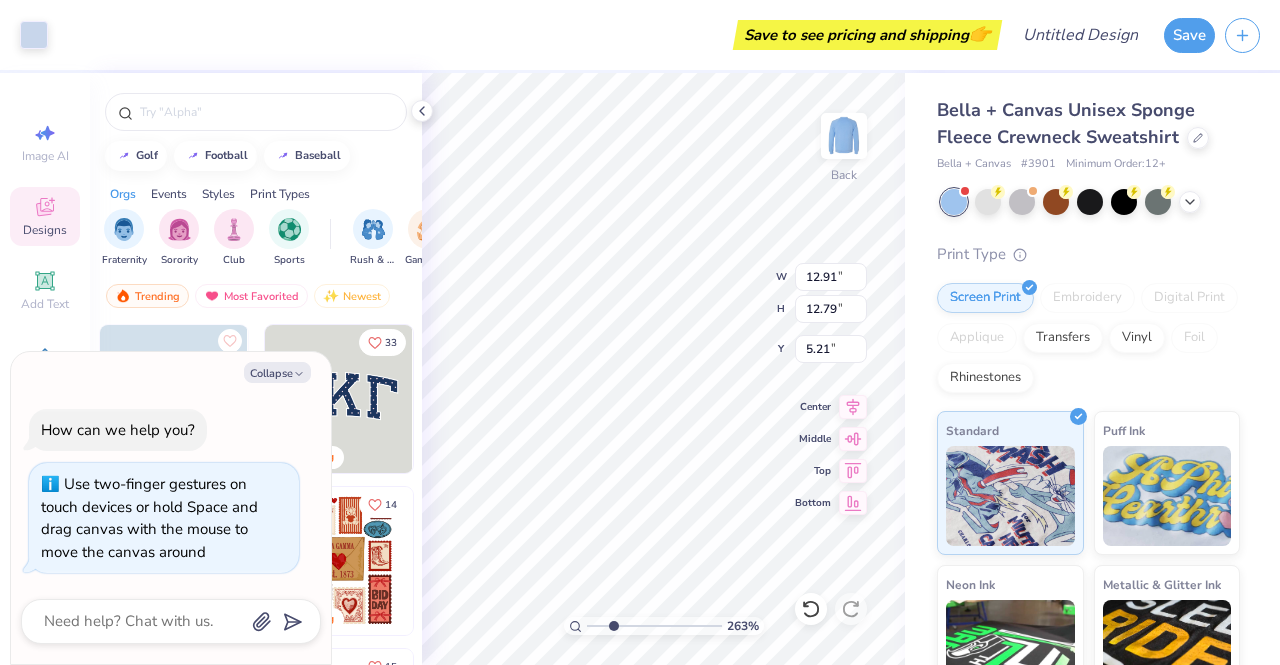 type on "x" 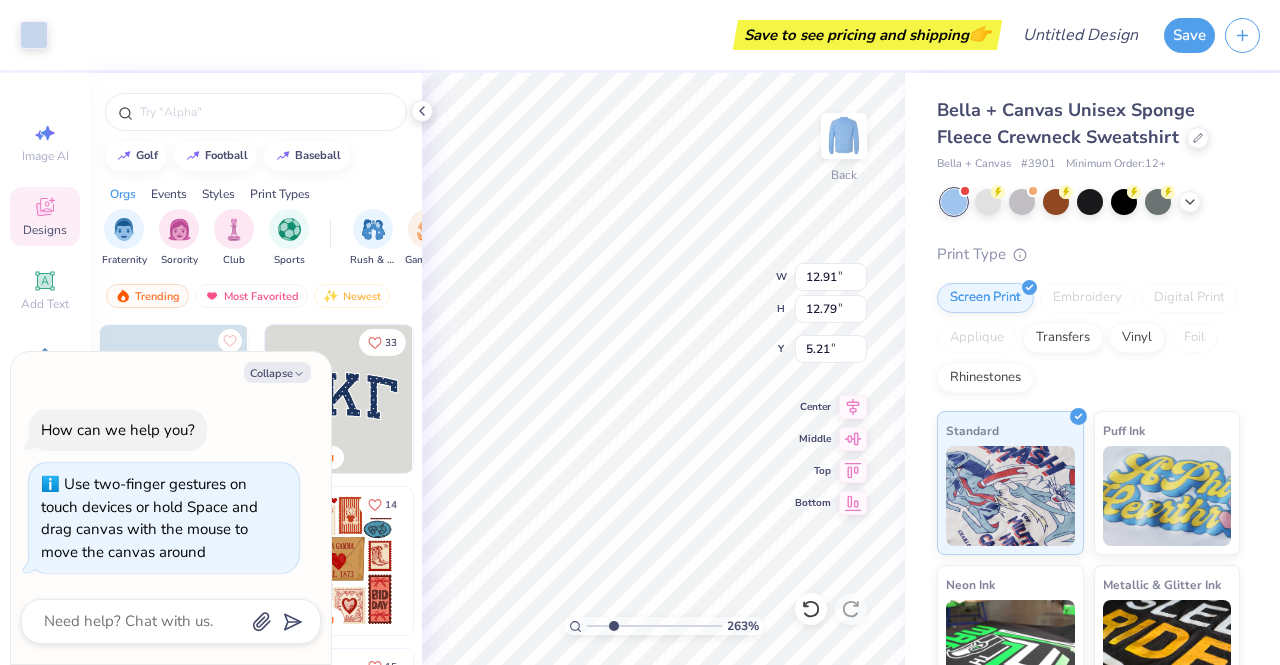 type on "0.31" 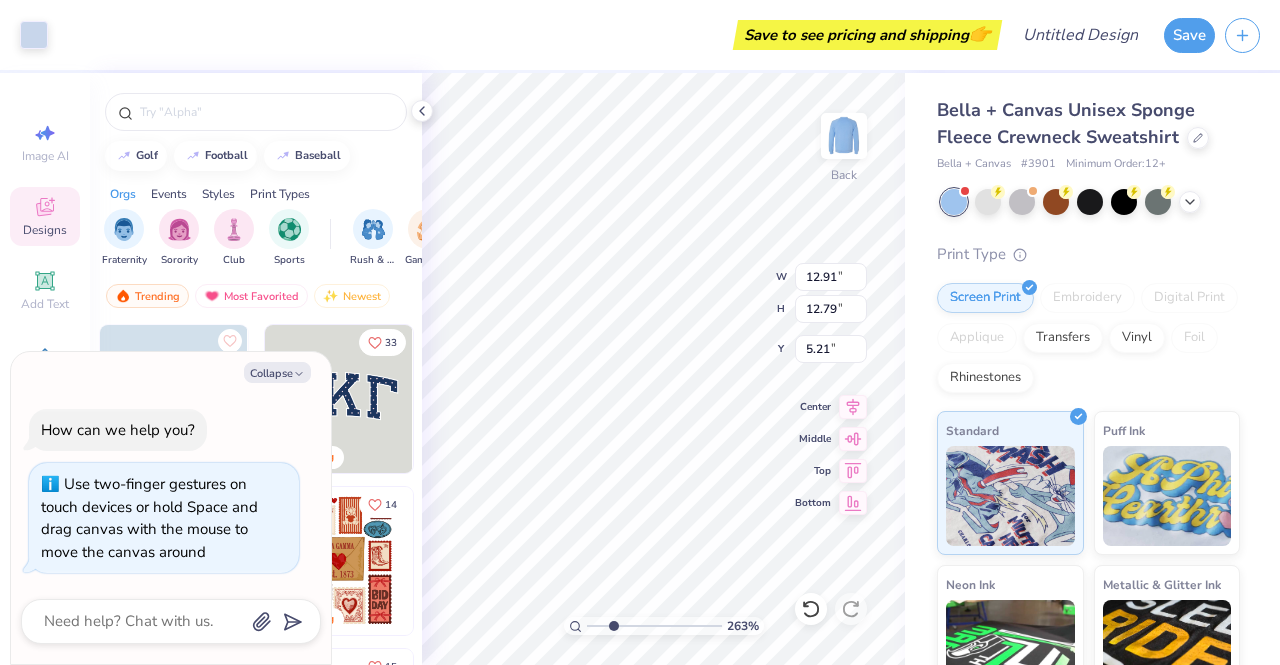 type on "0.30" 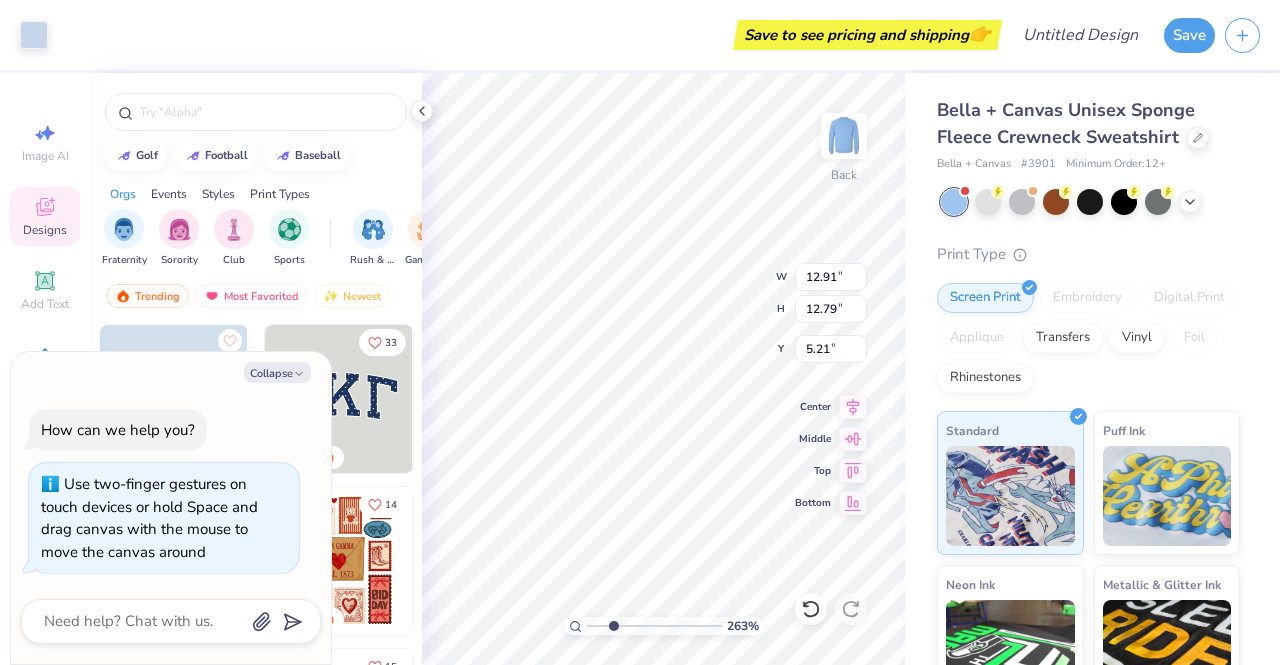 type on "7.02" 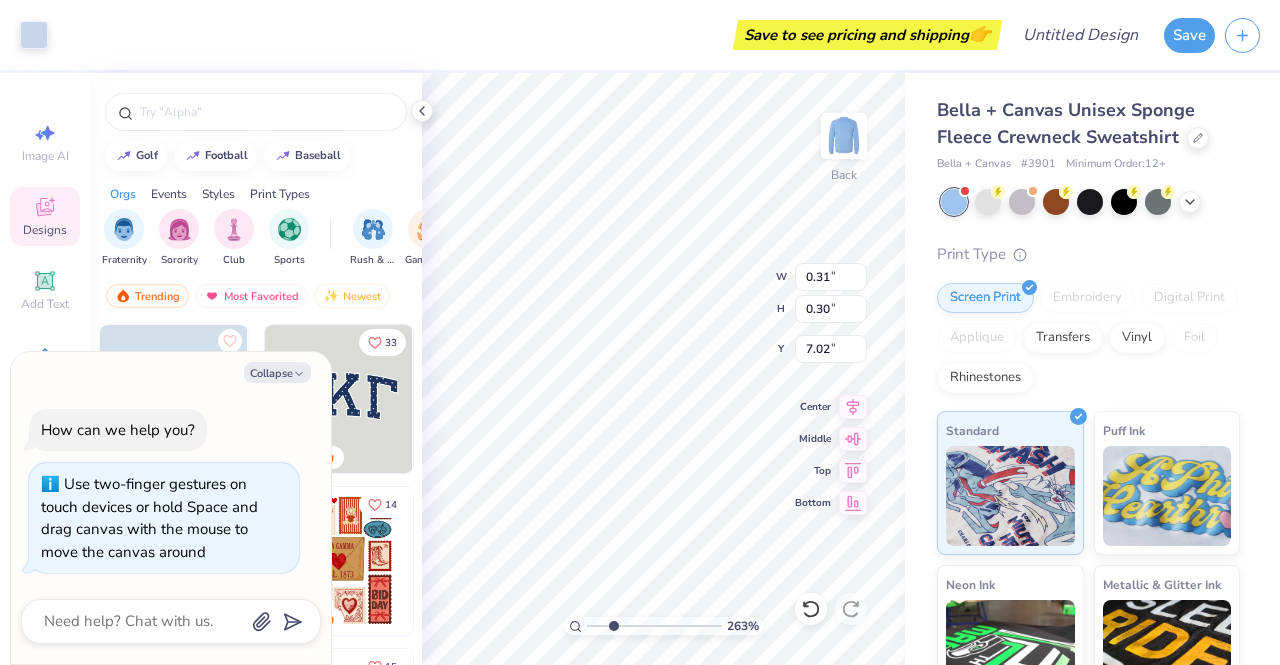type on "2.6345308812894" 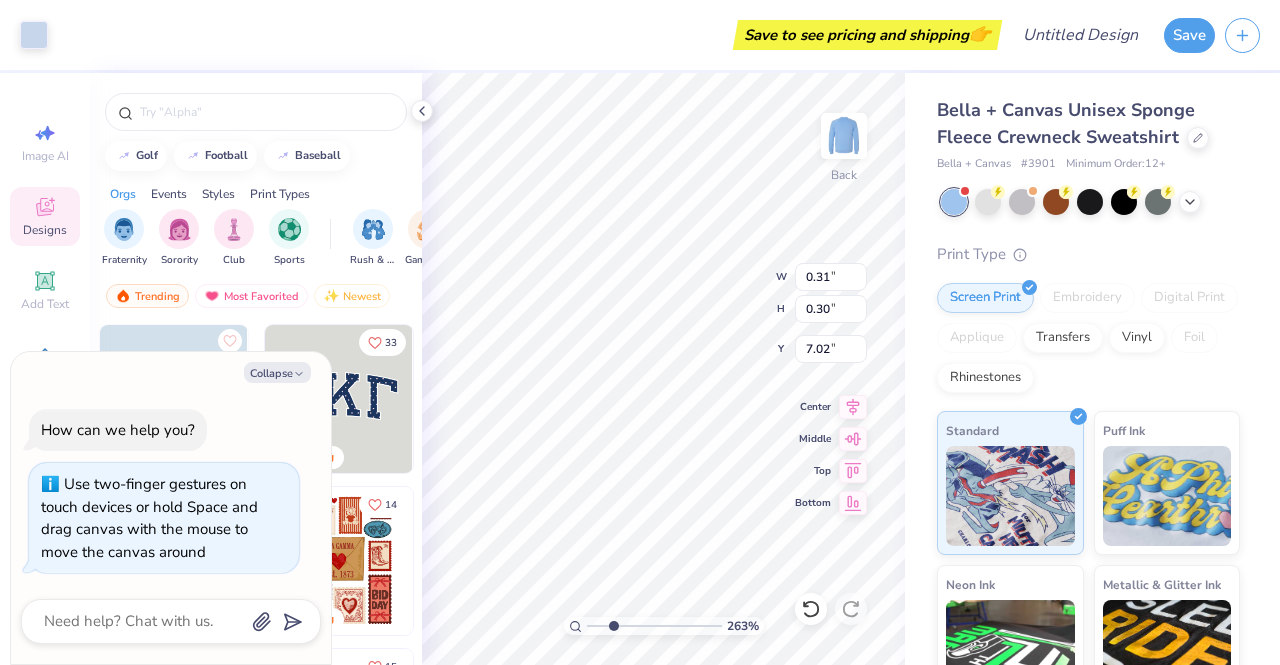 type on "x" 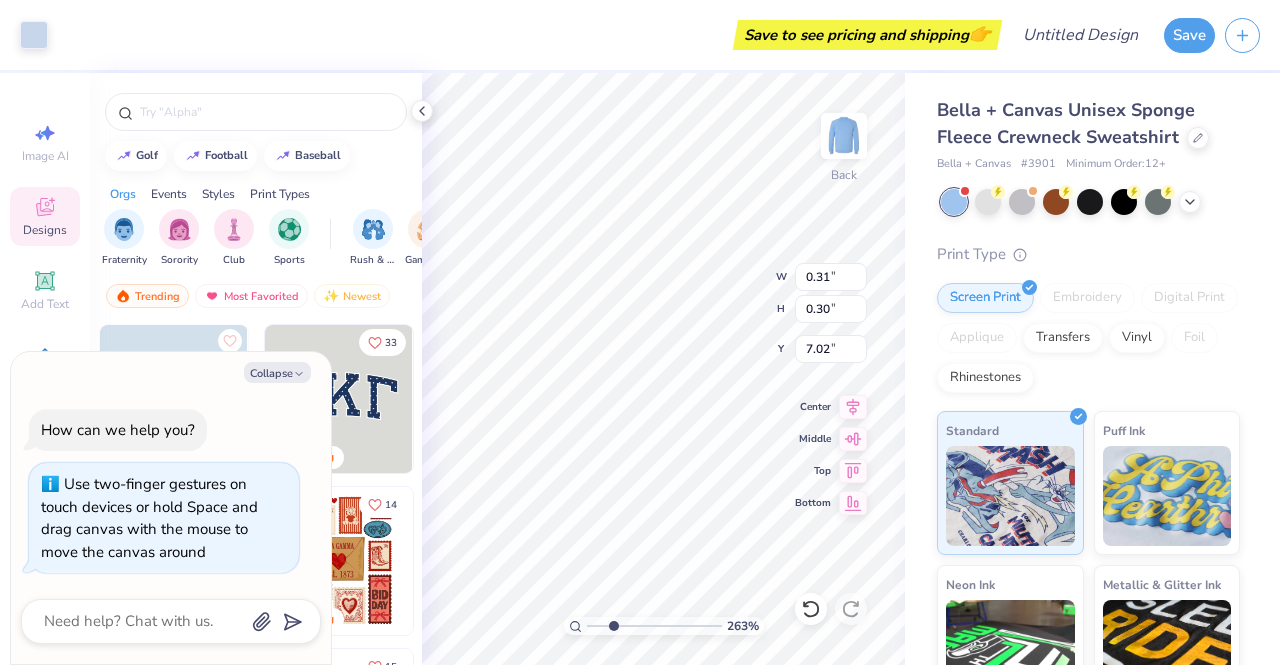 type on "2.6345308812894" 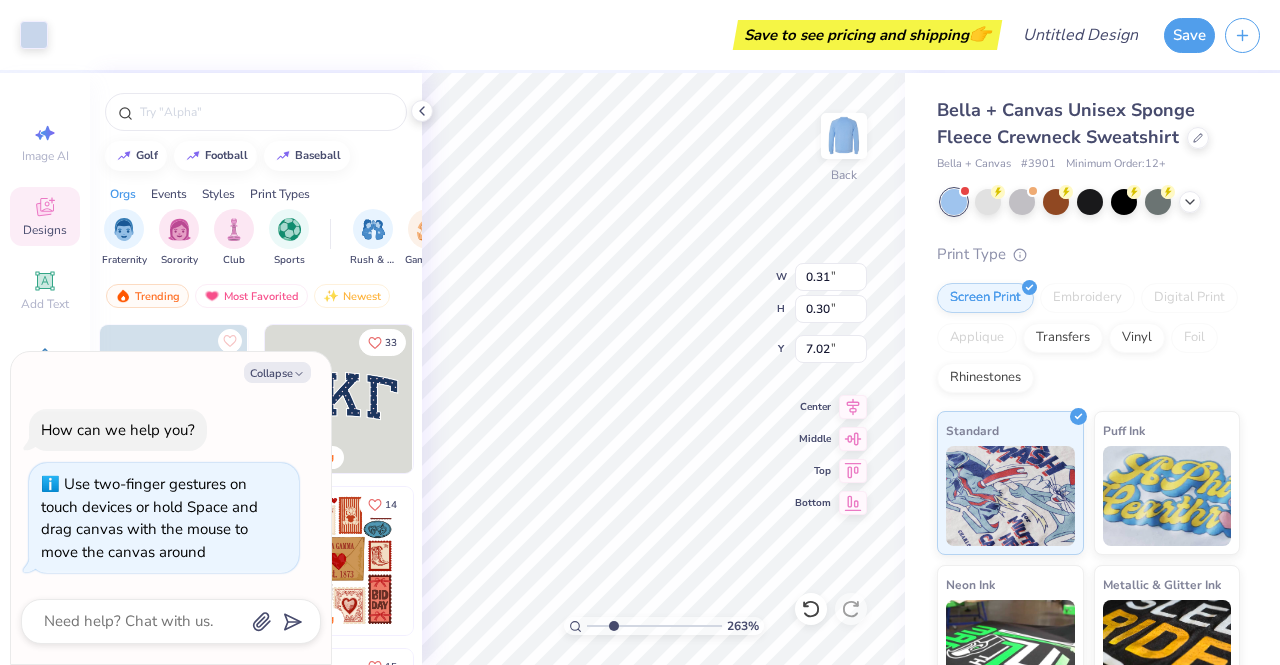 type on "x" 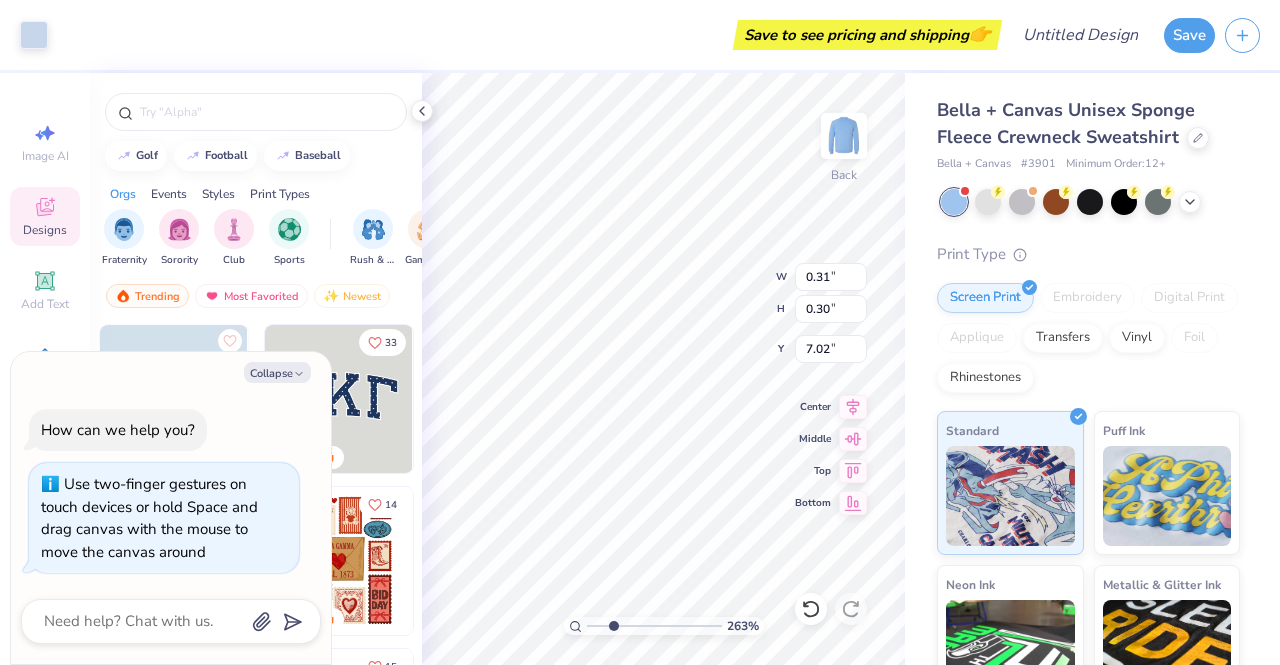 type on "1.60" 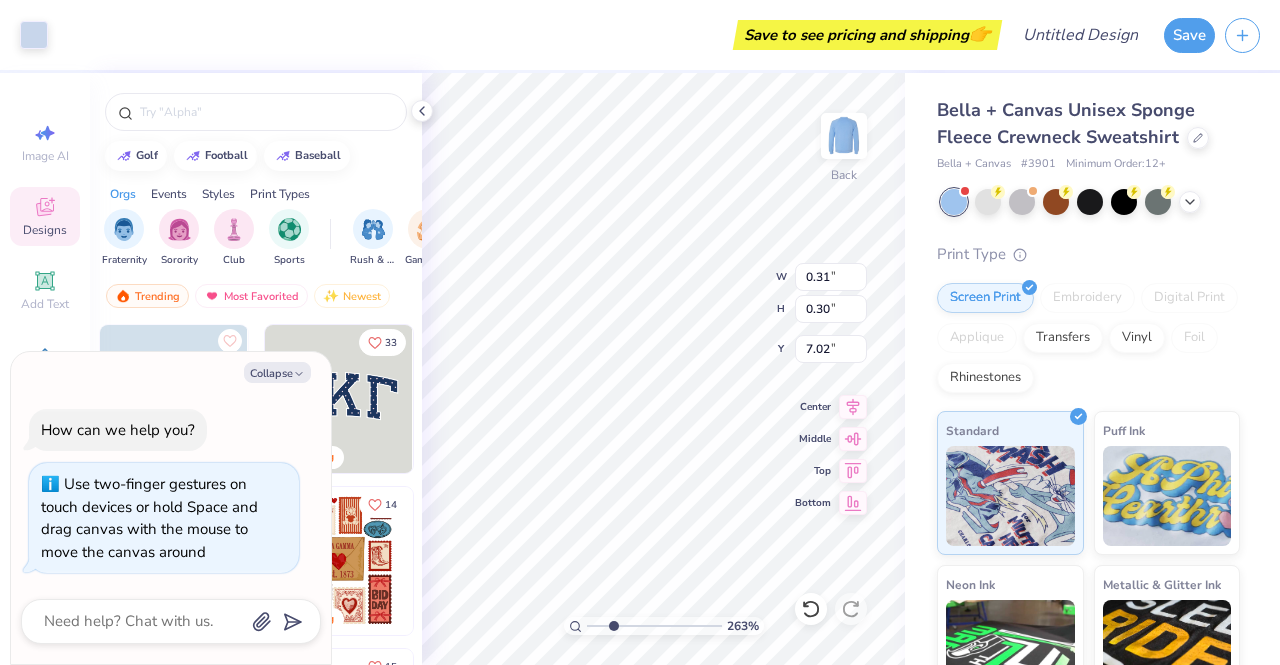 type on "0.60" 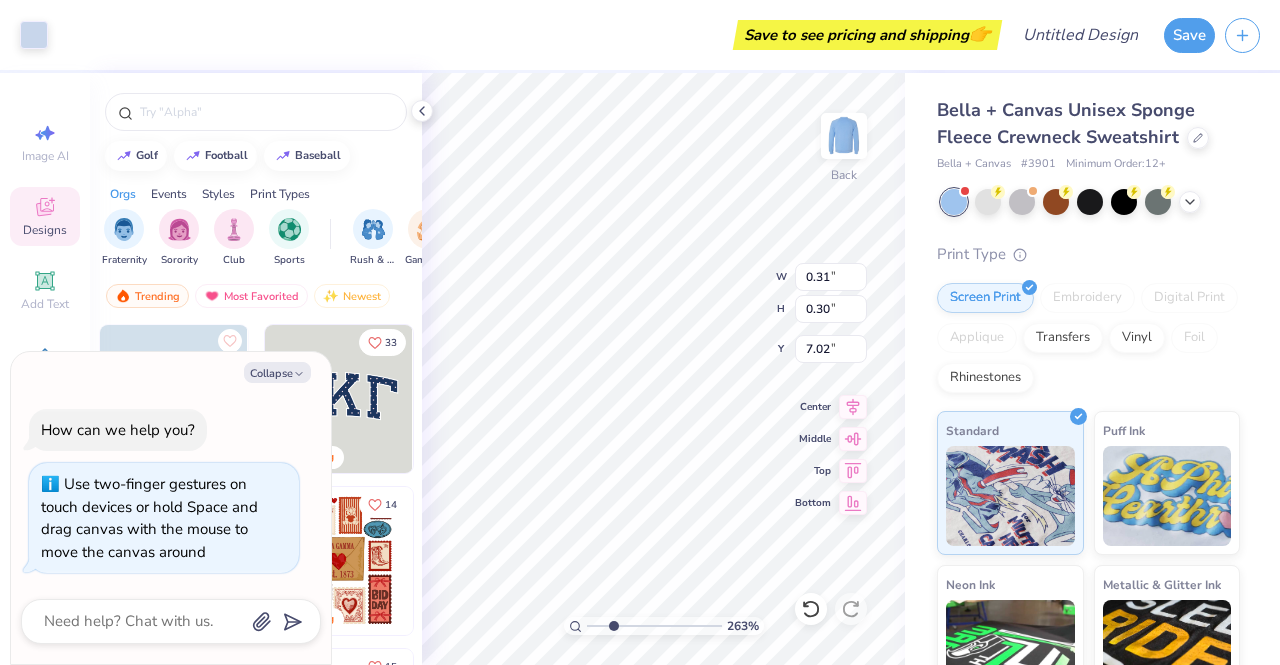 type on "6.76" 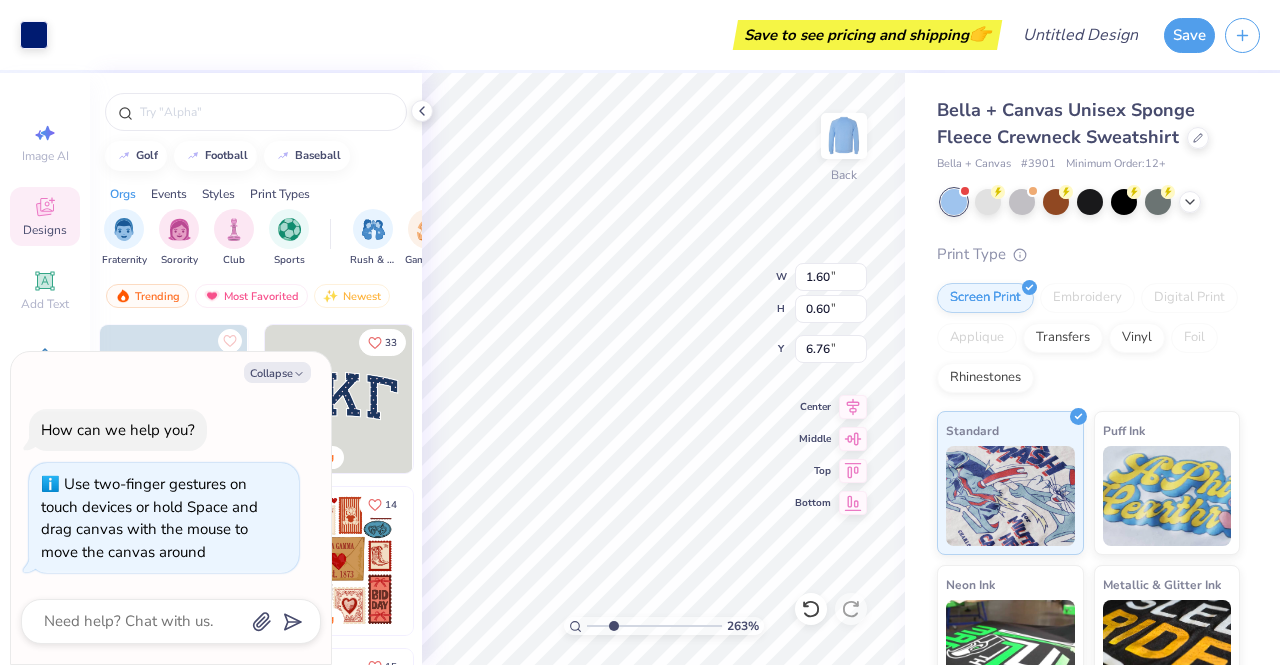 type on "2.6345308812894" 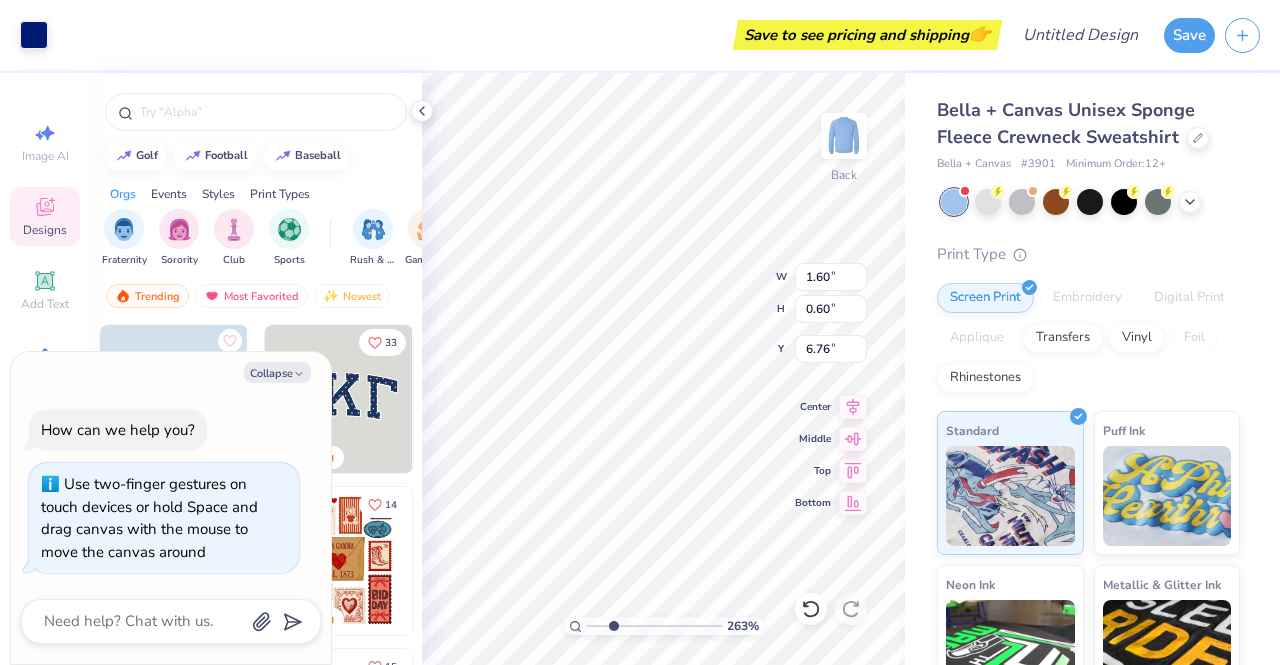 type on "x" 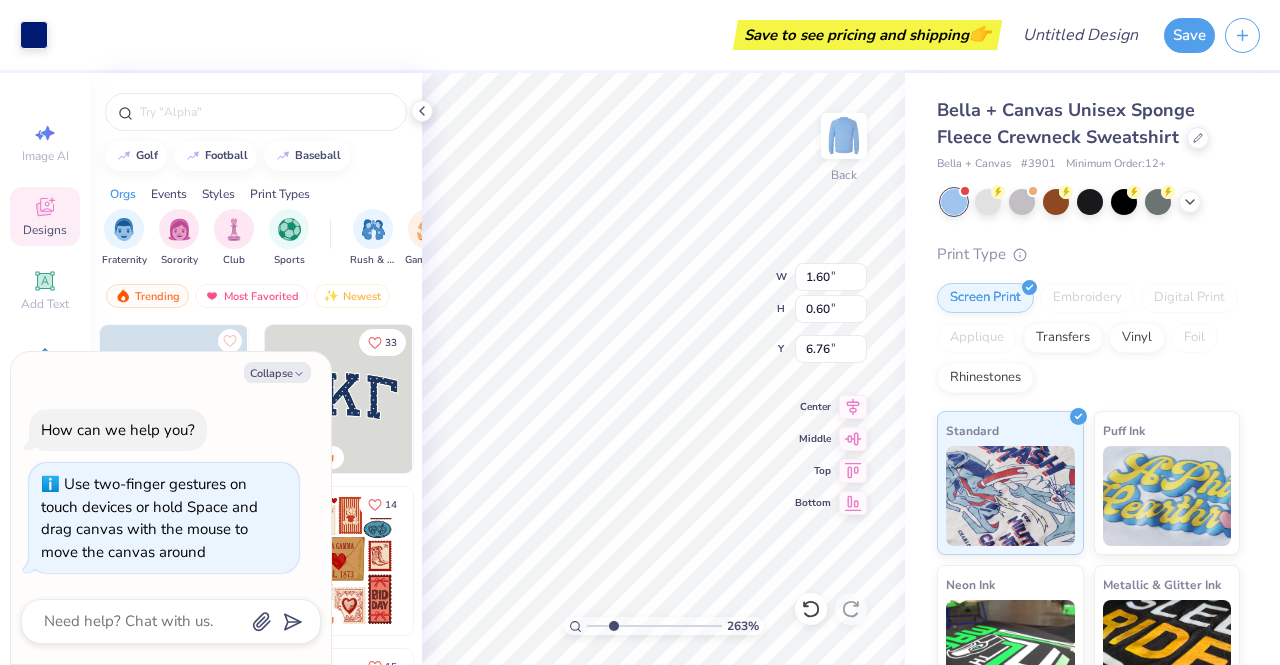 type on "2.6345308812894" 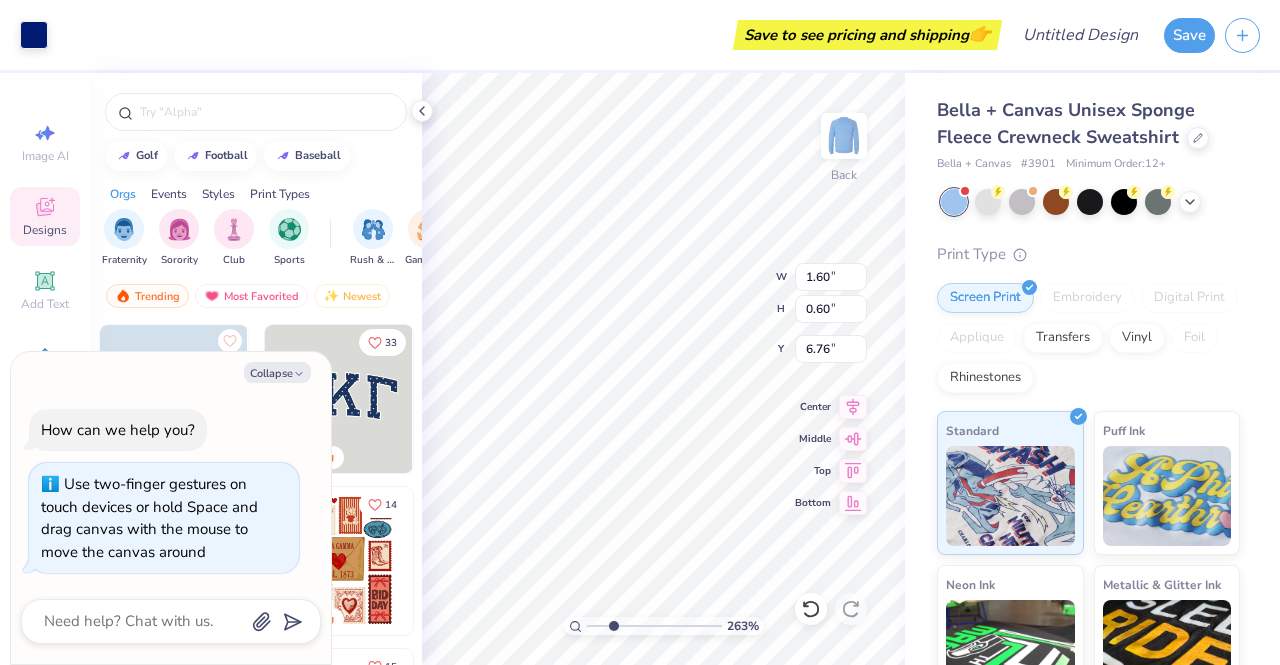 type on "x" 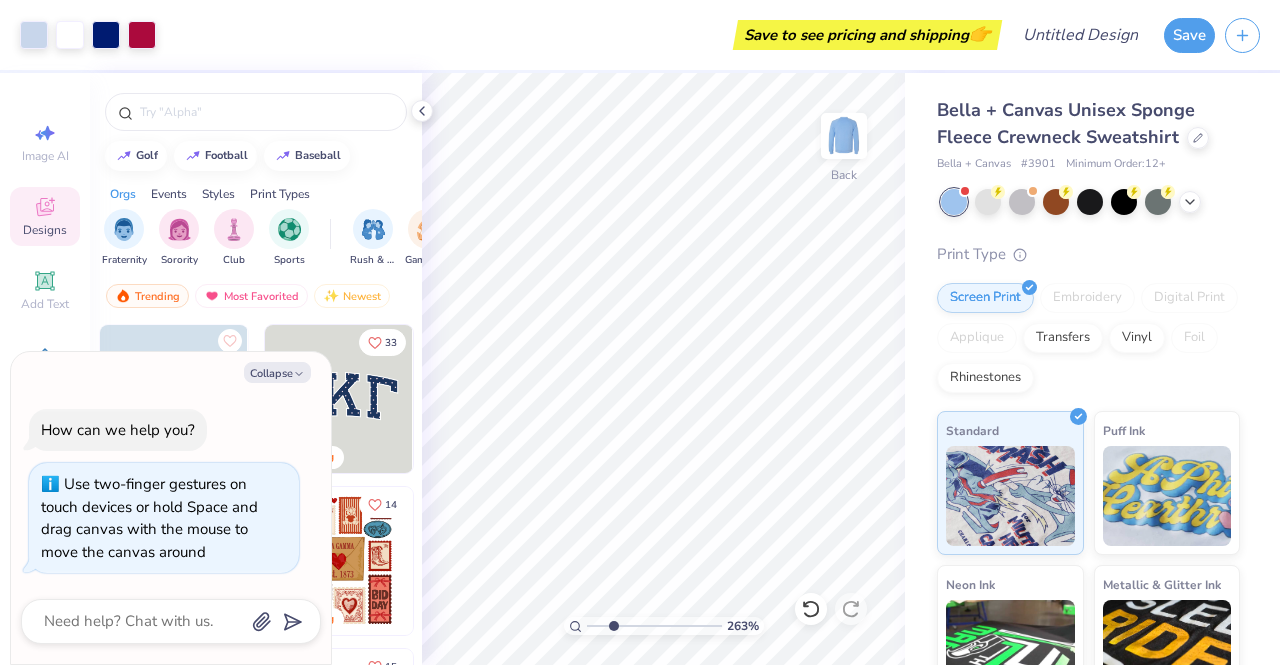 type on "2.6345308812894" 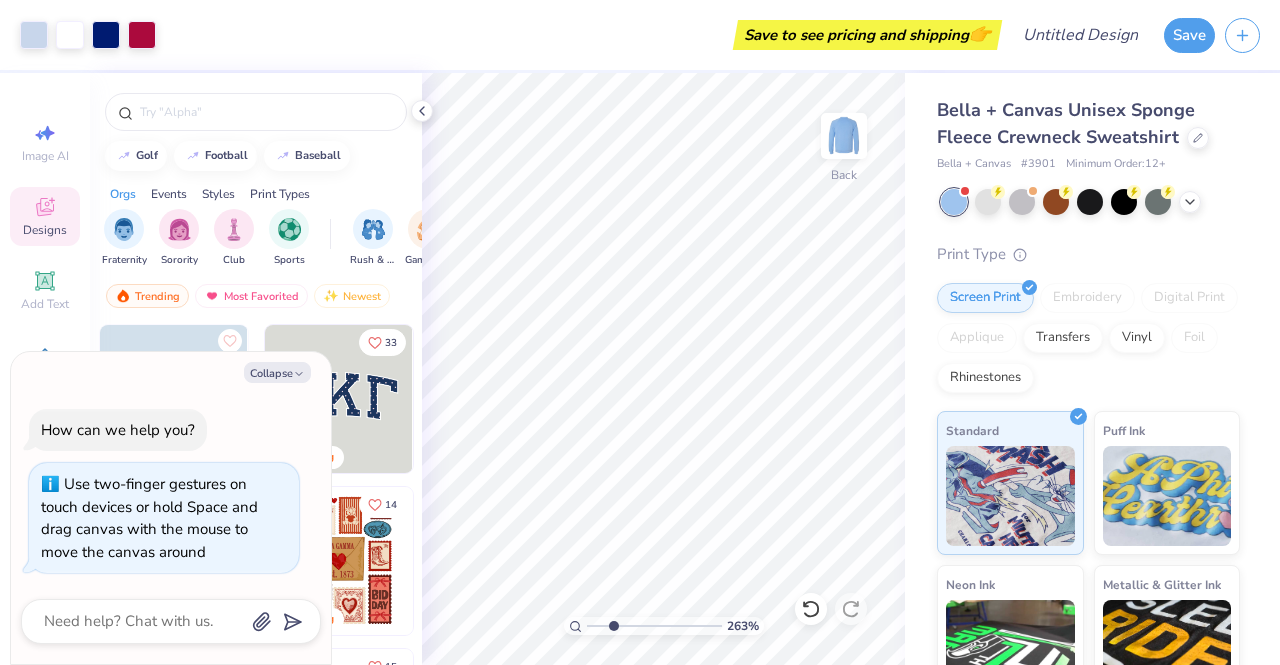 type on "x" 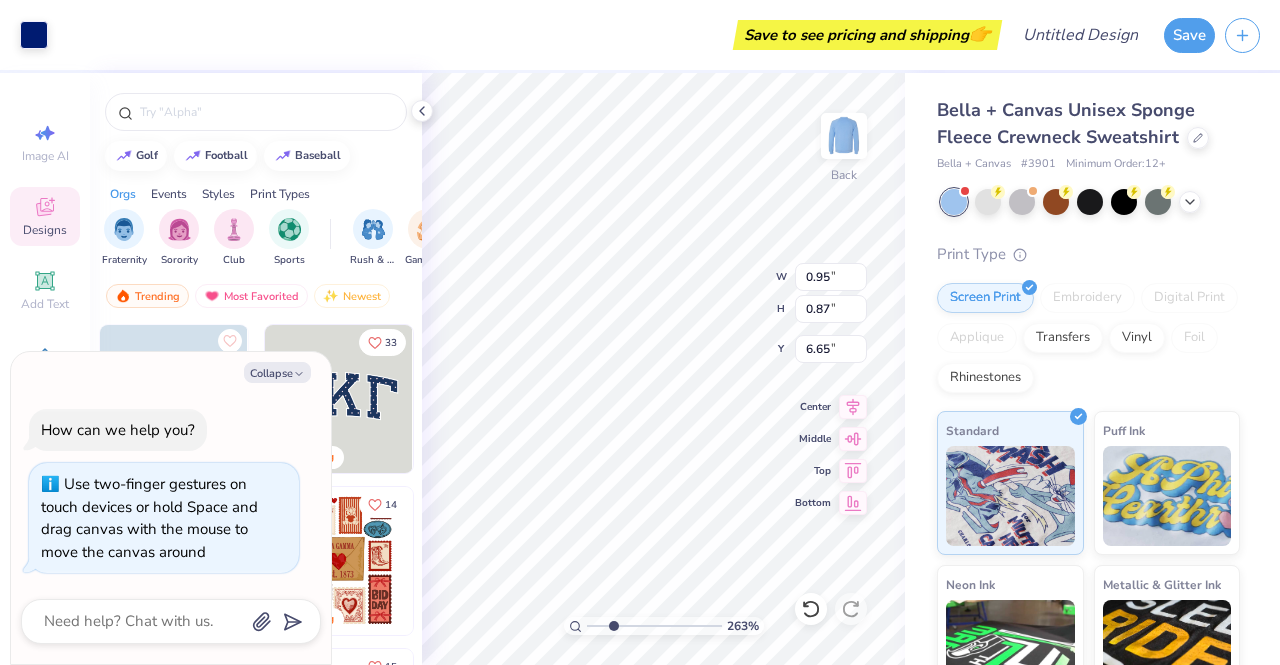 type on "2.6345308812894" 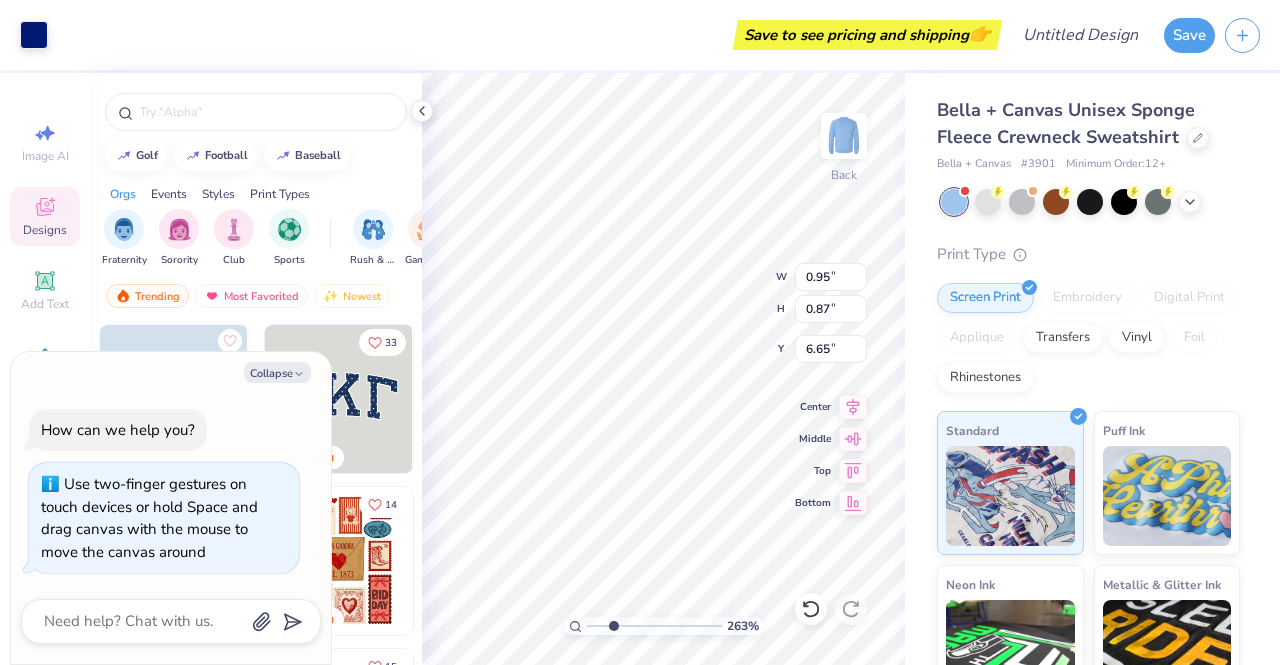 type on "x" 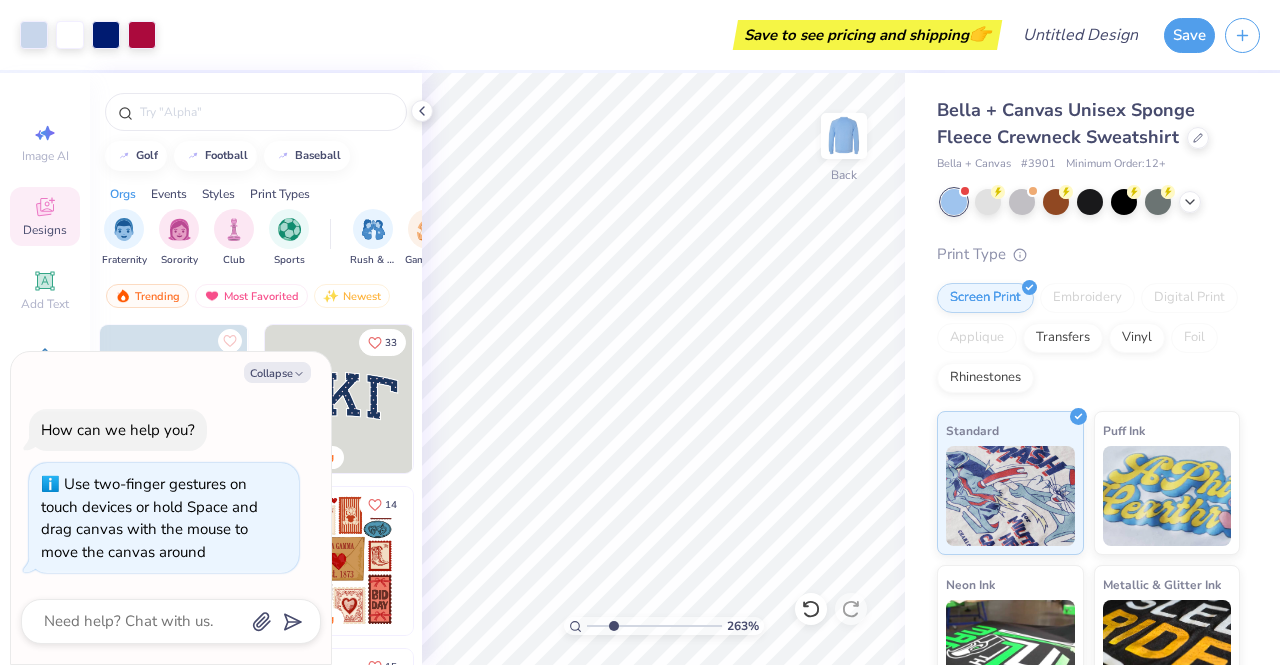 type on "2.6345308812894" 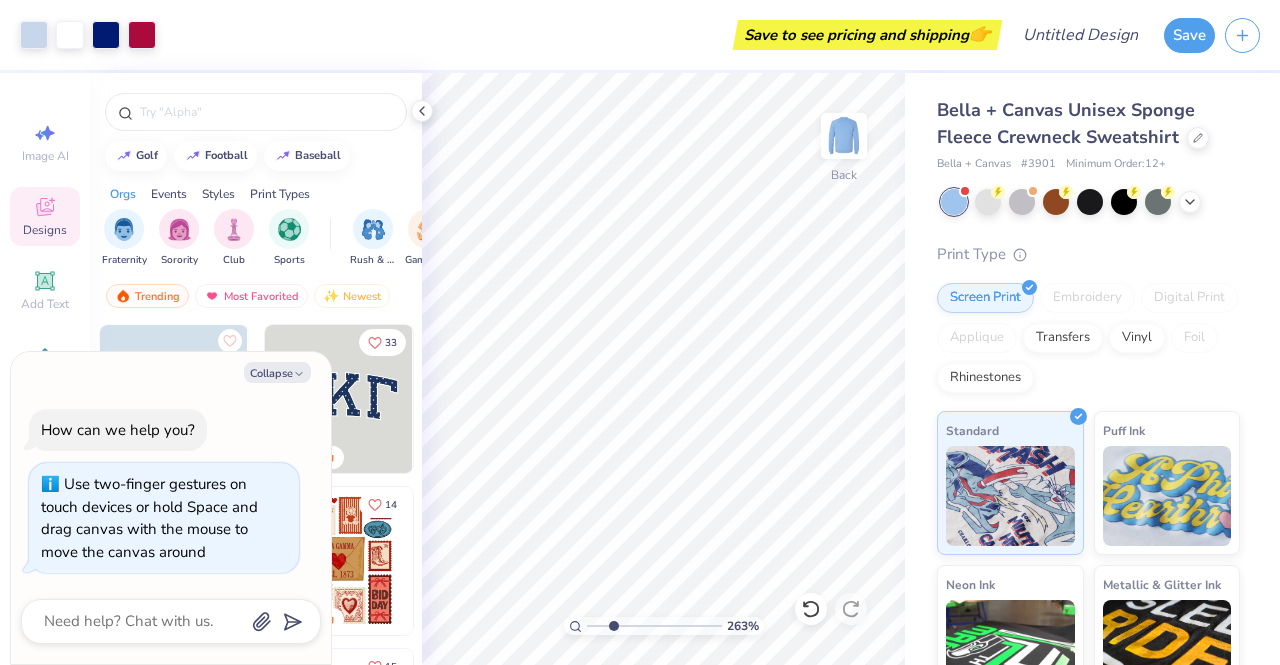 type on "x" 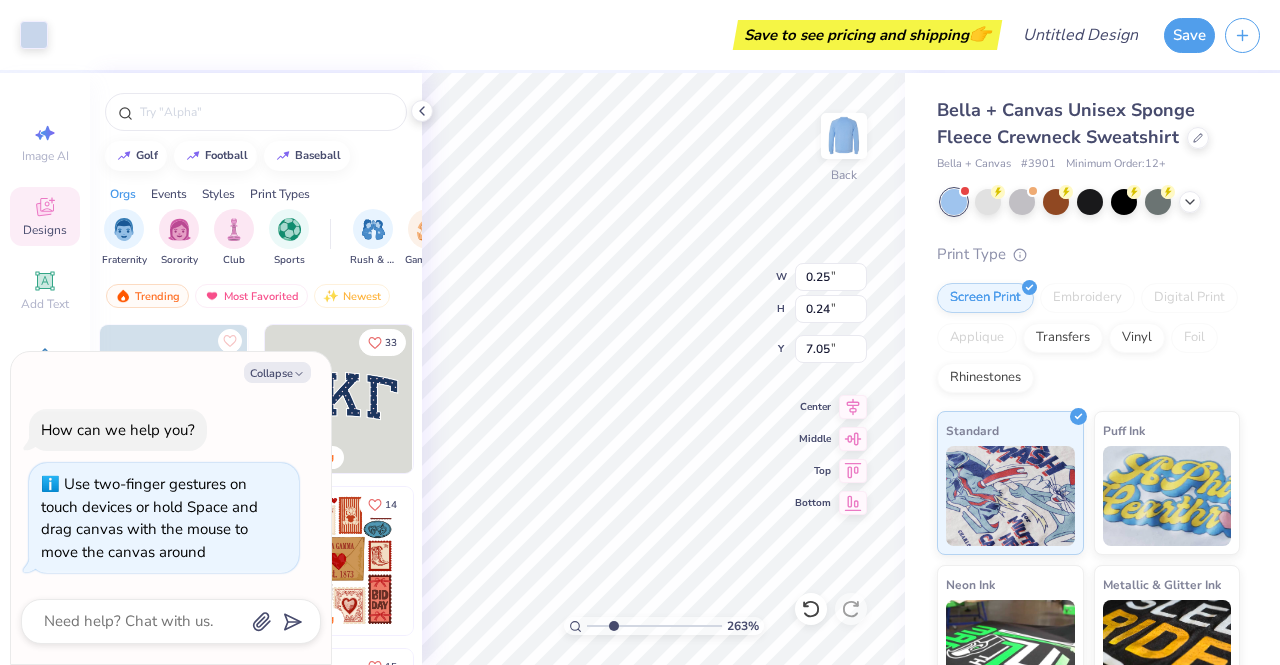 type on "2.6345308812894" 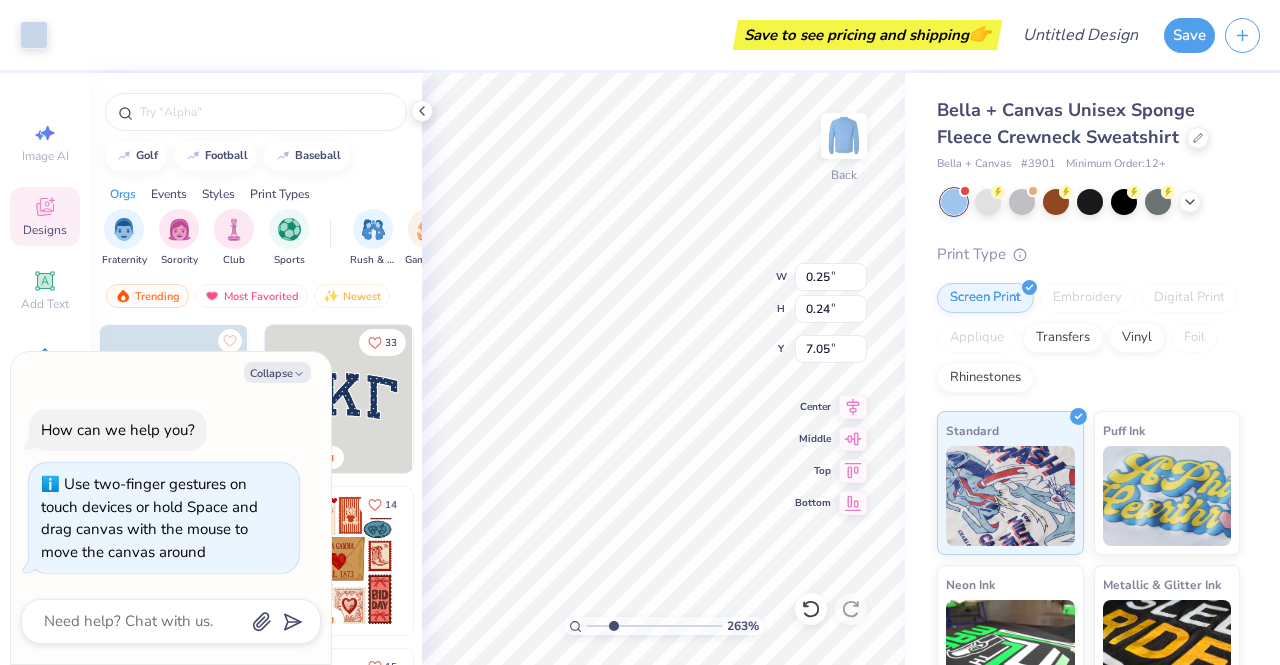 type on "x" 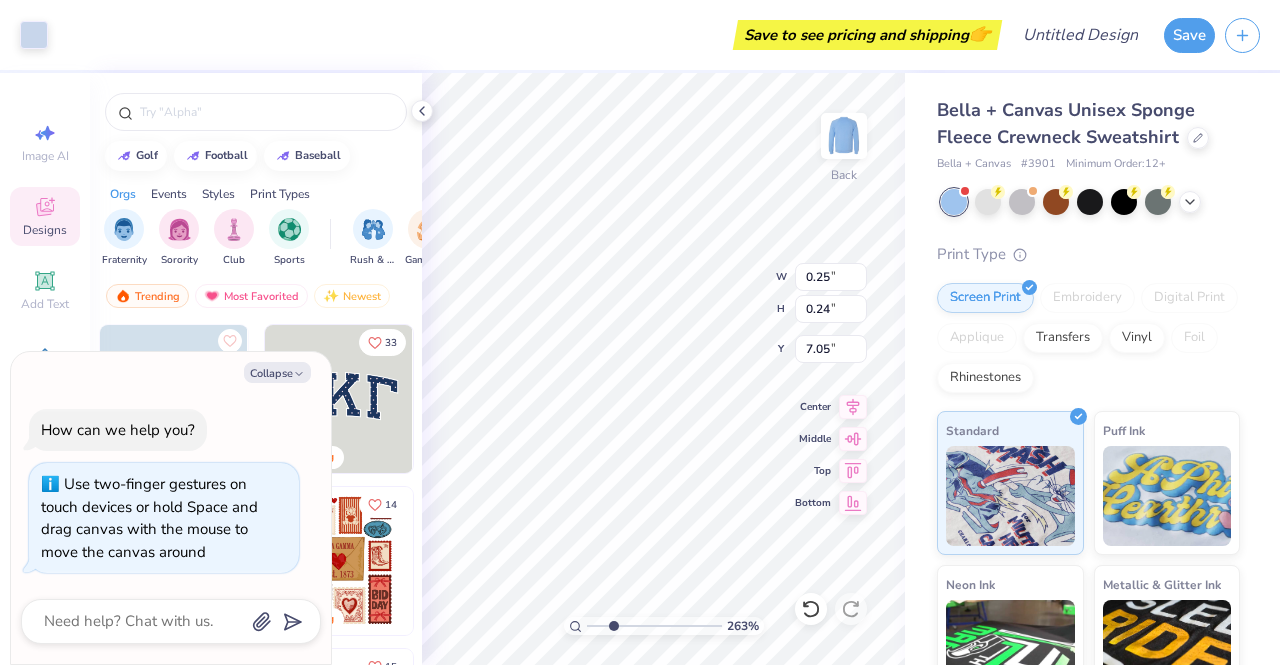 type on "12.91" 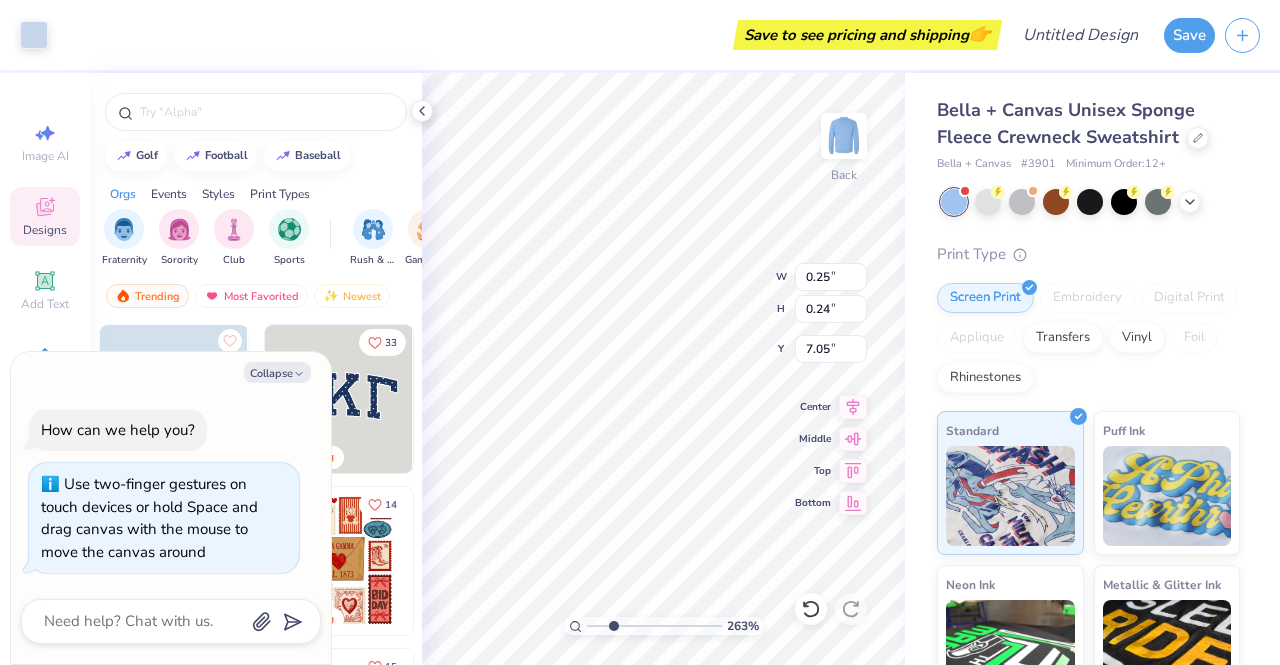 type on "12.79" 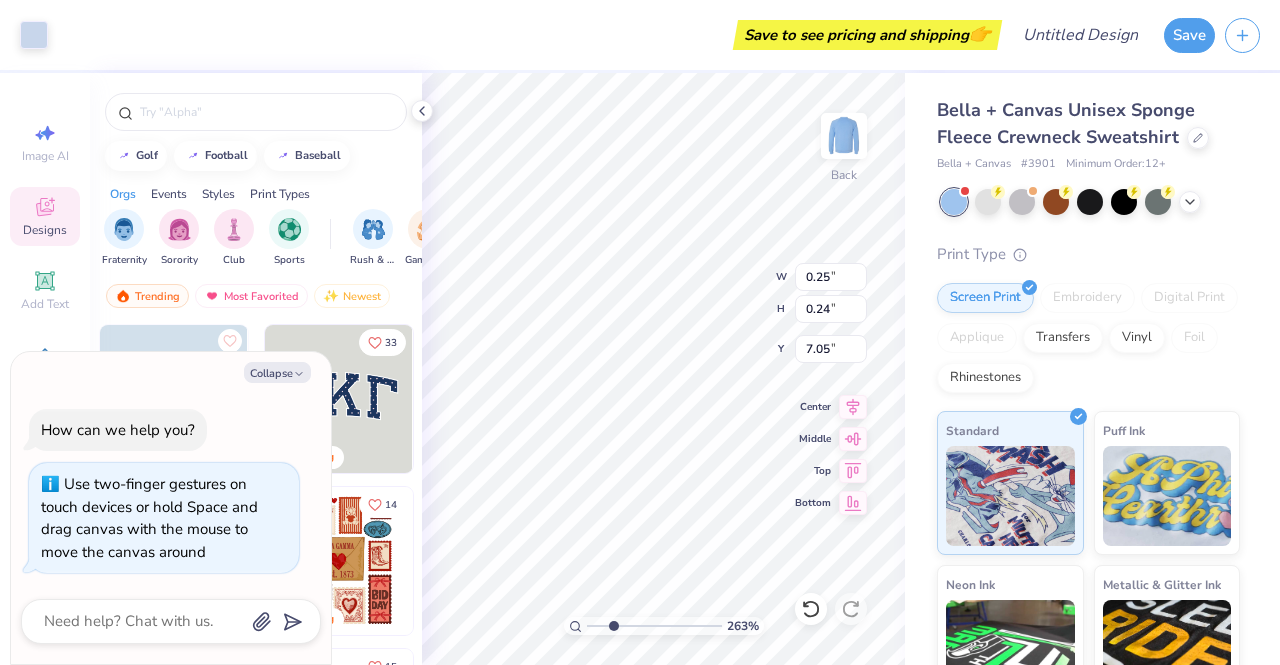 type on "5.21" 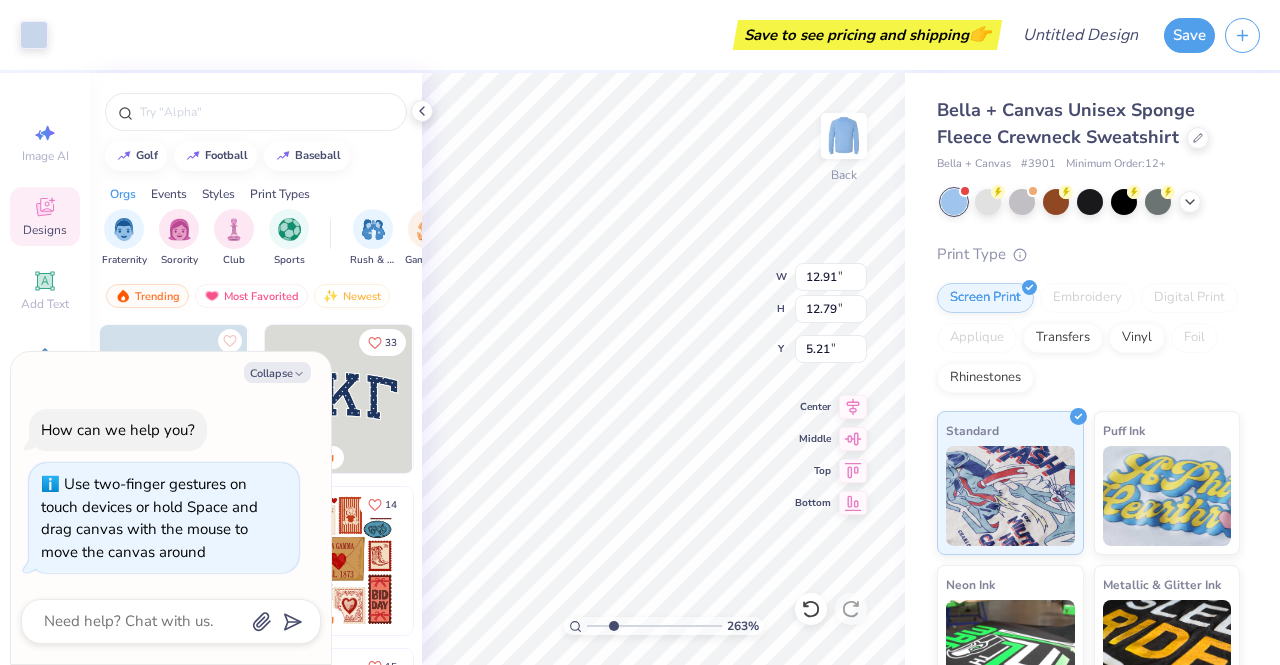 type on "2.6345308812894" 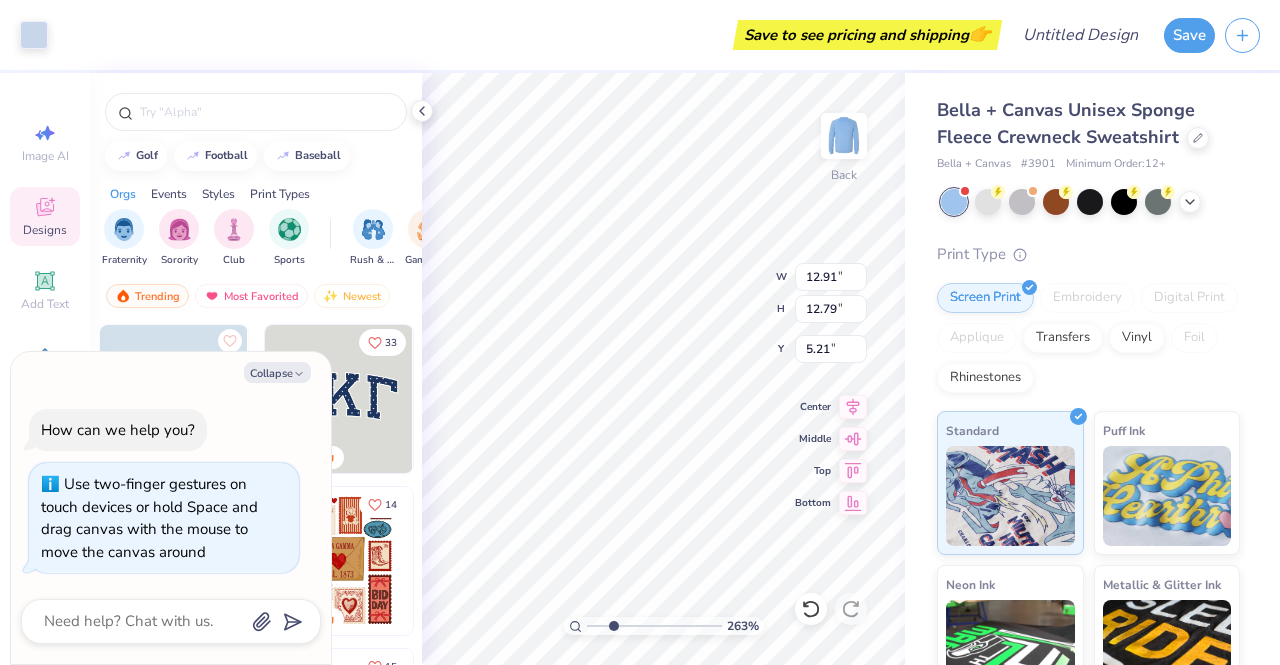 type on "x" 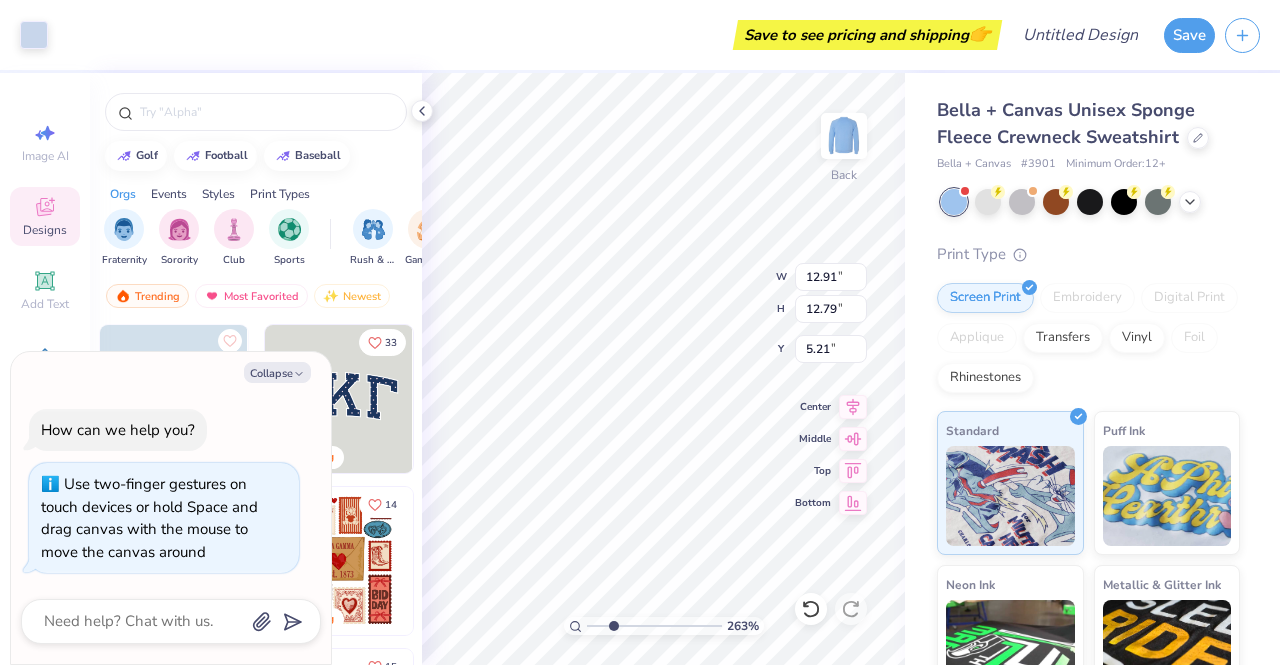 type on "2.6345308812894" 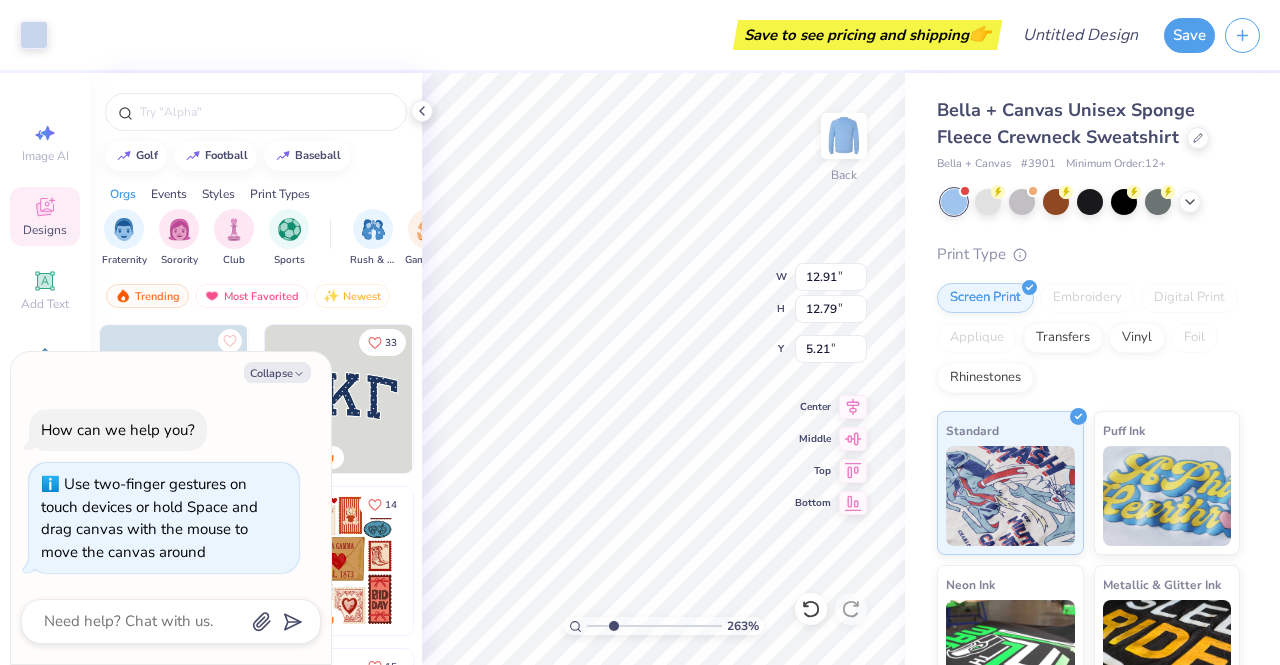 type on "x" 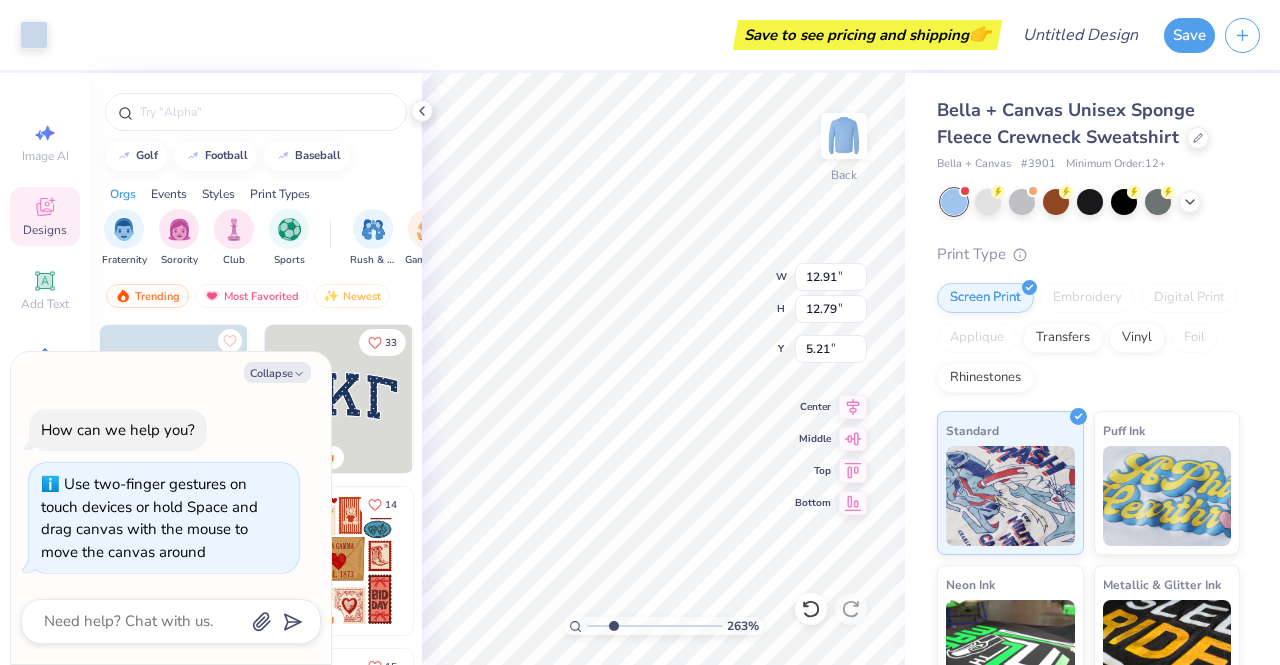 type on "2.6345308812894" 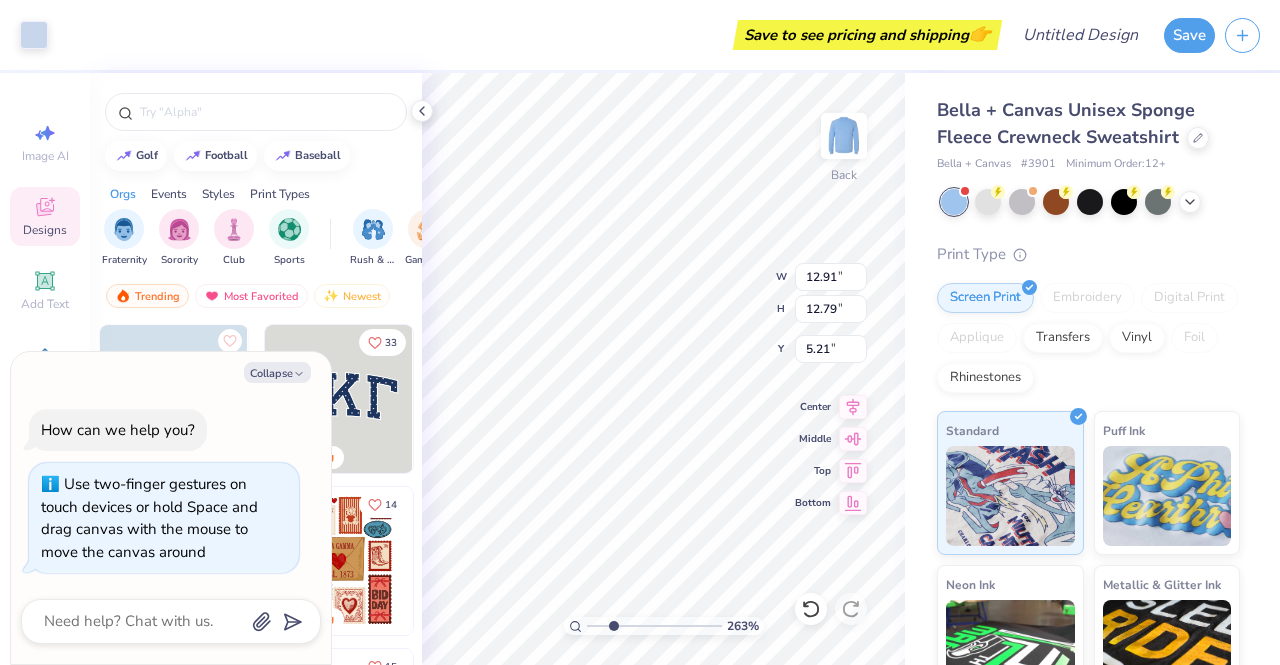 type on "x" 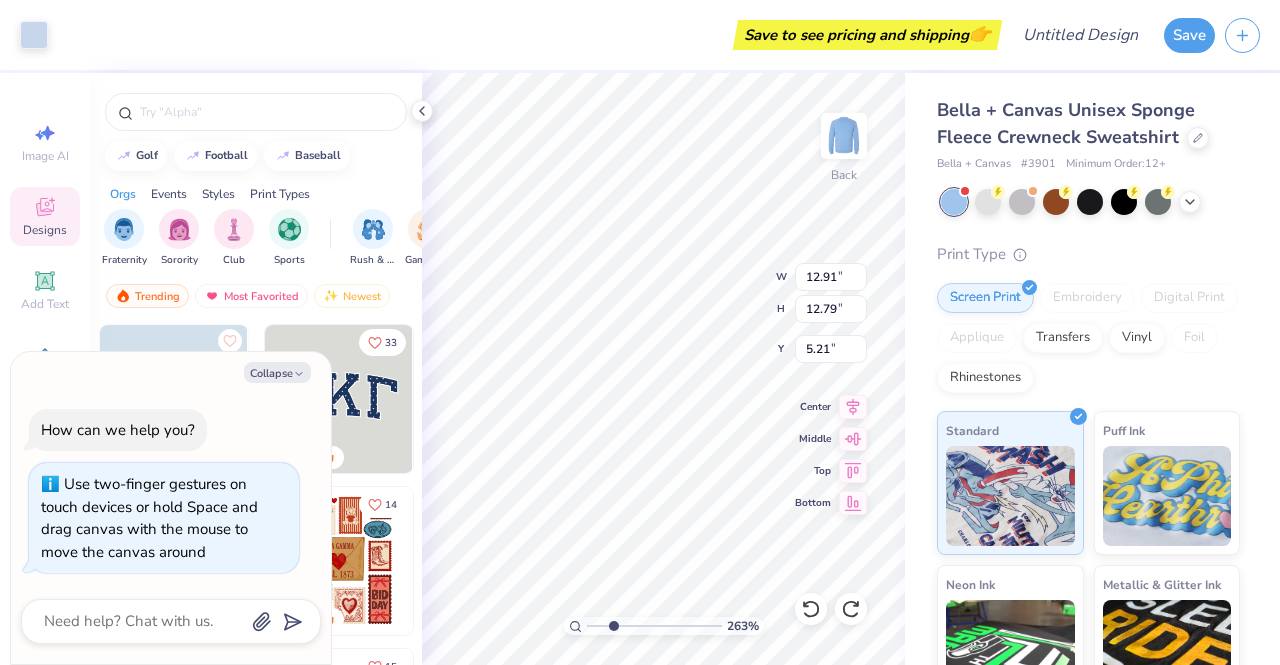 type on "2.6345308812894" 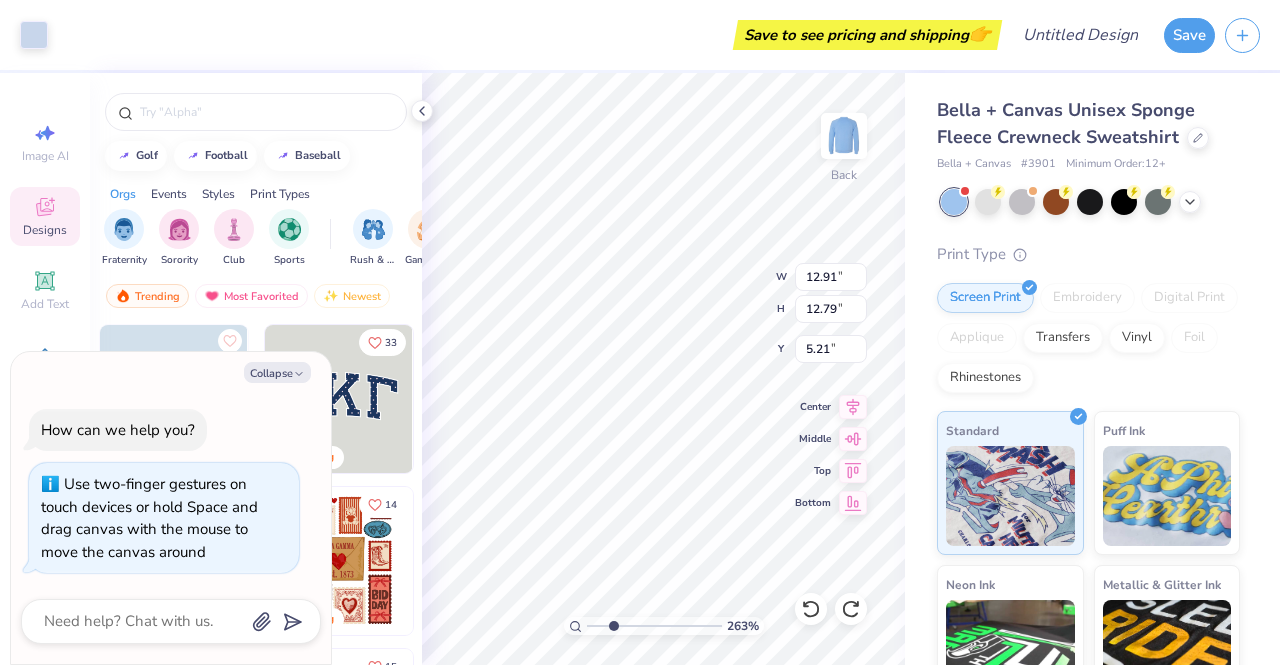 type on "x" 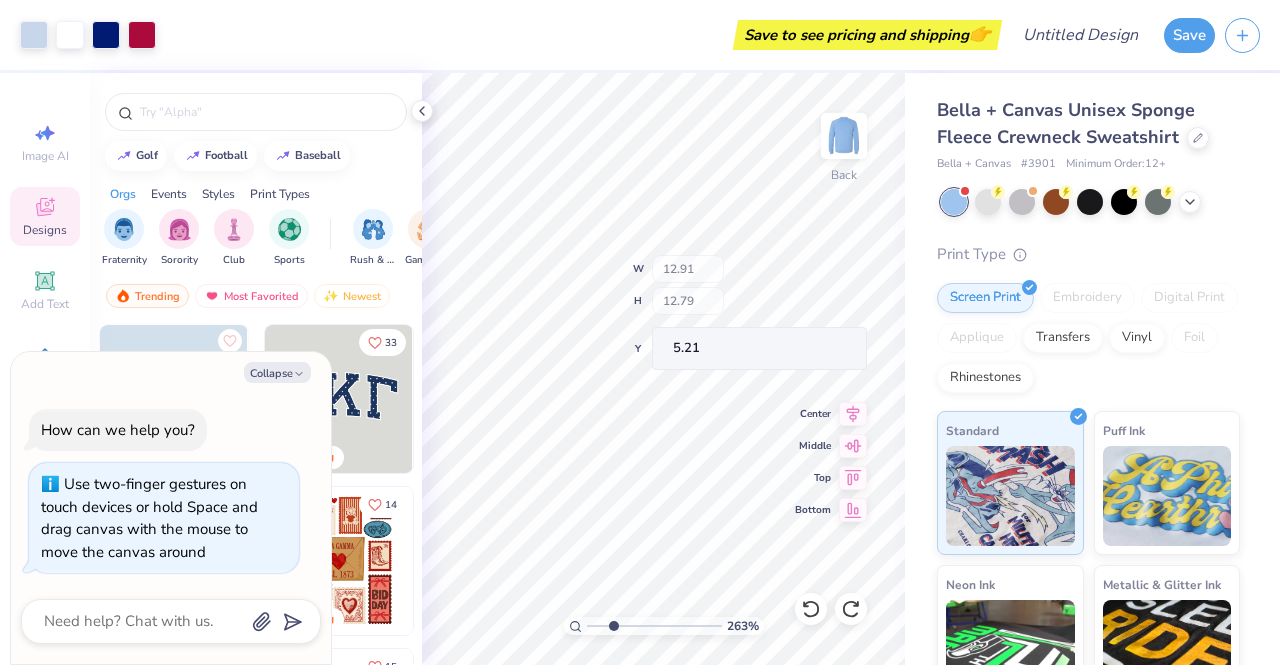 type on "2.6345308812894" 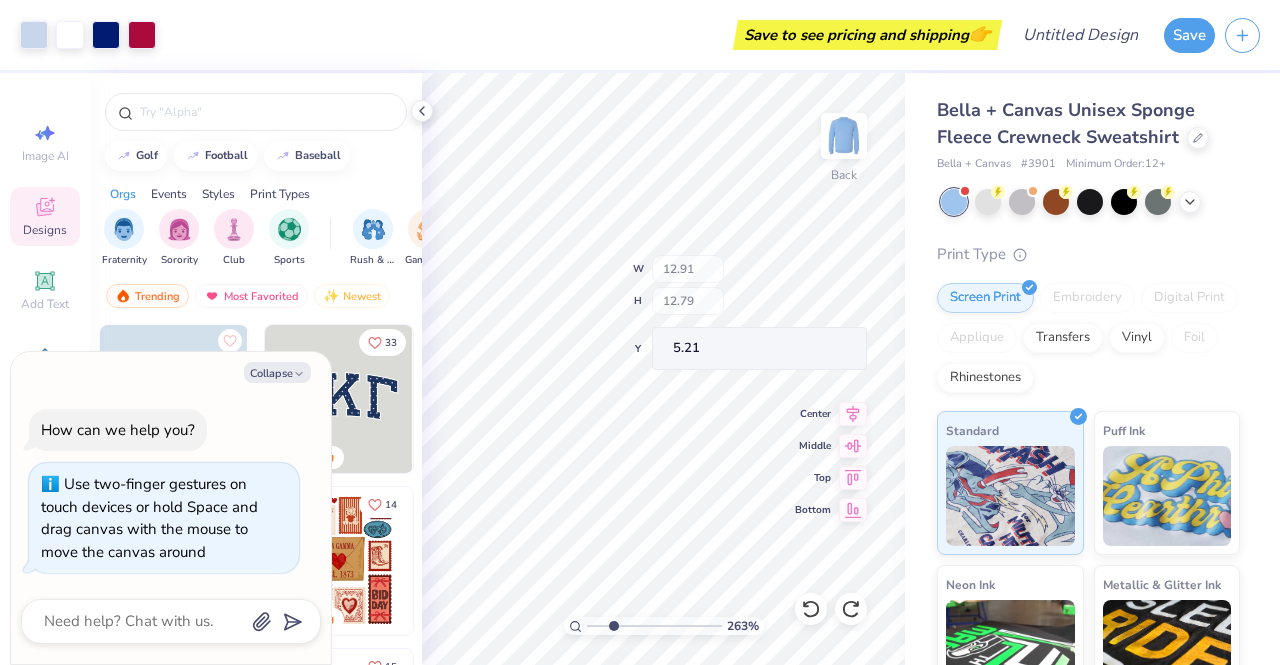 type on "x" 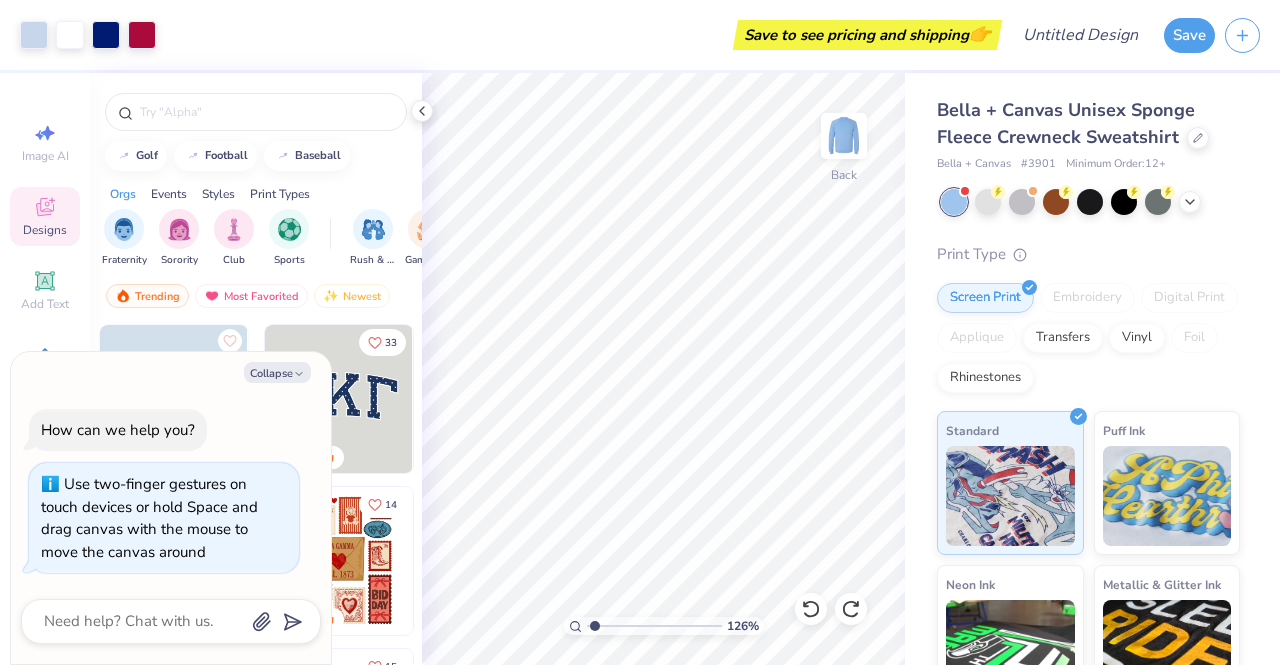 type on "1.26216547553591" 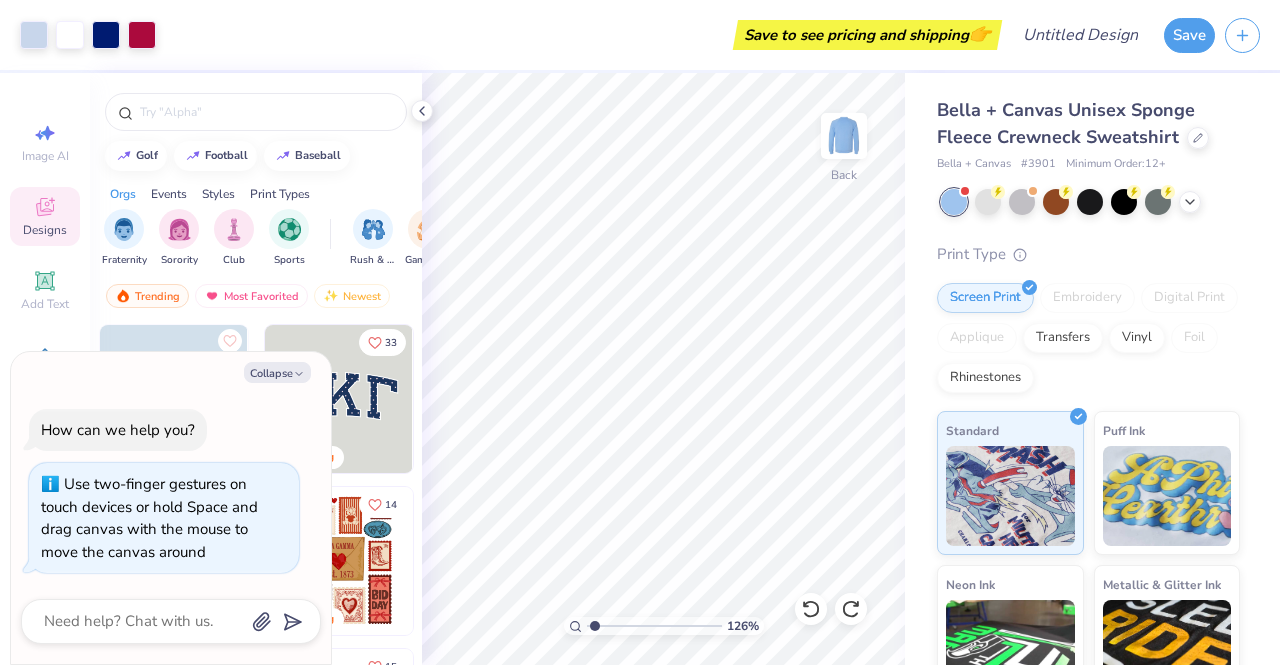 type on "x" 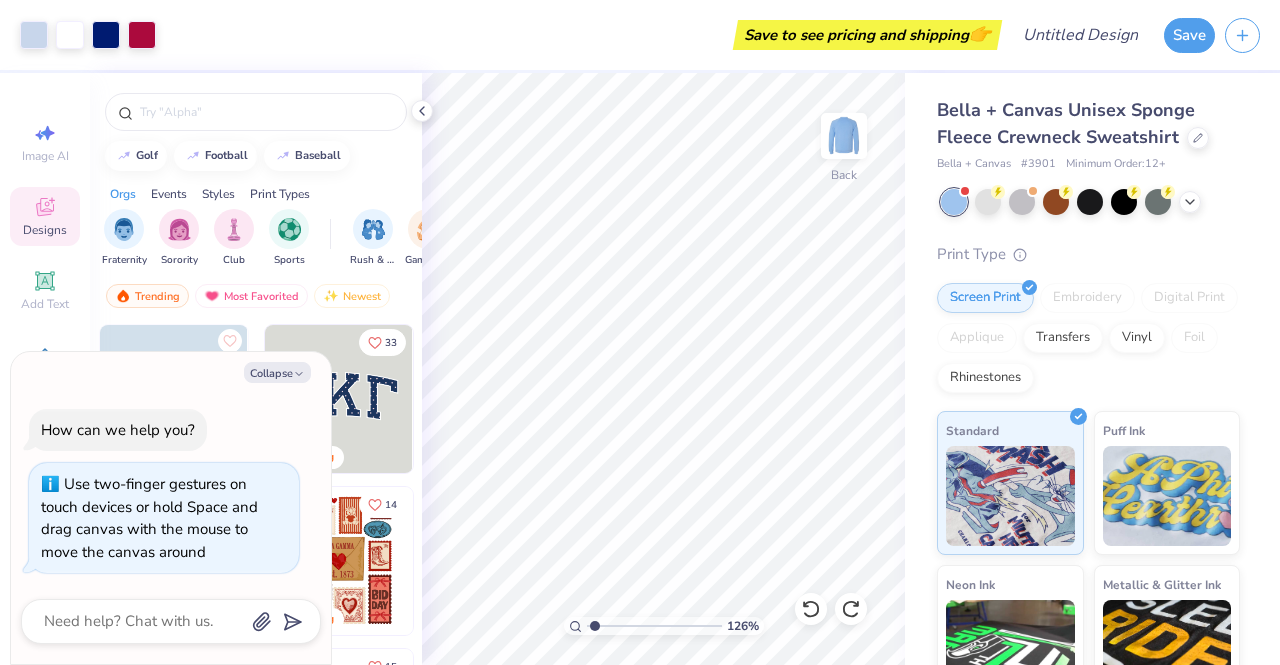 type on "1" 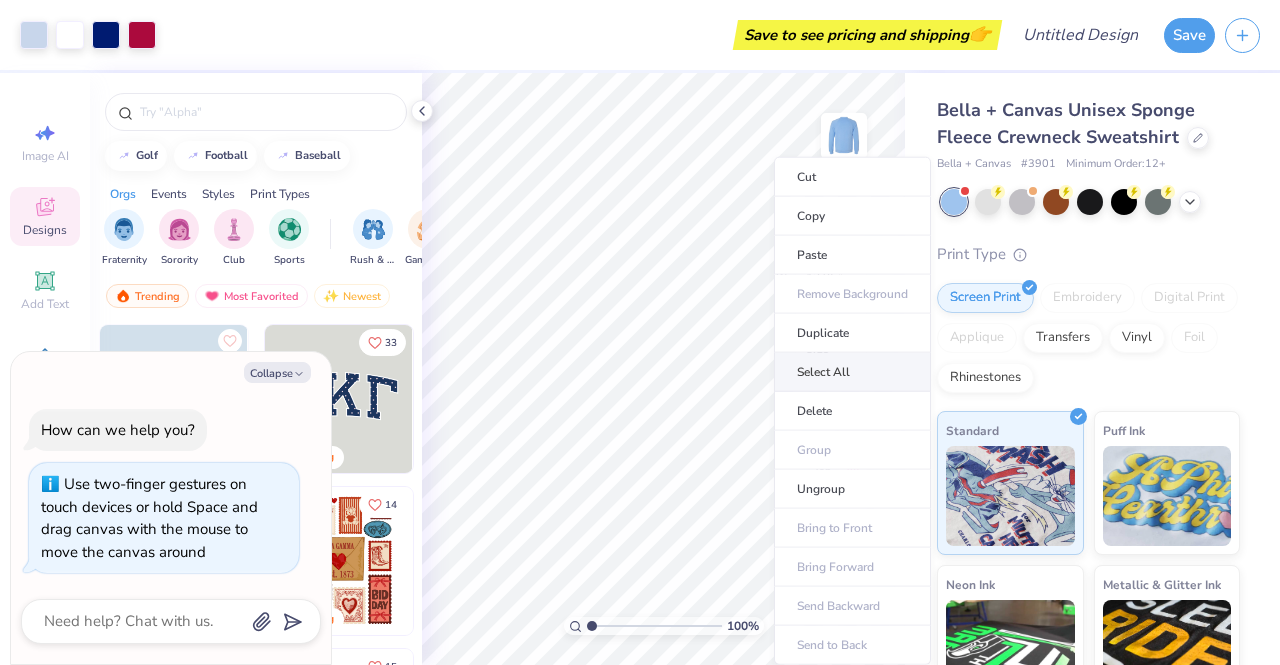 click on "Select All" at bounding box center (852, 372) 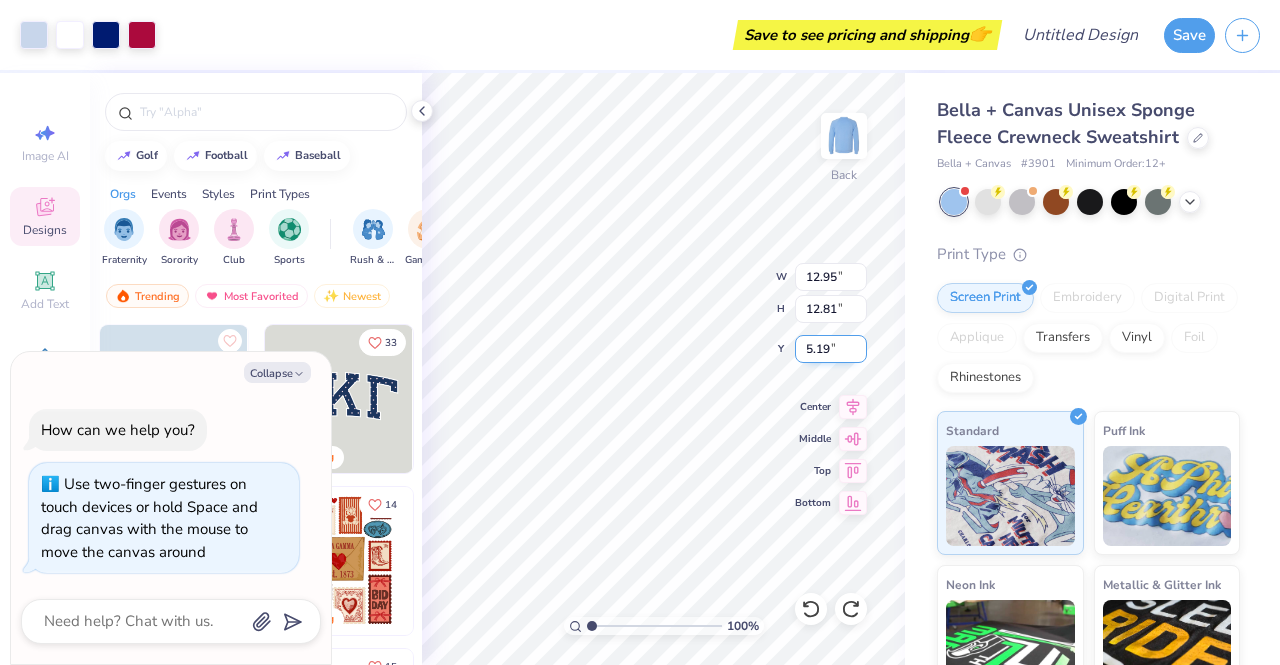 type on "x" 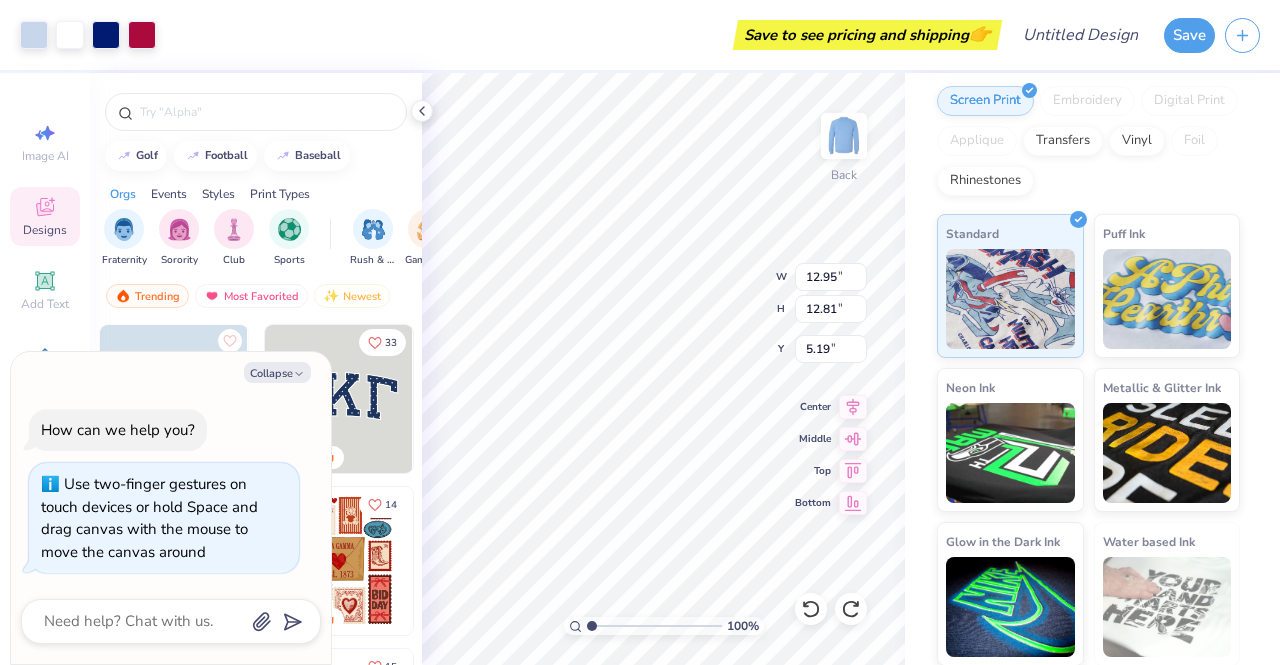 scroll, scrollTop: 181, scrollLeft: 0, axis: vertical 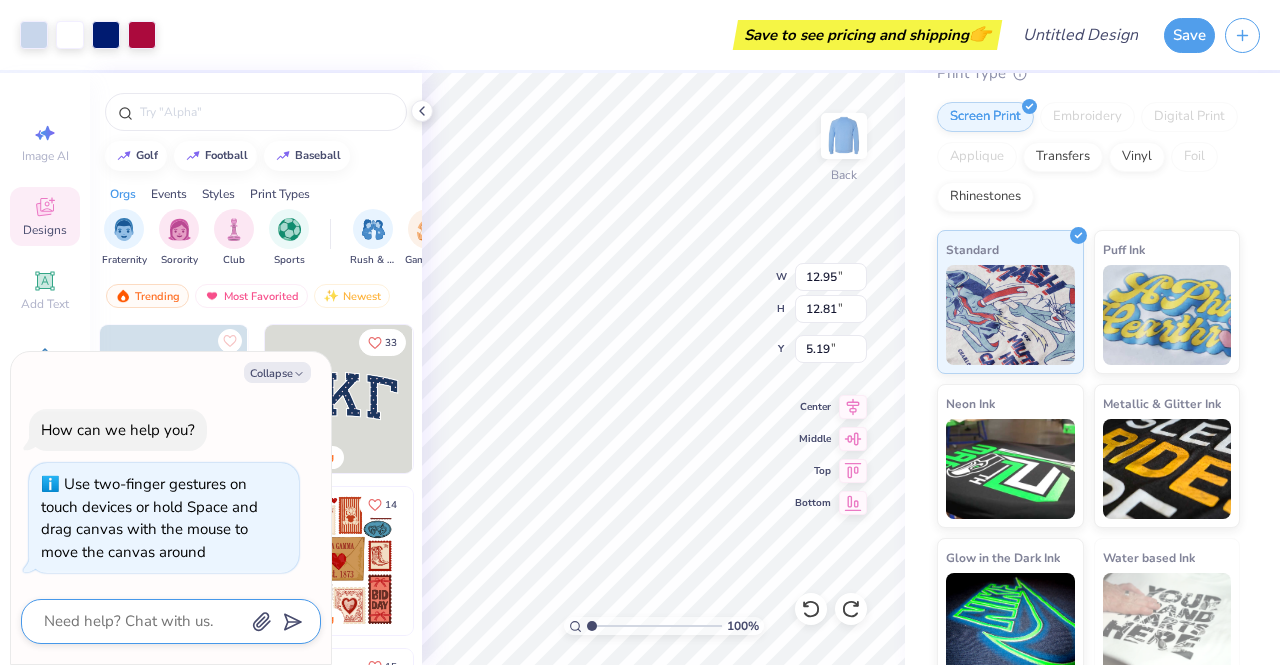 click at bounding box center (143, 621) 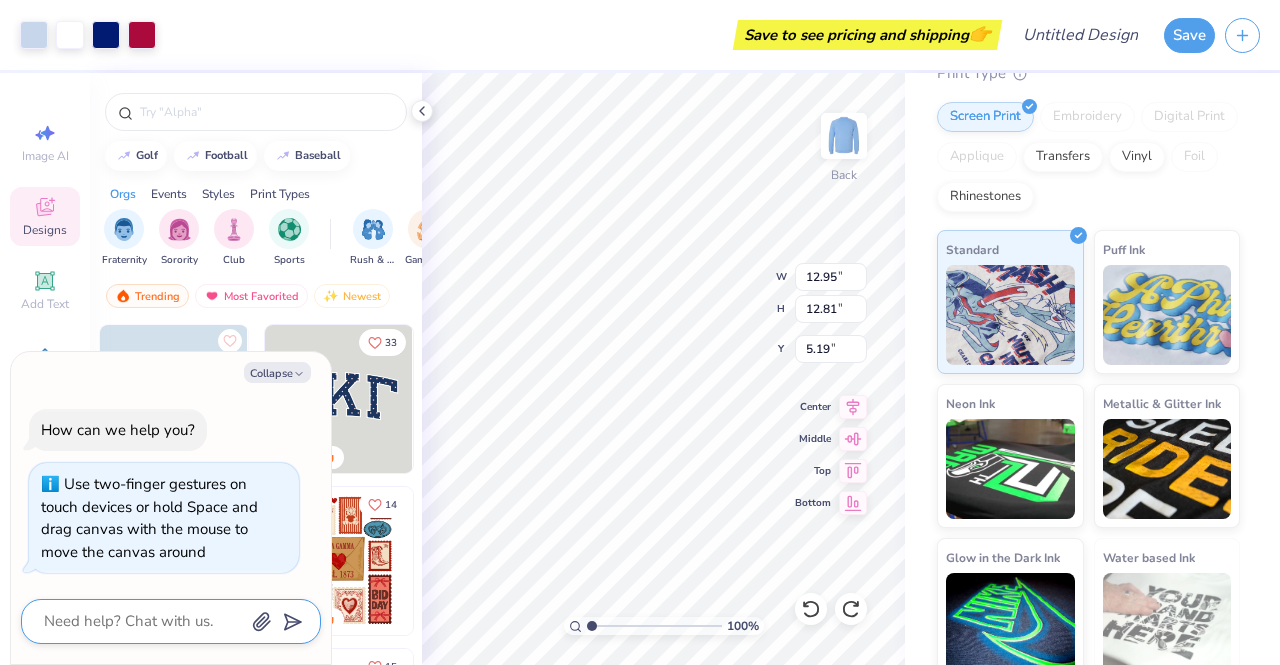 type on "c" 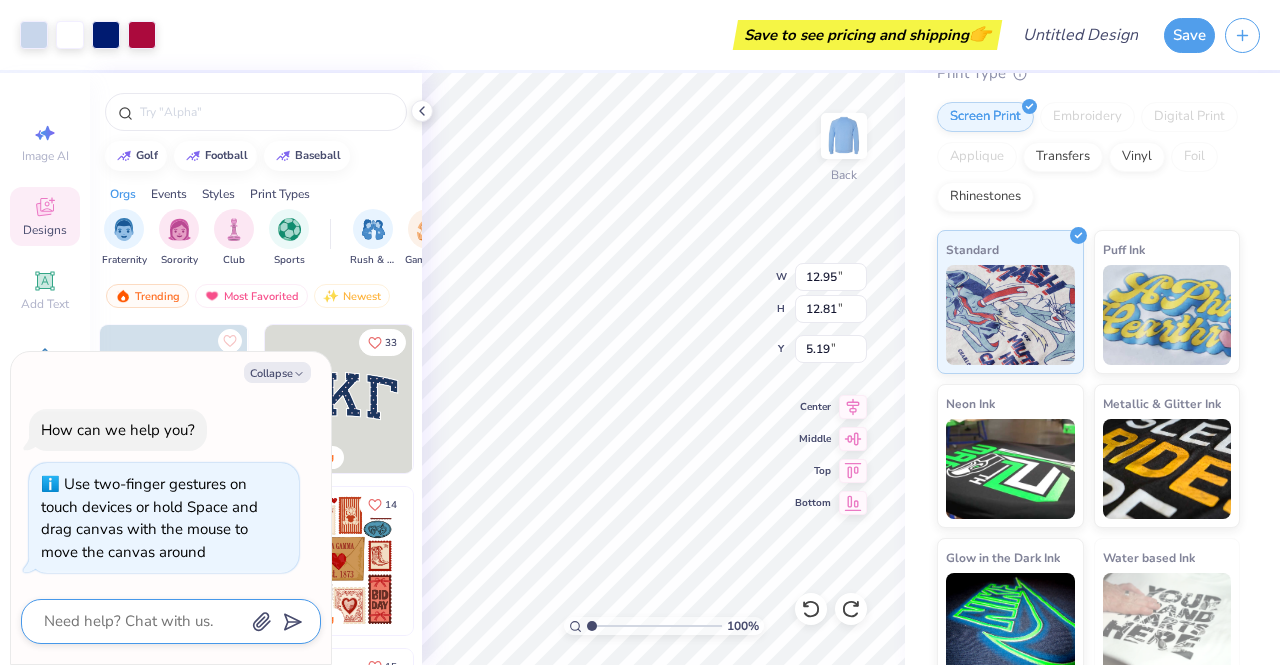 type on "x" 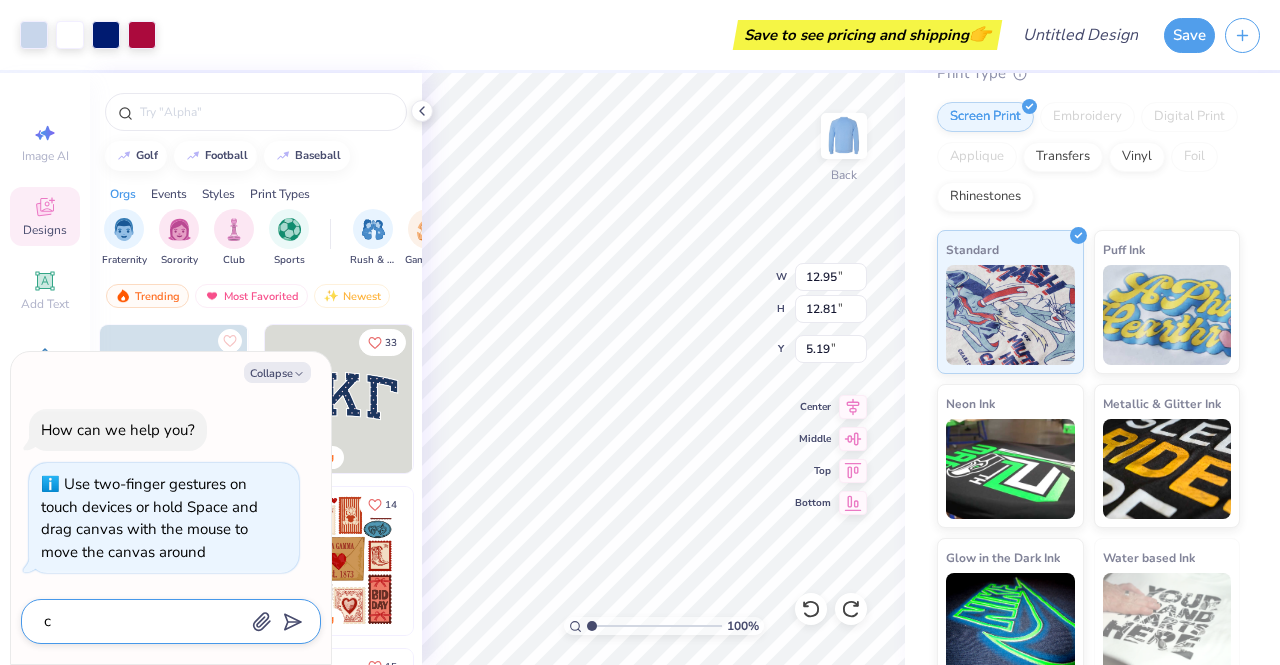 type on "ca" 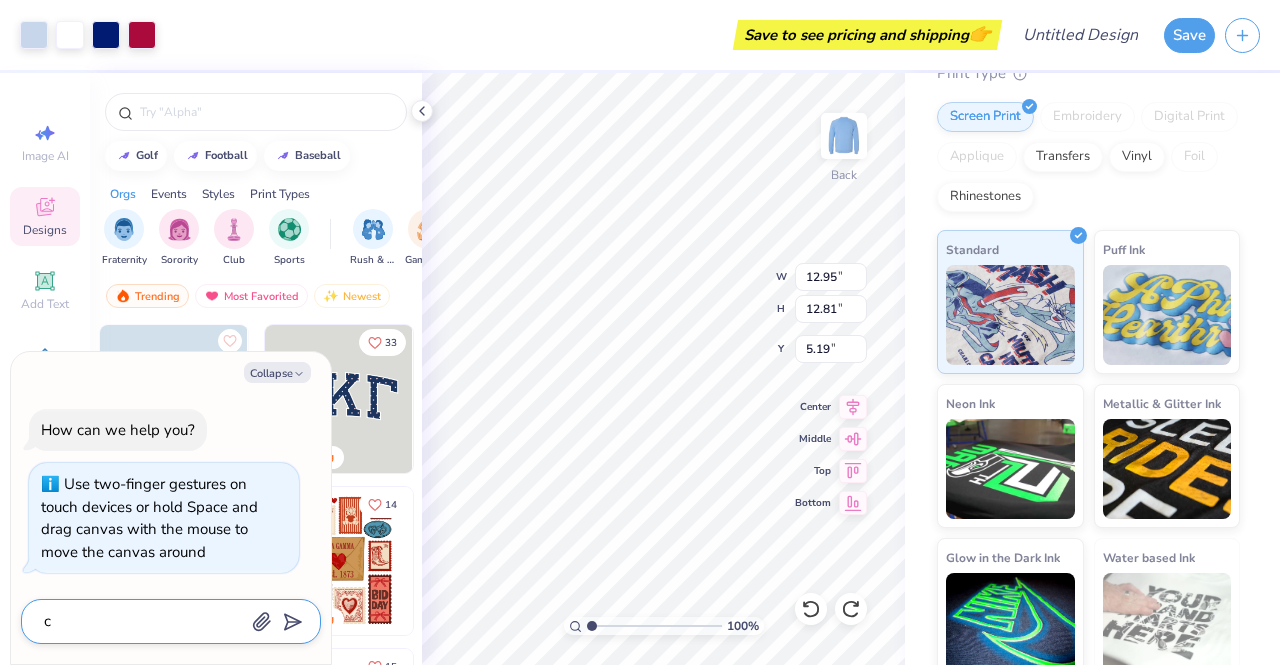 type on "x" 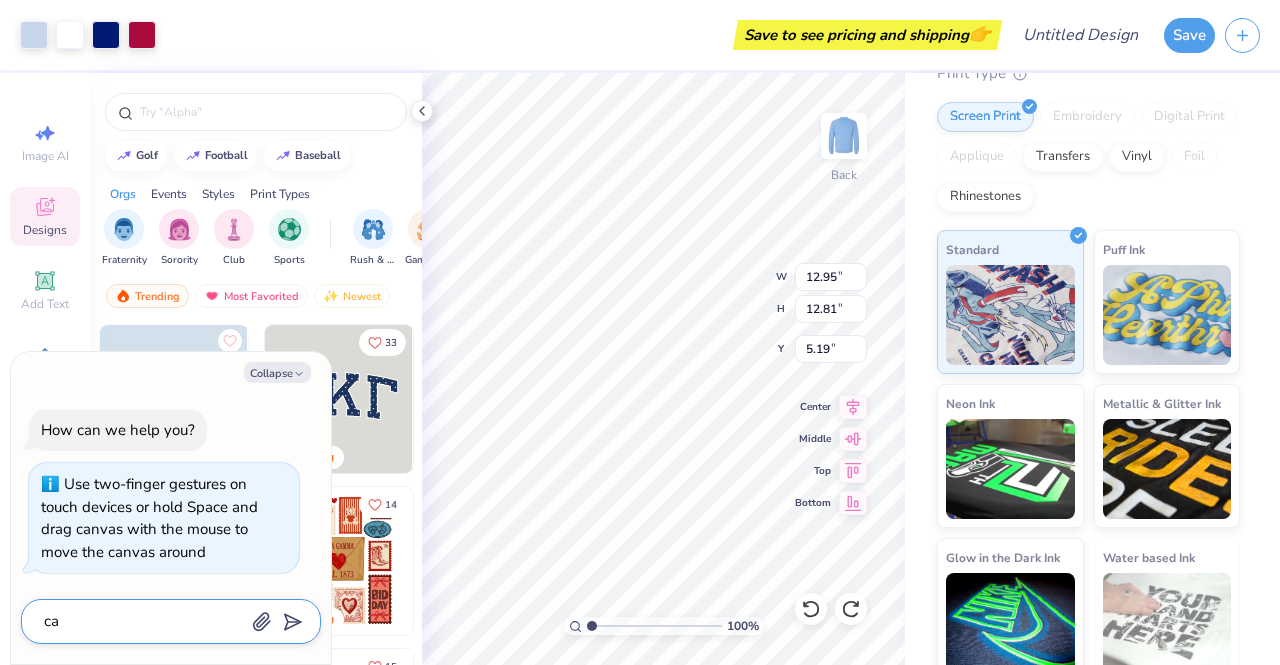 type on "can" 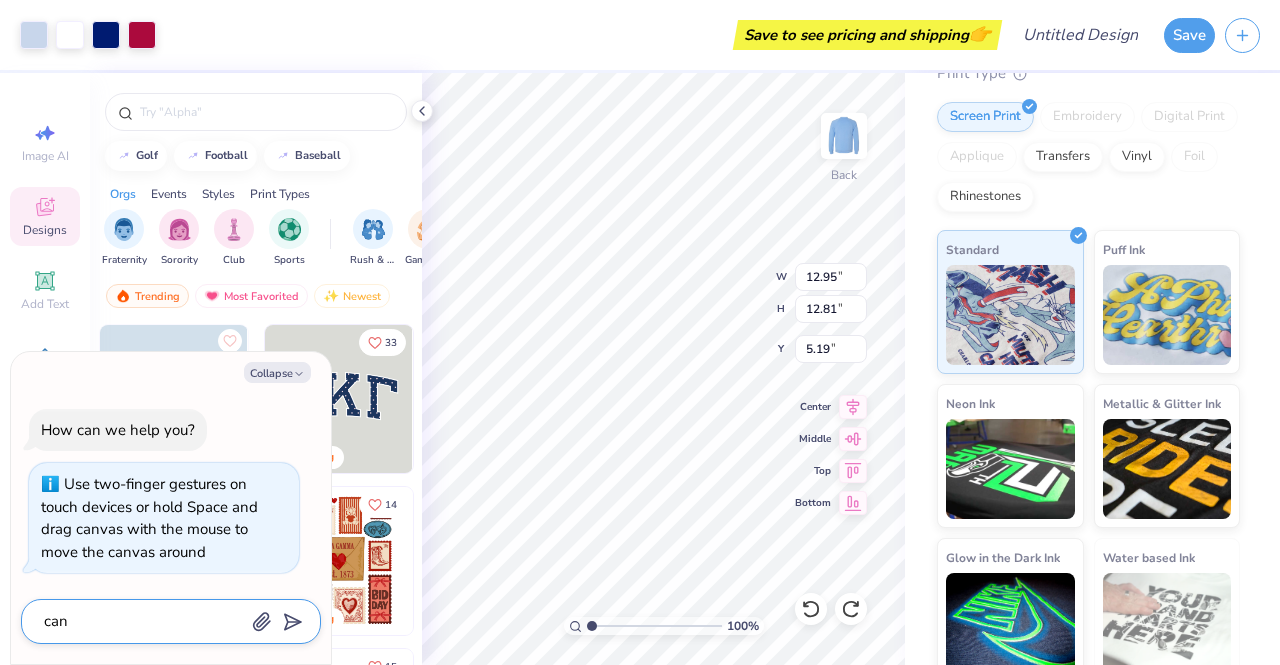 type on "x" 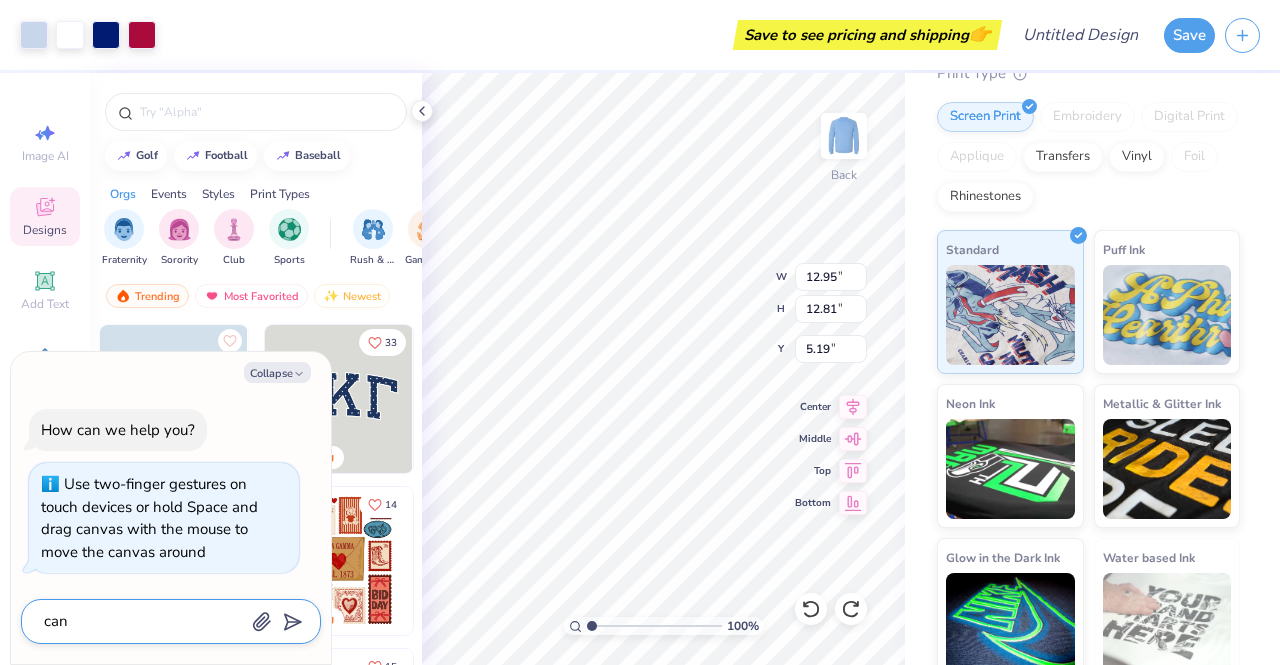 type on "can" 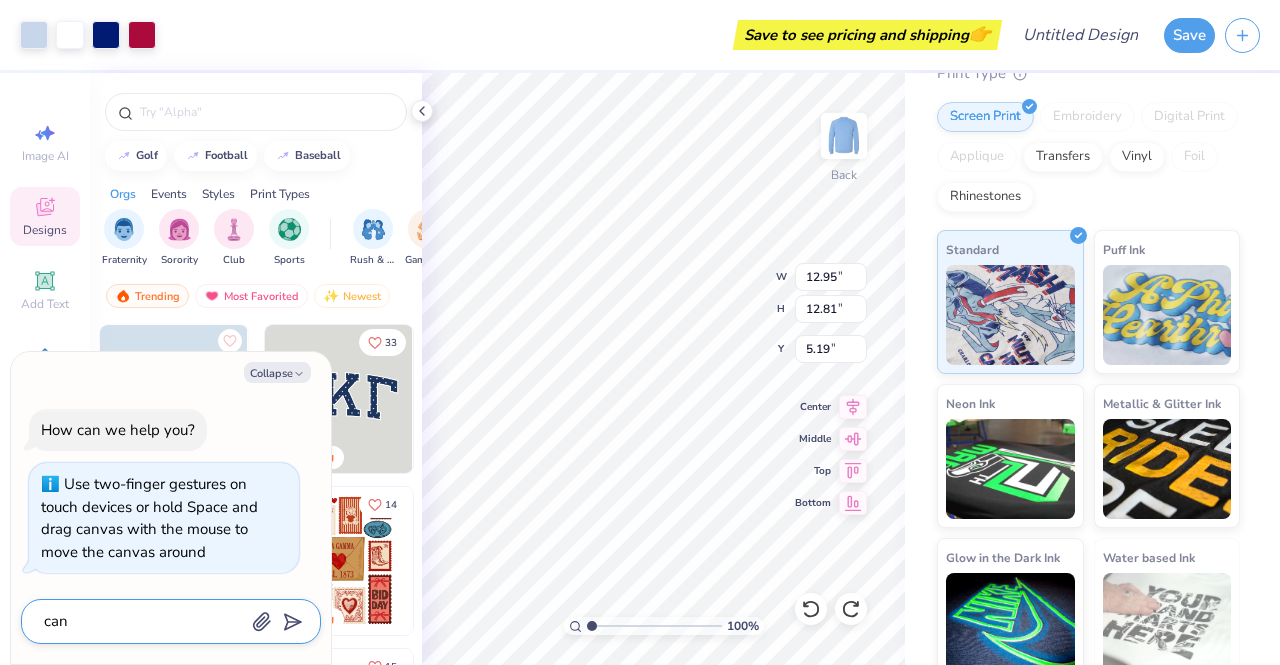 type on "x" 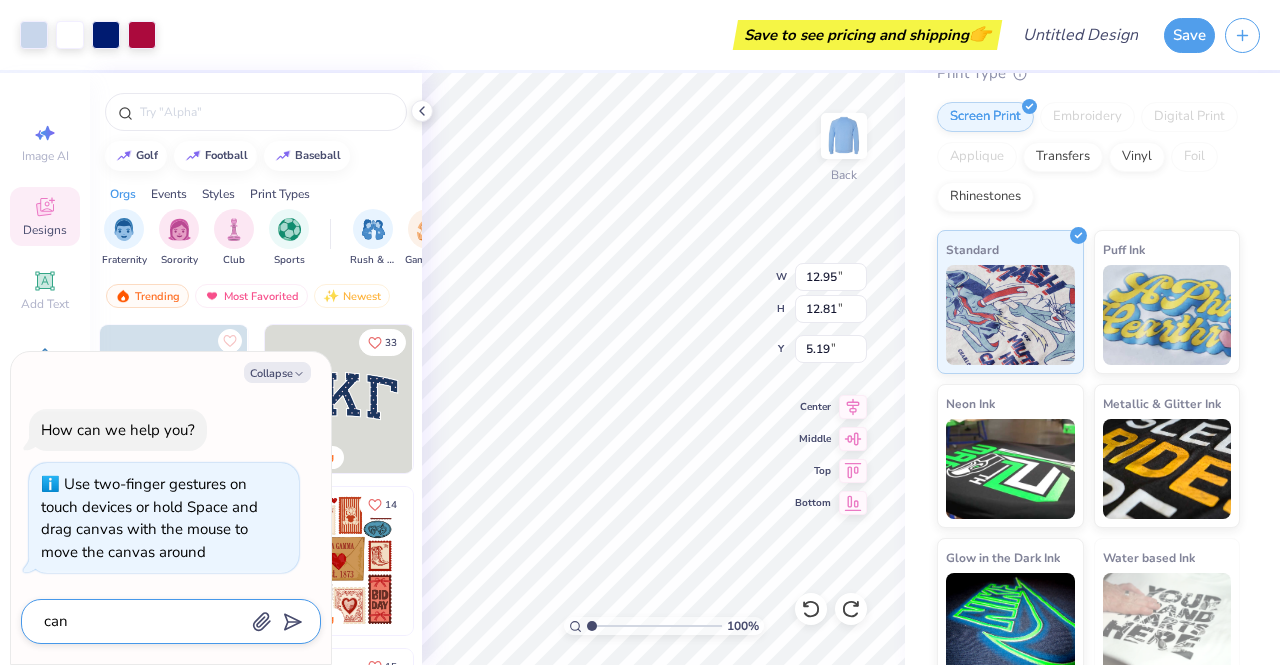 type on "can i" 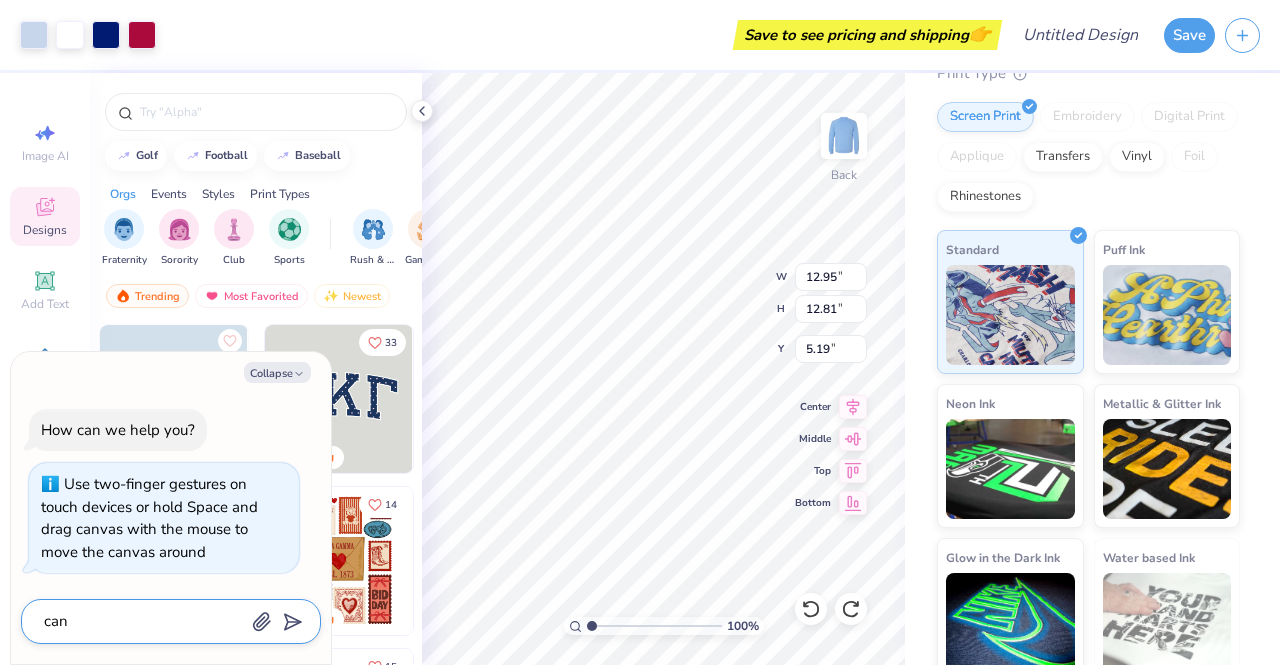 type on "x" 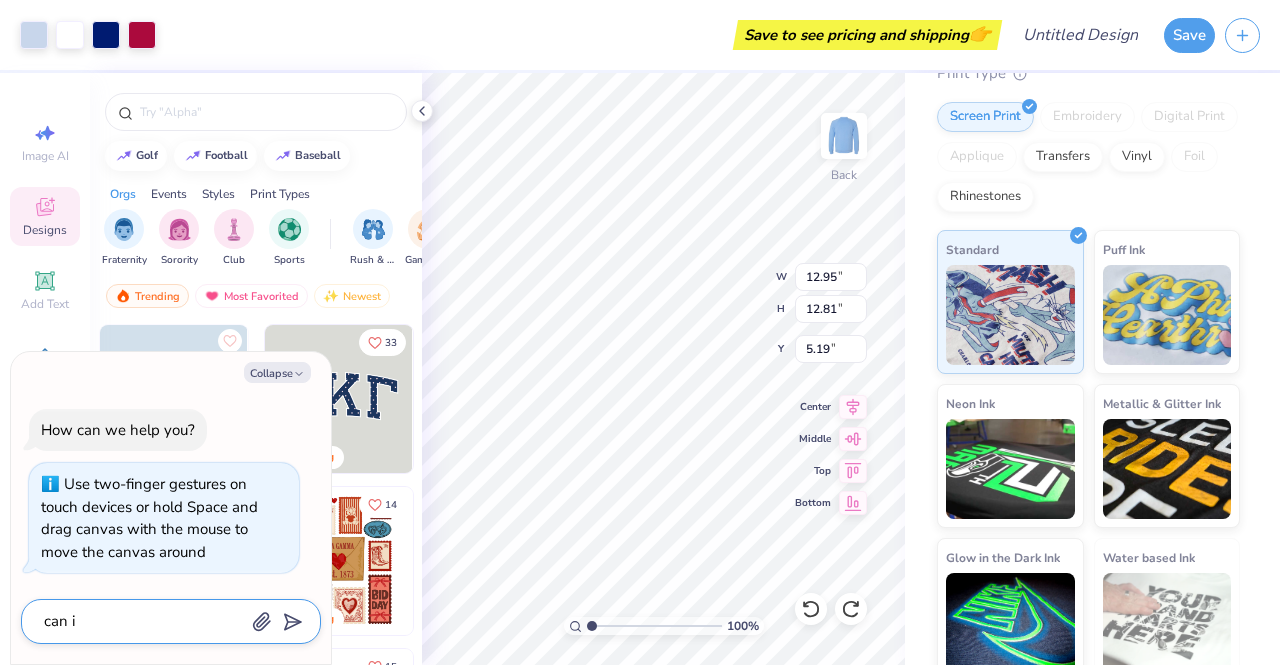 type on "can i" 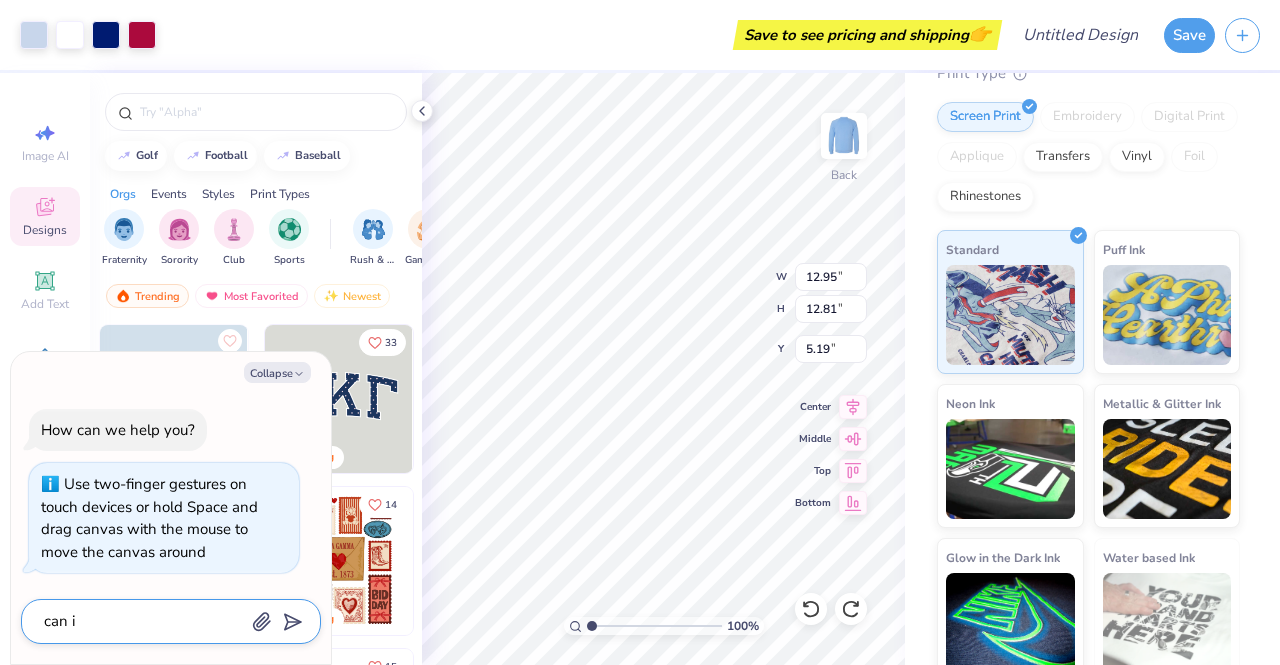 type on "x" 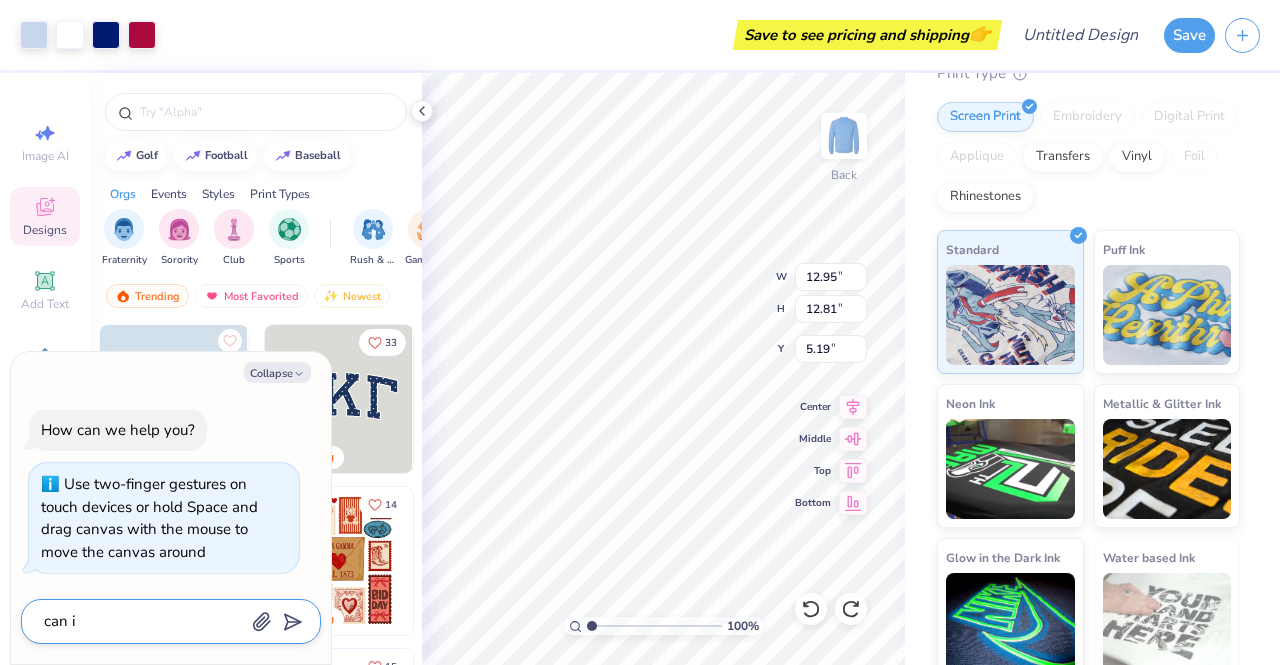 type on "can i r" 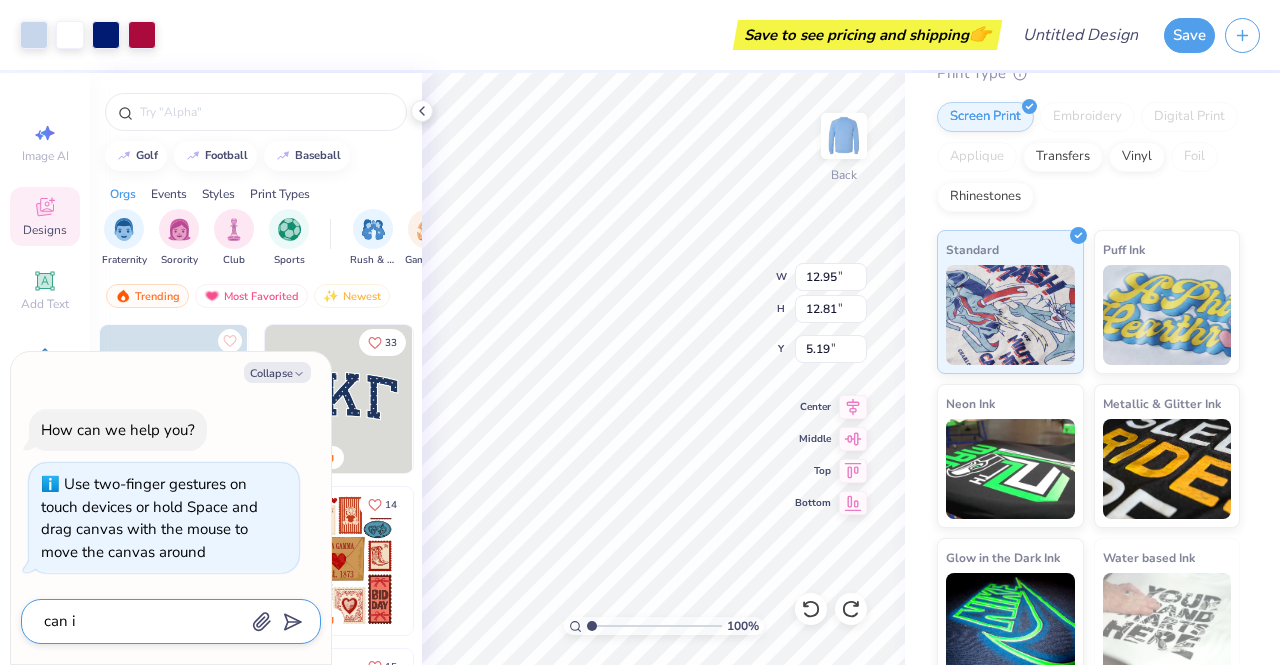 type on "x" 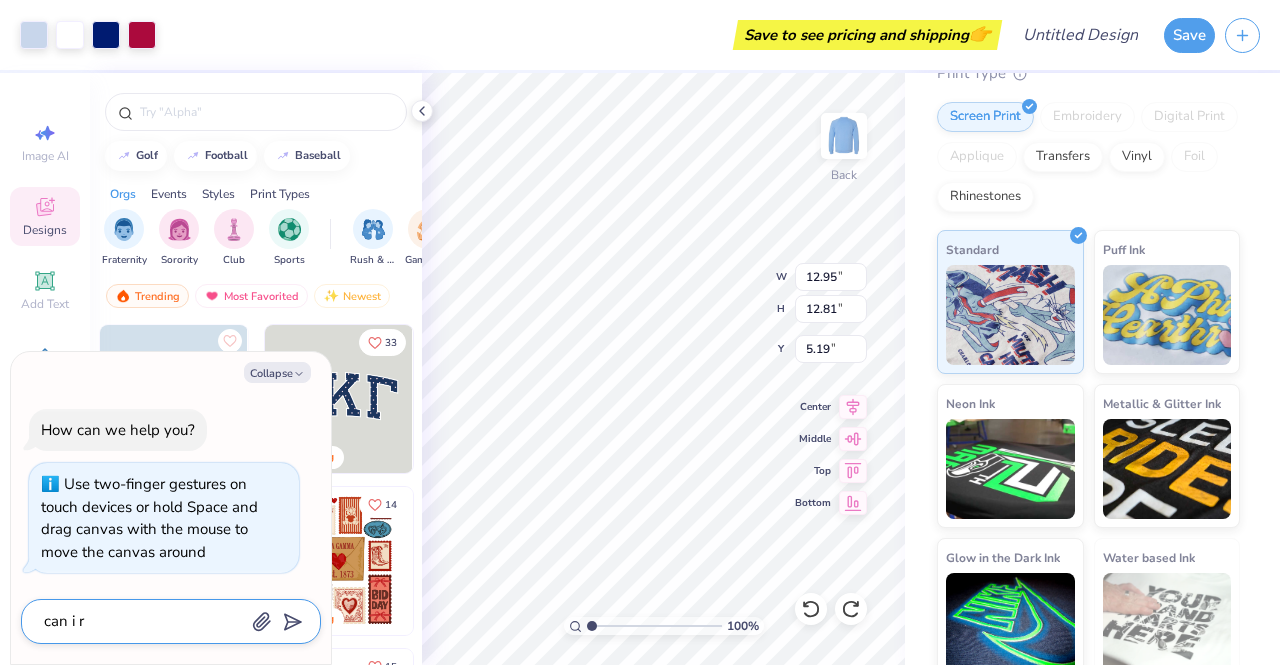 type on "can i re" 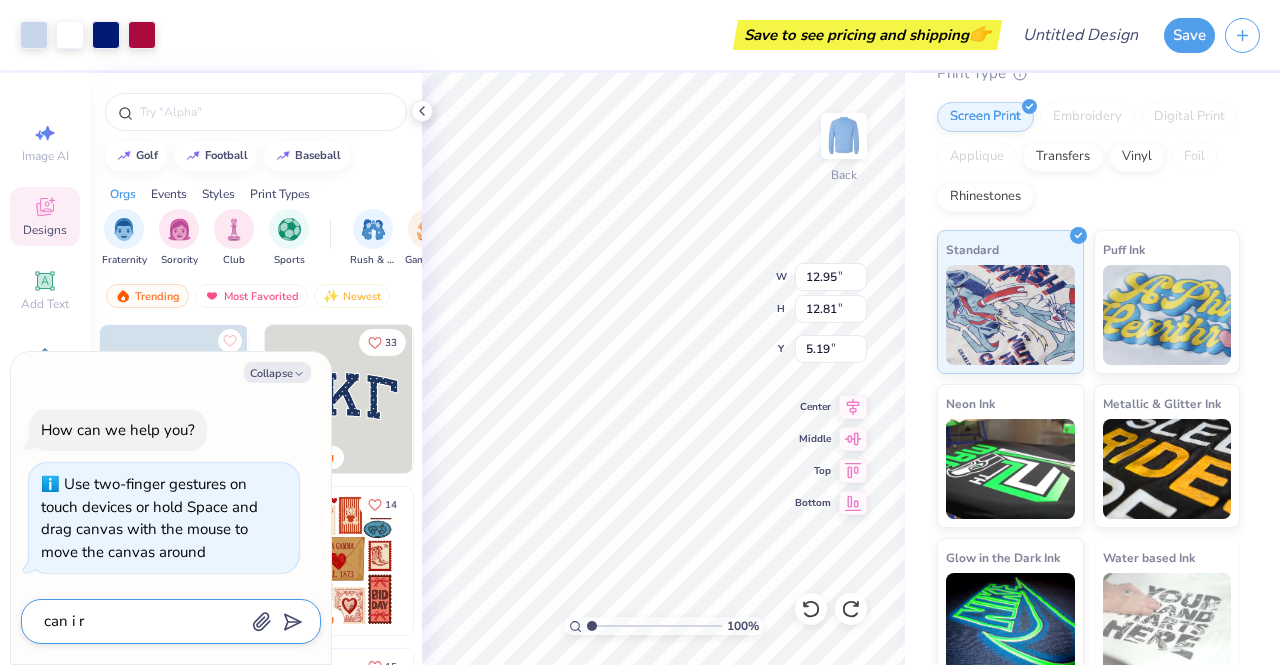 type on "x" 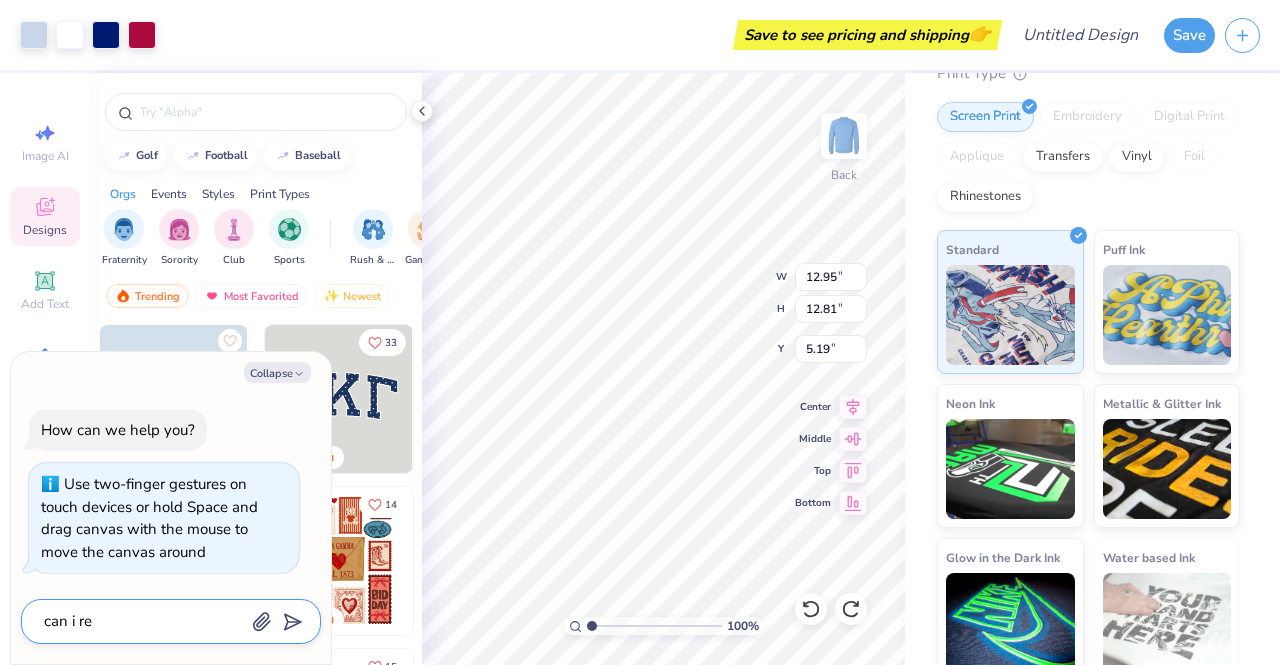type on "can i re," 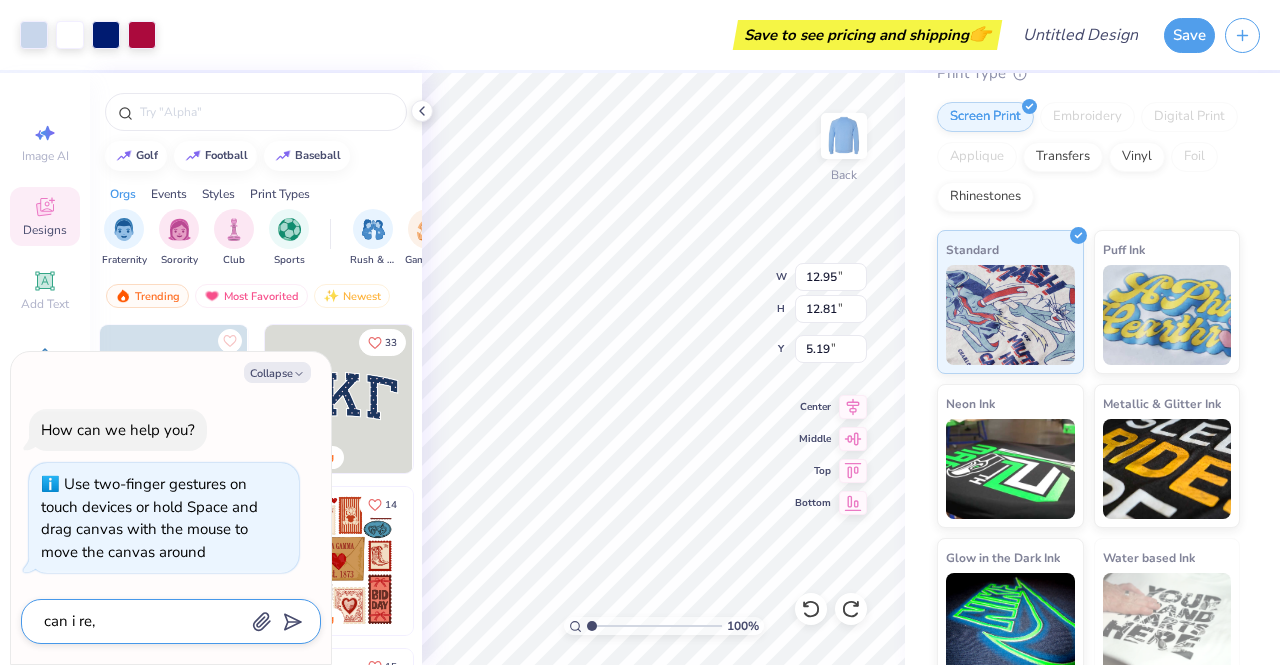 type on "x" 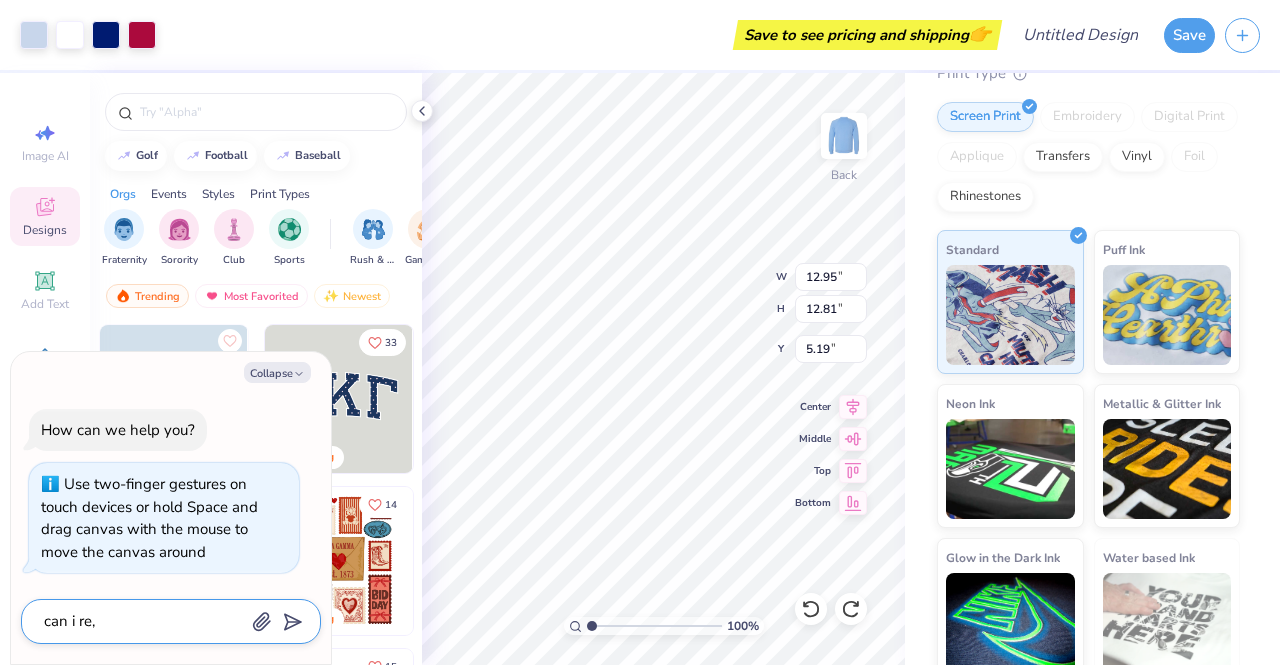 type on "can i re,o" 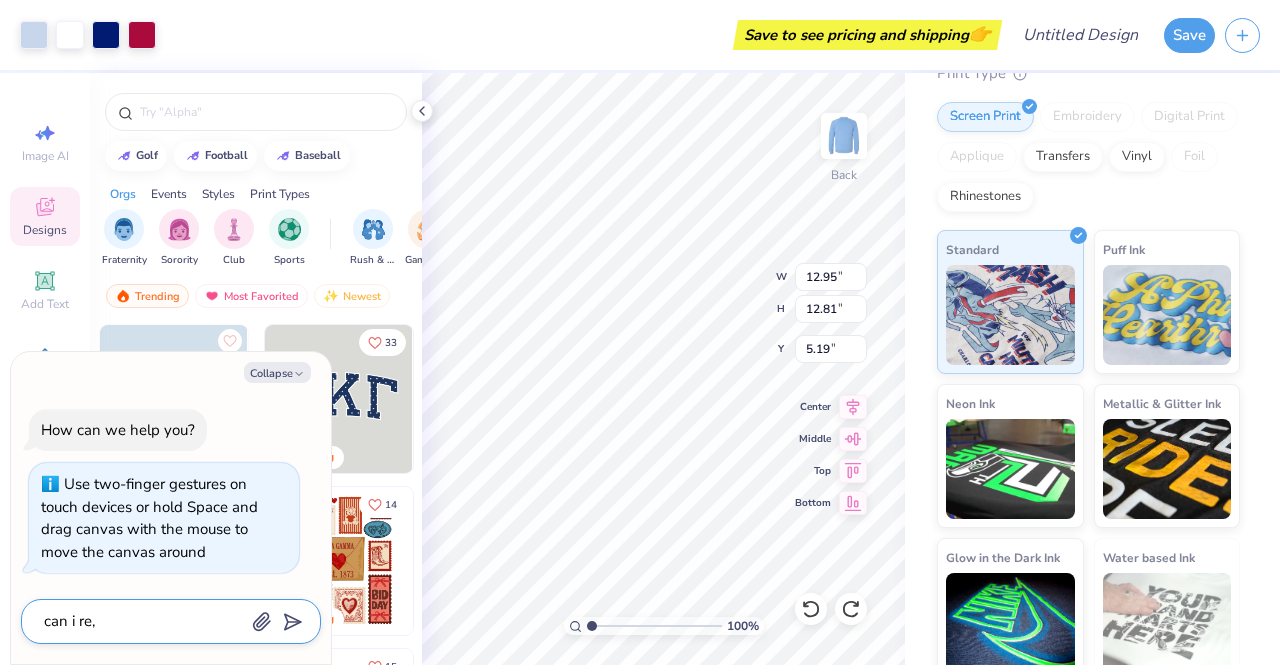 type on "x" 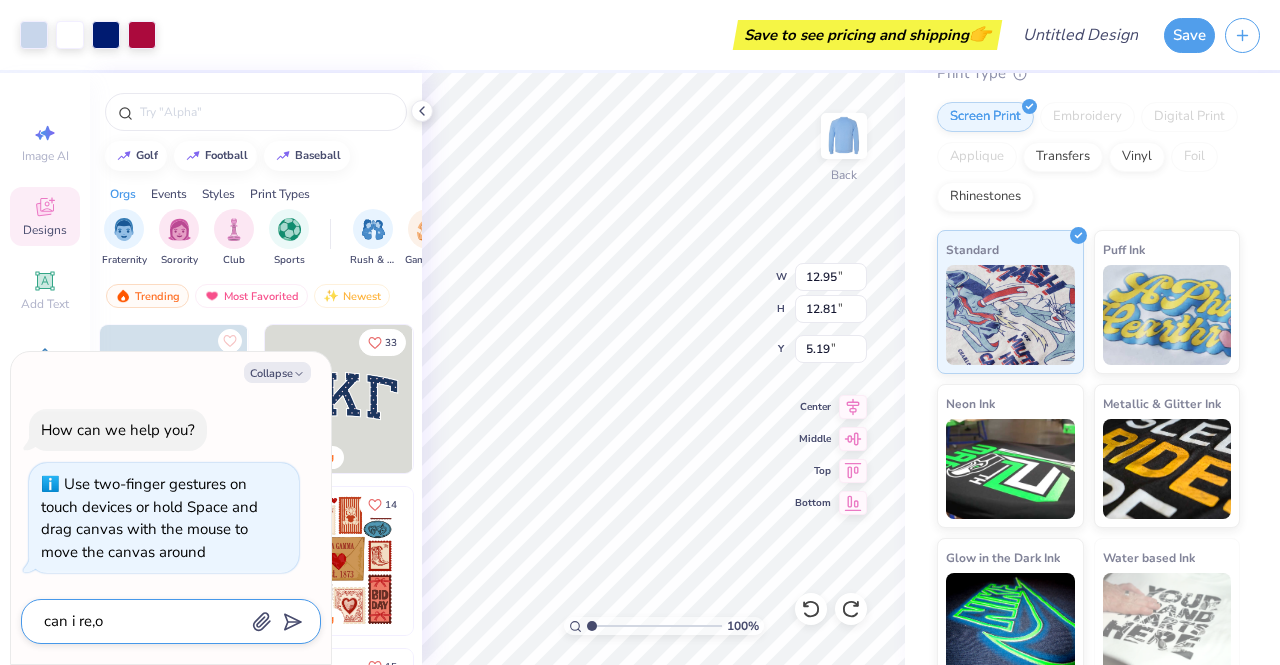 type on "can i re,ov" 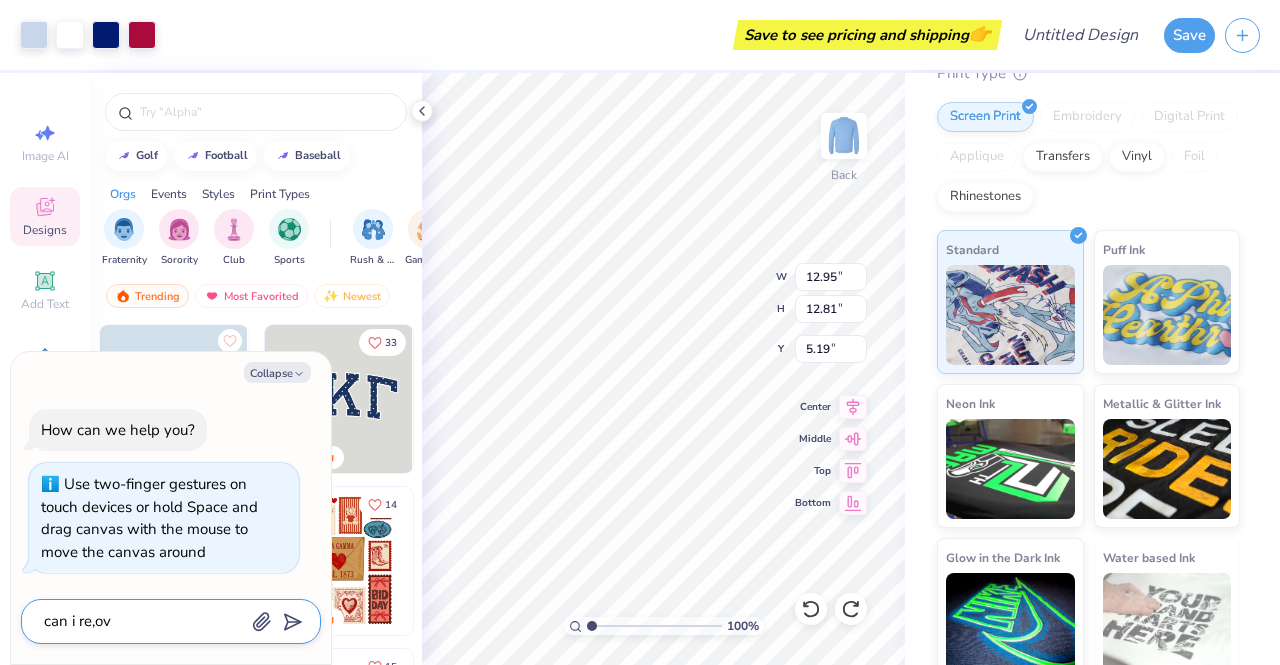type on "x" 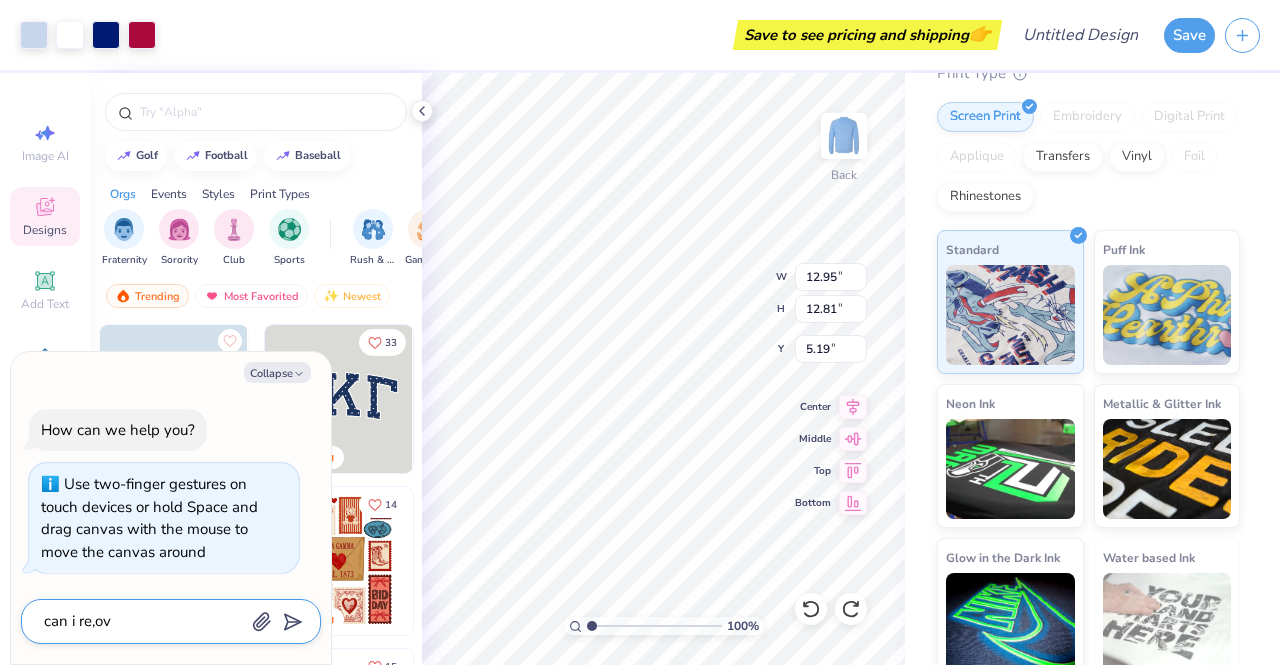 type on "can i re,ove" 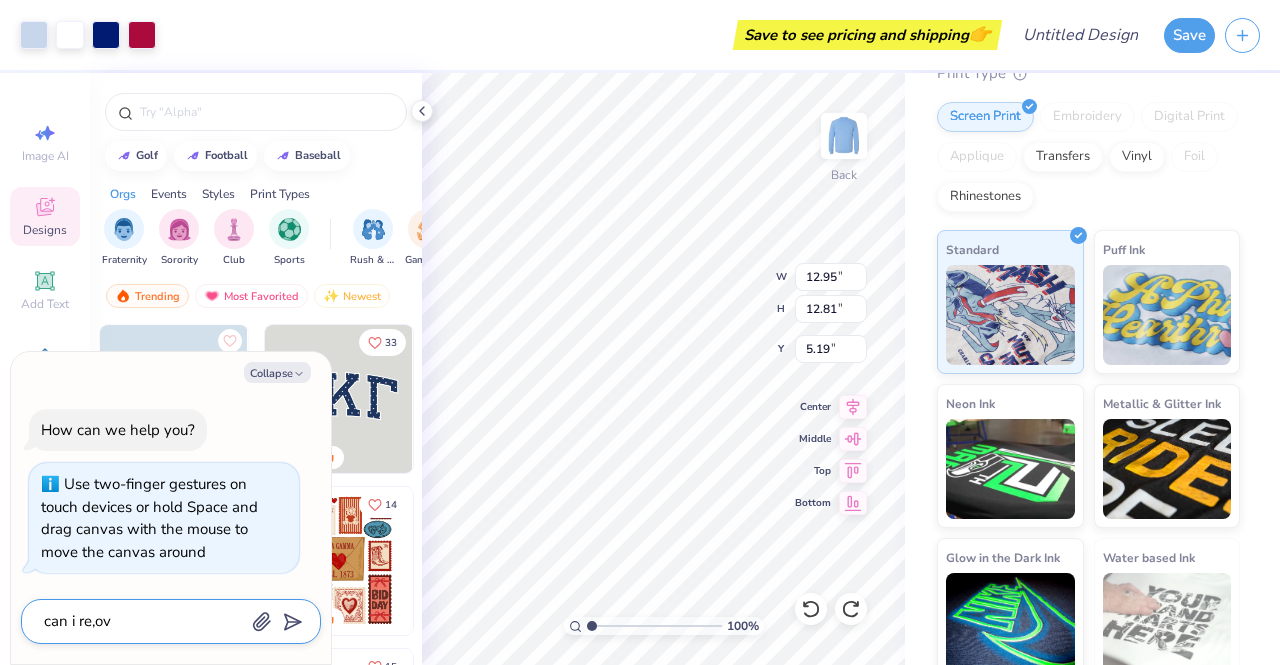 type on "x" 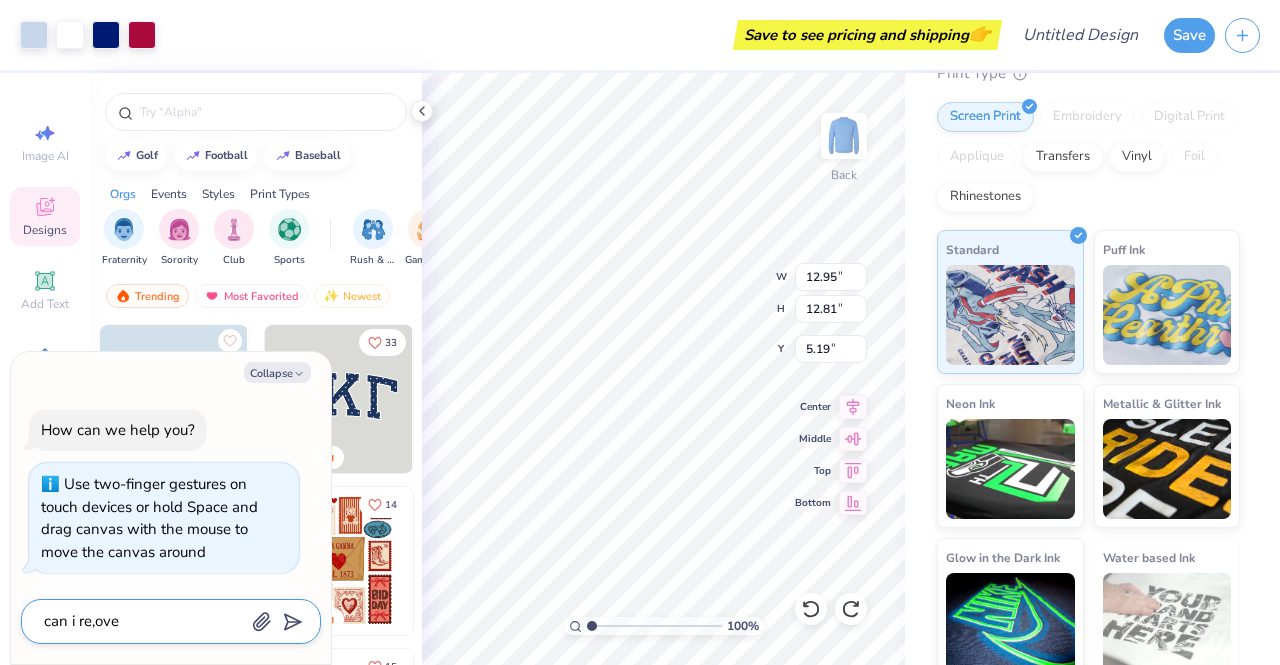 type on "can i re,ove" 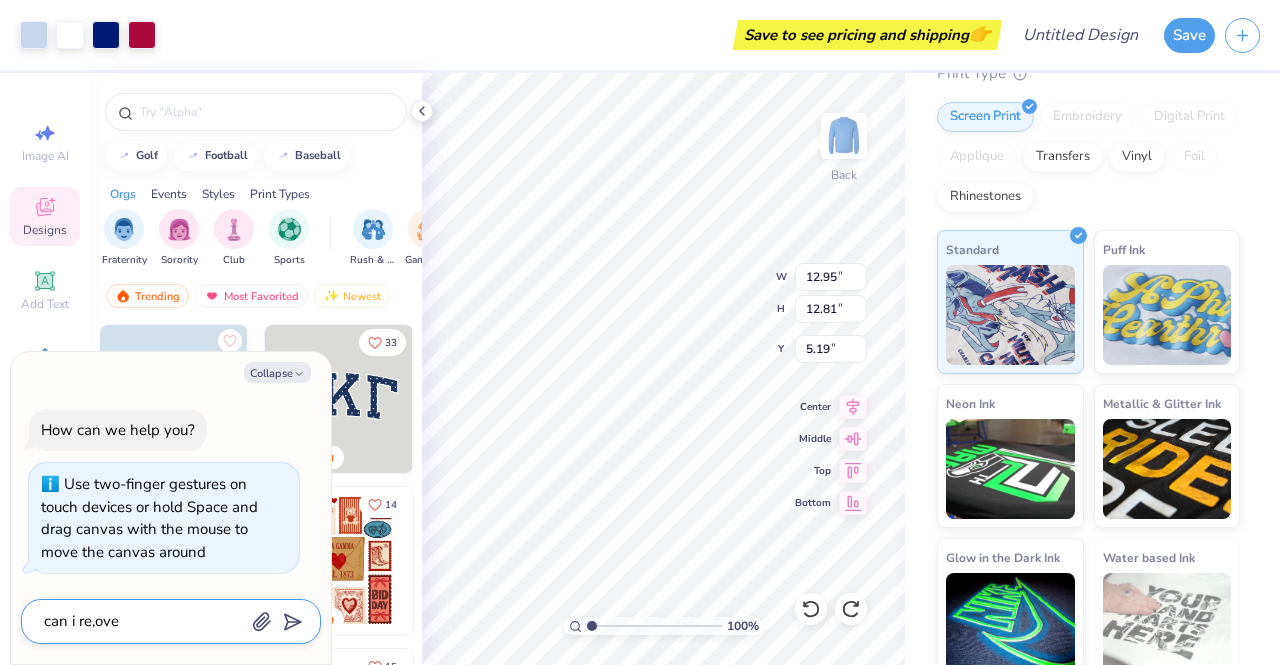 type on "x" 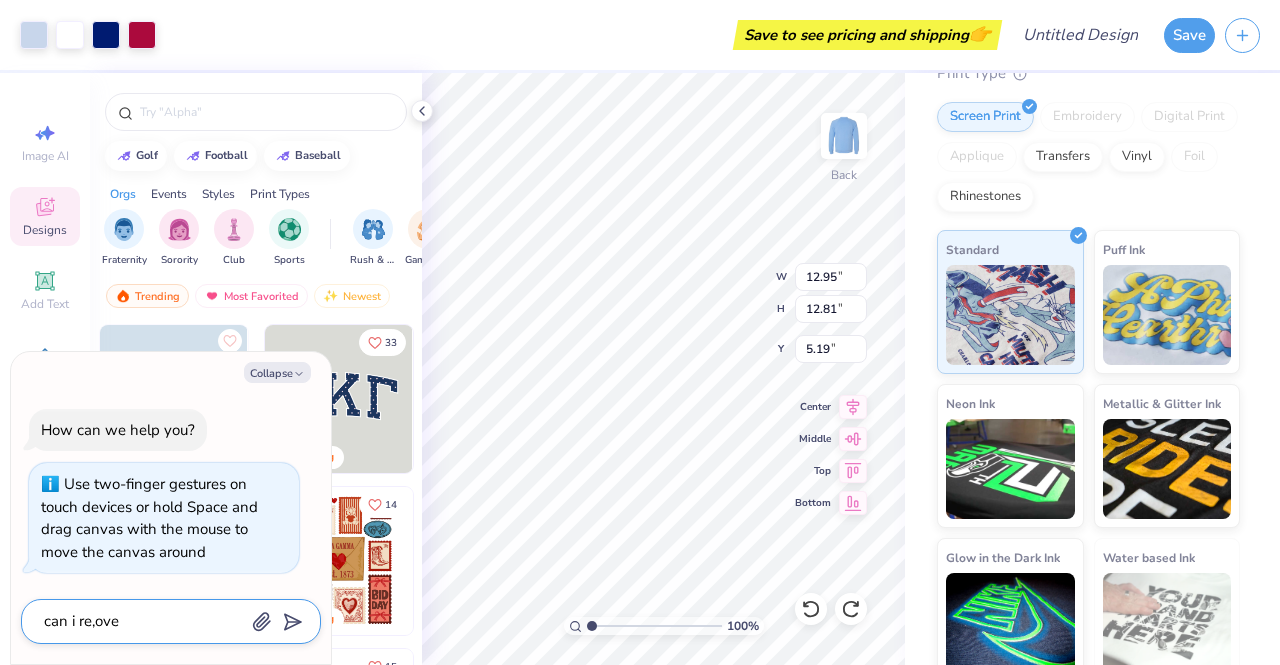 type on "can i re,ove t" 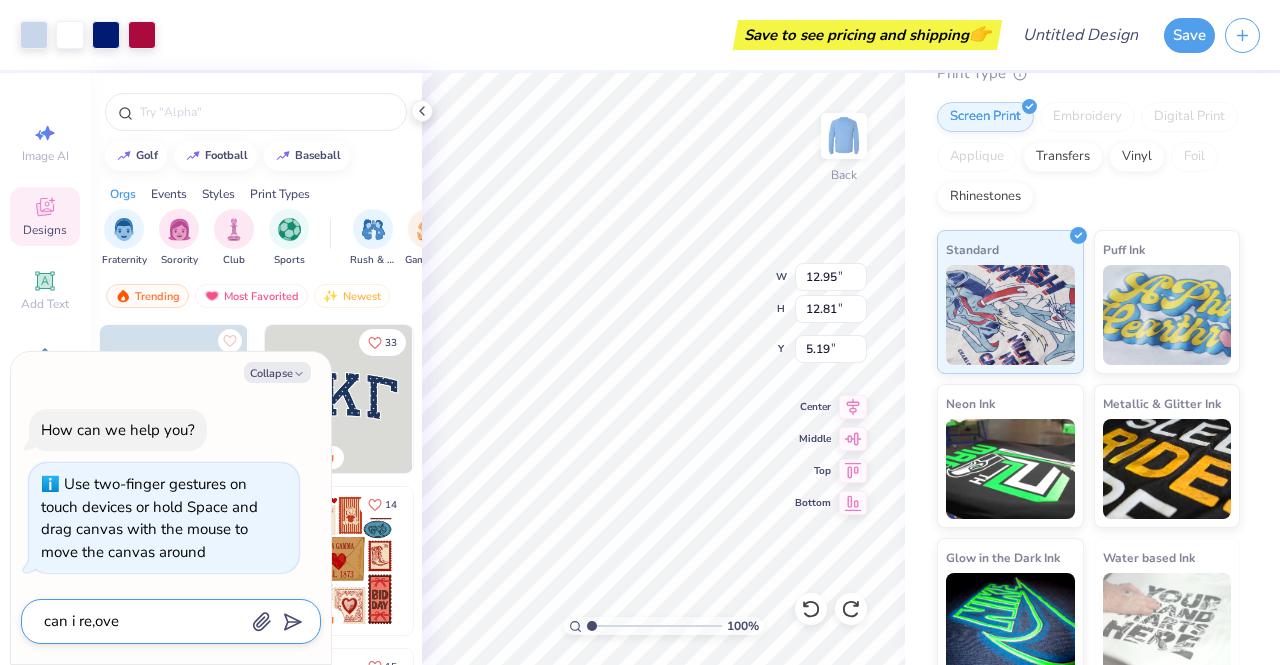 type on "x" 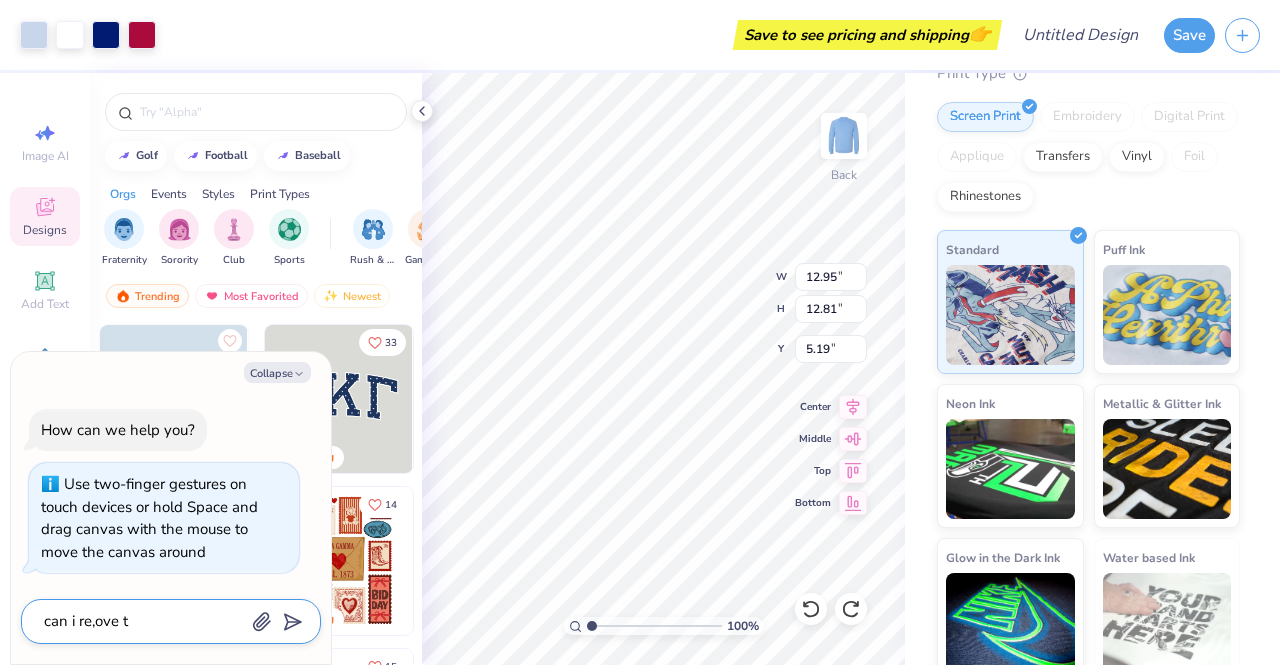 type on "can i re,ove th" 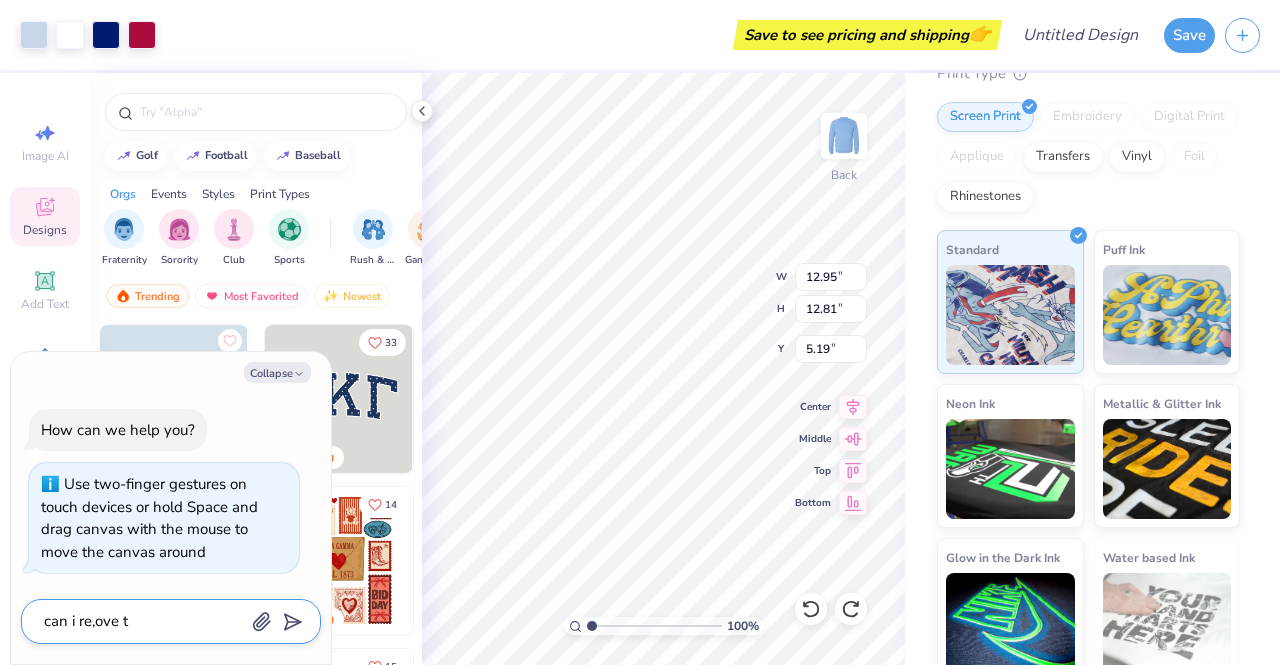 type on "x" 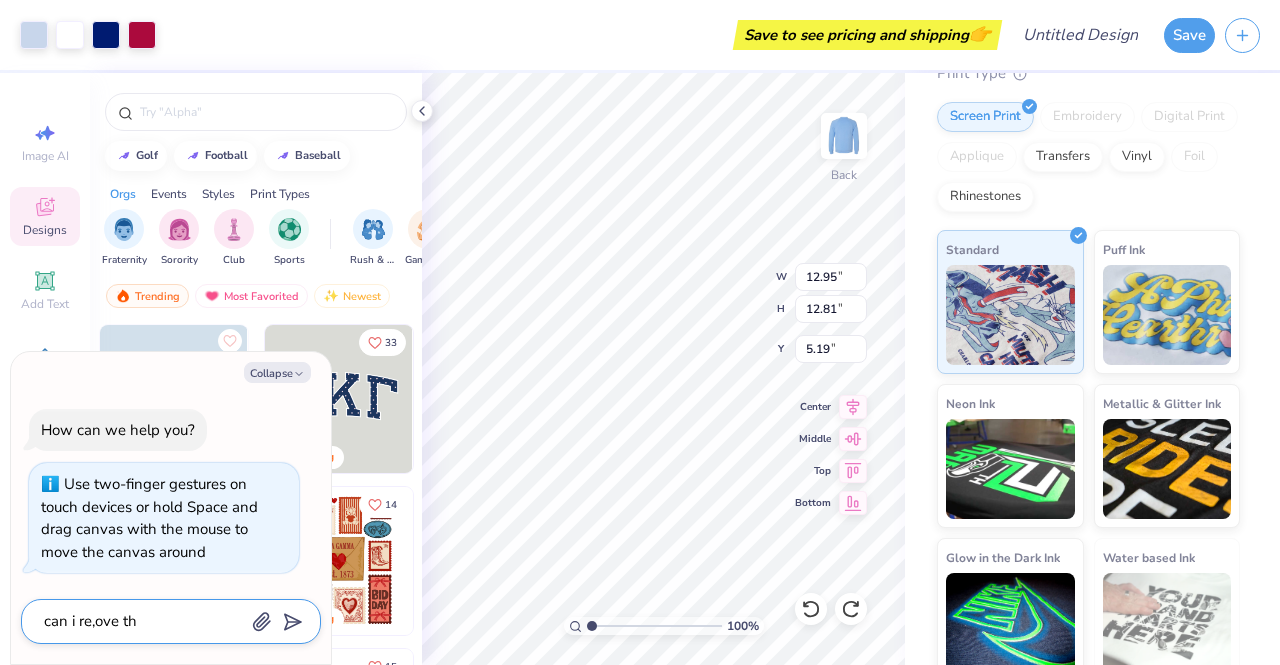 type on "can i re,ove the" 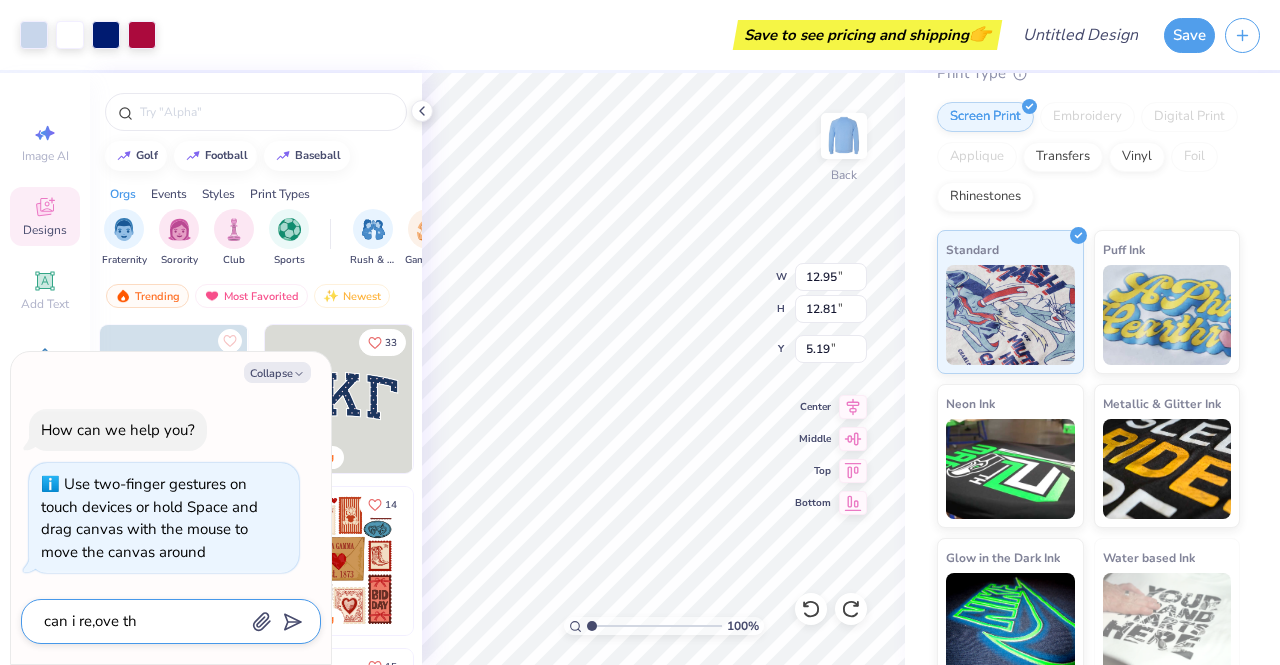 type on "x" 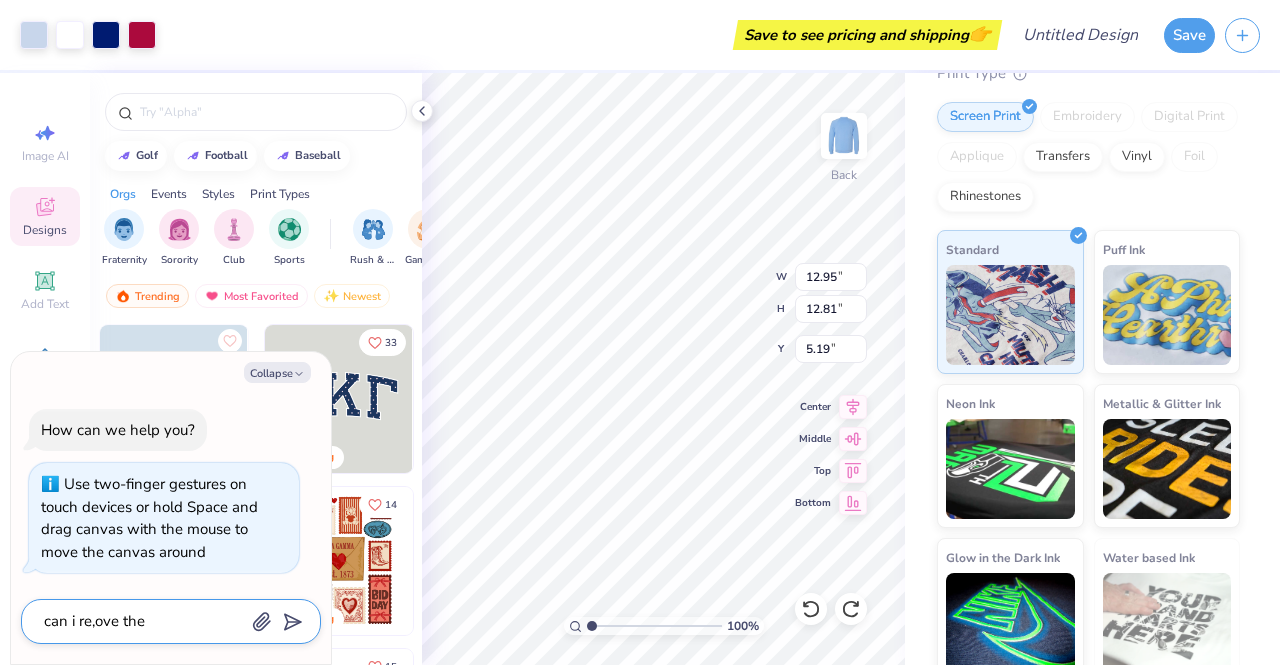type on "can i re,ove the" 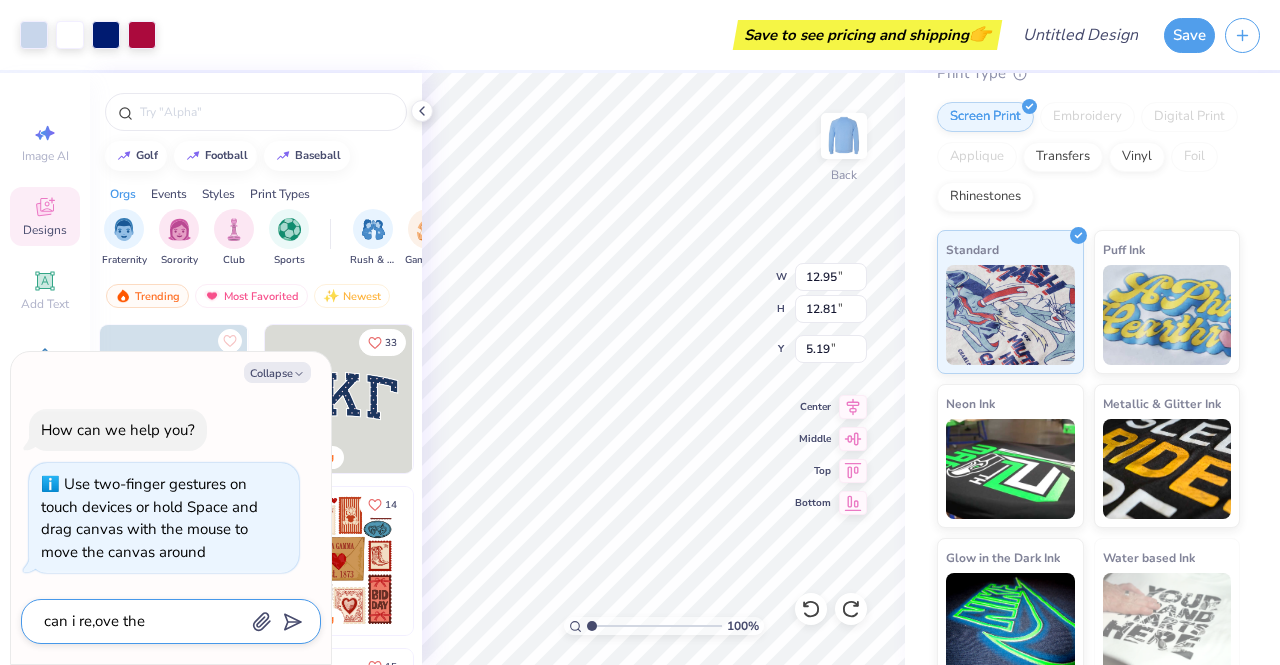 type on "x" 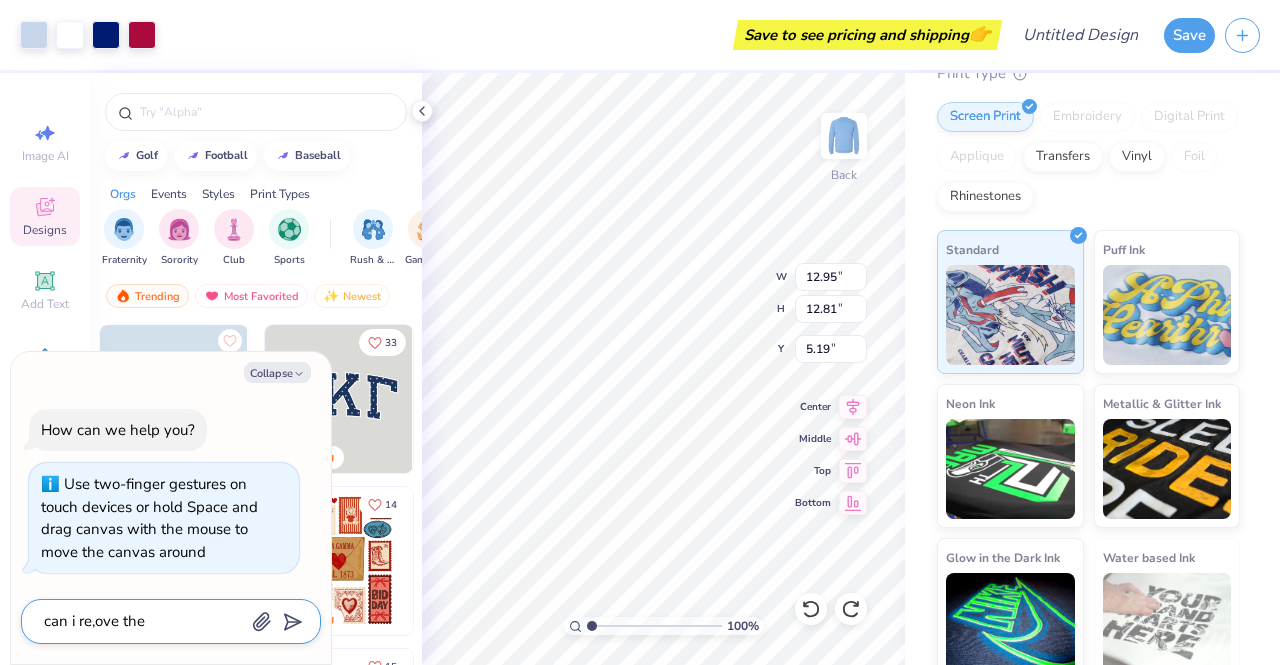 type on "can i re,ove the b" 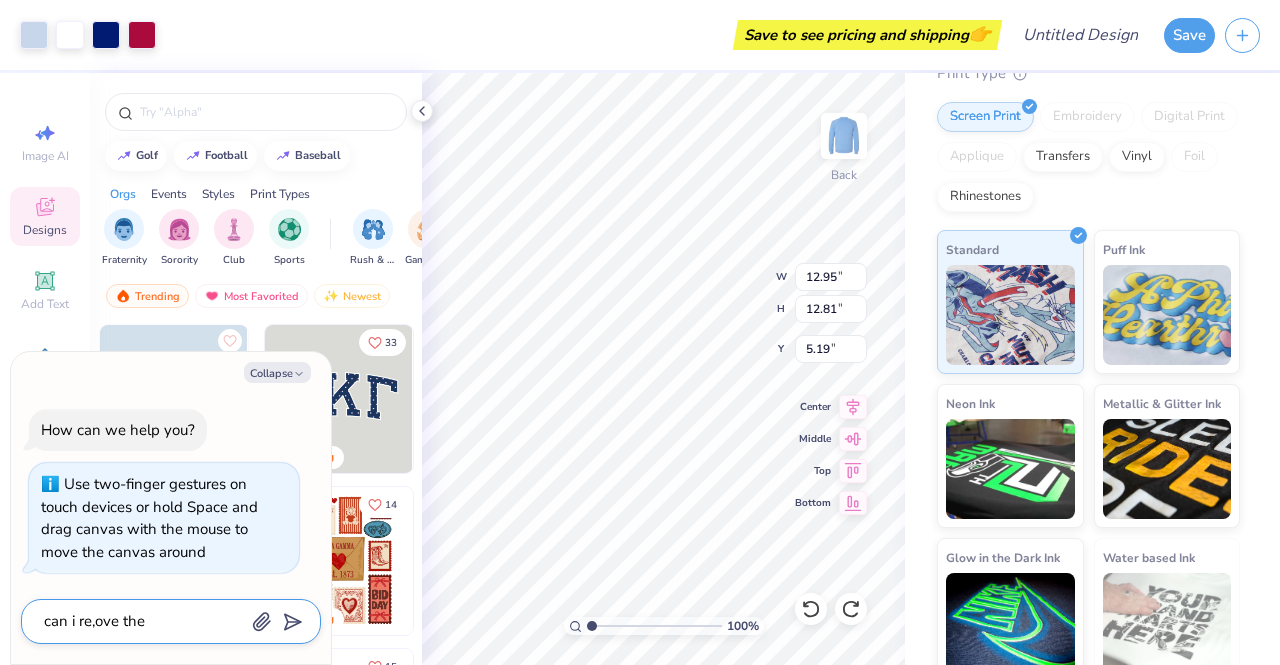 type on "x" 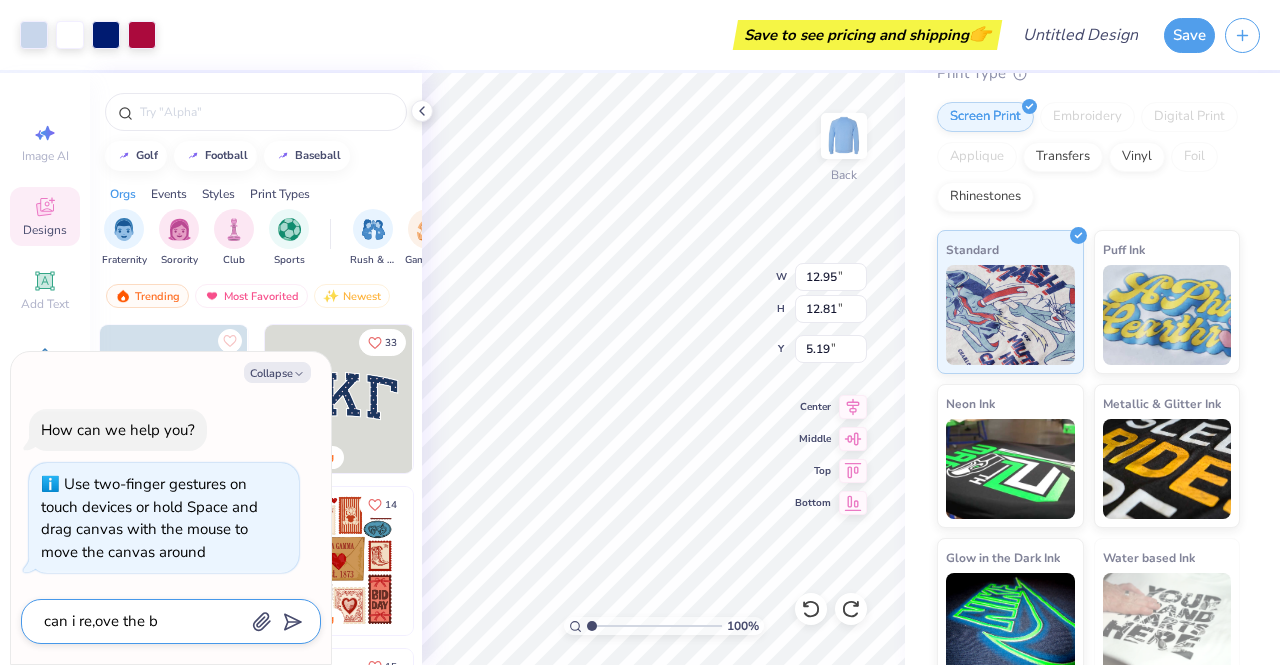 type on "can i re,ove the ba" 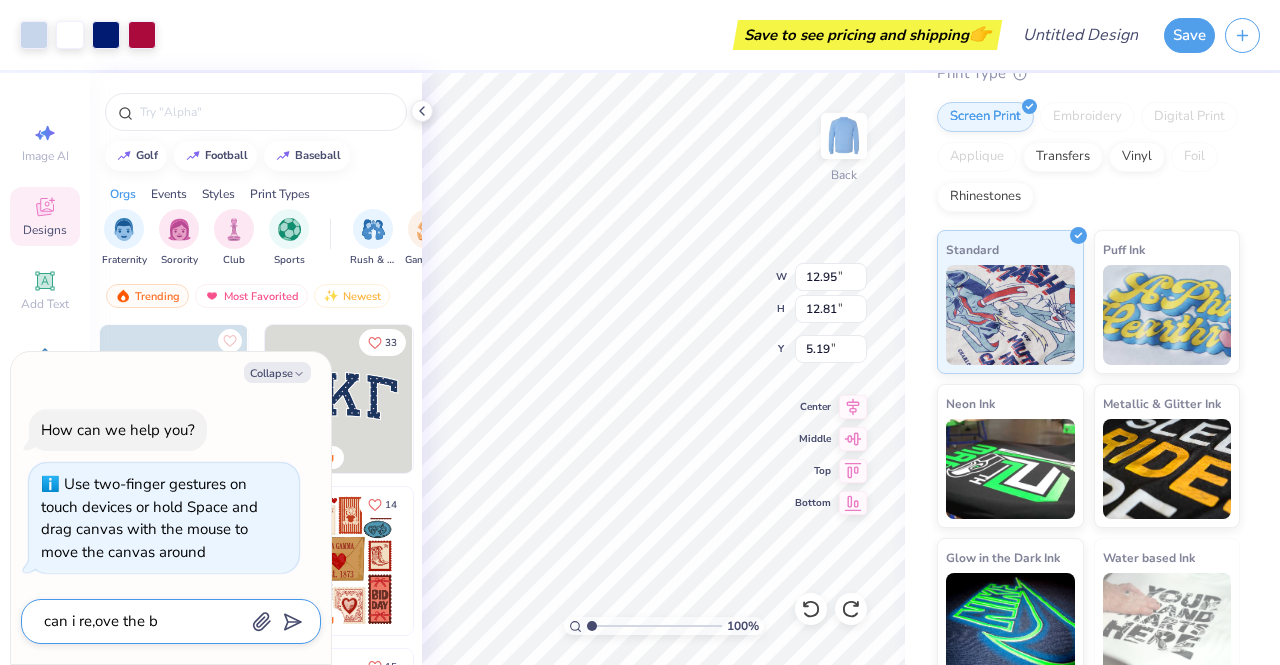 type on "x" 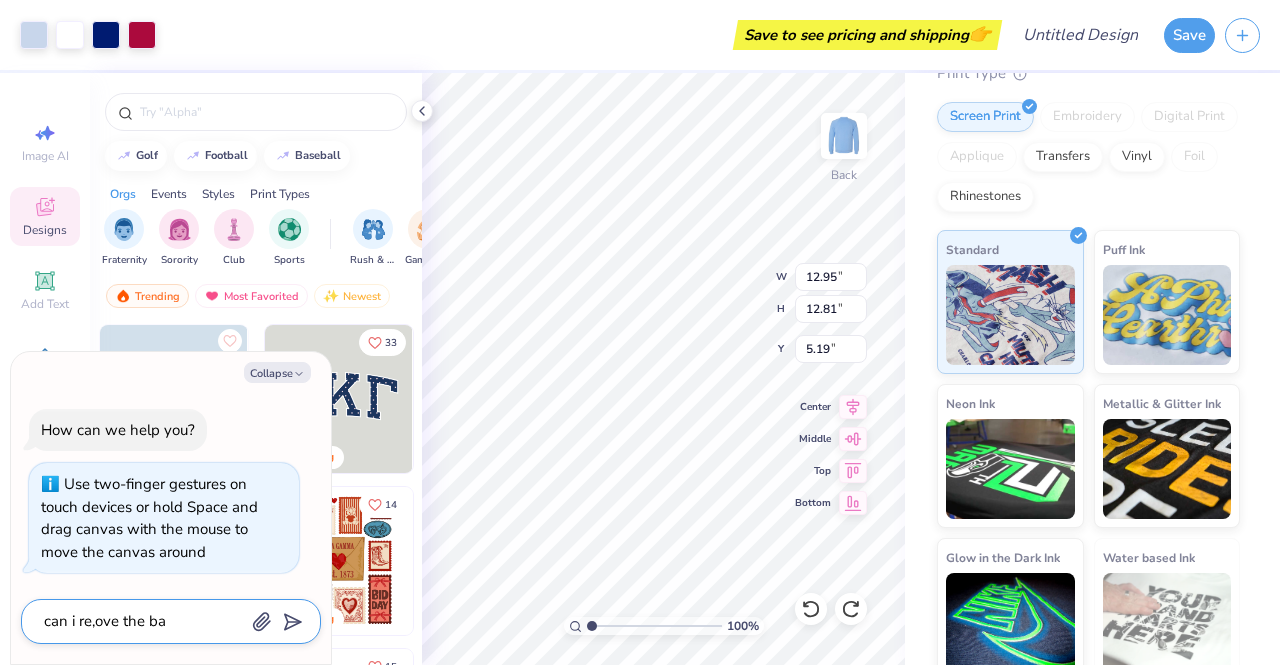 type on "can i re,ove the bac" 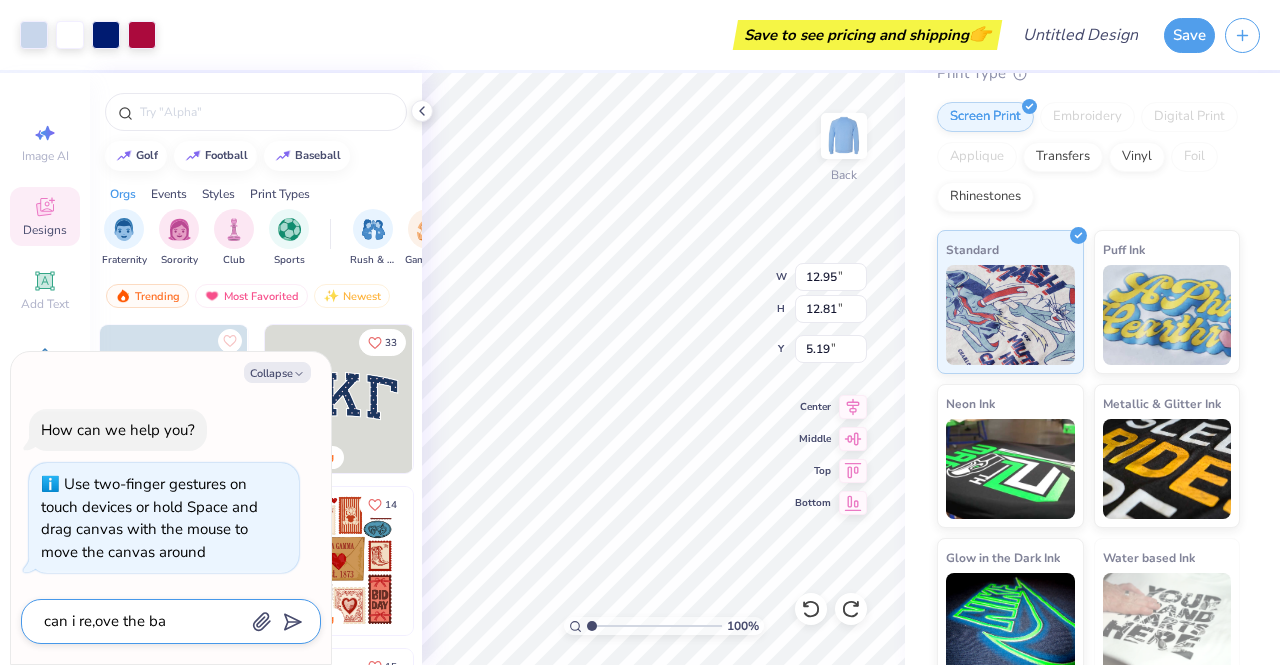 type on "x" 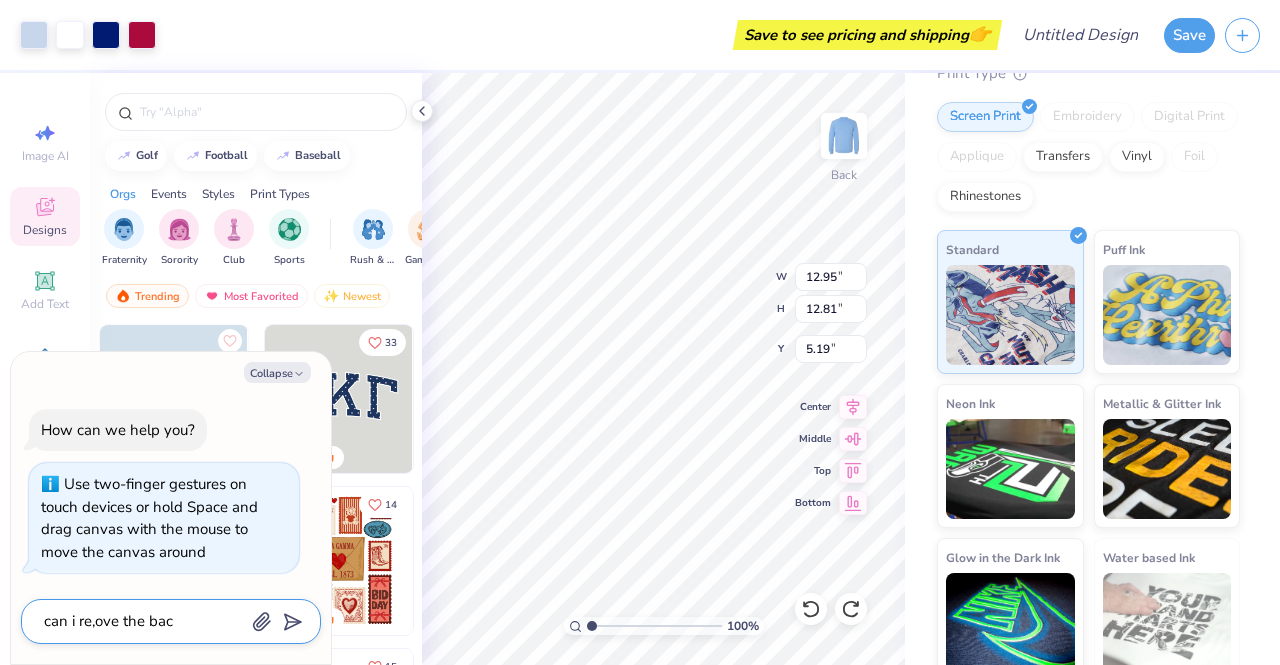 type on "can i re,ove the back" 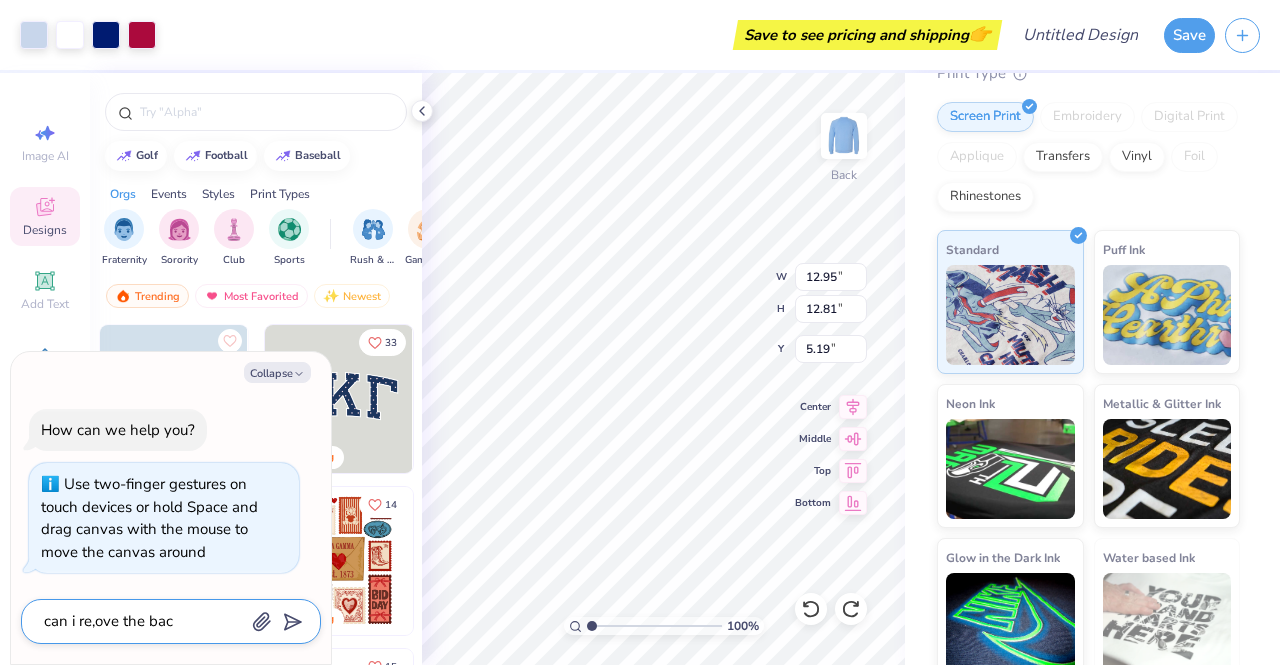 type on "x" 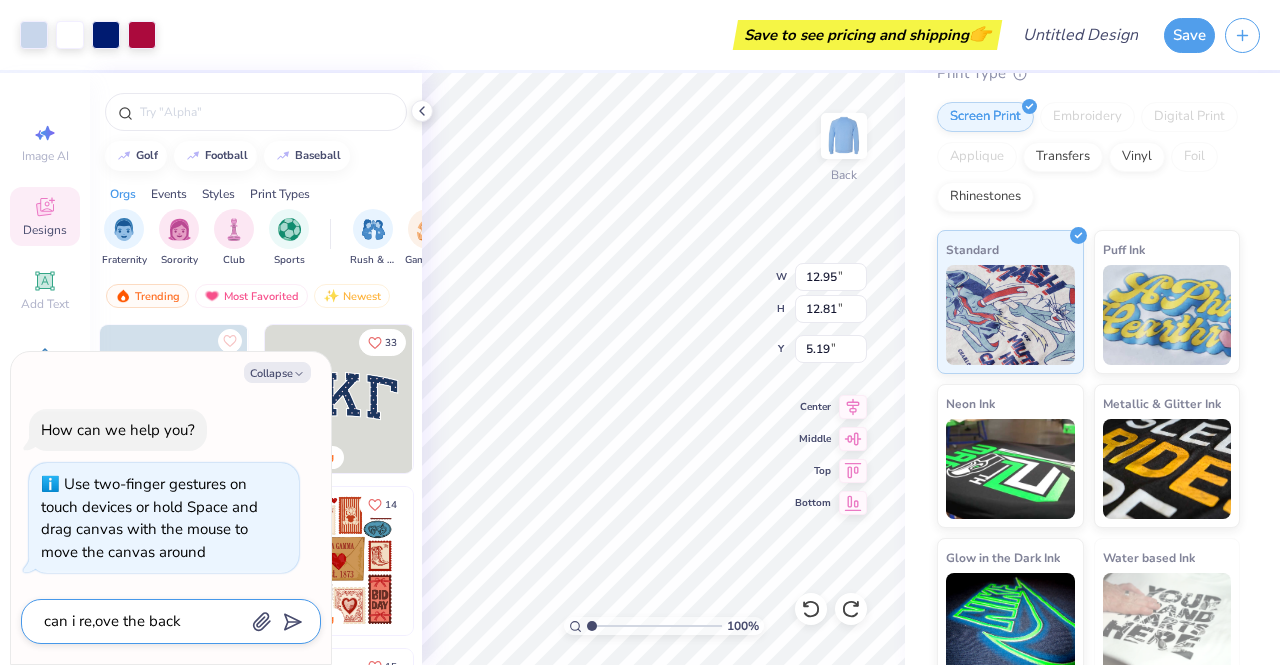 type on "can i re,ove the backg" 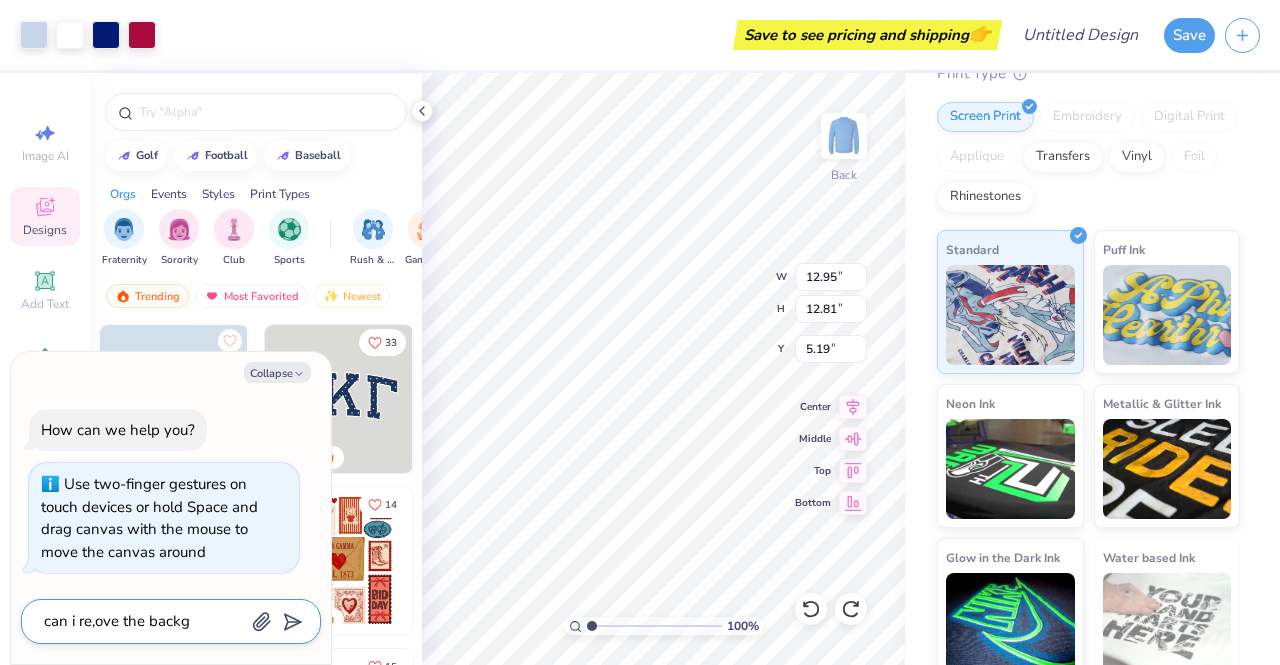 type on "x" 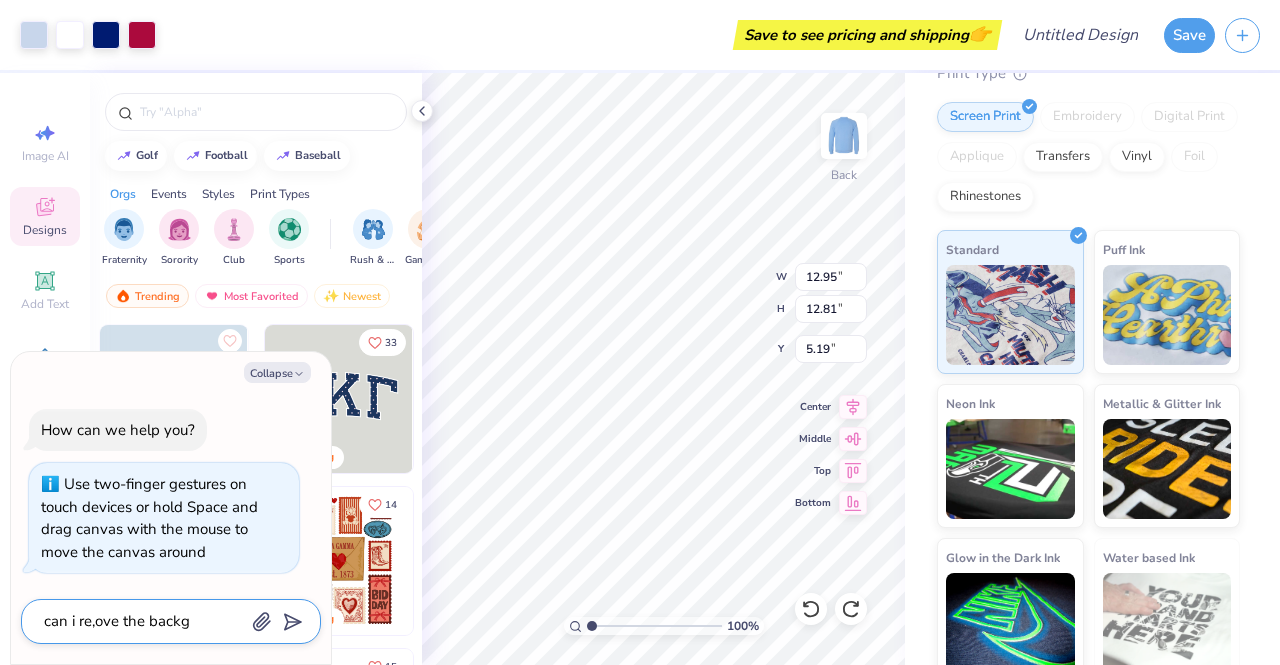 type on "can i re,ove the backgr" 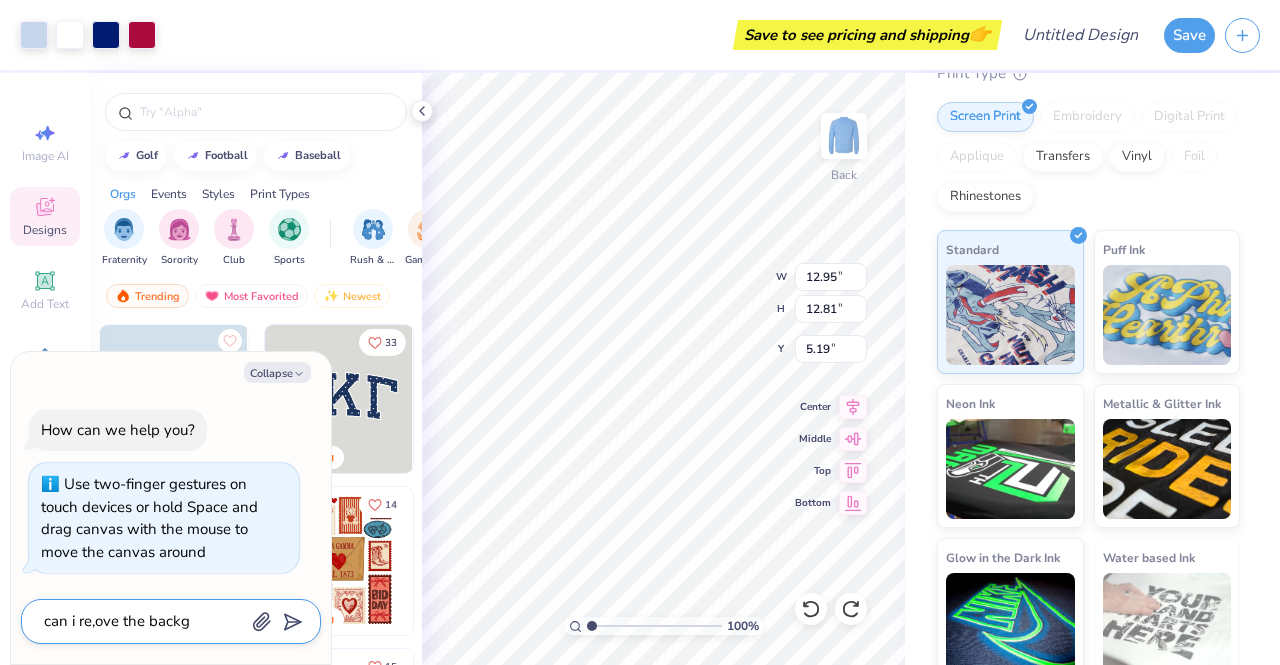 type on "x" 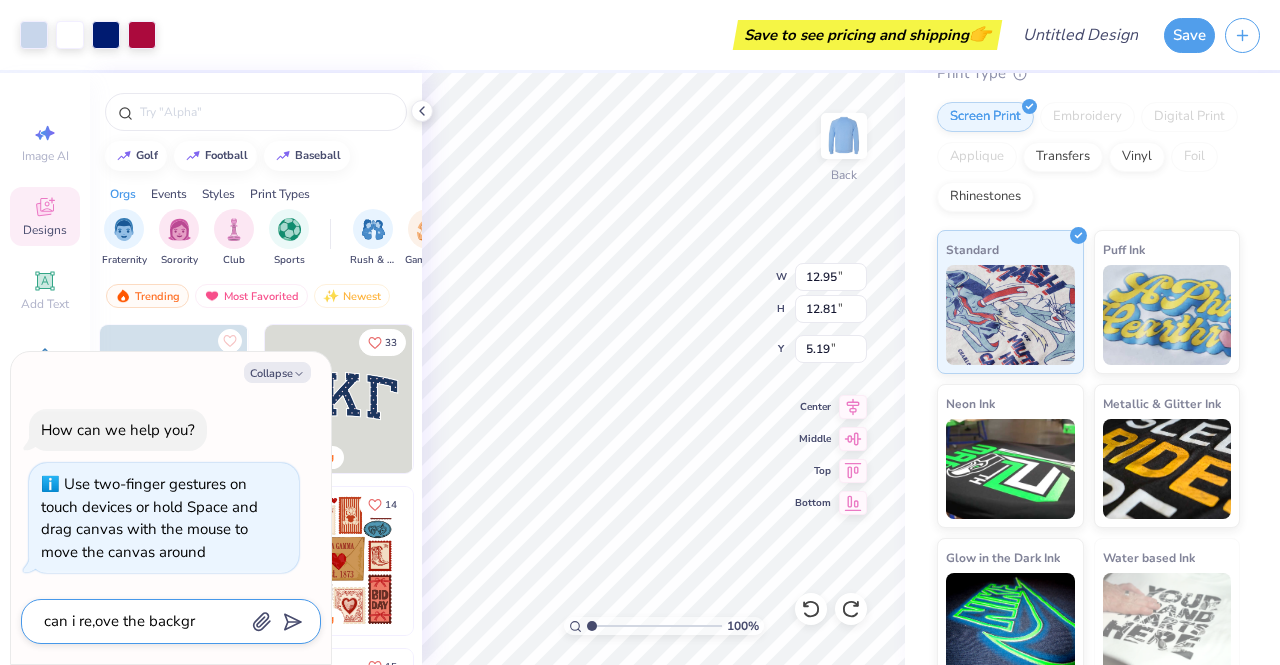 type on "can i re,ove the backgri" 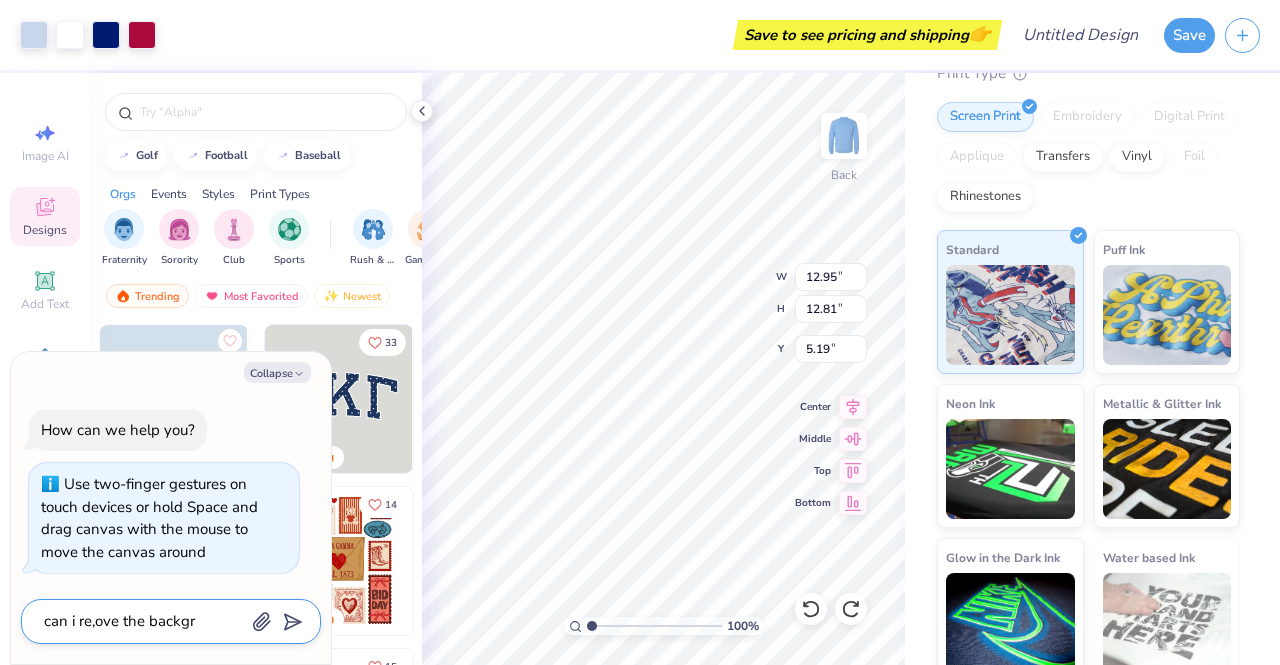 type on "x" 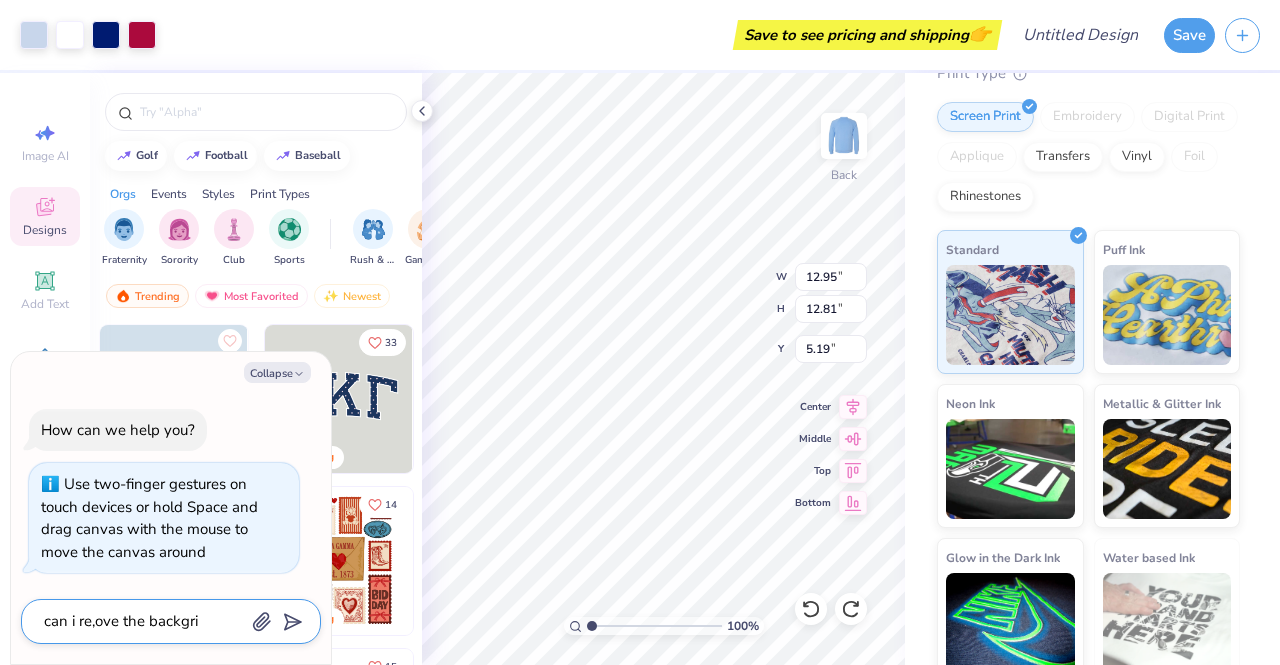 type on "can i re,ove the backgriu" 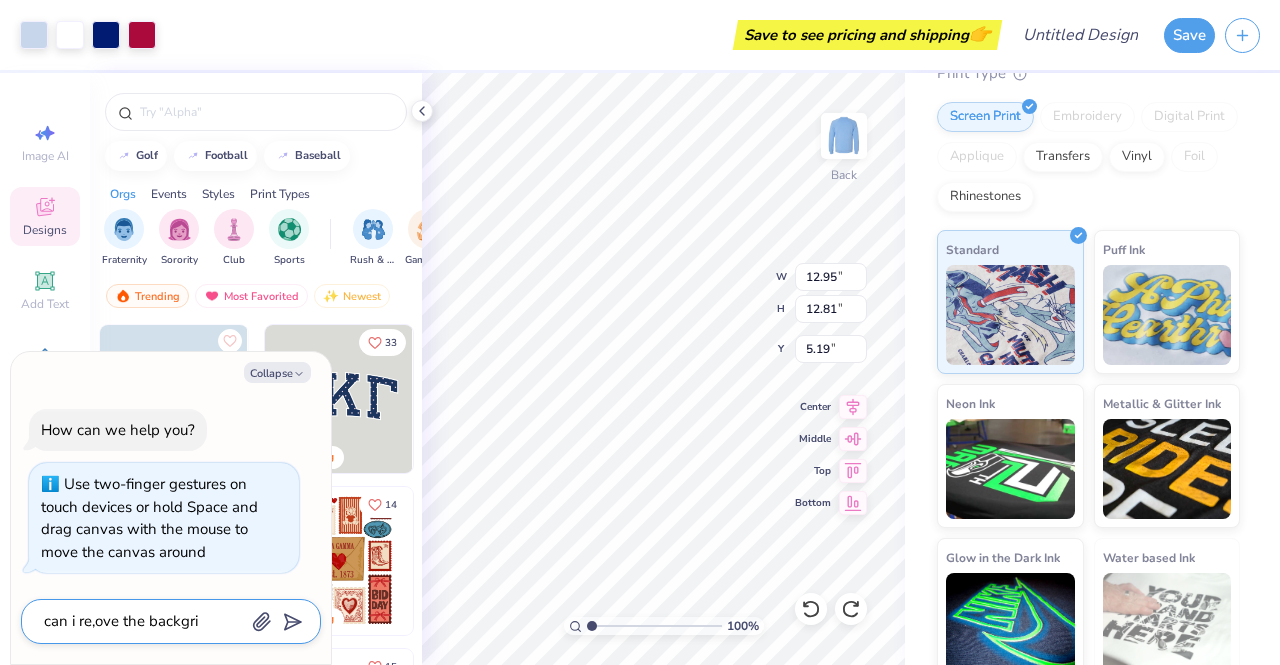 type on "x" 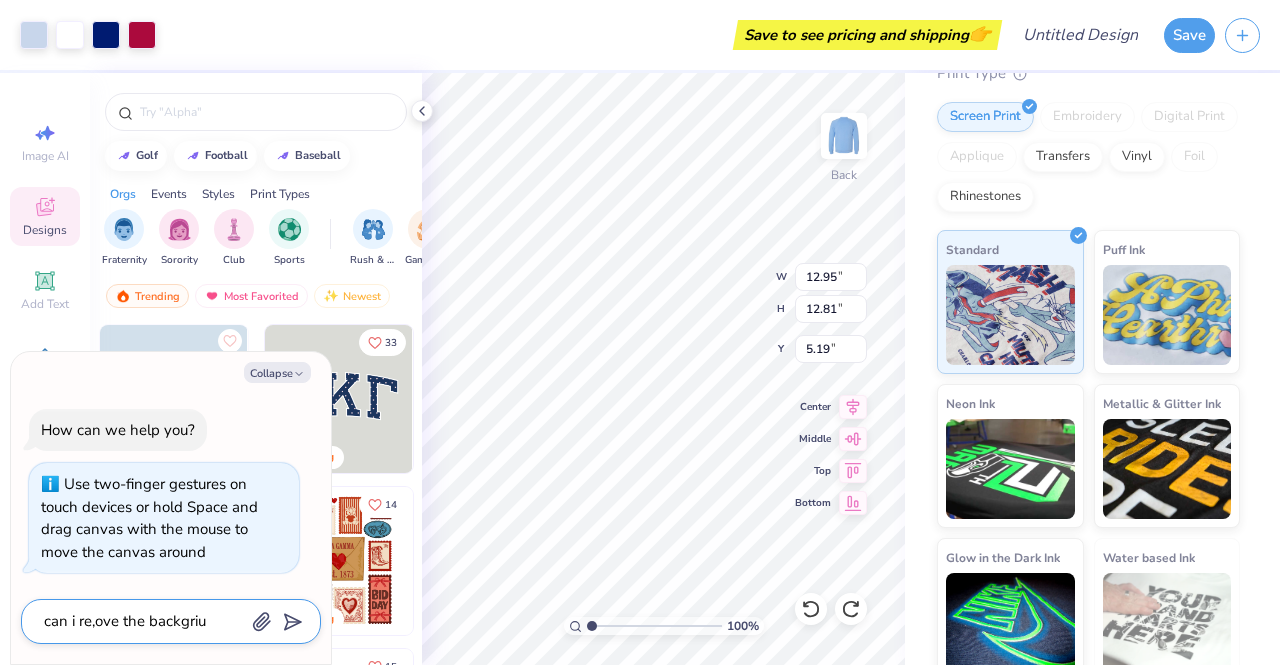 type on "can i re,ove the backgriun" 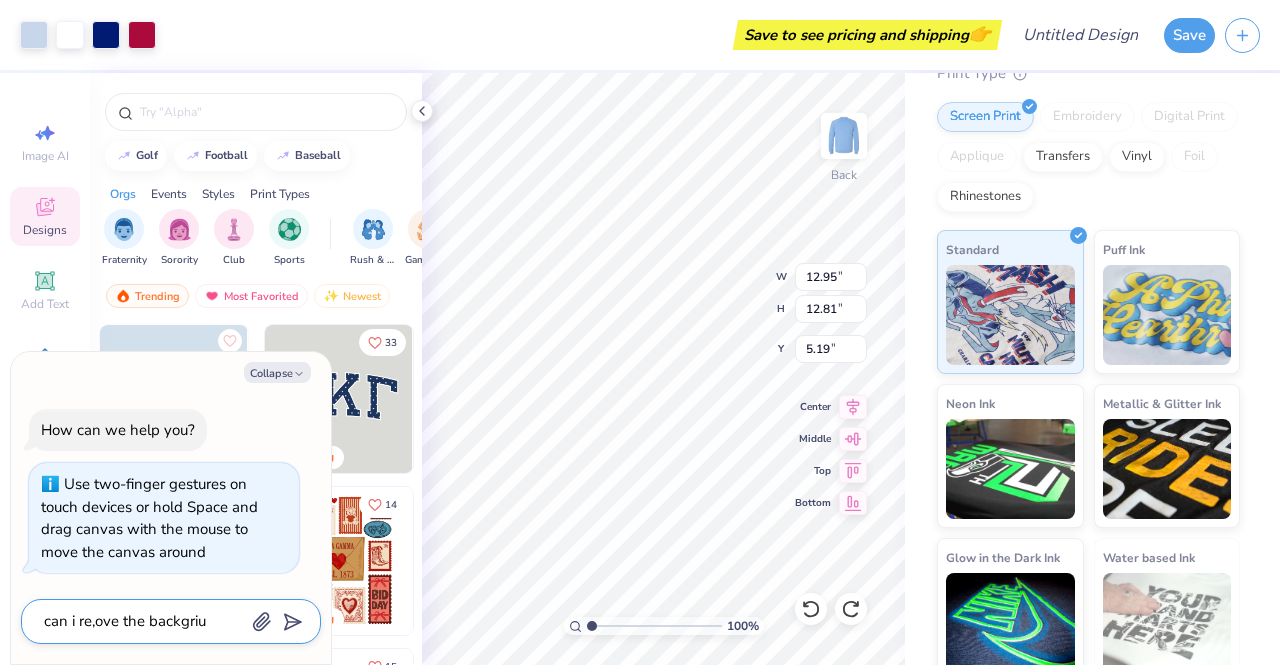 type on "x" 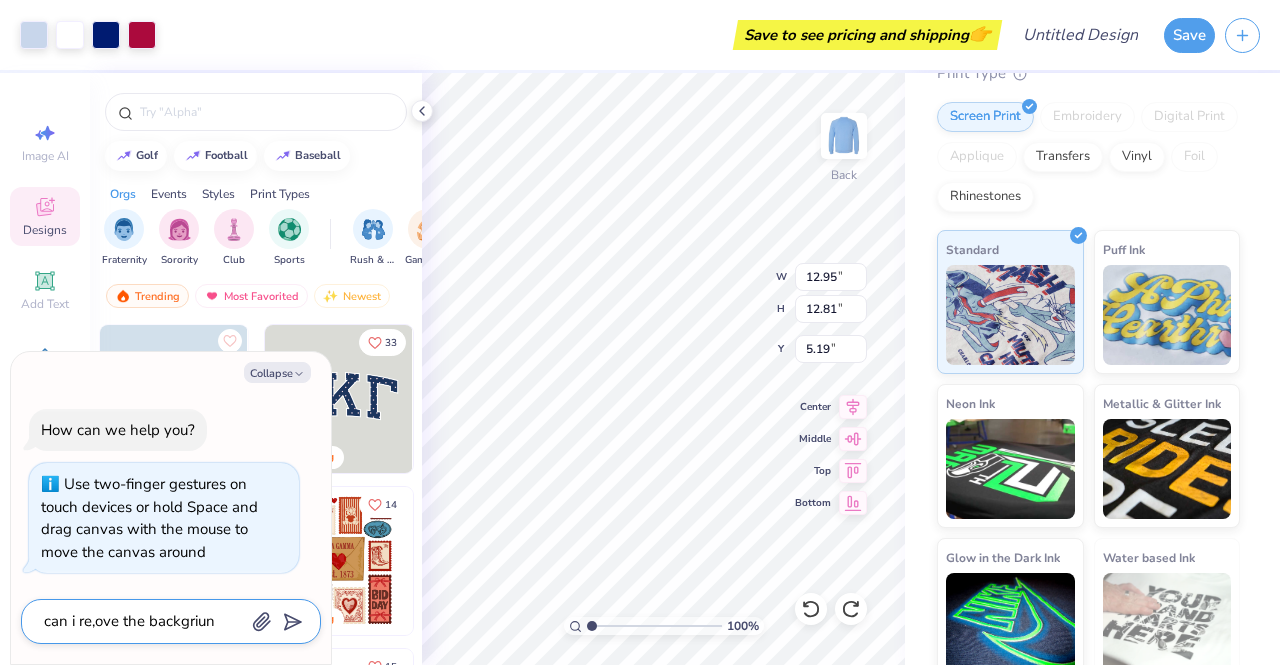 type on "can i re,ove the backgriunf" 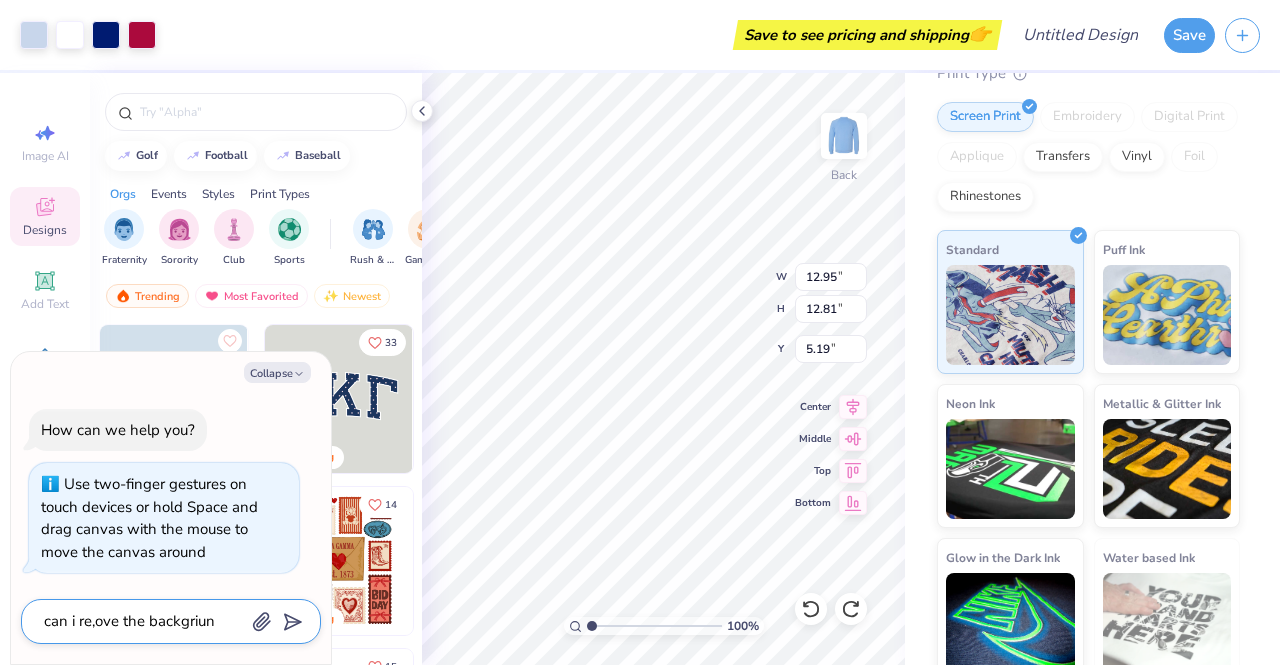 type on "x" 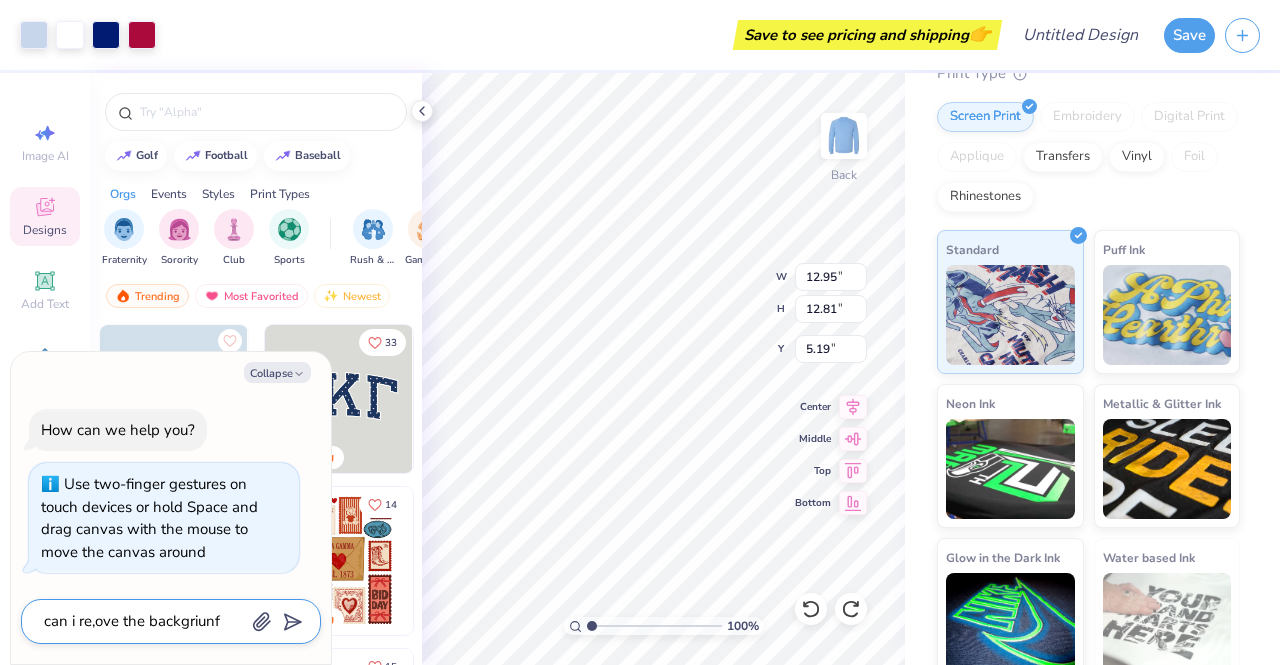 type on "can i re,ove the backgriunf" 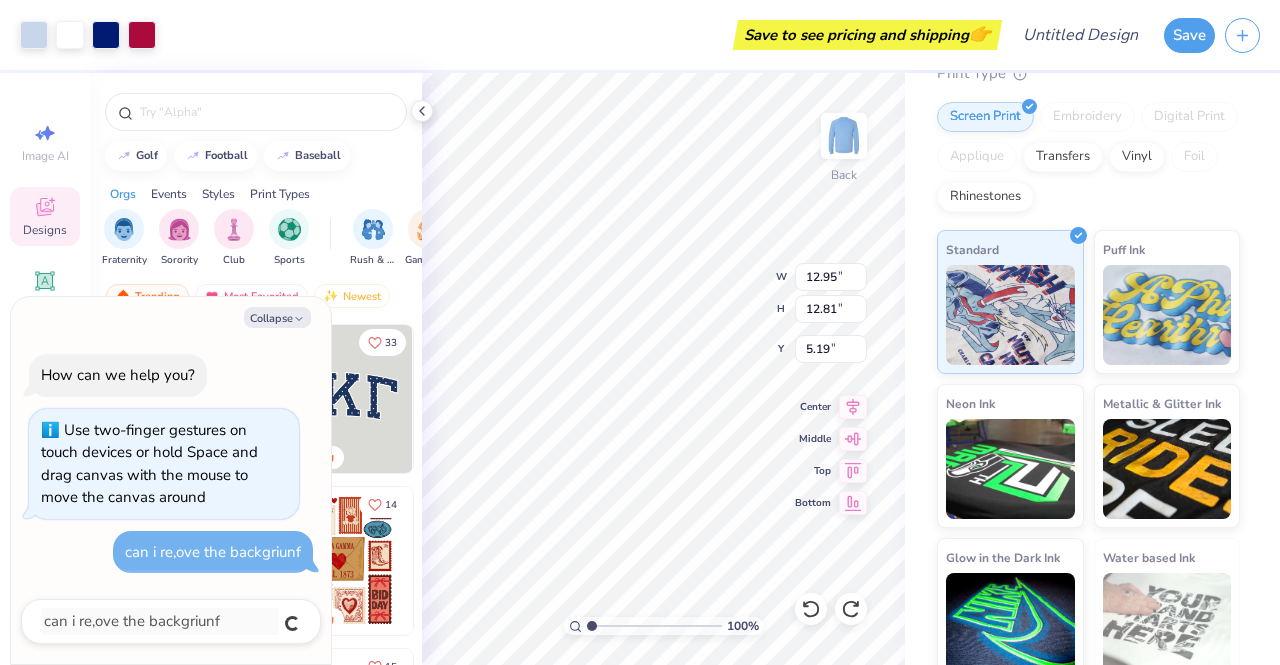 type on "x" 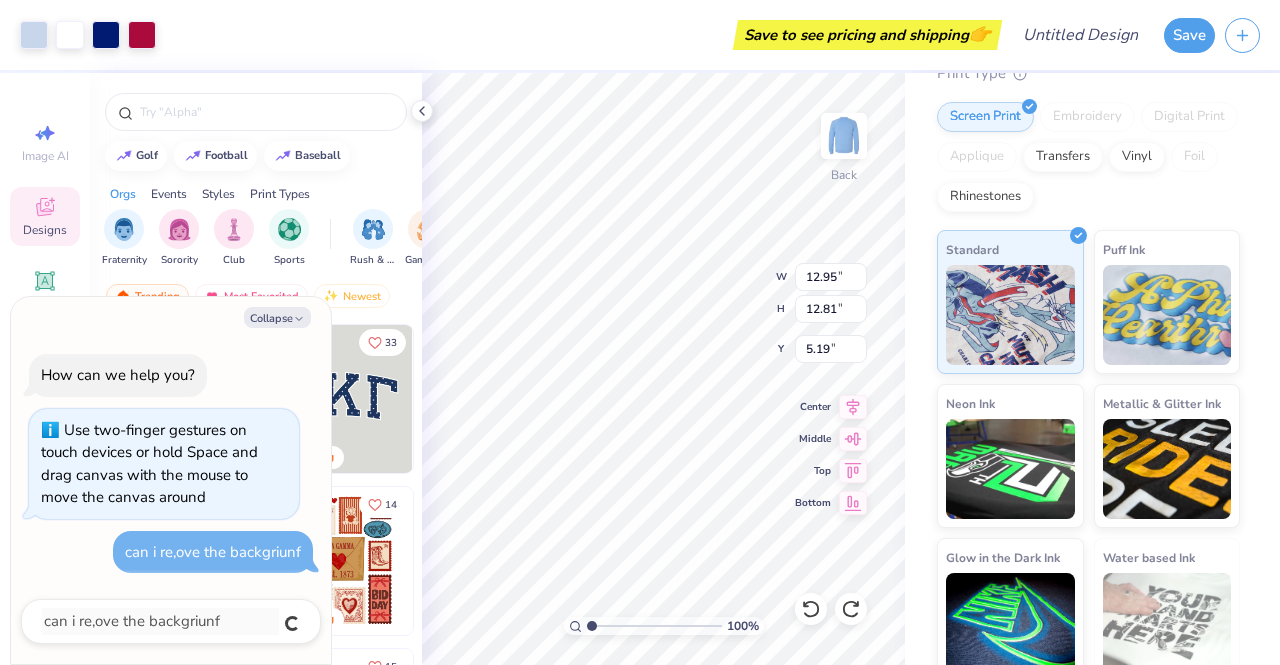 type 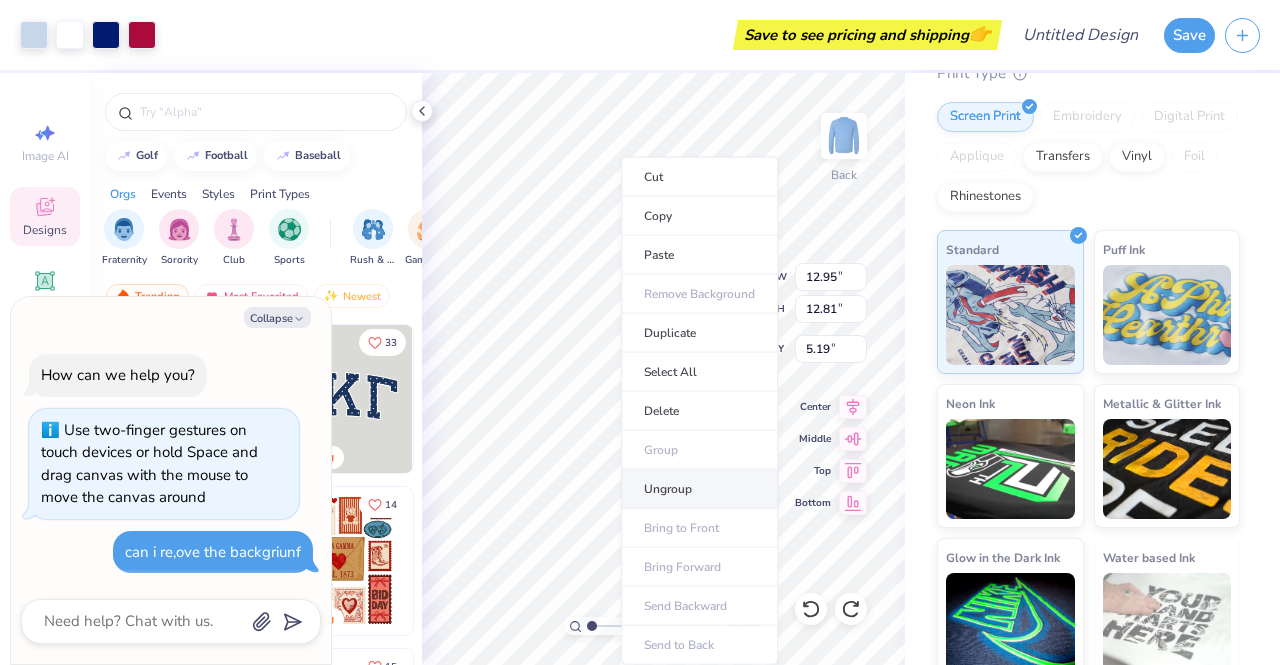 click on "Ungroup" at bounding box center [699, 489] 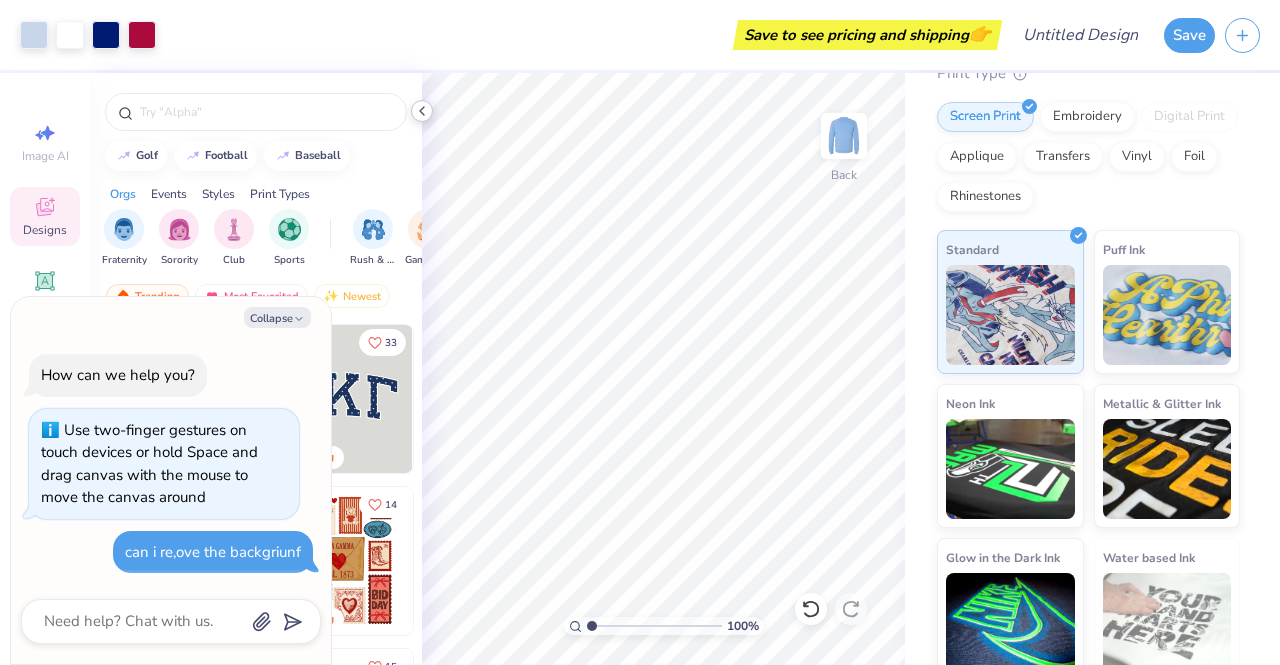 click 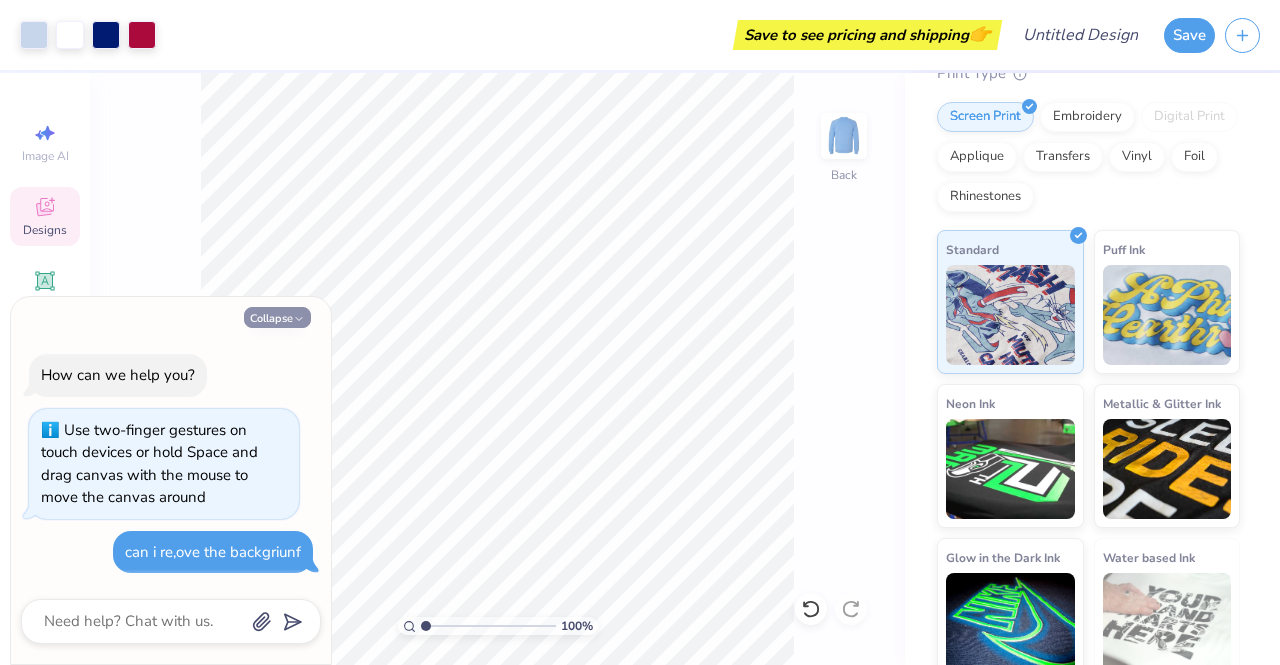 click on "Collapse" at bounding box center [277, 317] 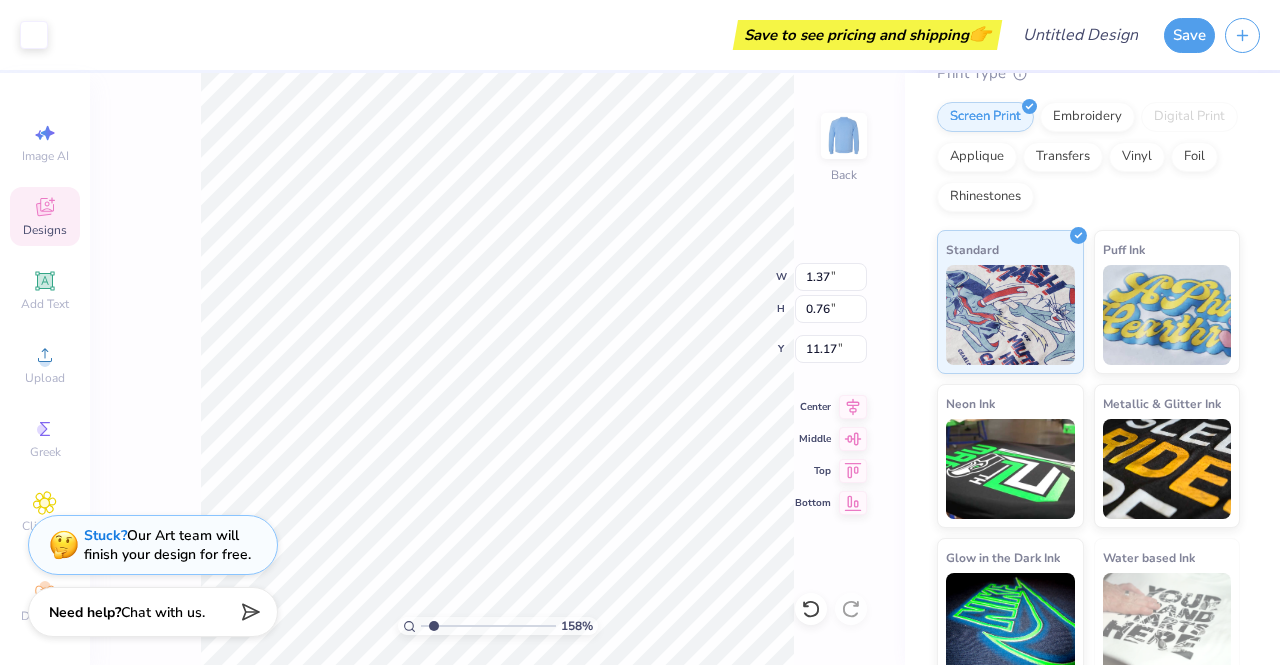 type on "1.58416022234668" 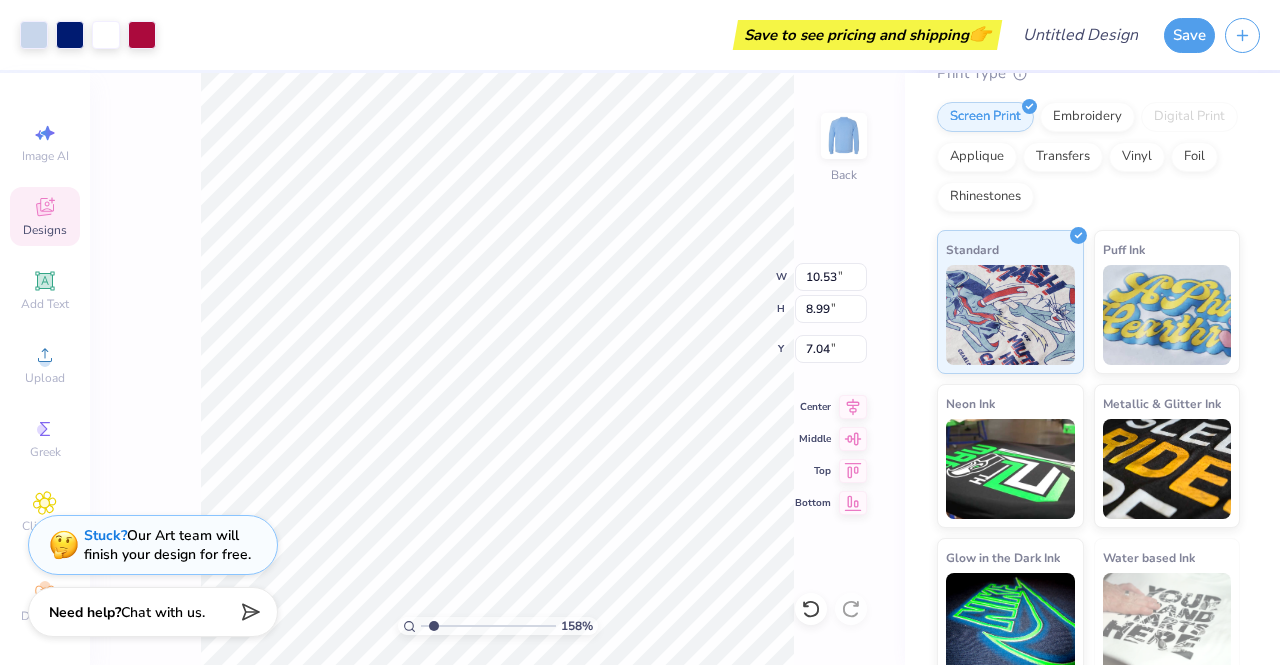 type on "1.58416022234668" 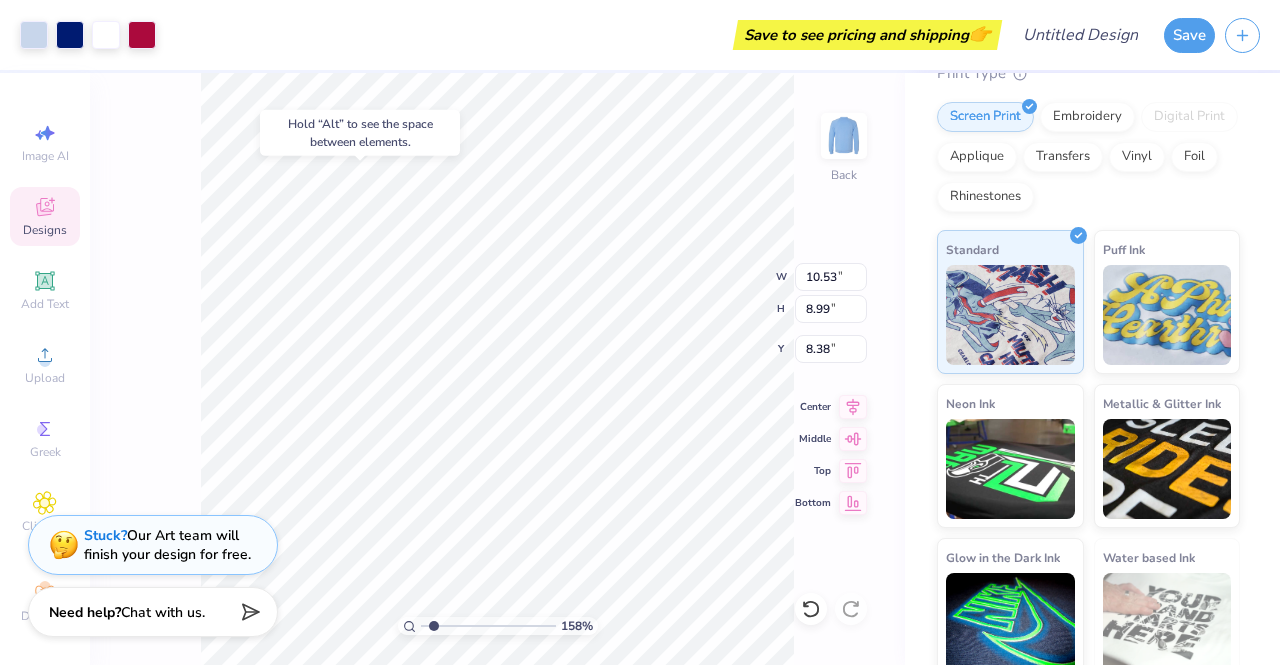 type on "1.58416022234668" 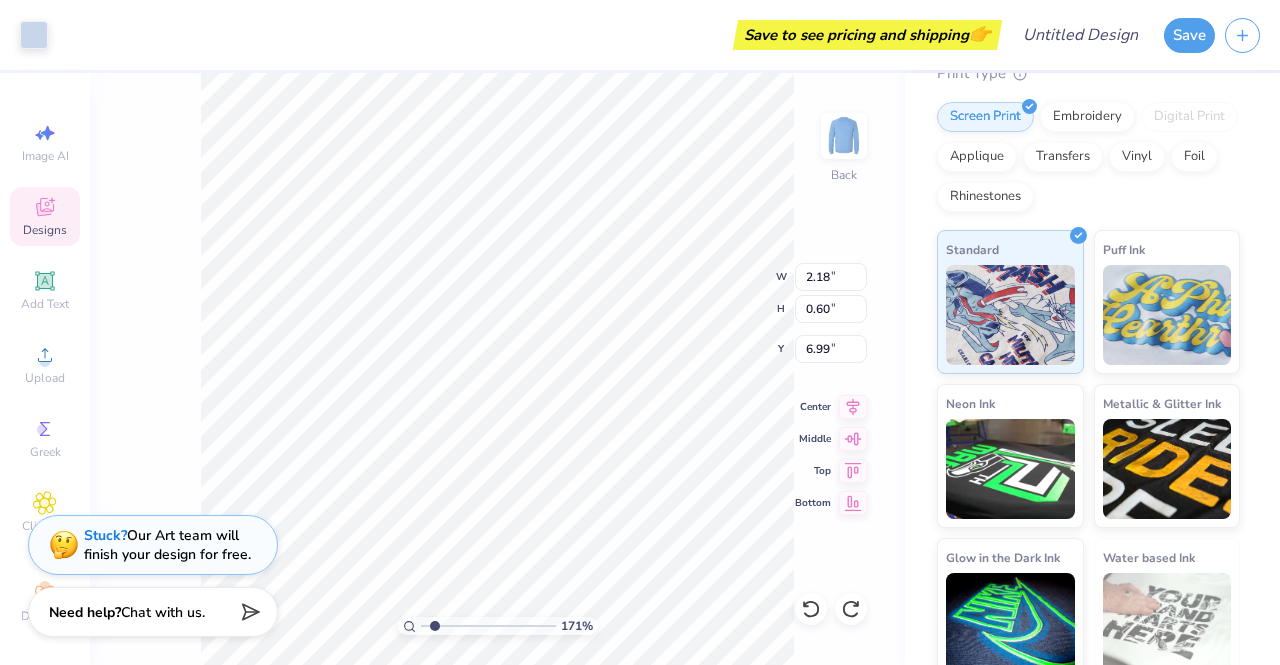 type on "1.70955423999993" 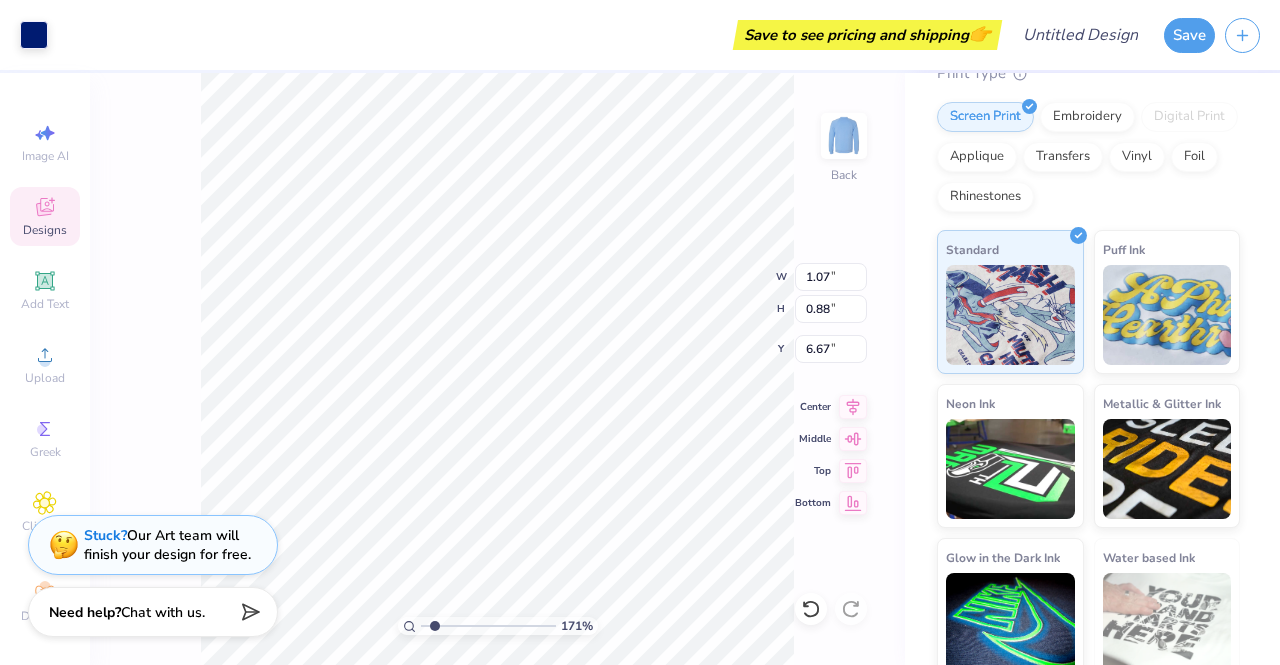 type on "1.70955423999993" 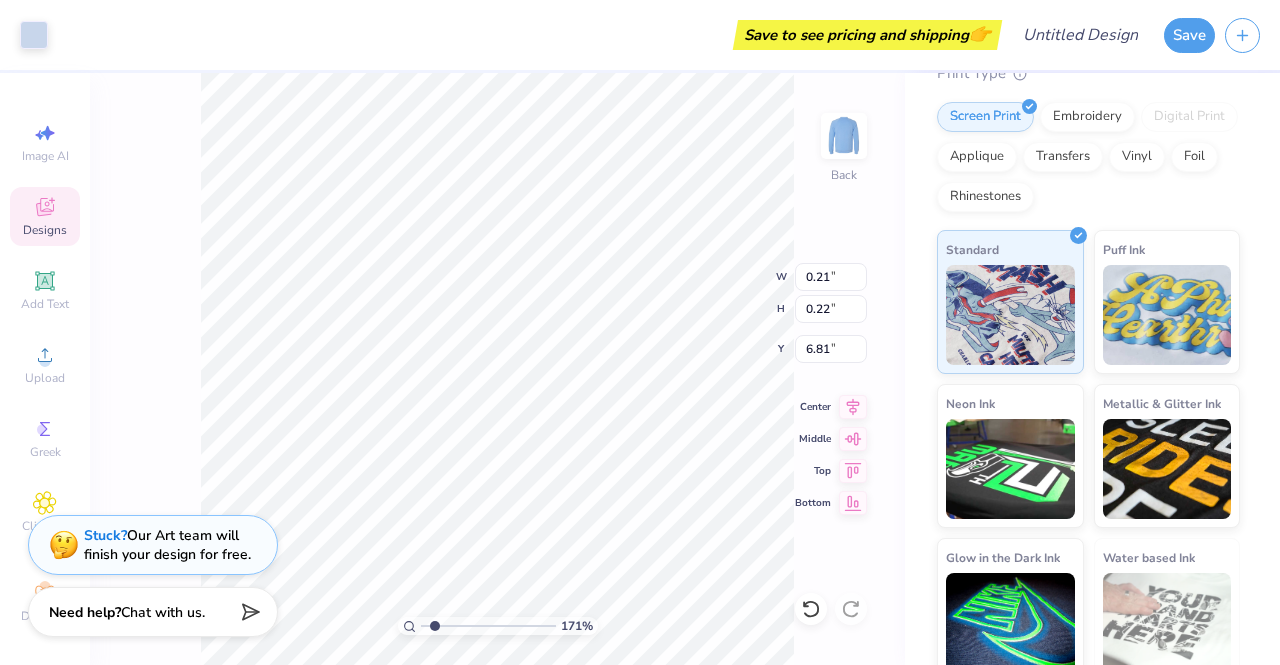 type on "1.70955423999993" 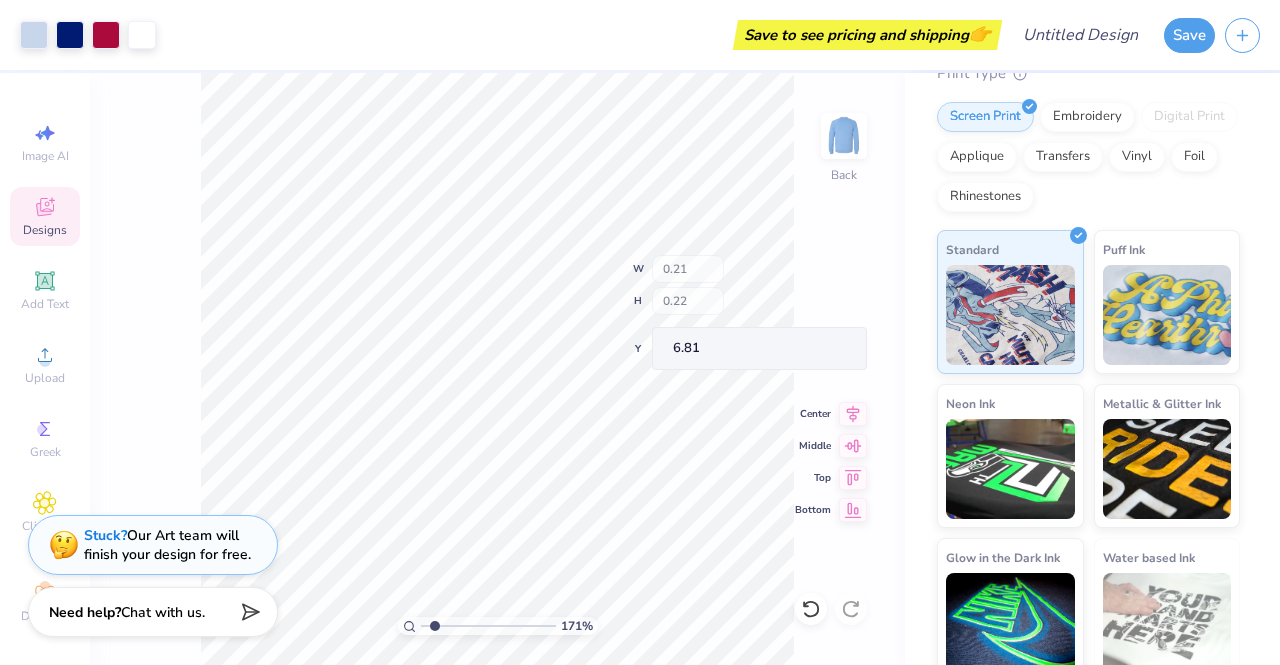 type on "x" 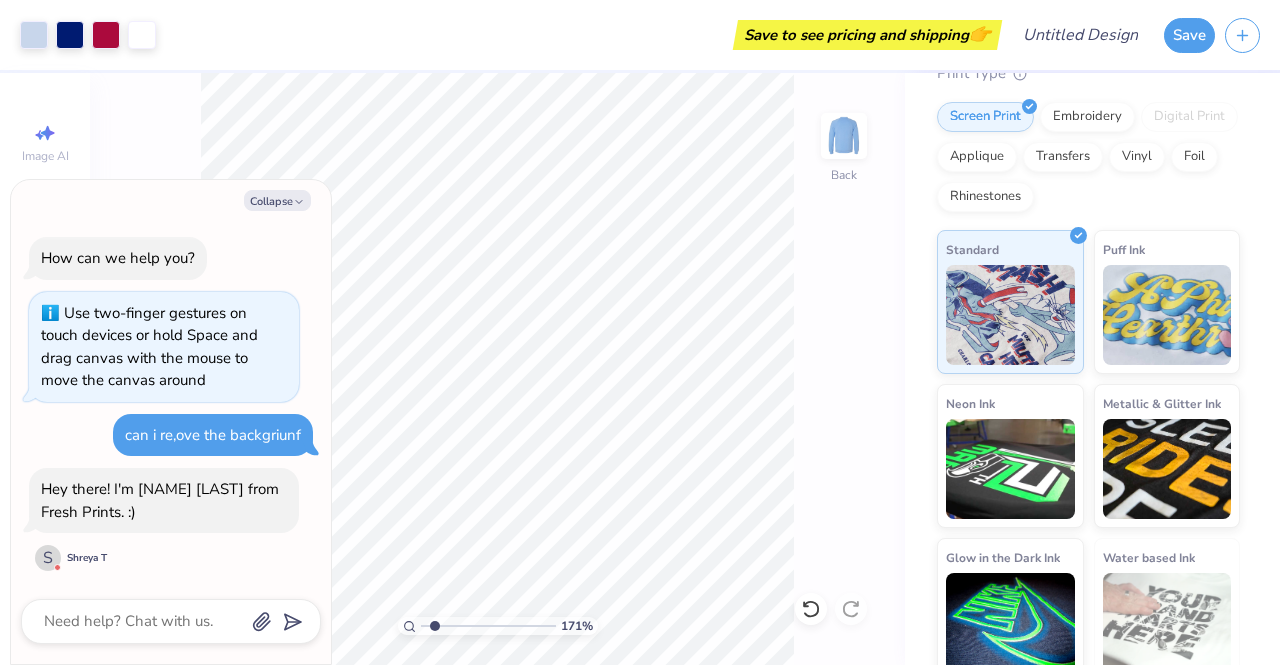 type on "1.70955423999993" 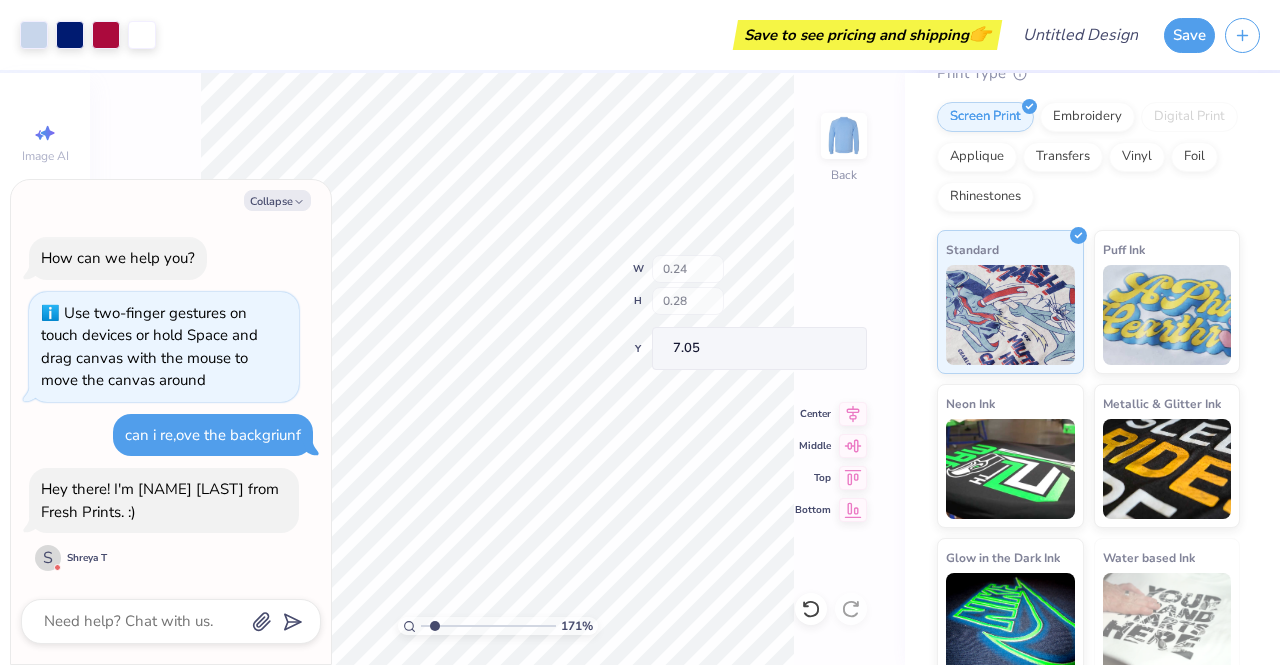 type on "1.70955423999993" 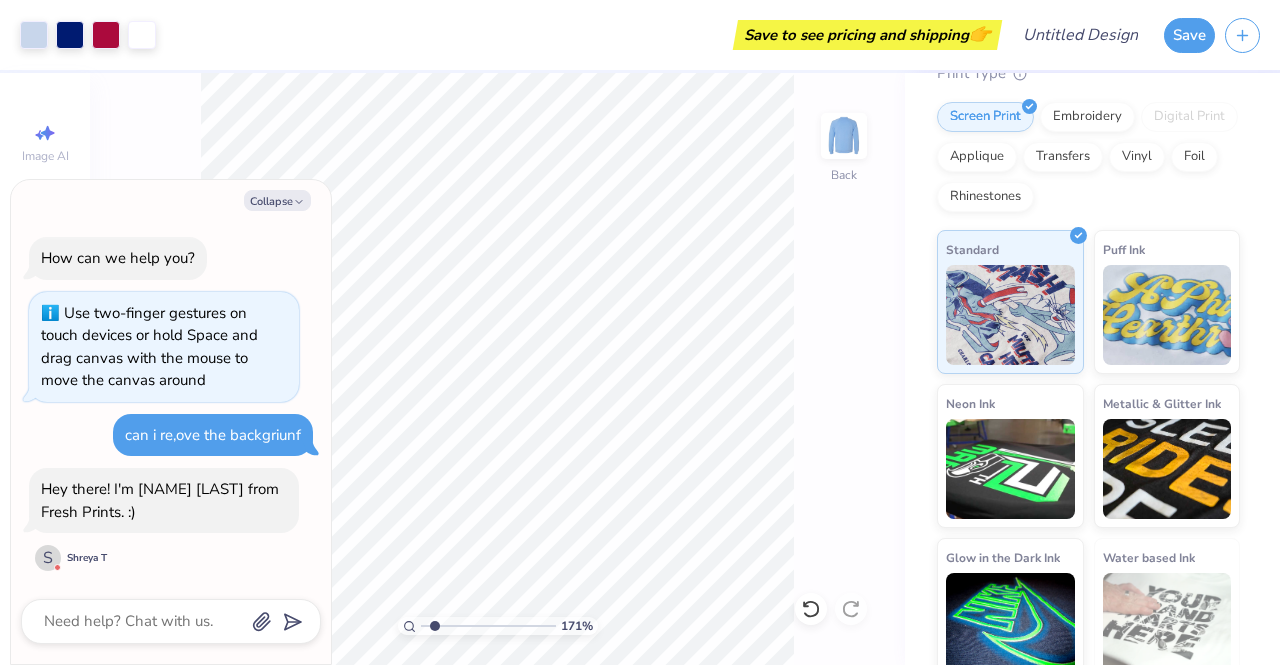 type on "1.70955423999993" 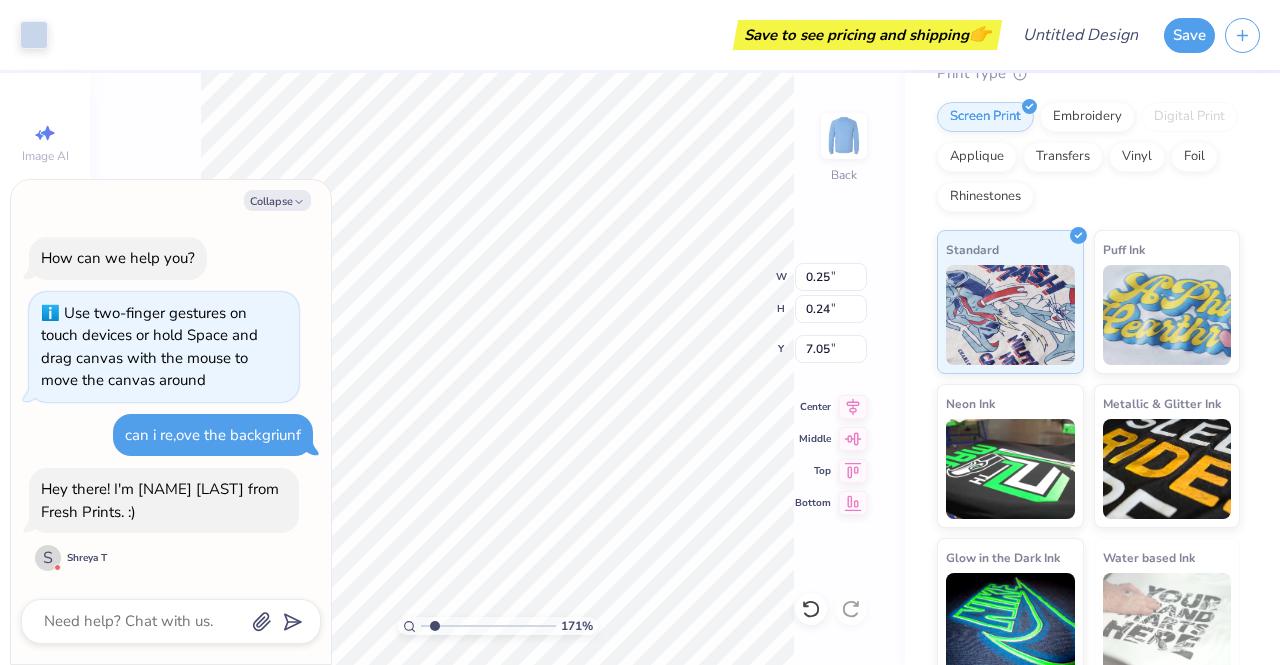 type on "1.70955423999993" 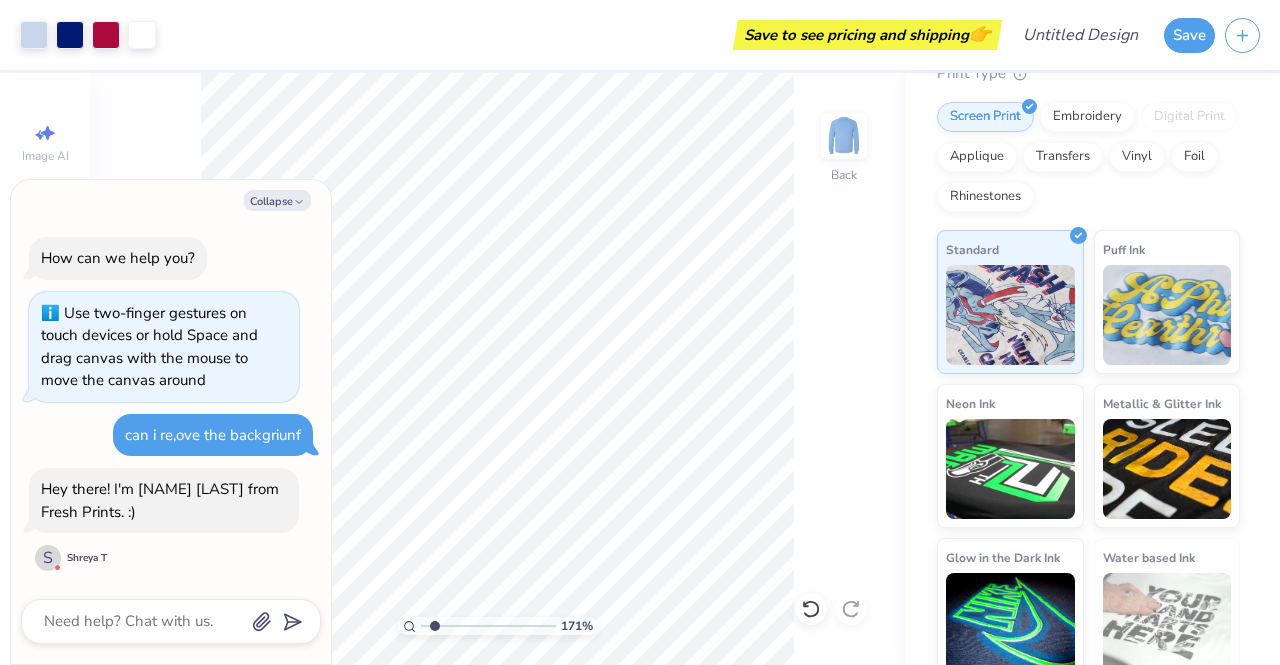 type on "1.70955423999993" 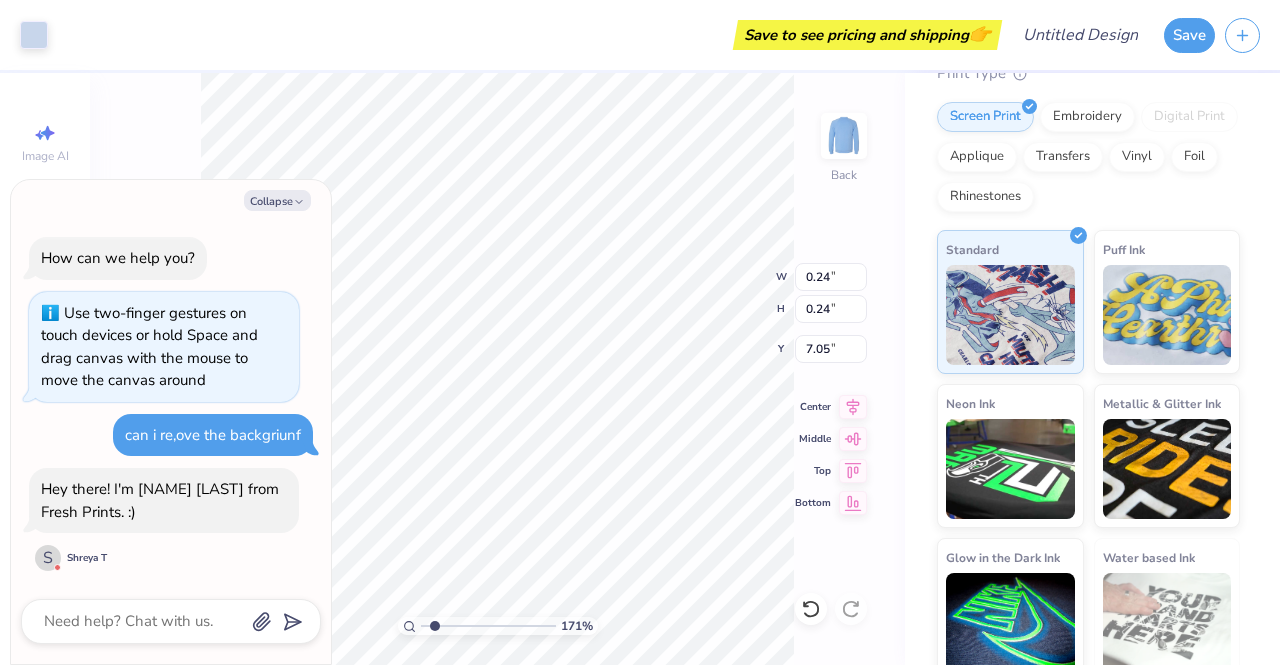 type on "1.70955423999993" 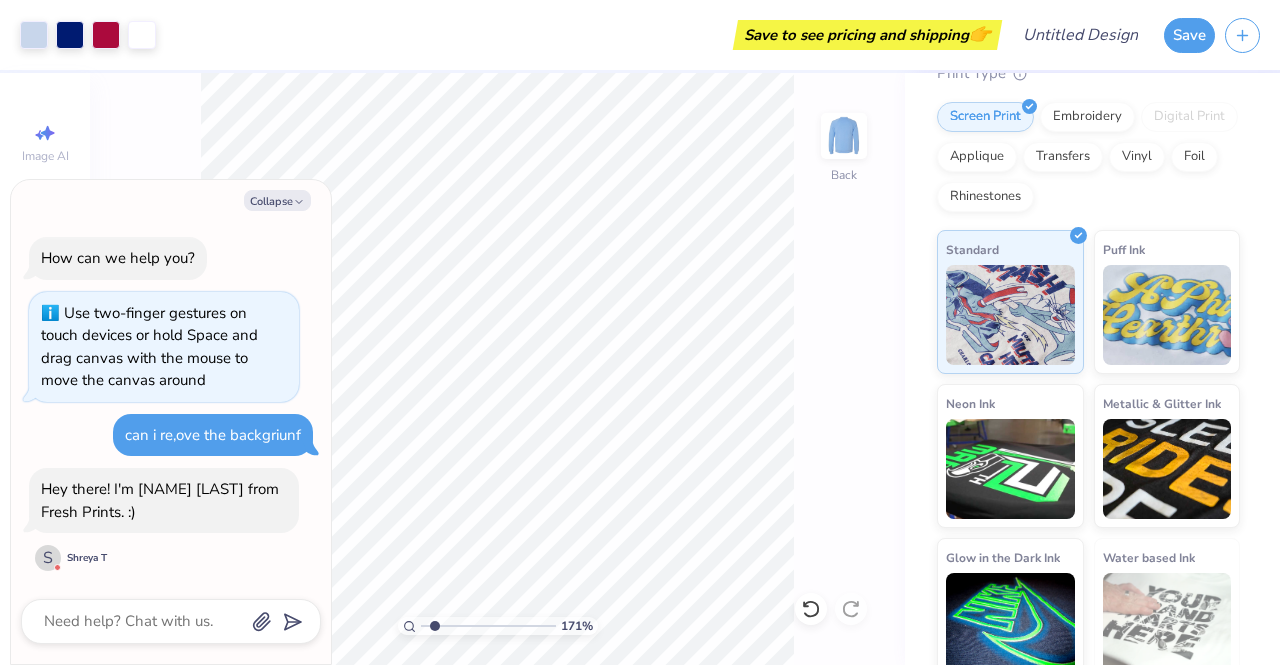 type on "1.70955423999993" 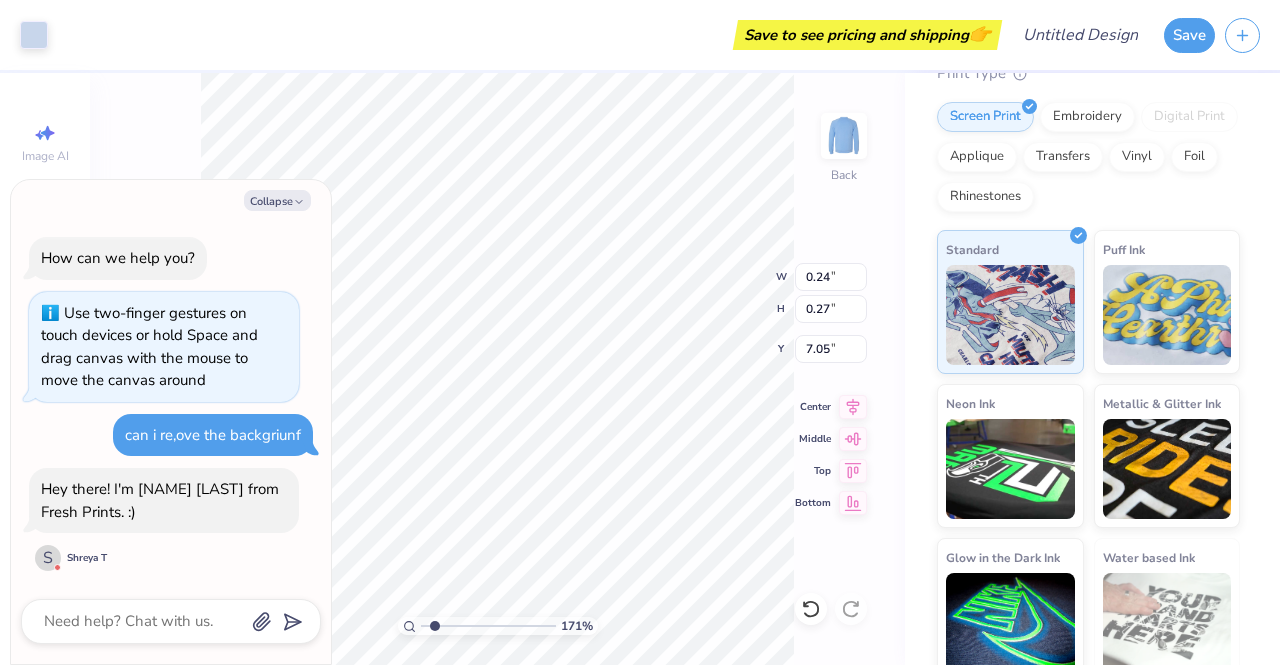 type on "1.70955423999993" 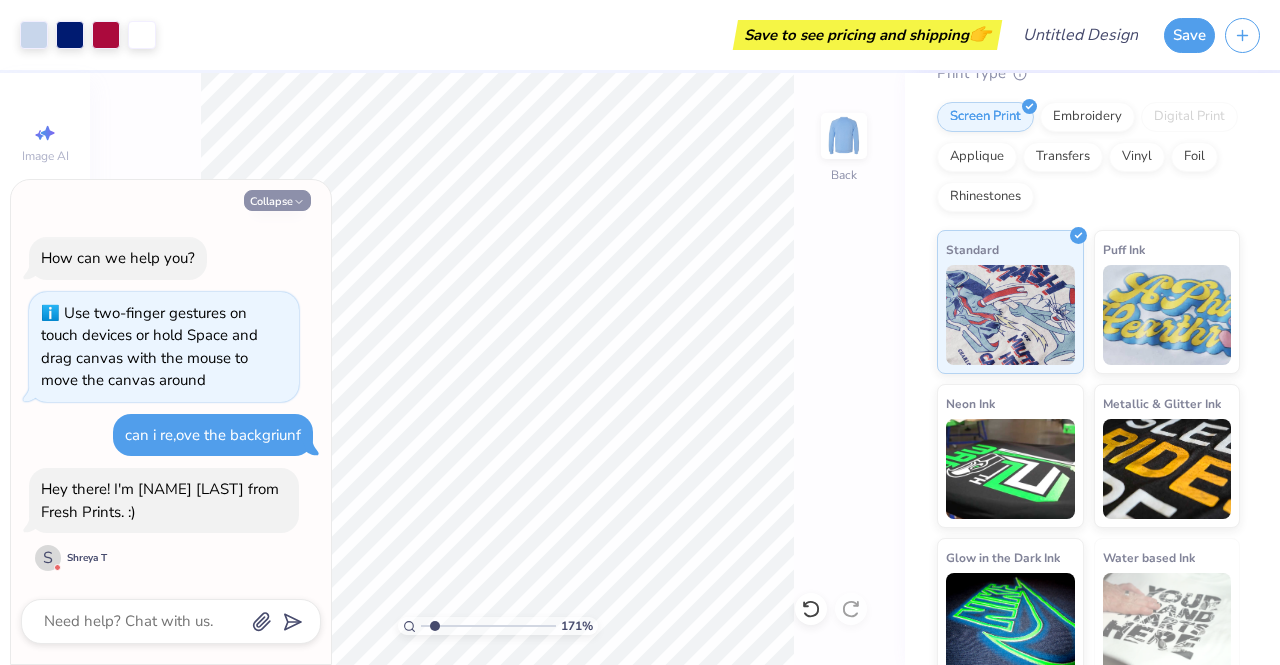 click 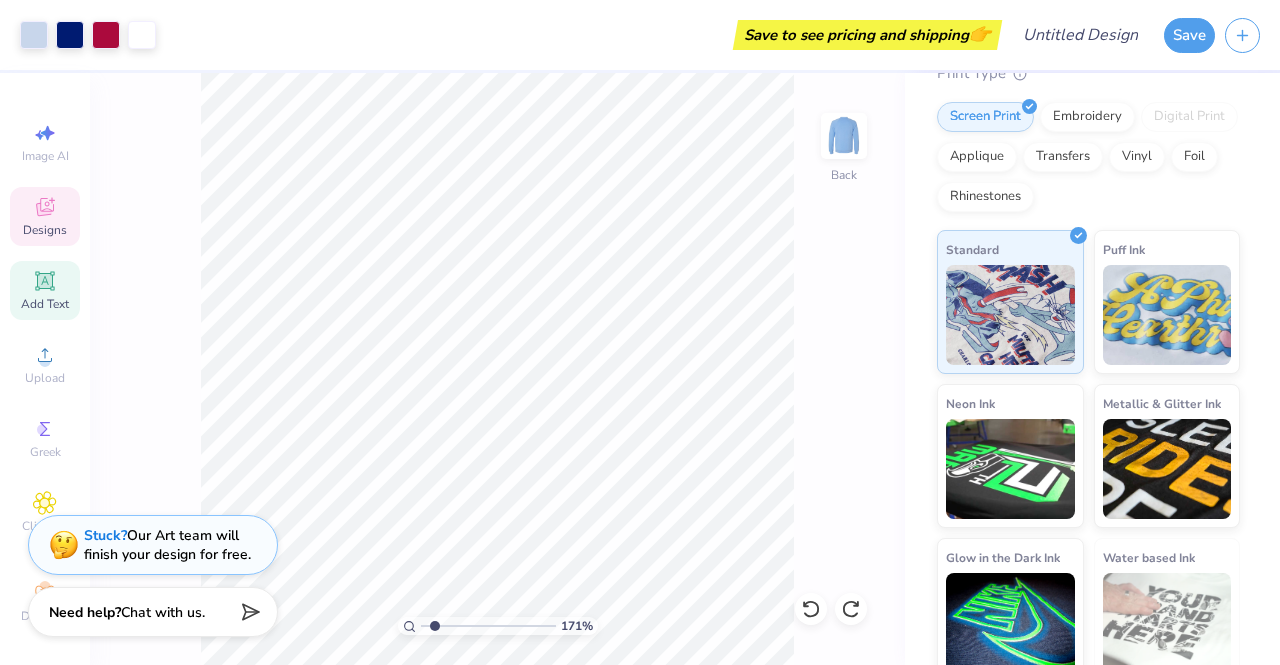 click on "Add Text" at bounding box center [45, 290] 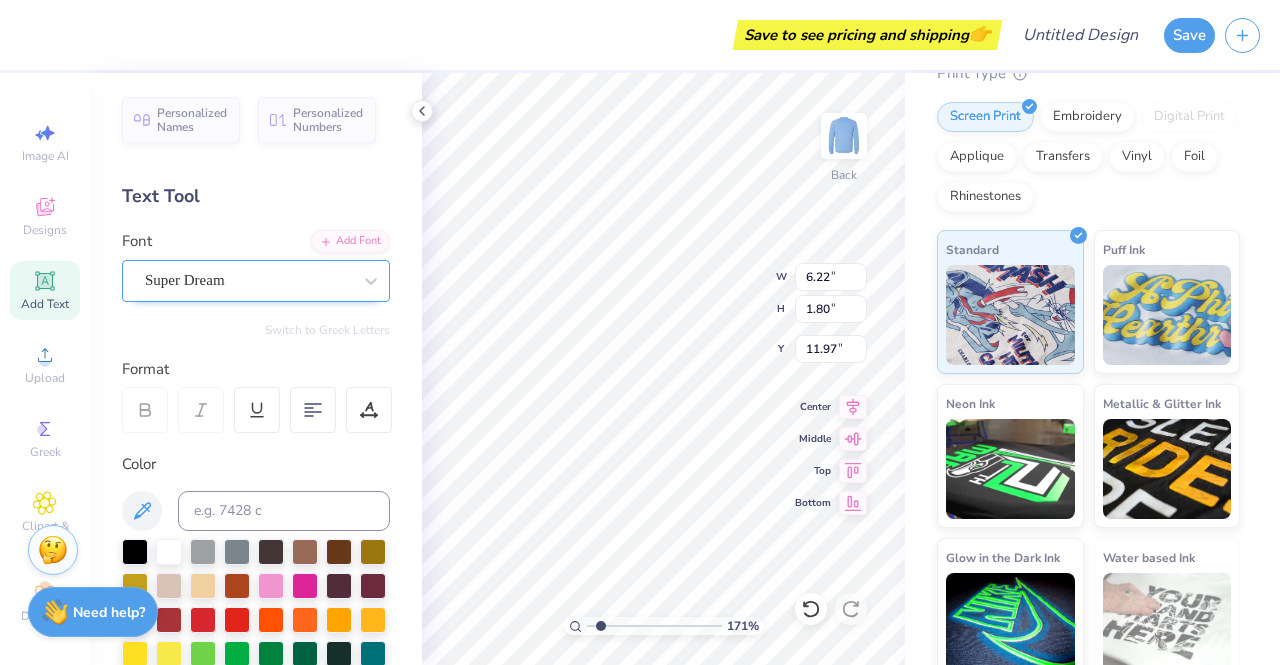 click on "Super Dream" at bounding box center [248, 280] 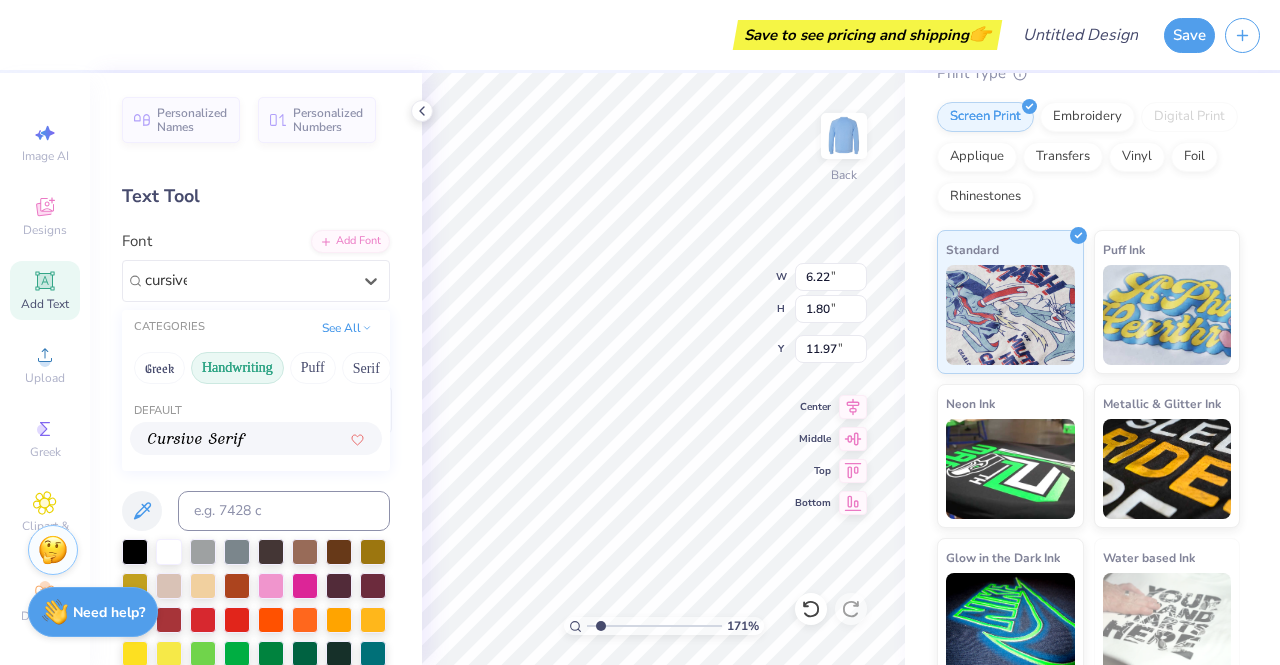 type on "cursive" 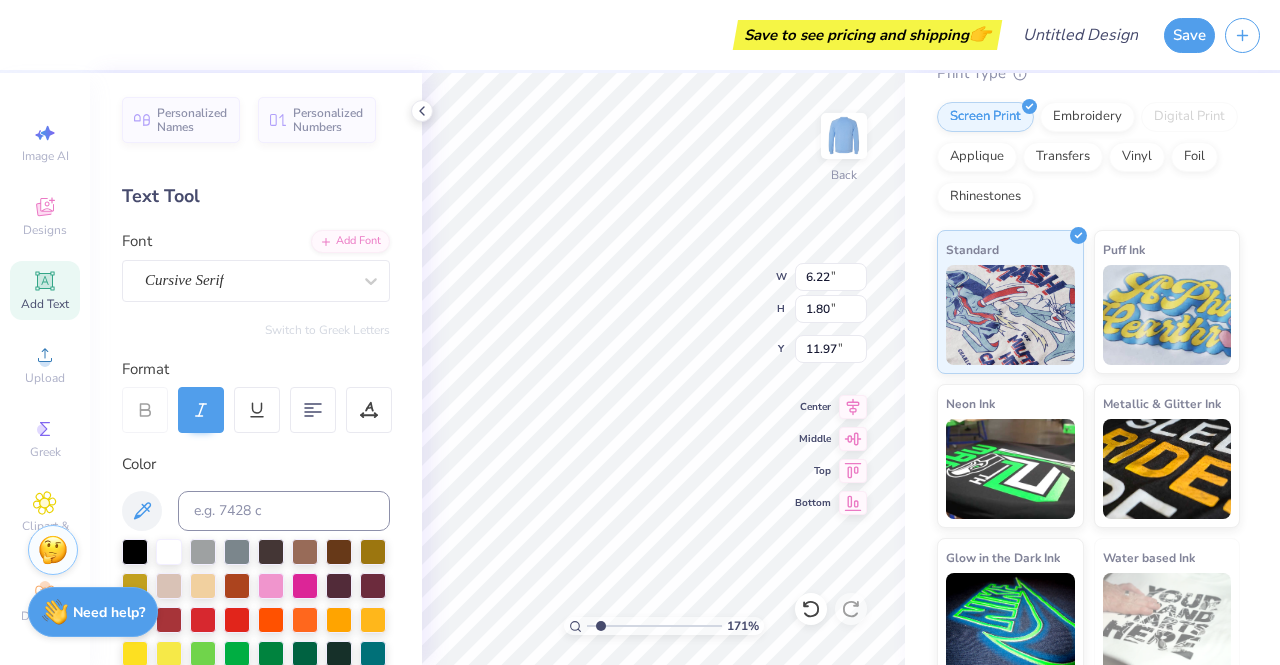 type on "1.70955423999993" 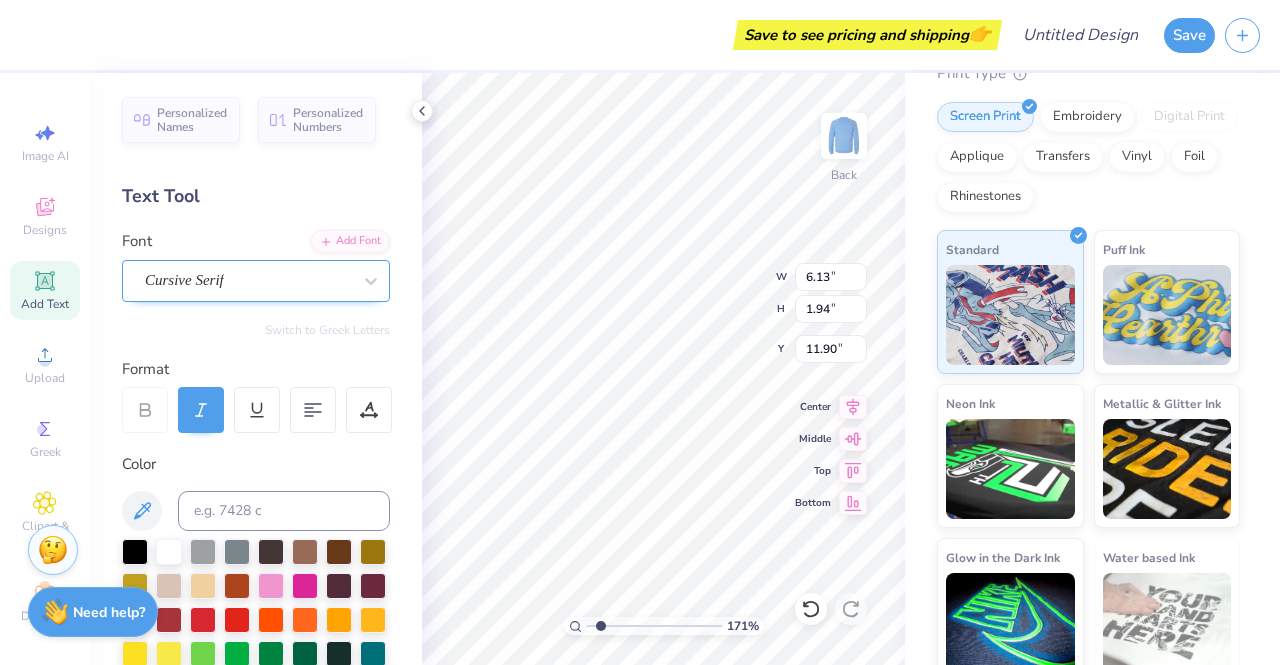 click on "Cursive Serif" at bounding box center (248, 280) 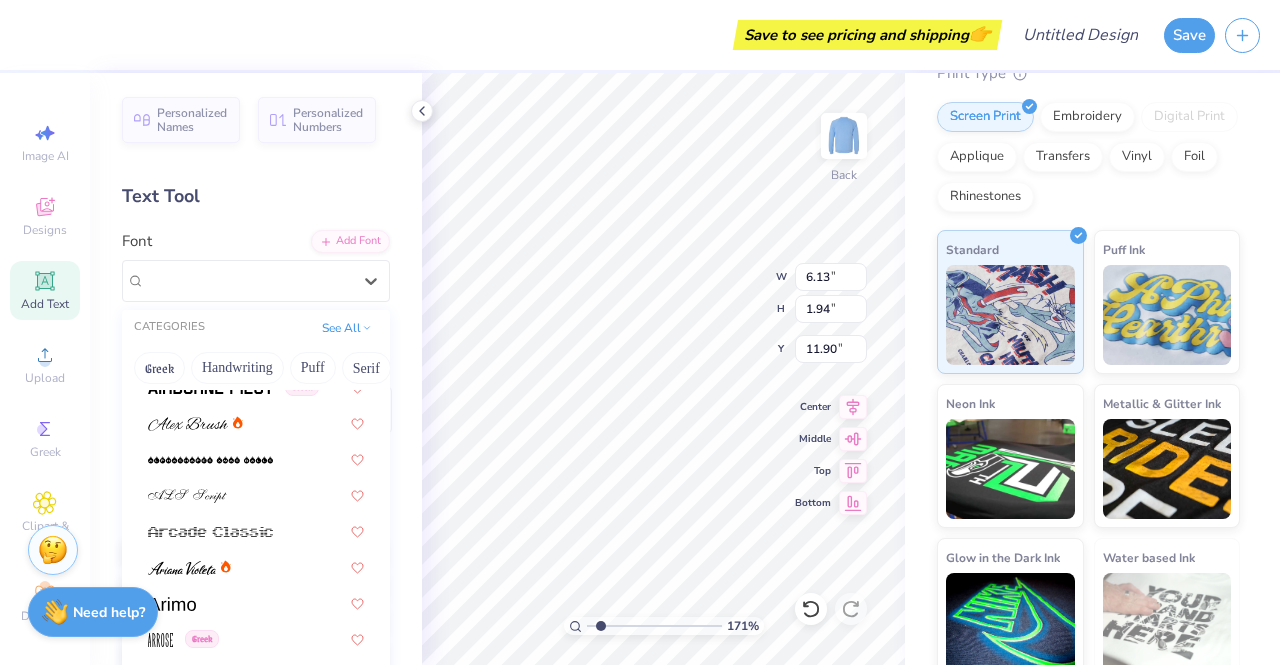 scroll, scrollTop: 511, scrollLeft: 0, axis: vertical 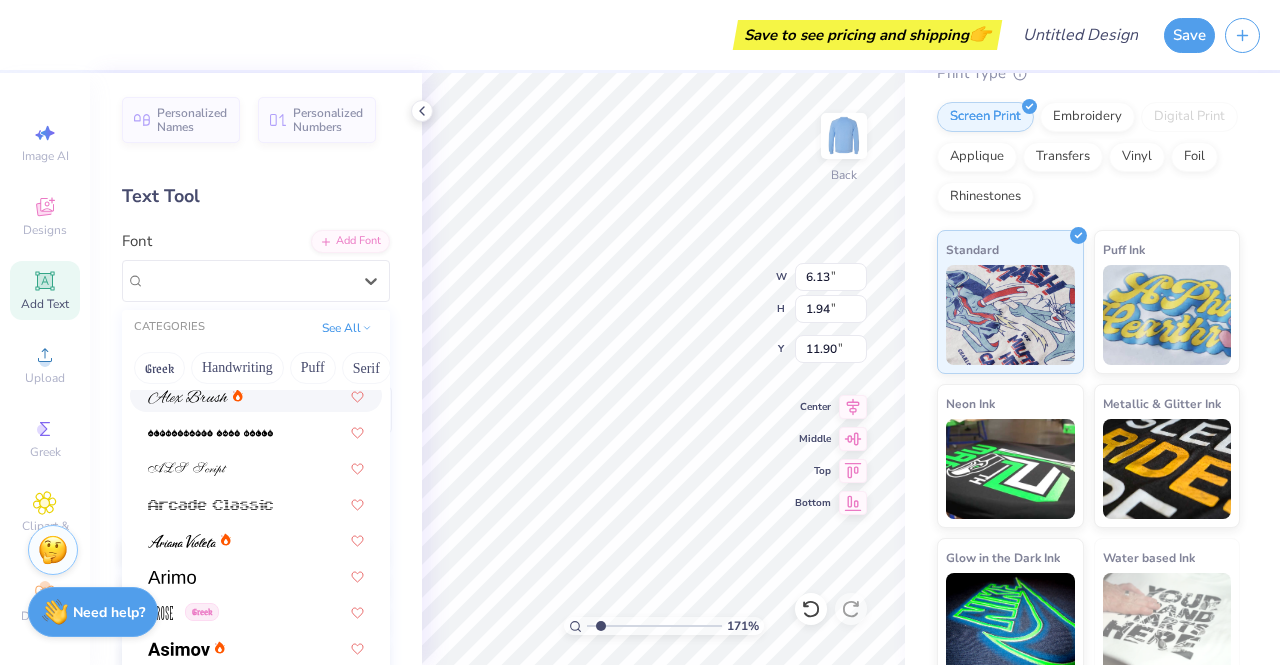 click 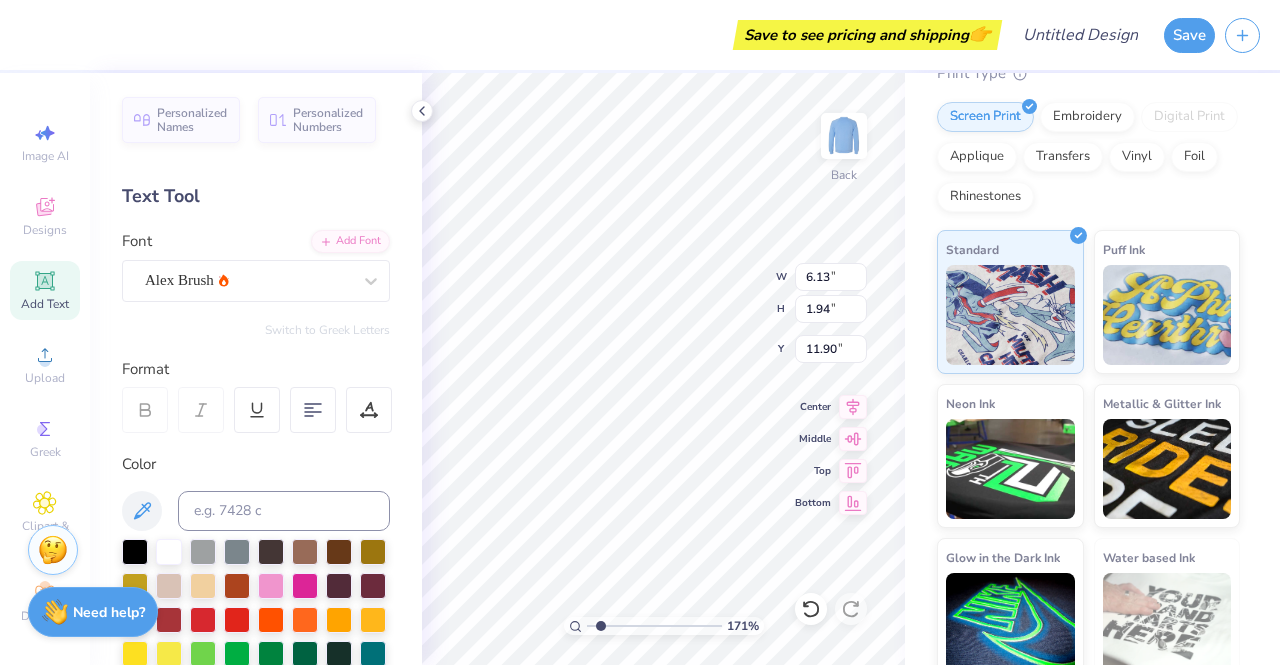 type on "1.70955423999993" 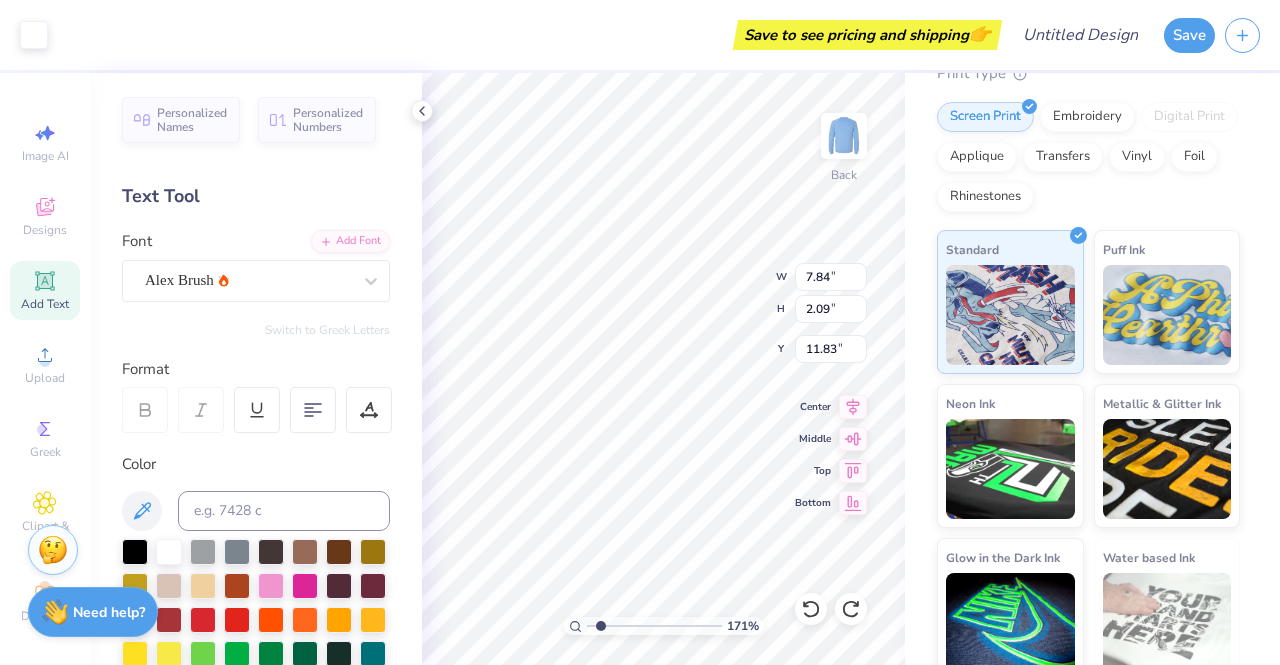 scroll, scrollTop: 16, scrollLeft: 2, axis: both 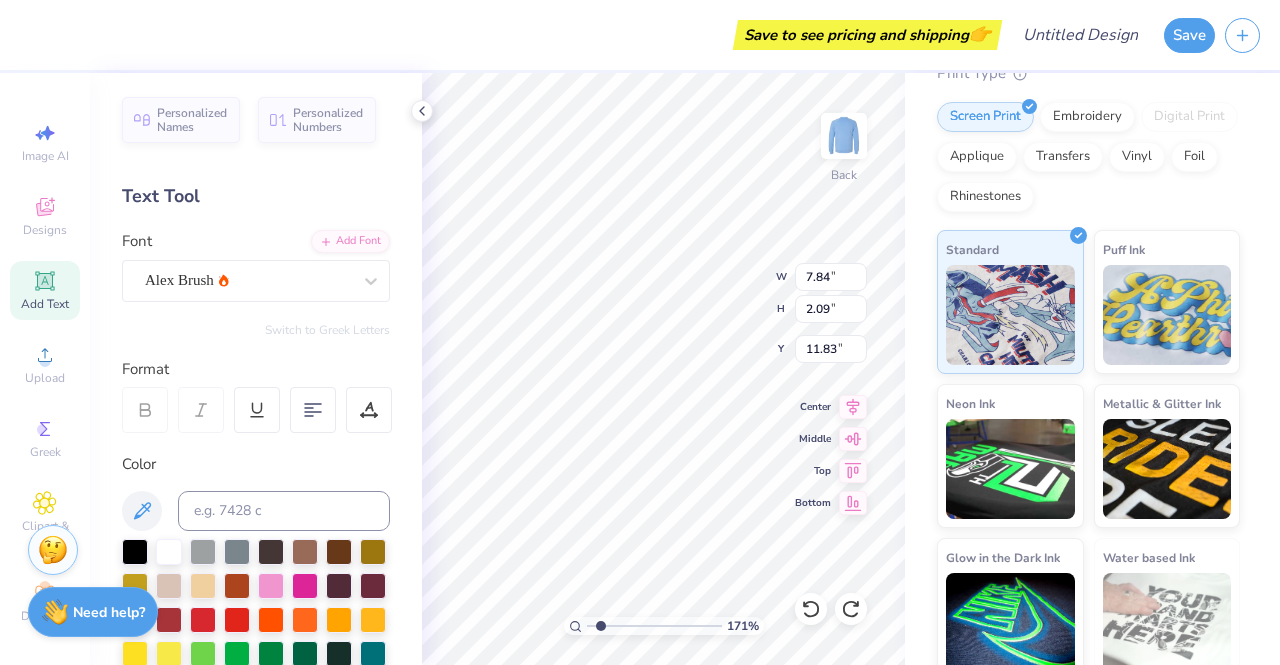 type on "1.70955423999993" 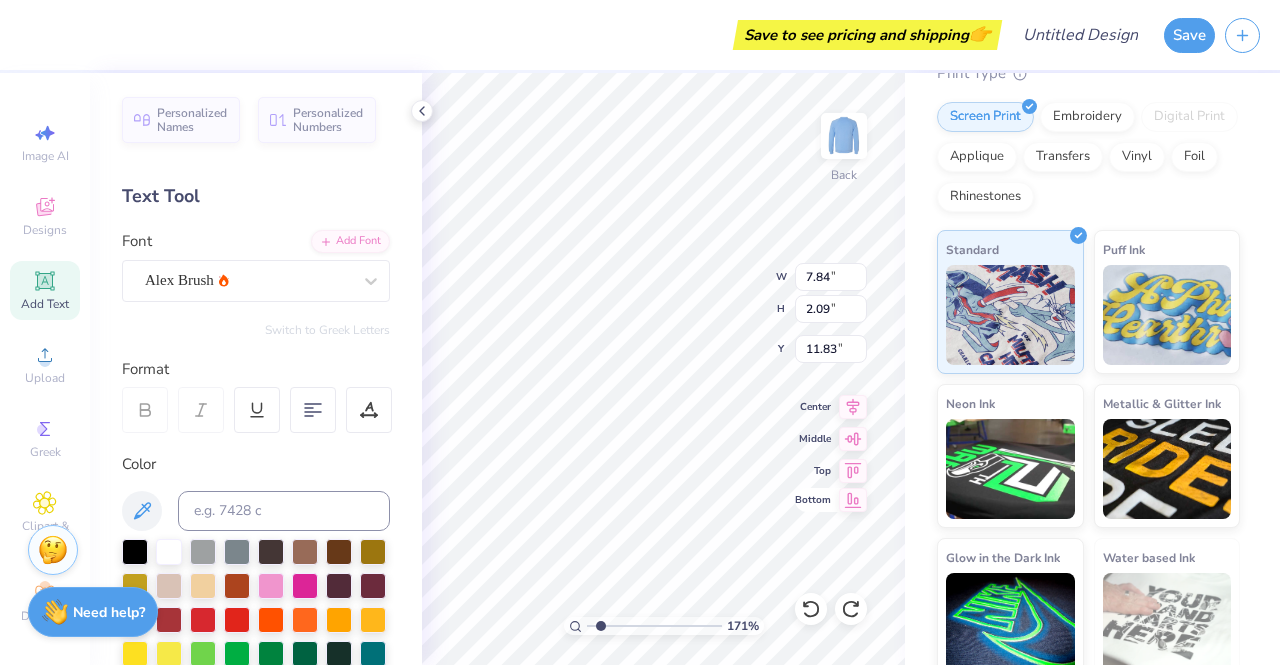 type on "1.70955423999993" 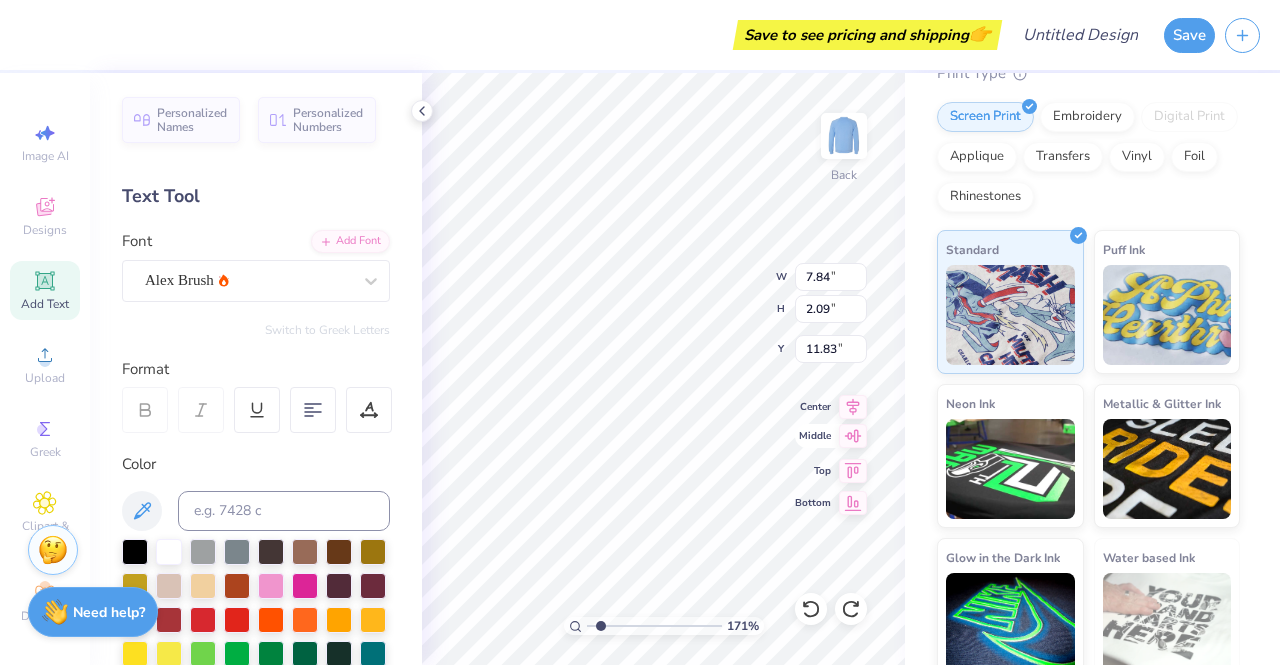 scroll, scrollTop: 16, scrollLeft: 8, axis: both 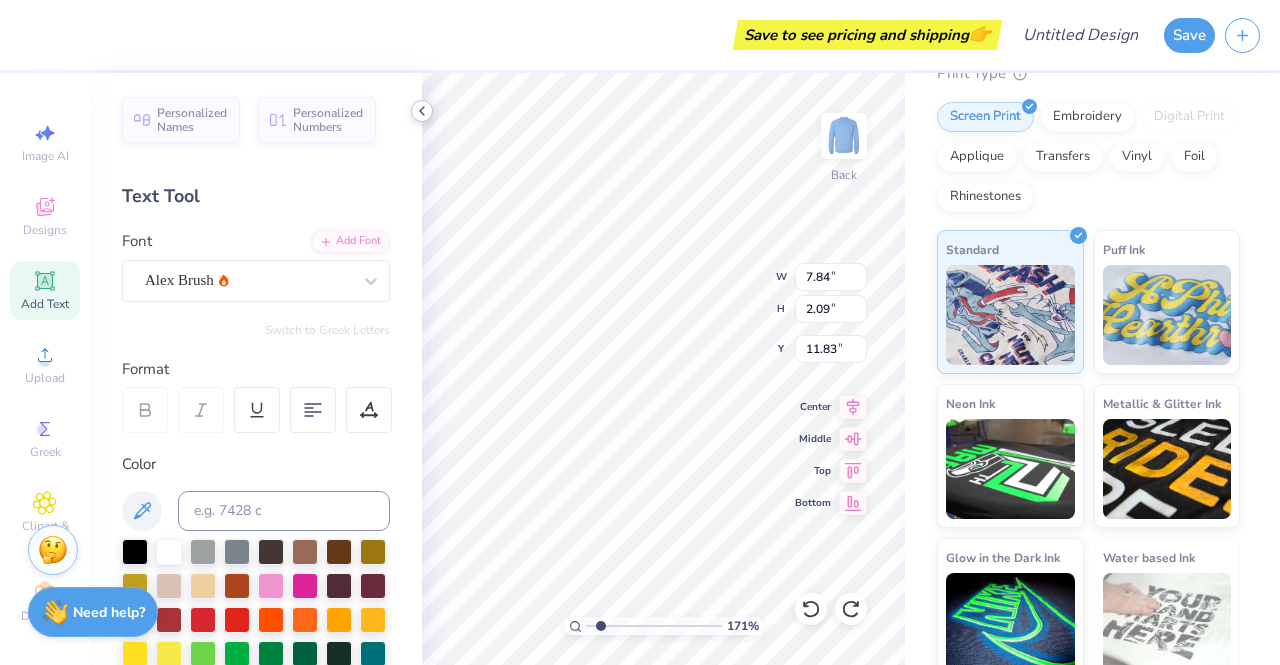 click 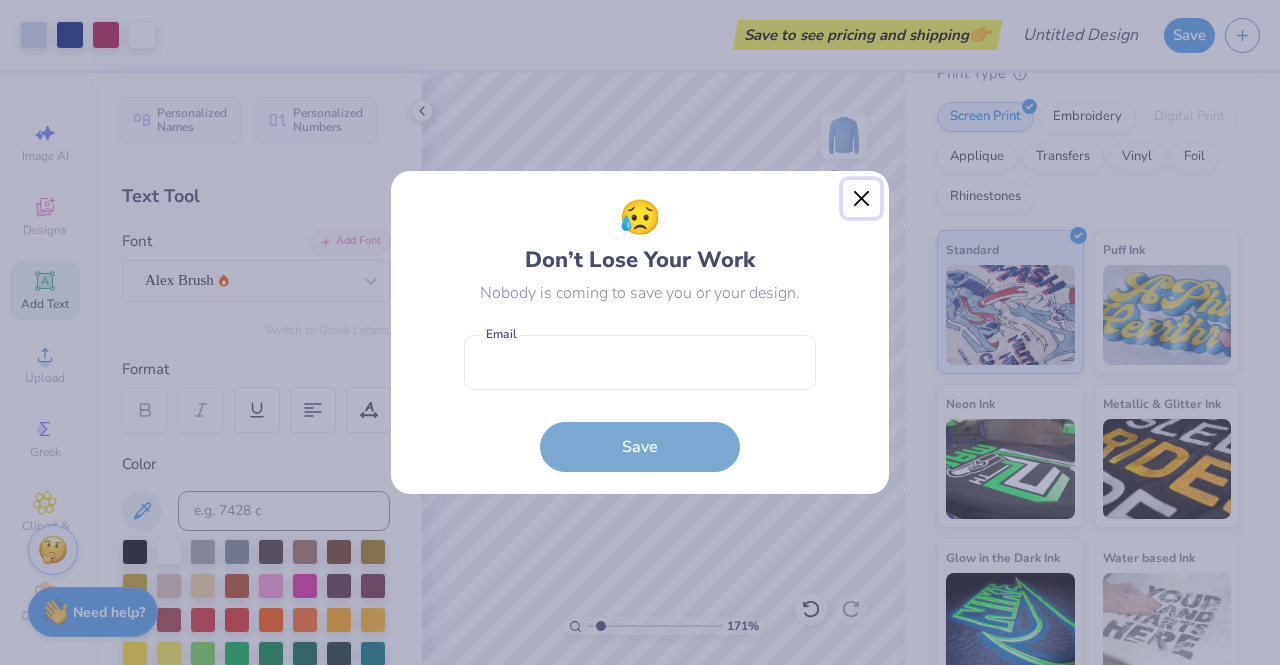 click at bounding box center [862, 199] 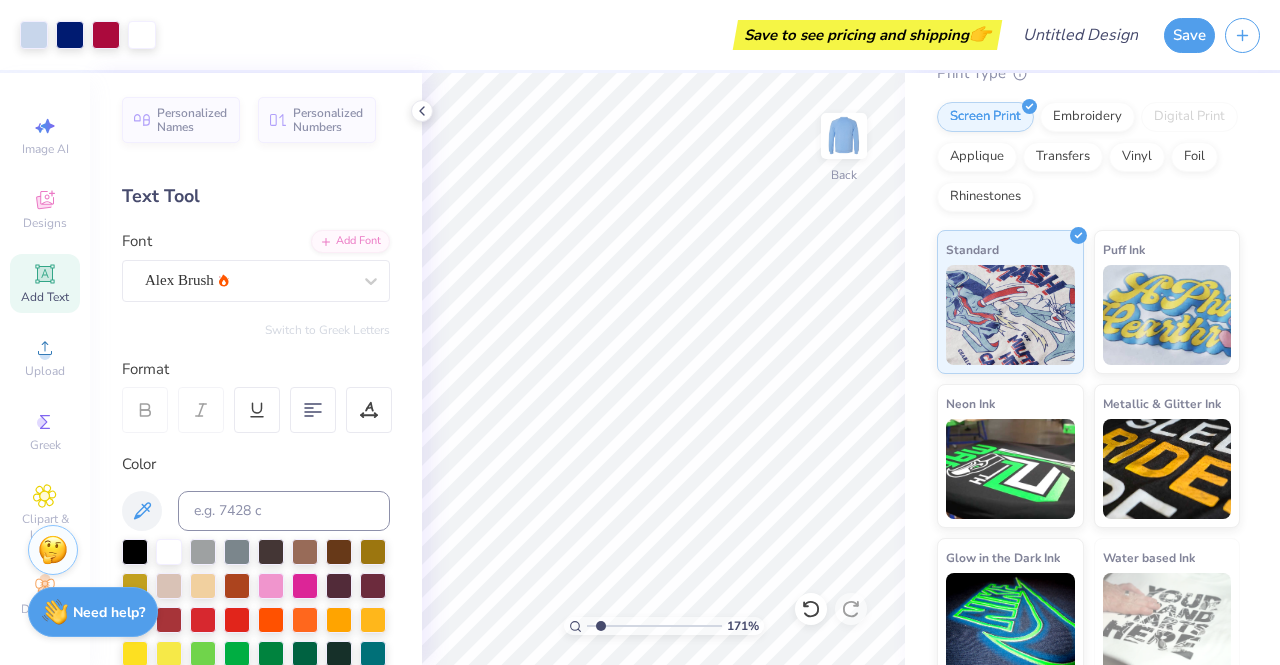 scroll, scrollTop: 0, scrollLeft: 0, axis: both 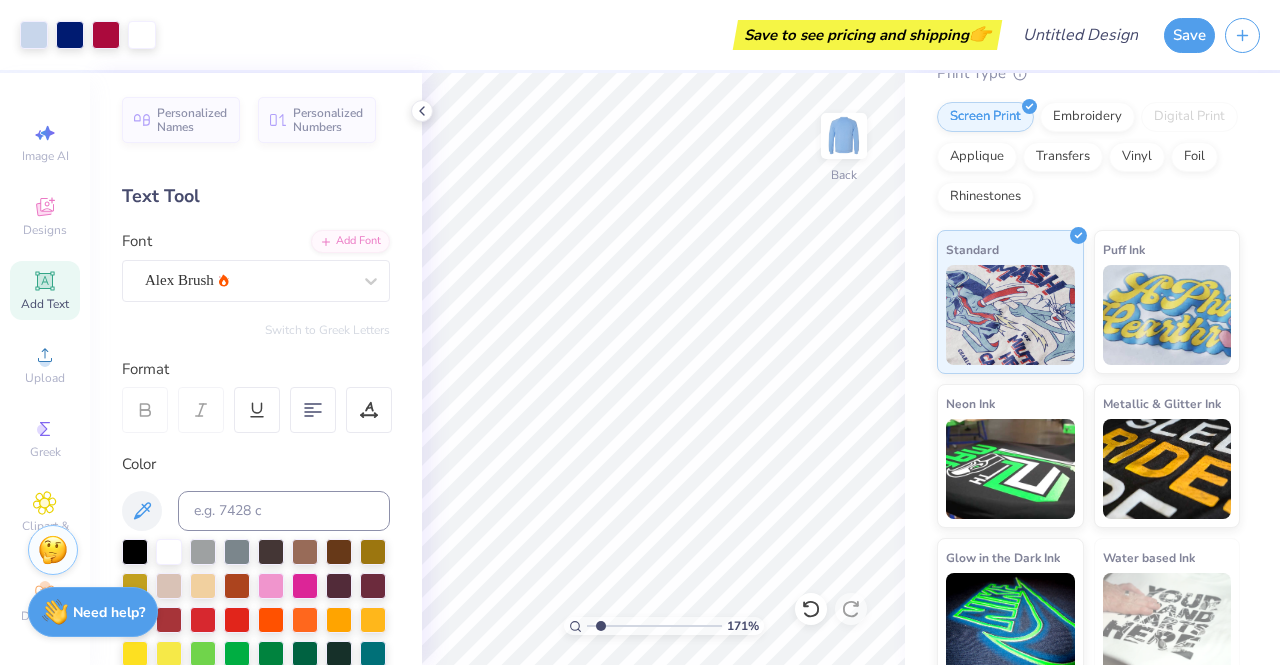 click on "Add Text" at bounding box center [45, 290] 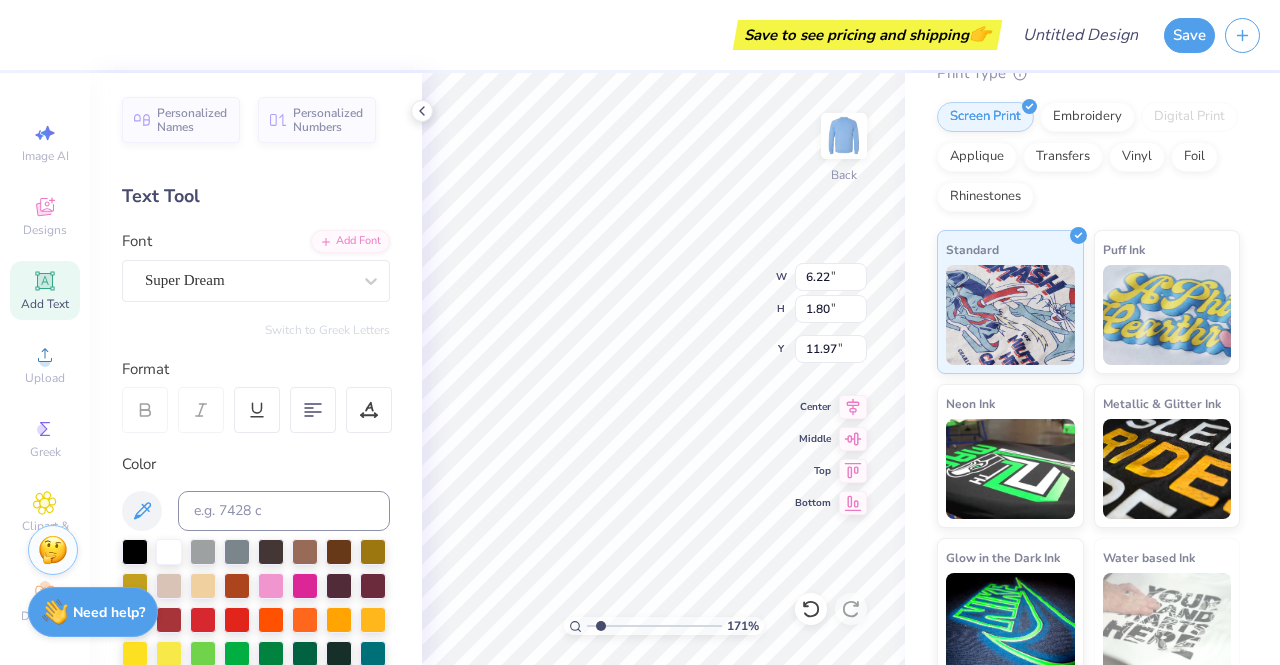 scroll, scrollTop: 16, scrollLeft: 12, axis: both 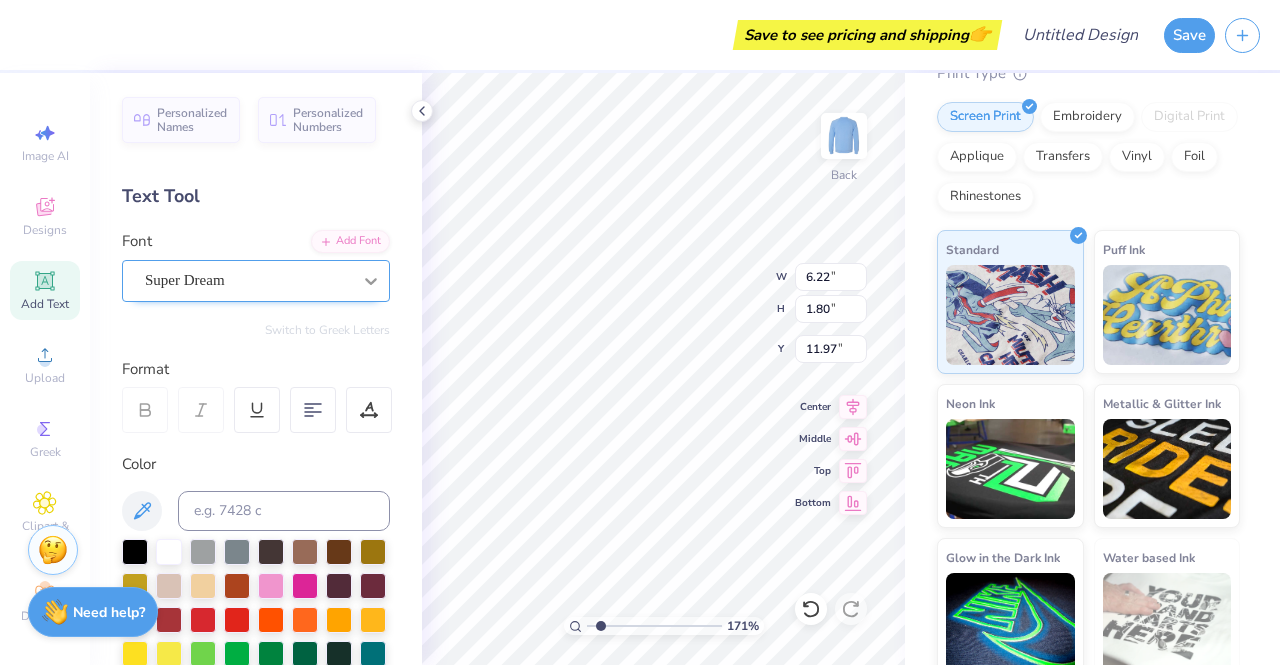 click 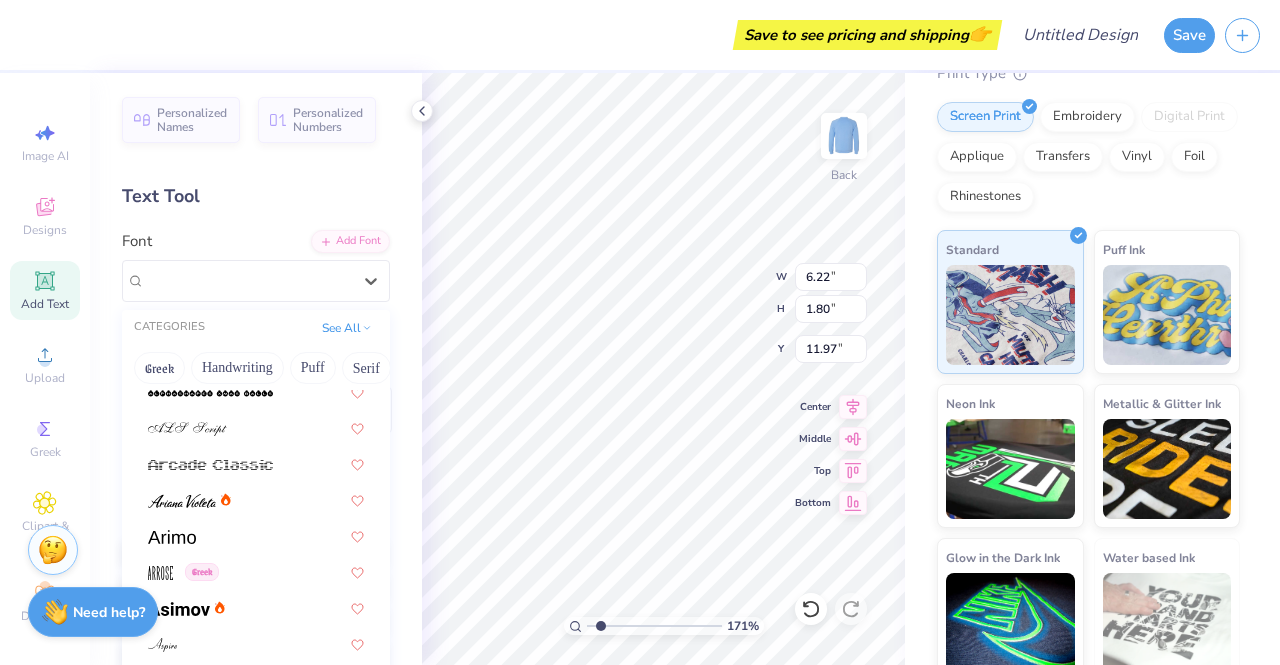 scroll, scrollTop: 578, scrollLeft: 0, axis: vertical 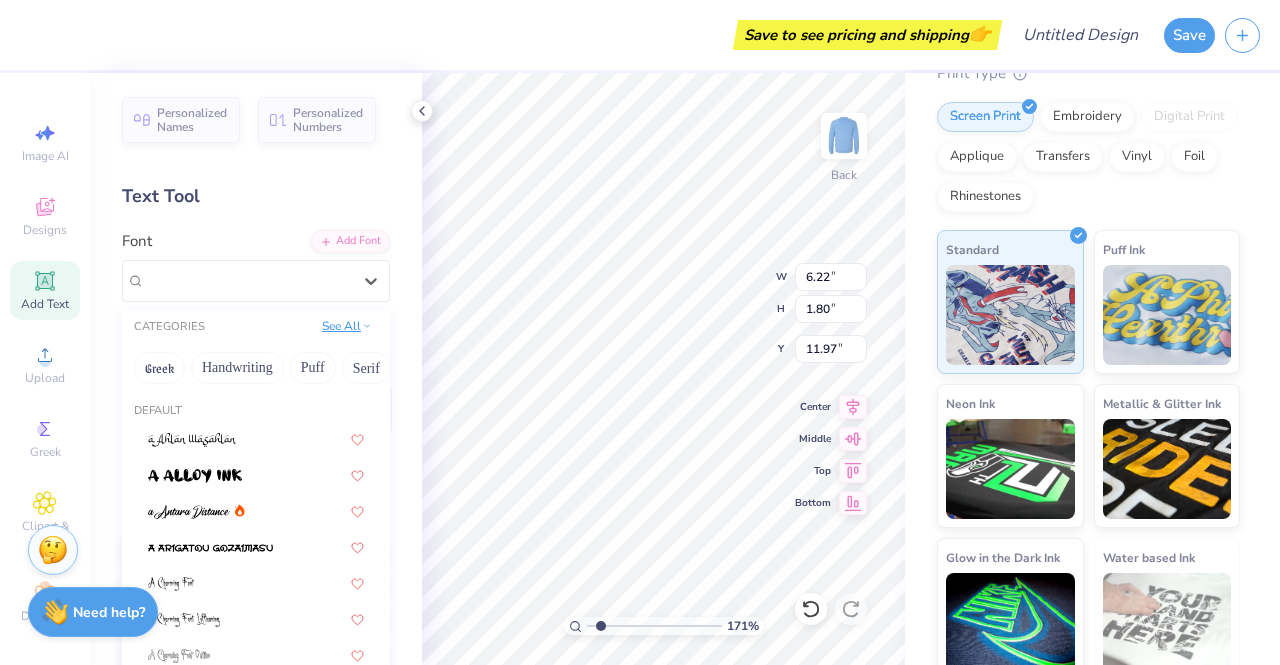 click on "See All" at bounding box center [347, 326] 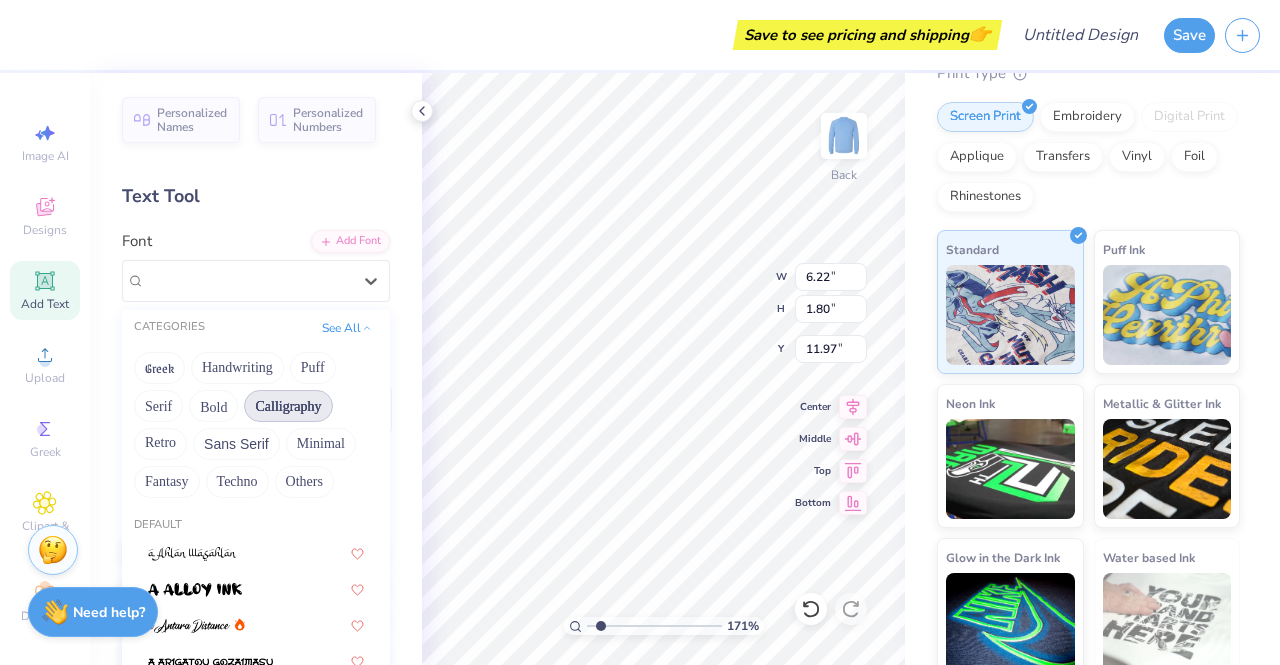 click on "Calligraphy" at bounding box center [288, 406] 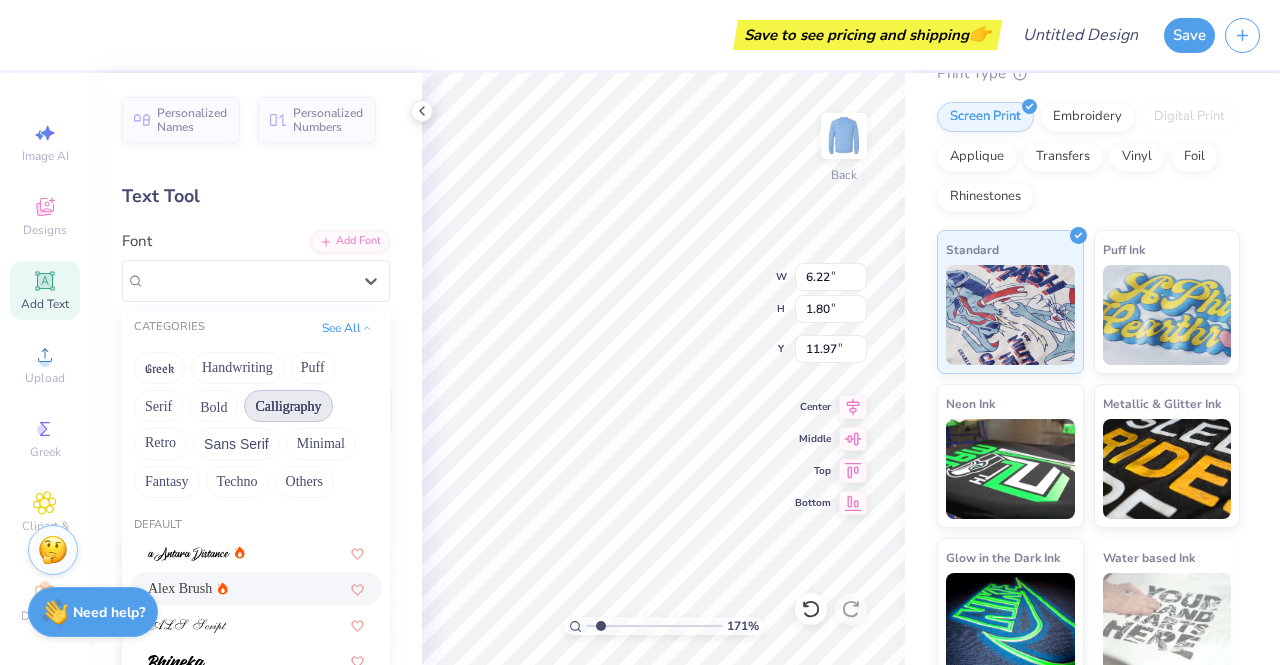 click on "Alex Brush" at bounding box center (256, 588) 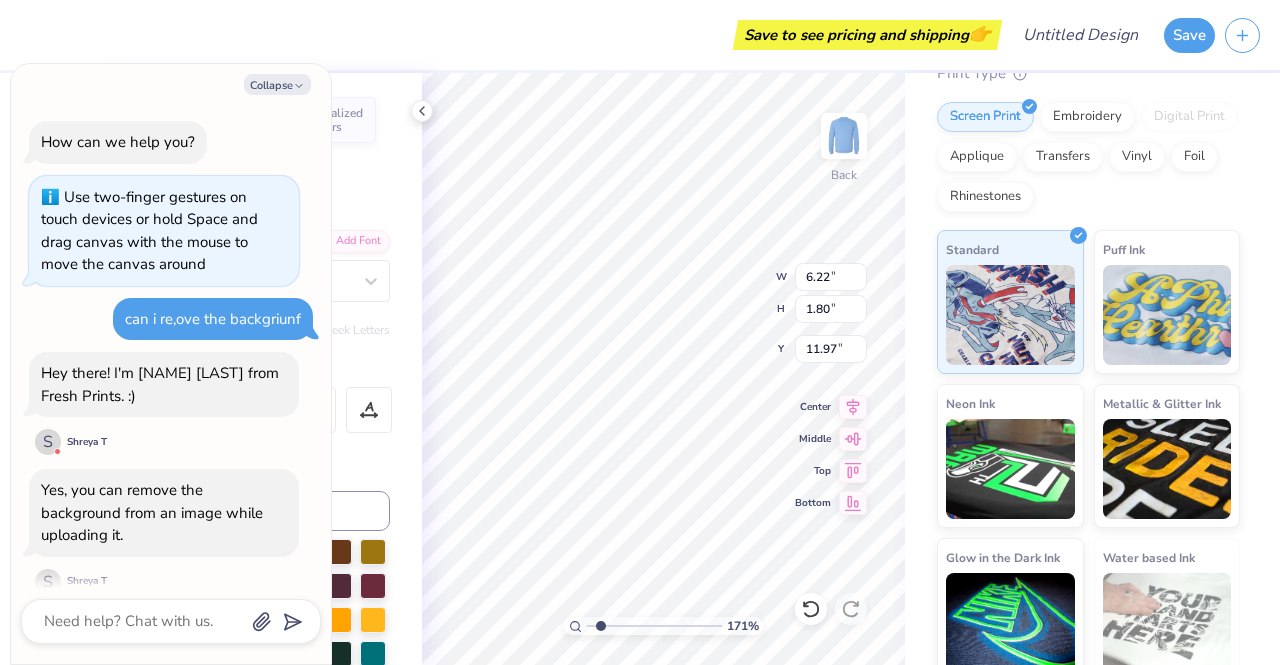 scroll, scrollTop: 270, scrollLeft: 0, axis: vertical 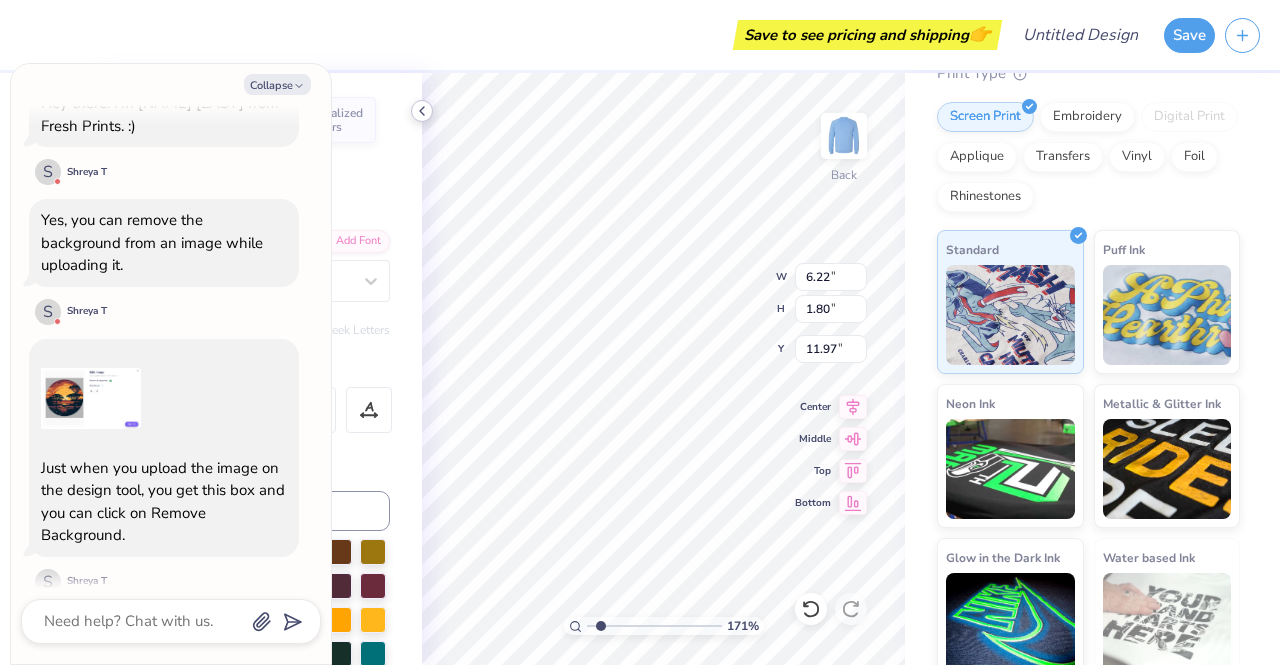click 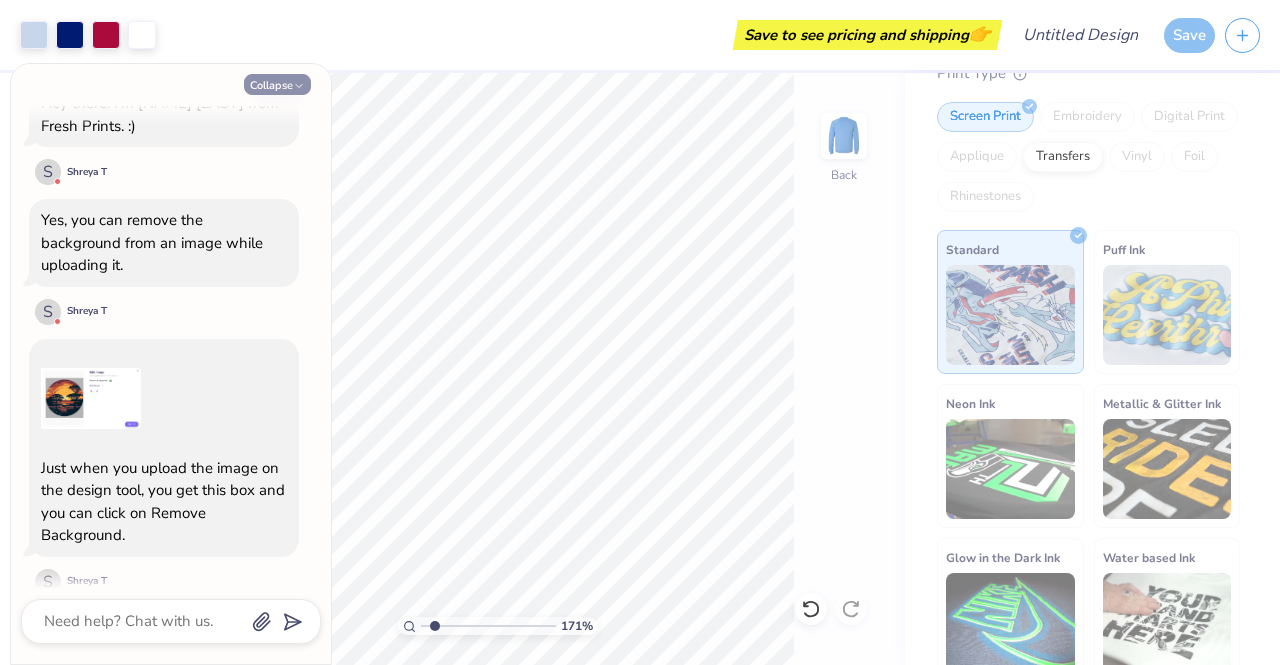 click on "Collapse" at bounding box center (277, 84) 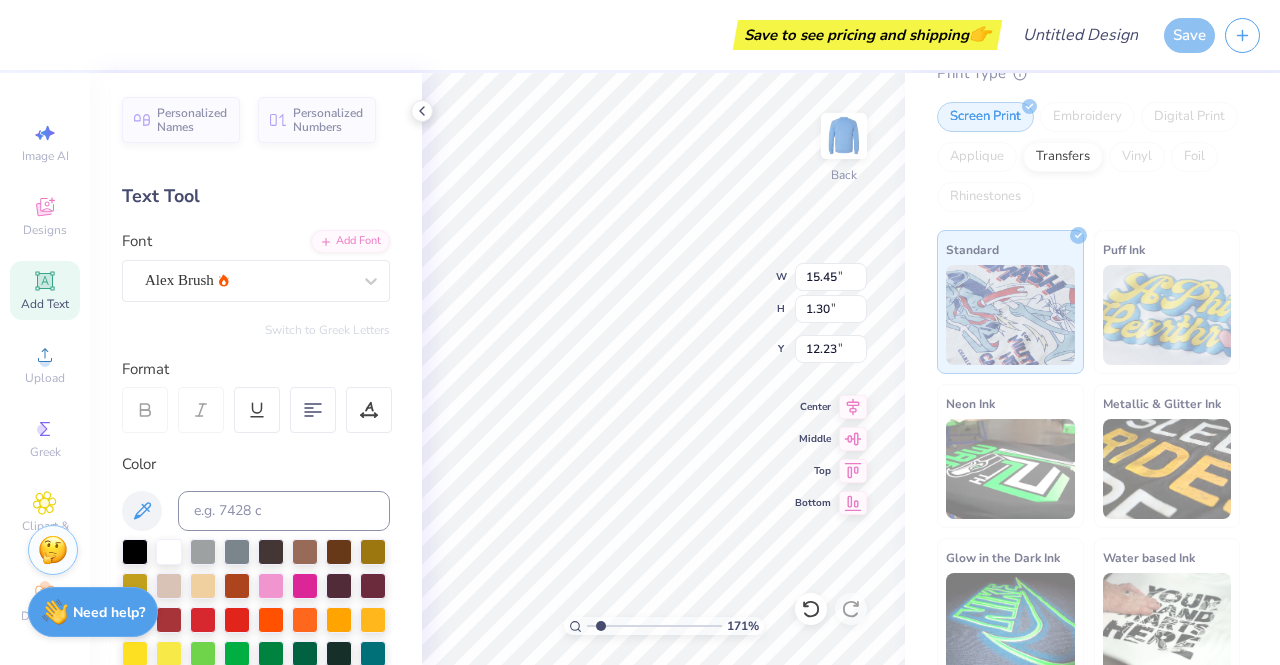 click on "Personalized Names Personalized Numbers Text Tool  Add Font Font Alex Brush Switch to Greek Letters Format Color Styles Text Shape" at bounding box center [256, 369] 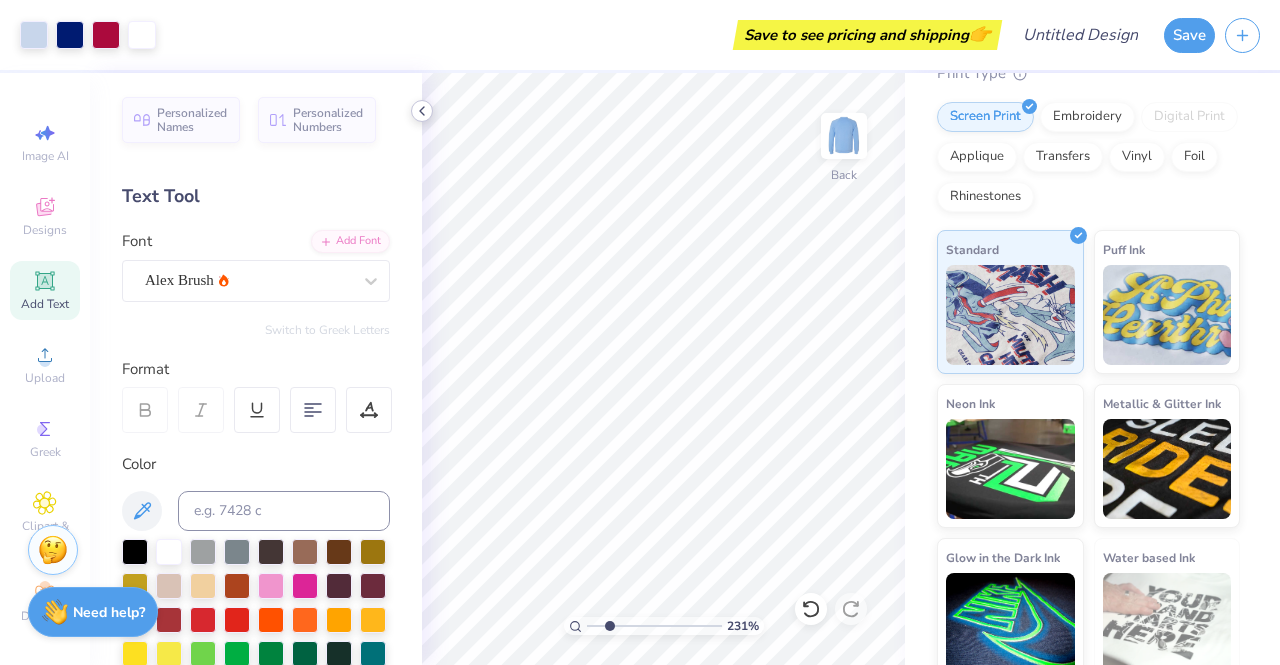 click 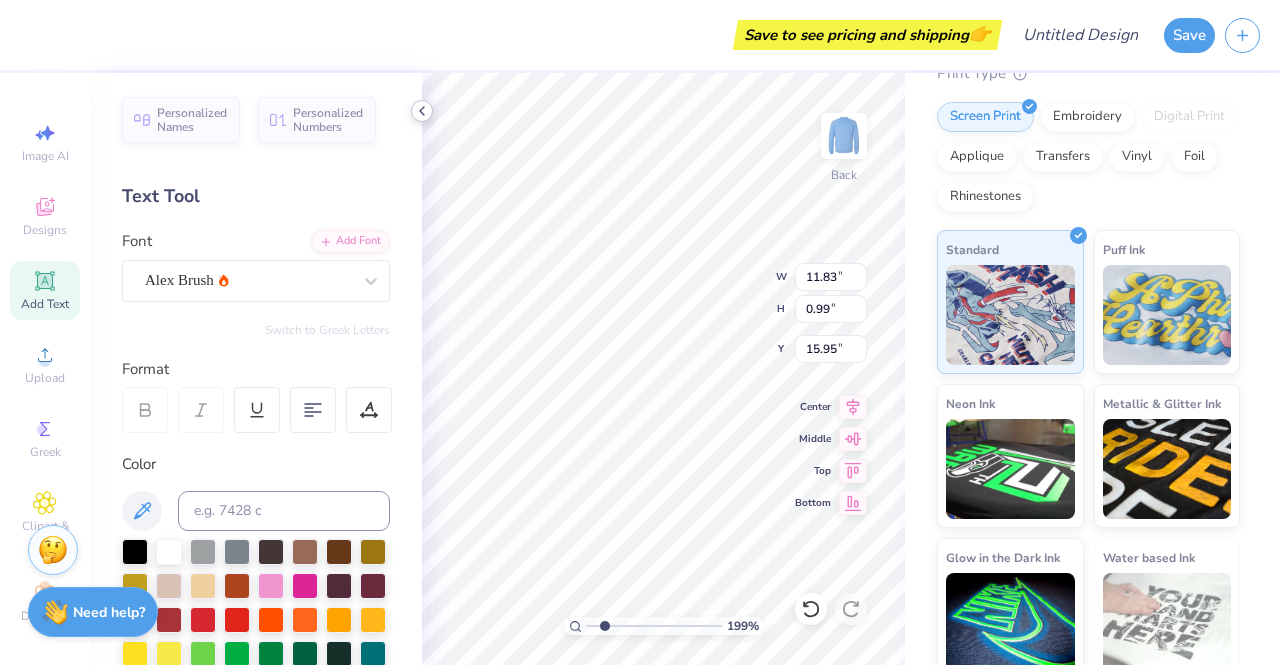 click 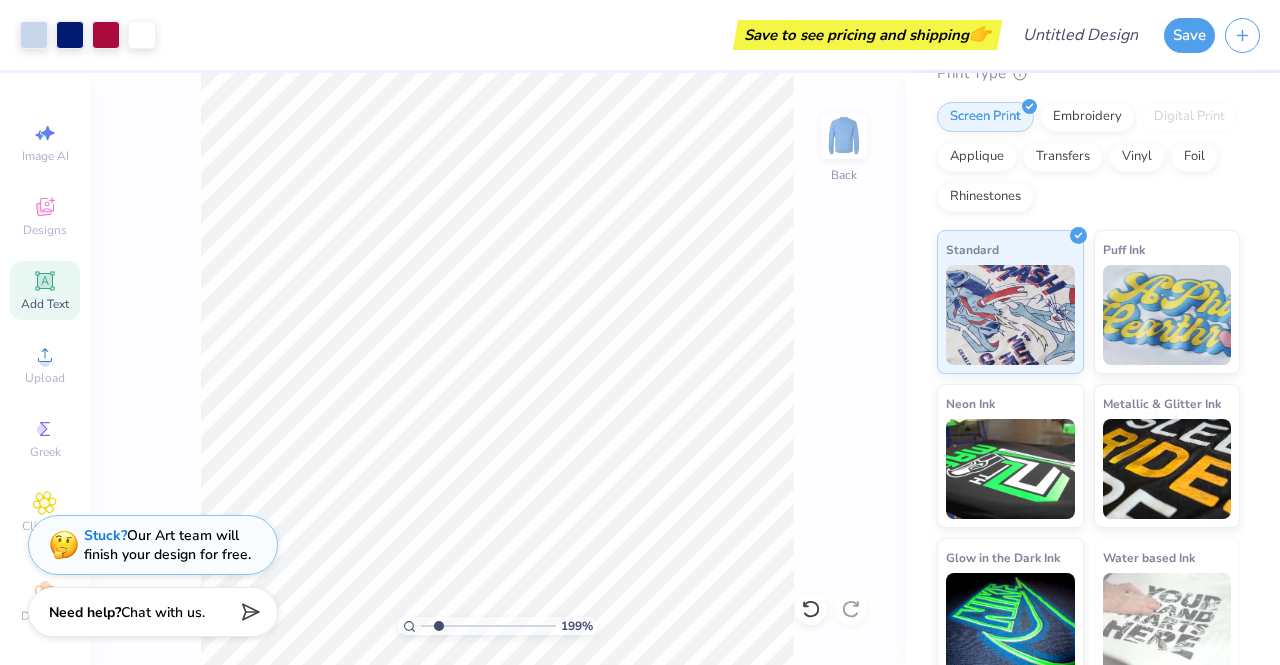 click 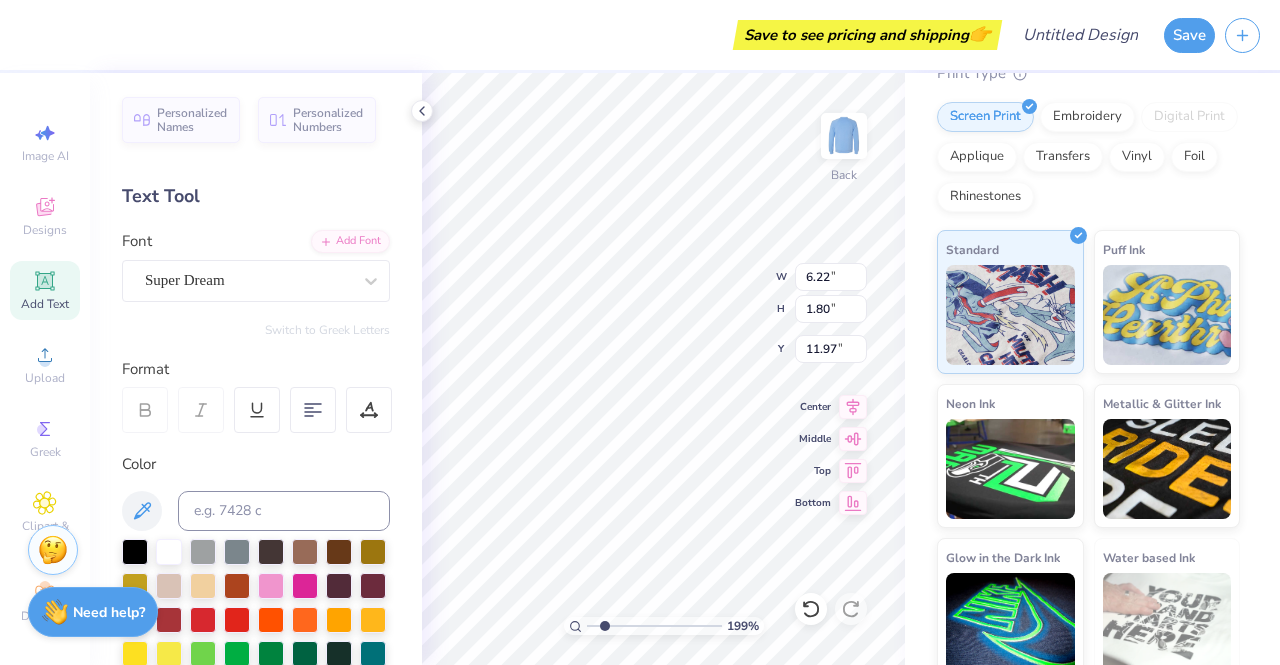 scroll, scrollTop: 16, scrollLeft: 2, axis: both 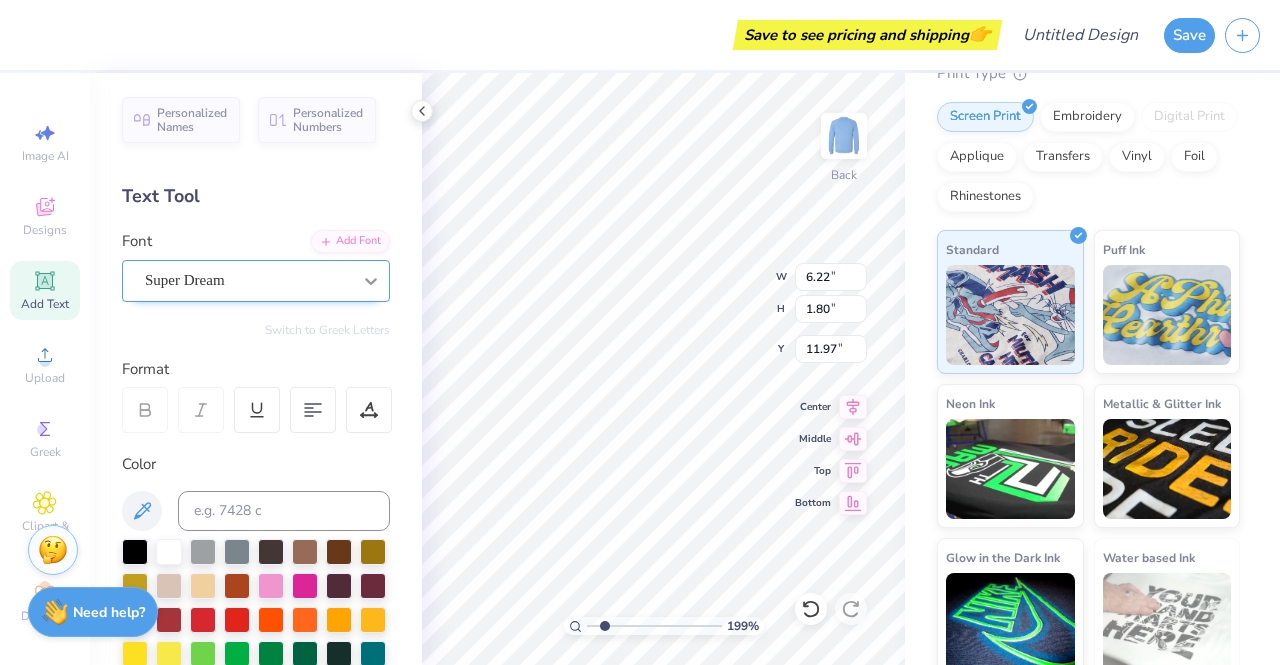 click at bounding box center (371, 281) 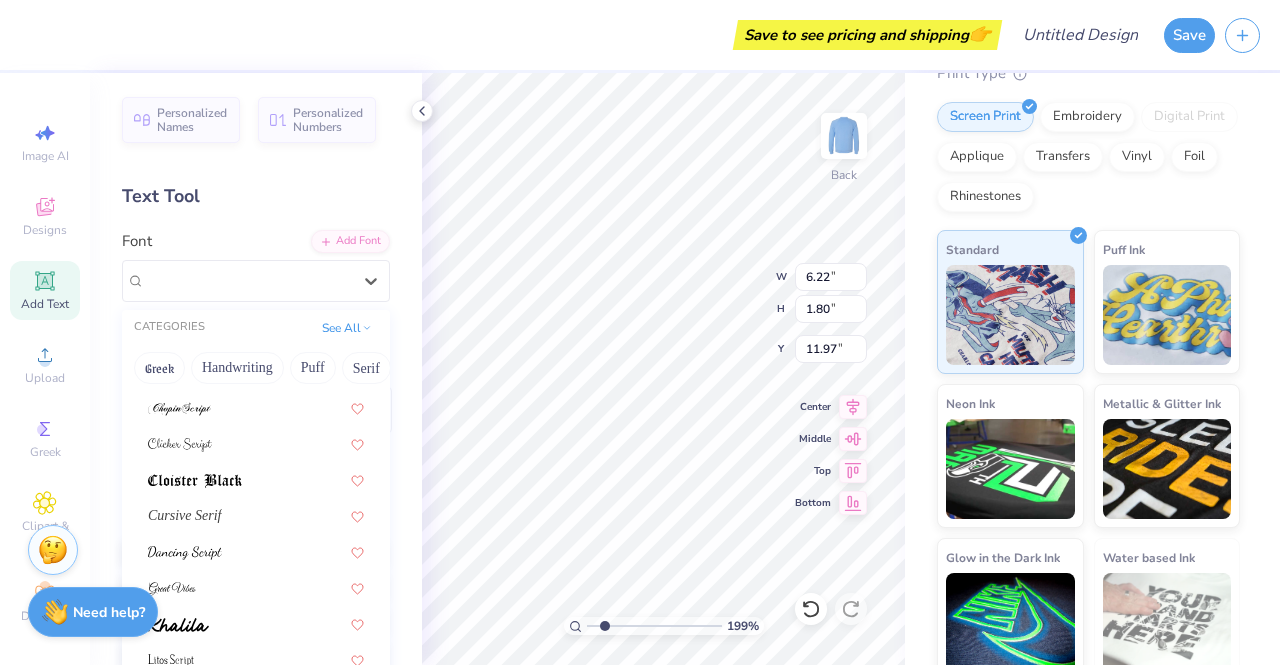 scroll, scrollTop: 362, scrollLeft: 0, axis: vertical 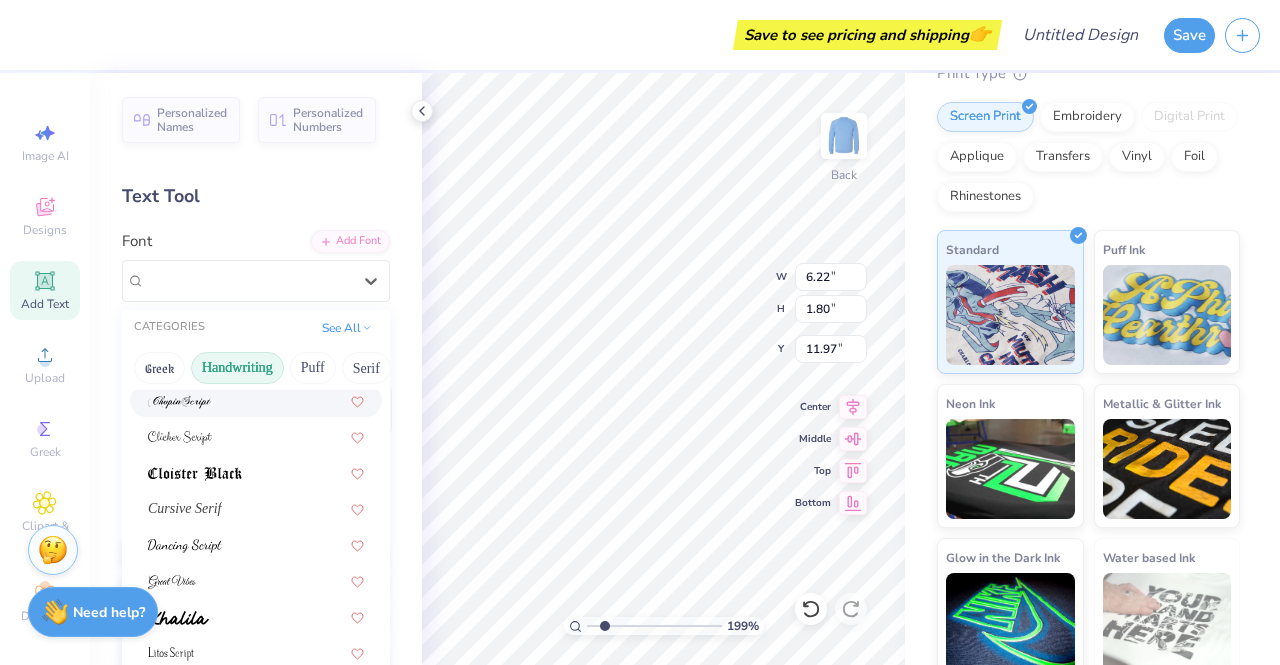 click on "Handwriting" at bounding box center [237, 368] 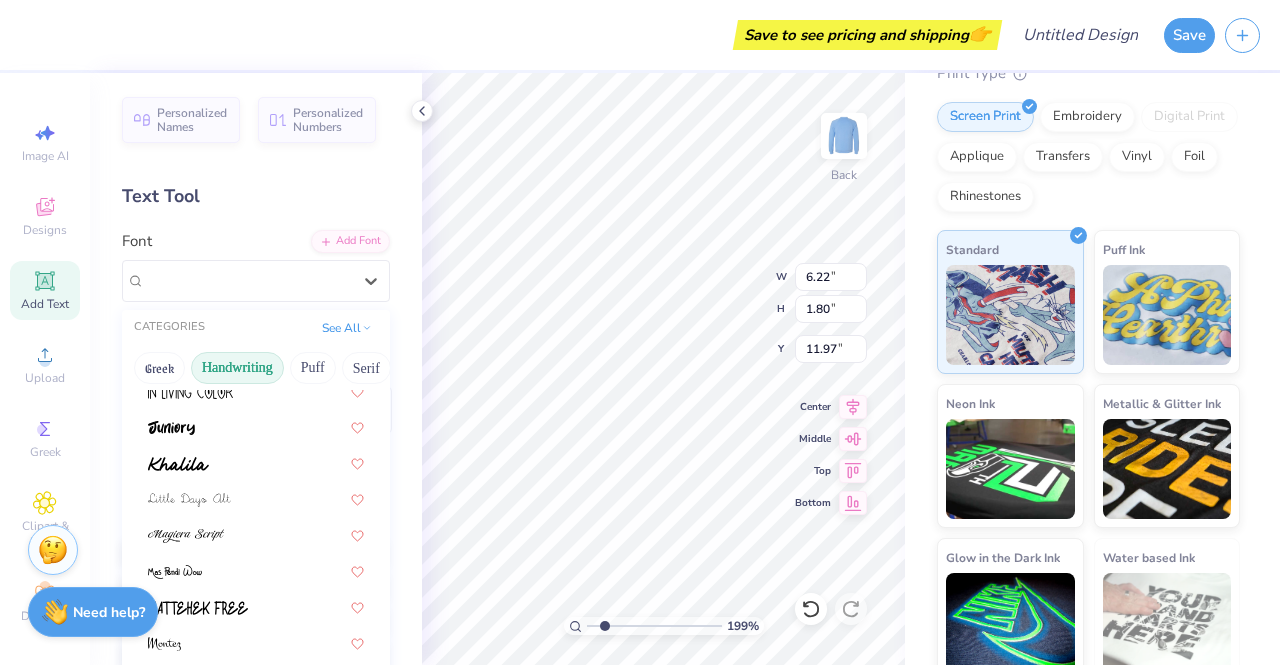 scroll, scrollTop: 376, scrollLeft: 0, axis: vertical 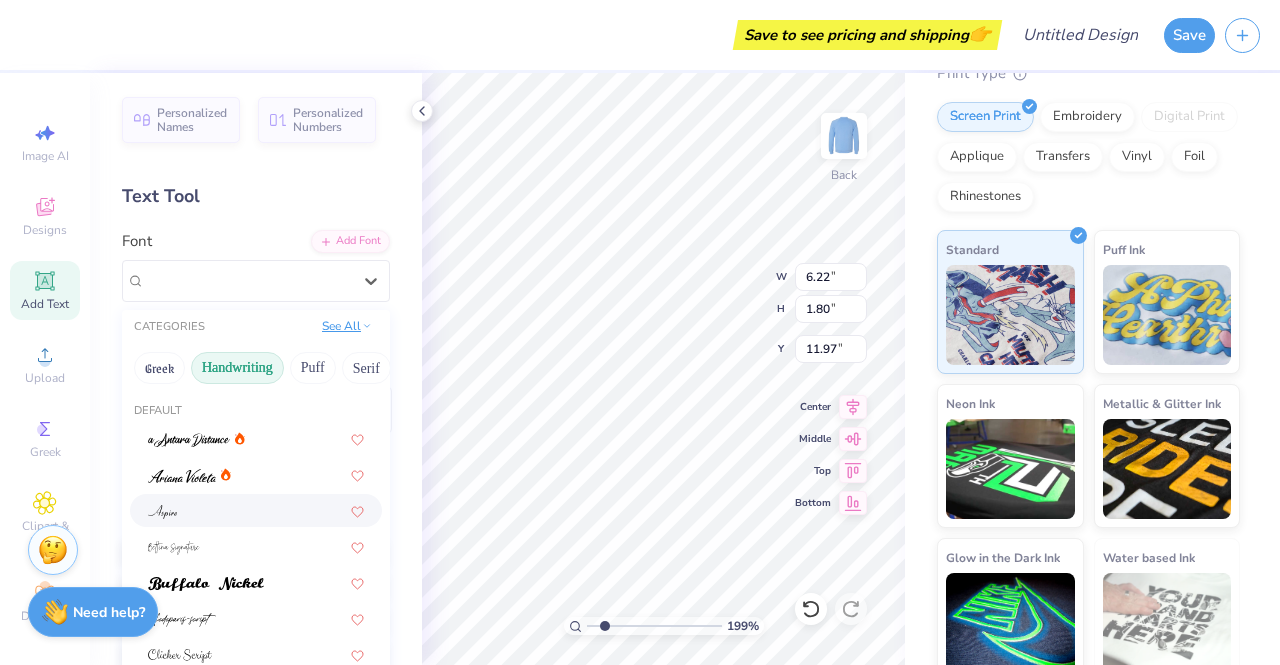 click on "See All" at bounding box center (347, 326) 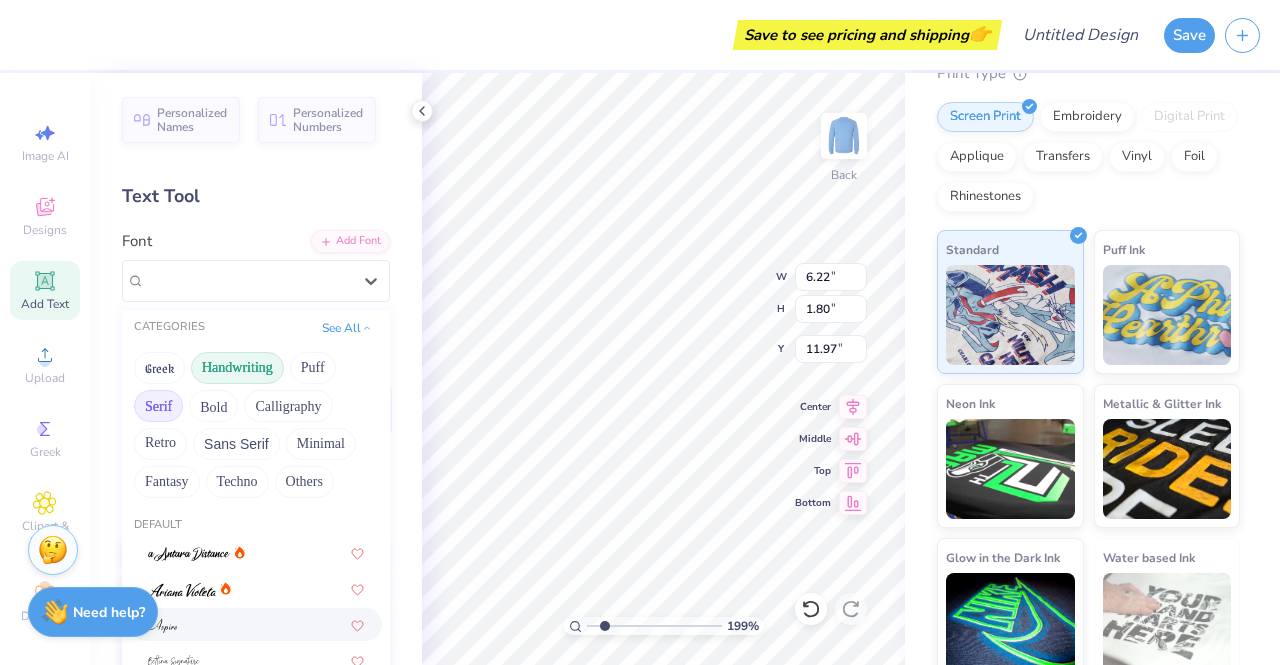 click on "Serif" at bounding box center (158, 406) 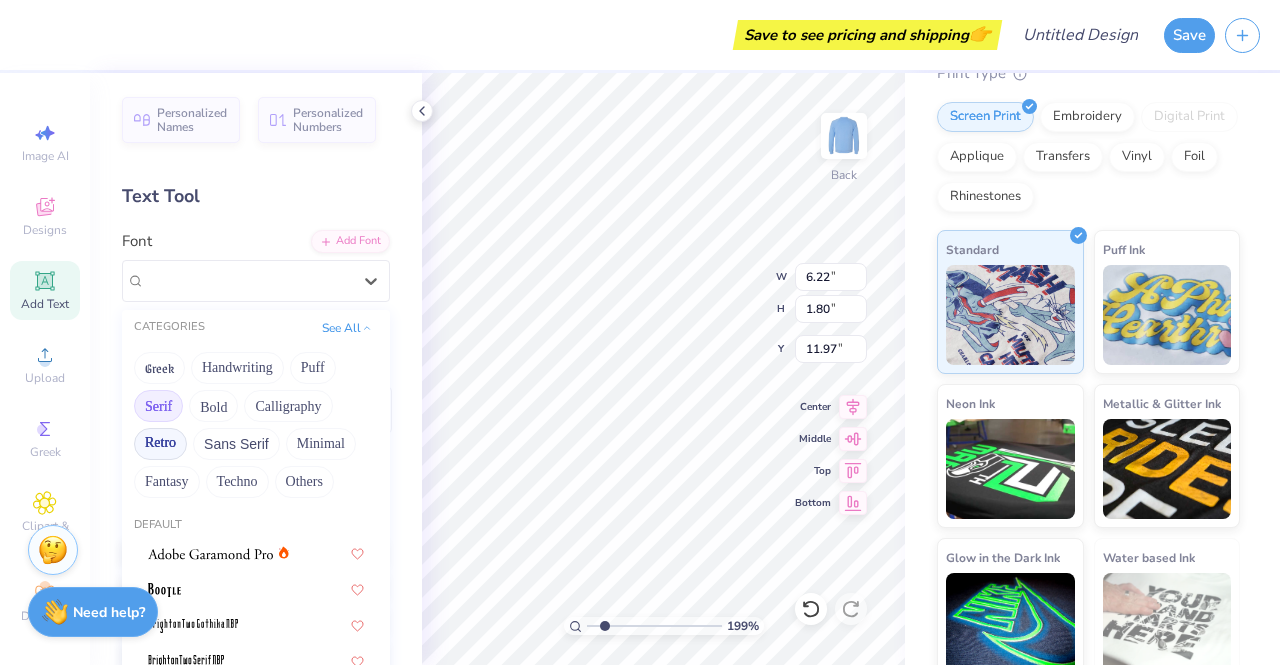 click on "Retro" at bounding box center (160, 444) 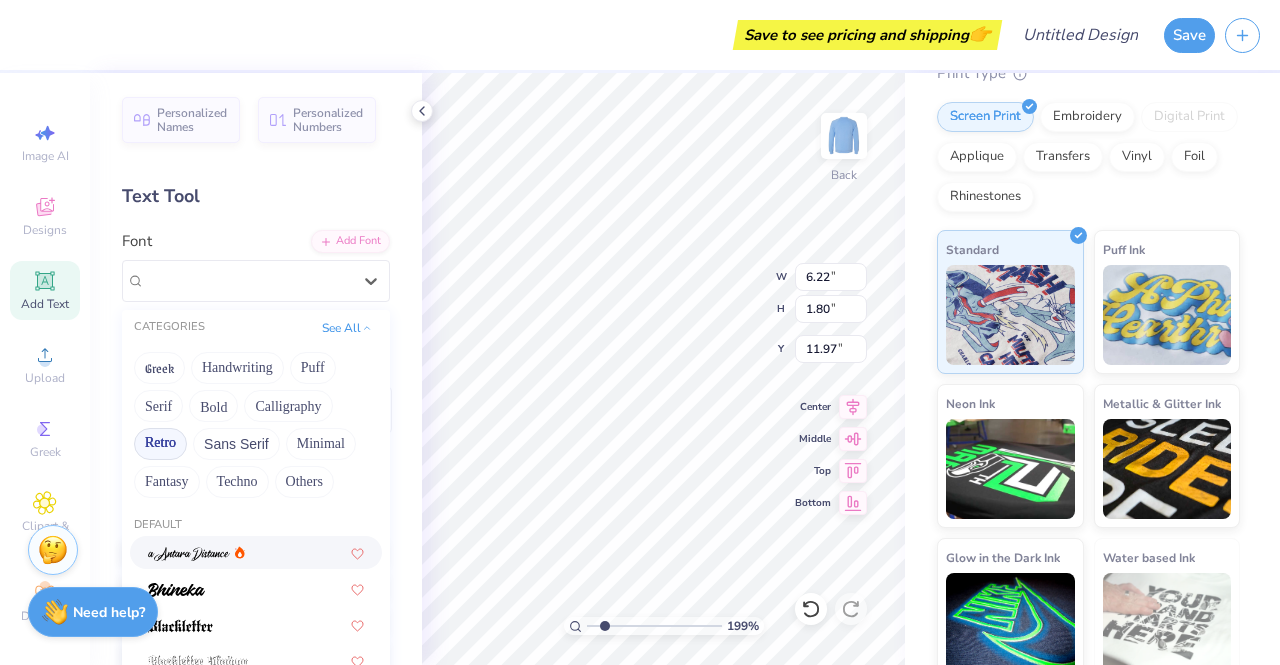 click on "Retro" at bounding box center (160, 444) 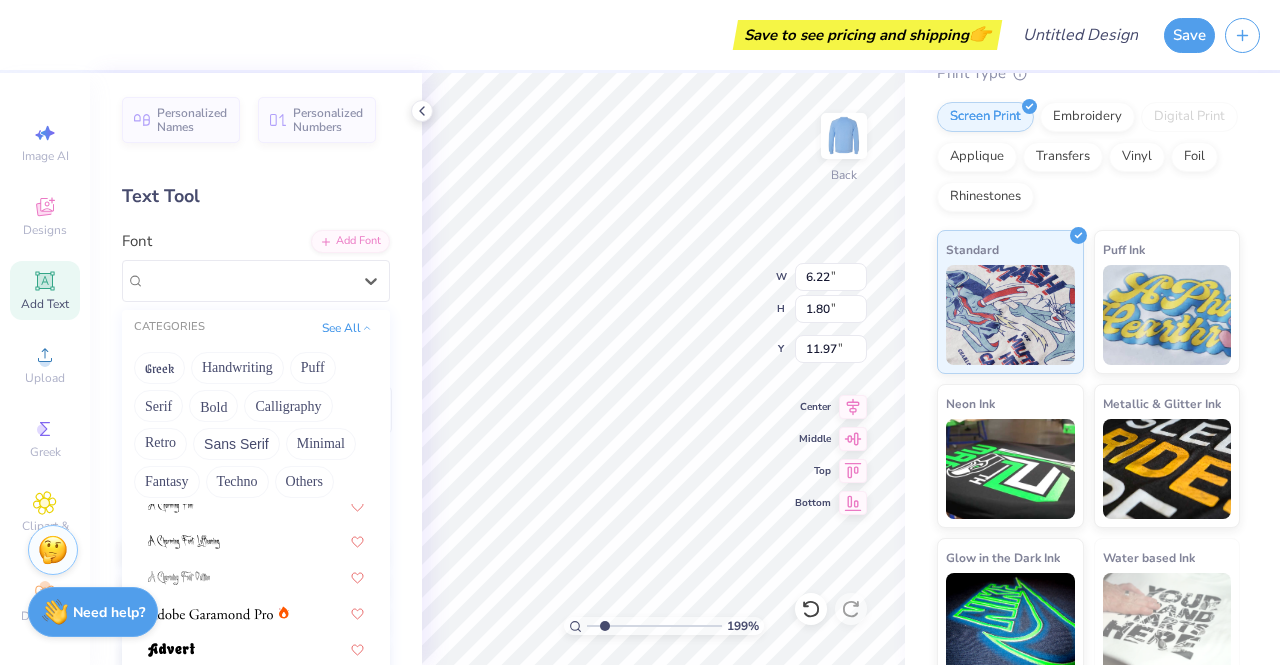 scroll, scrollTop: 0, scrollLeft: 0, axis: both 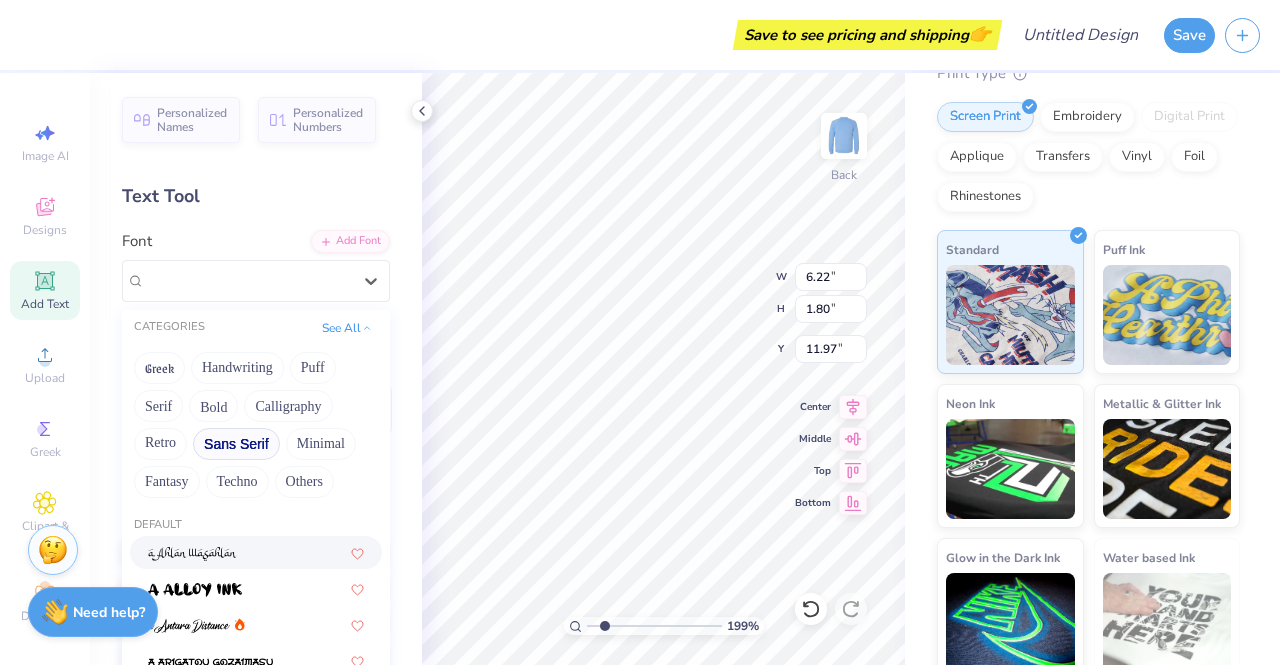 click on "Sans Serif" at bounding box center [236, 444] 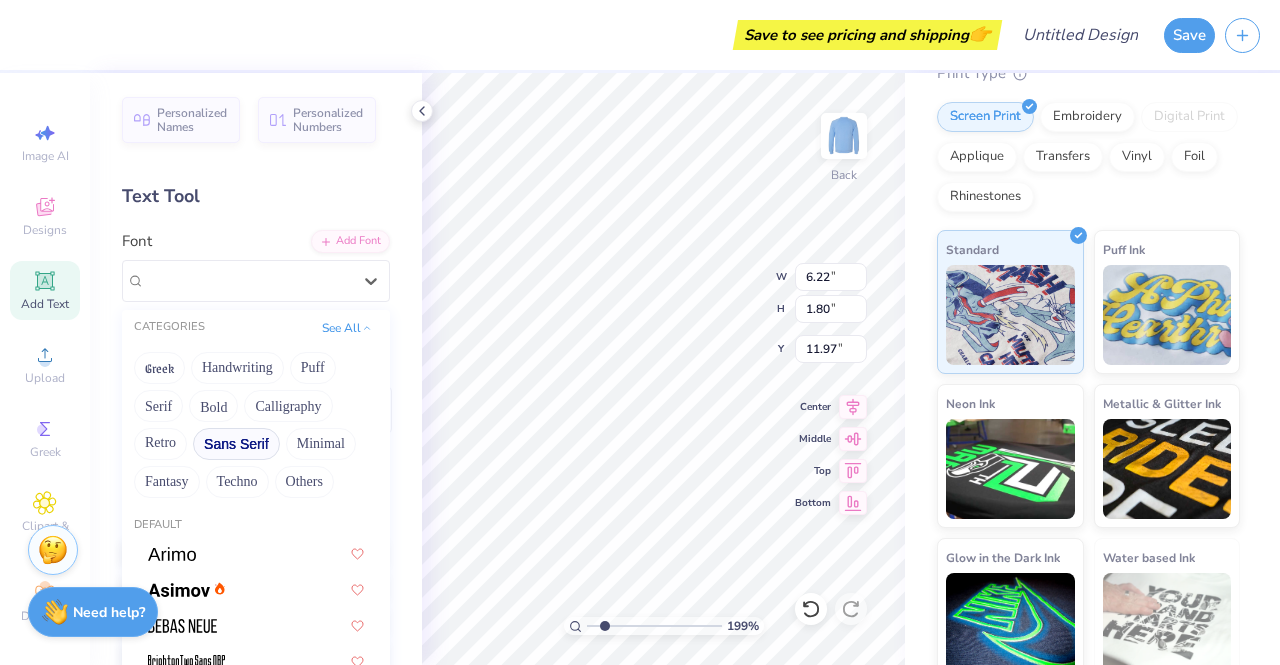 click on "Sans Serif" at bounding box center [236, 444] 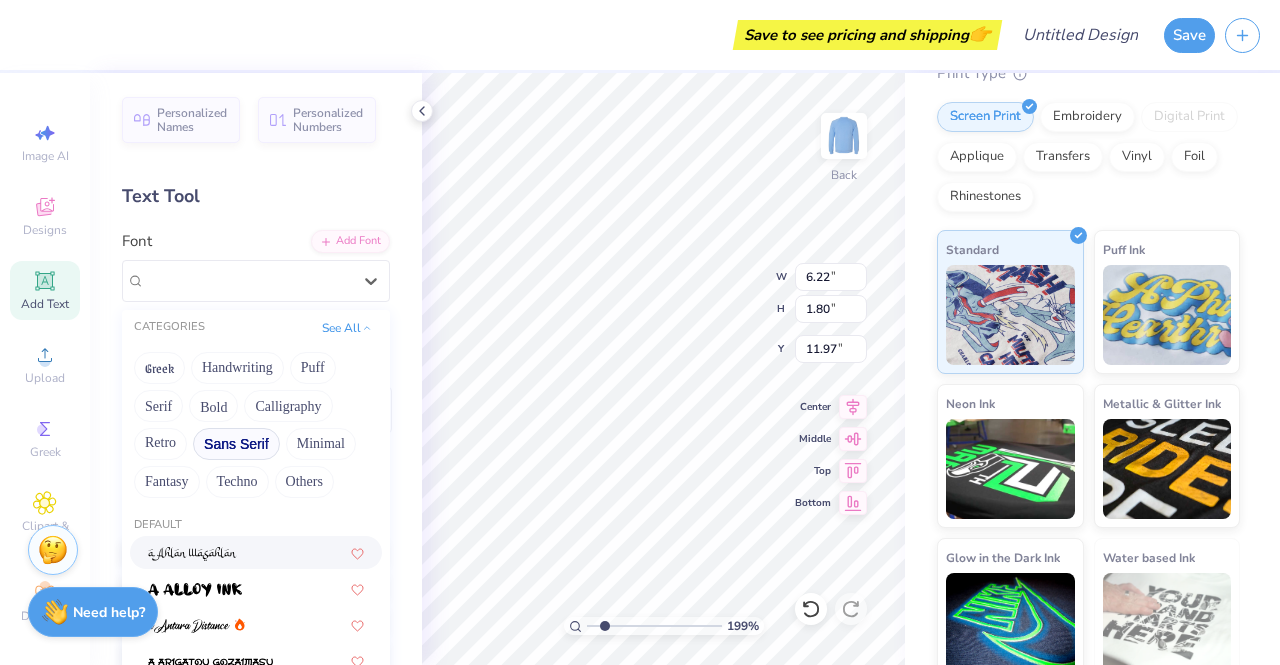 click on "Sans Serif" at bounding box center [236, 444] 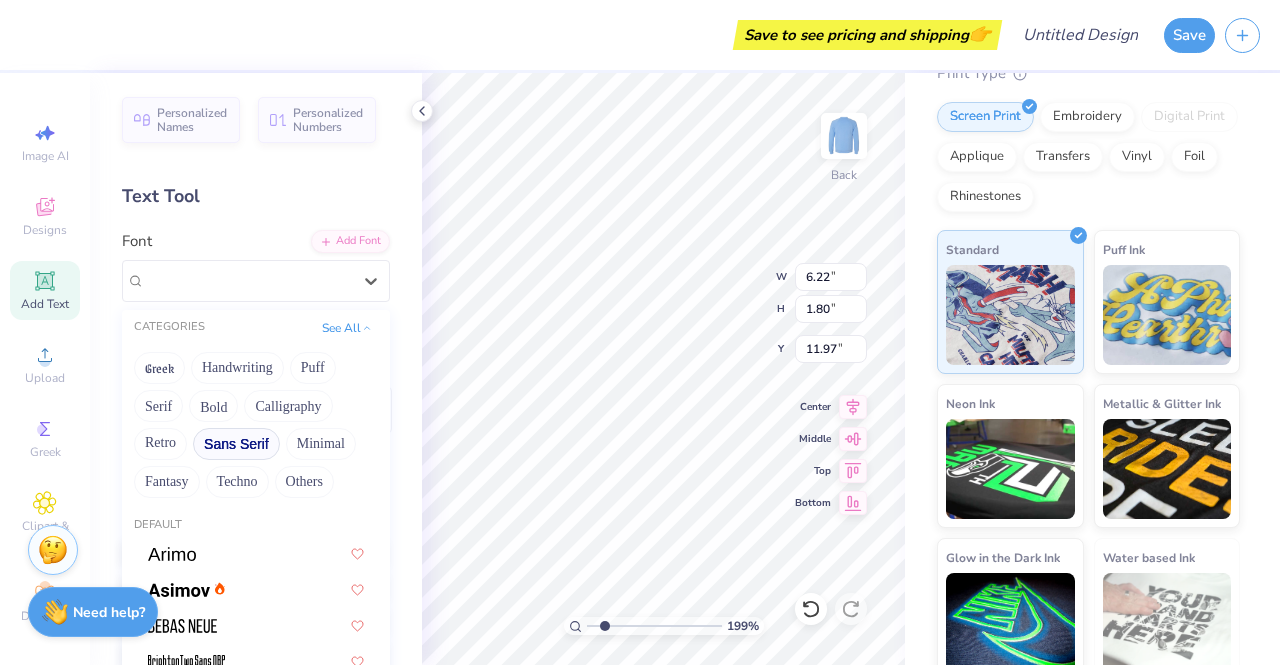click on "Sans Serif" at bounding box center [236, 444] 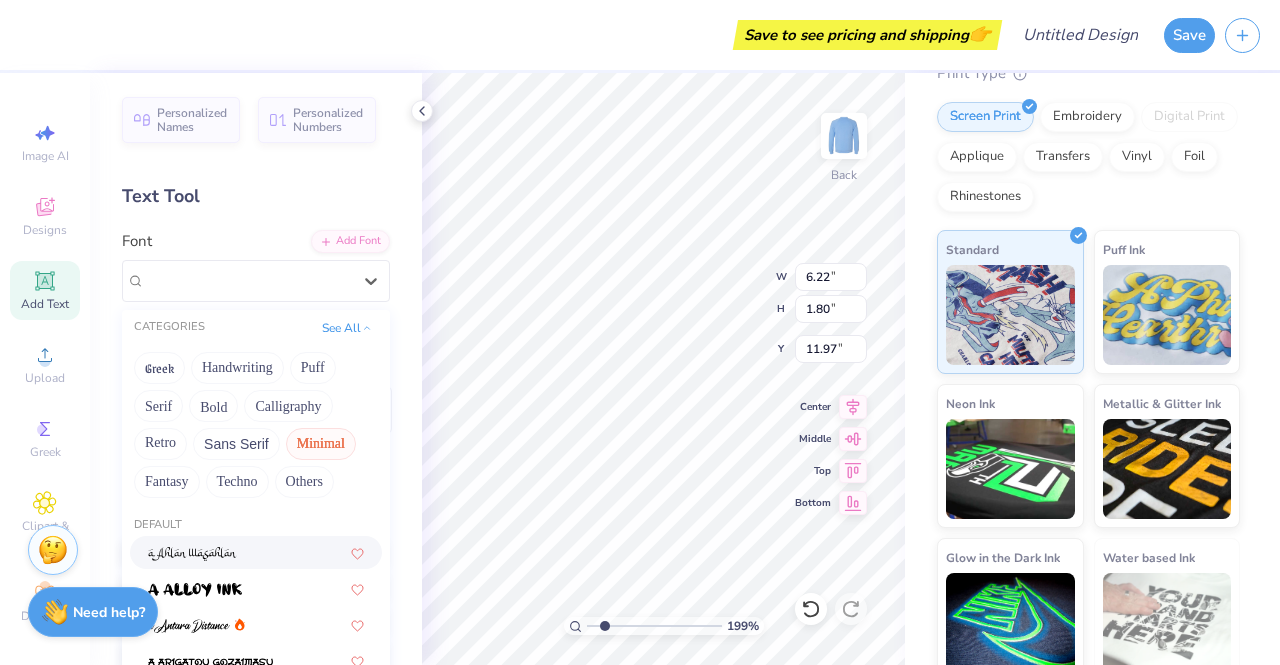 click on "Minimal" at bounding box center [321, 444] 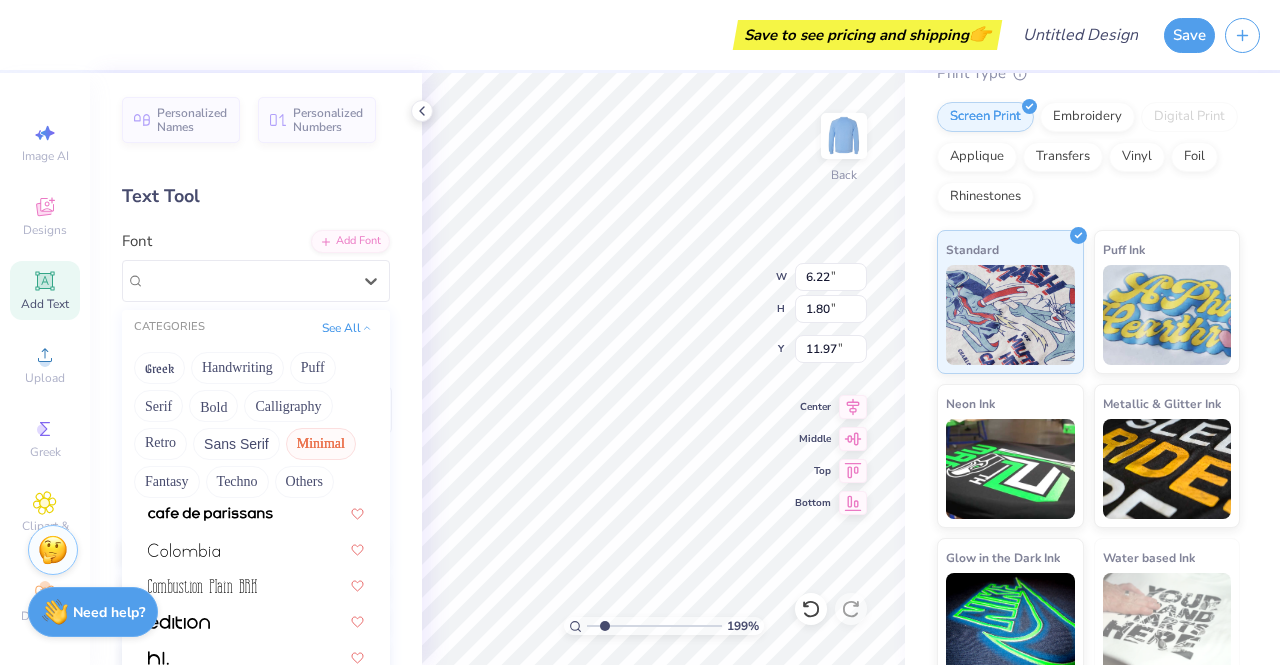 scroll, scrollTop: 270, scrollLeft: 0, axis: vertical 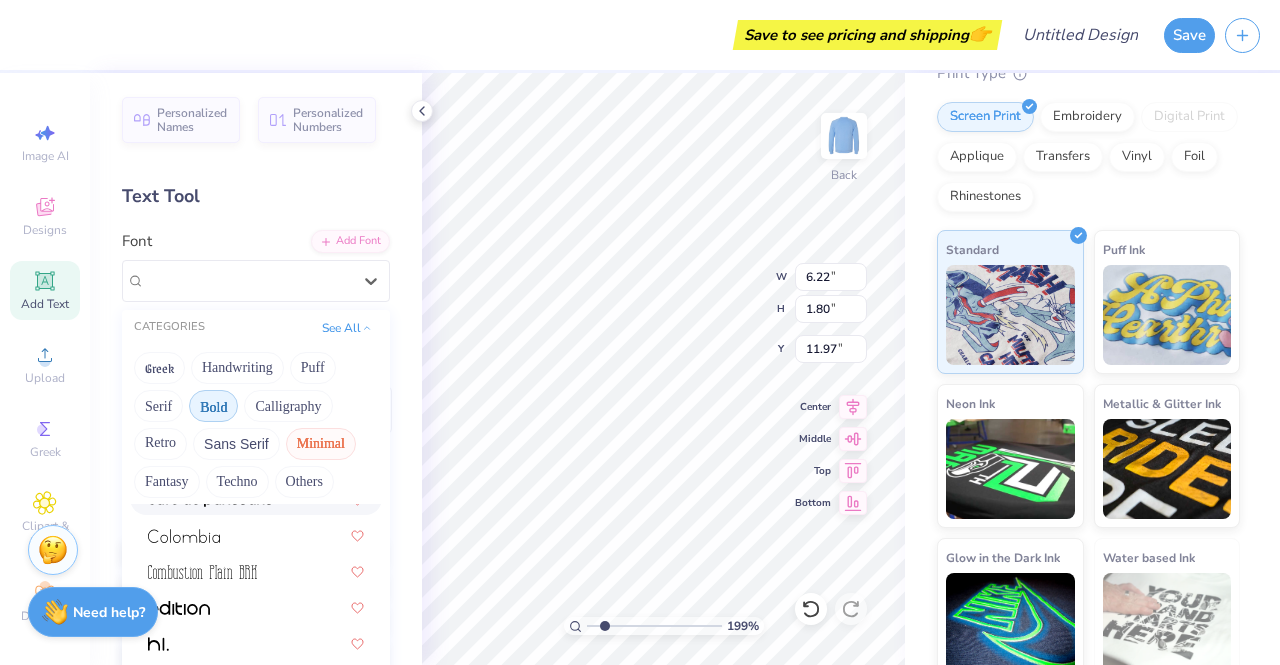 click on "Bold" at bounding box center [213, 406] 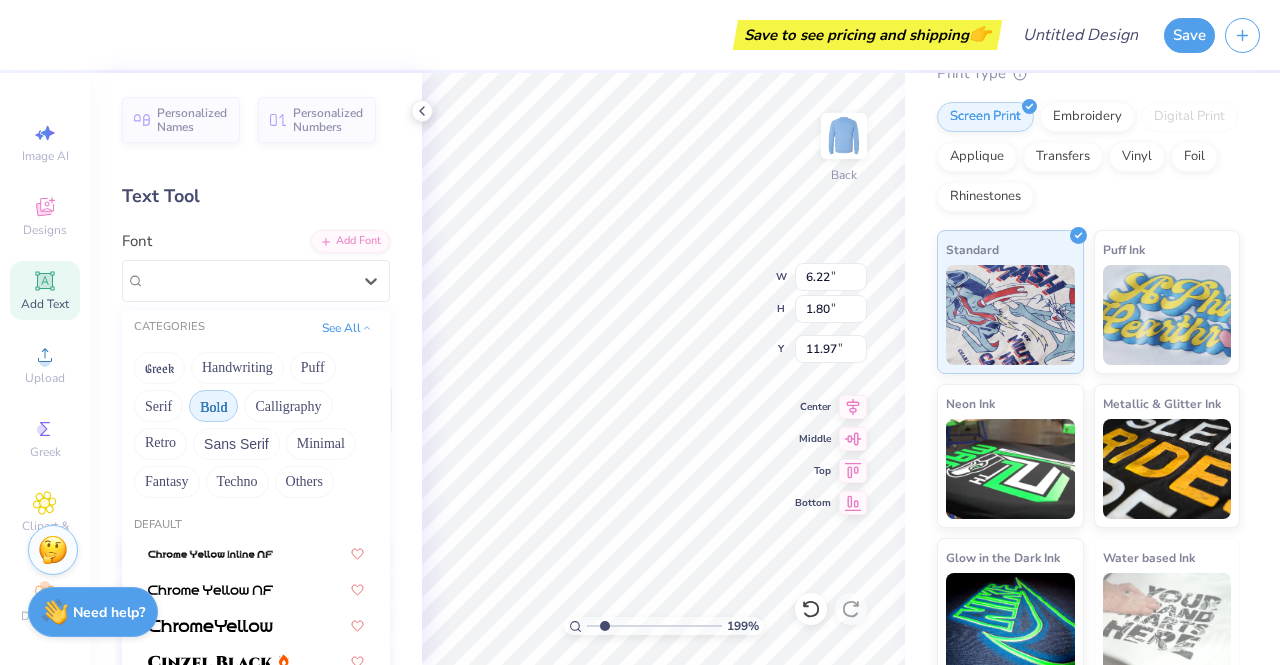 click on "Bold" at bounding box center [213, 406] 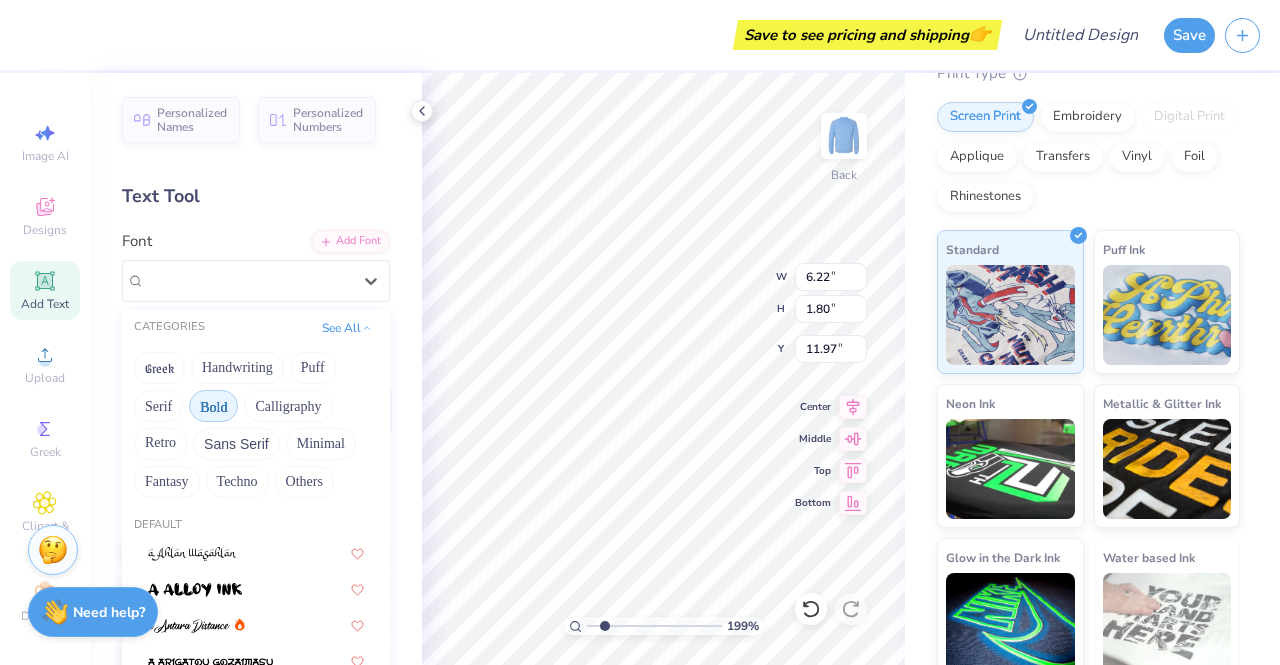 click on "Bold" at bounding box center [213, 406] 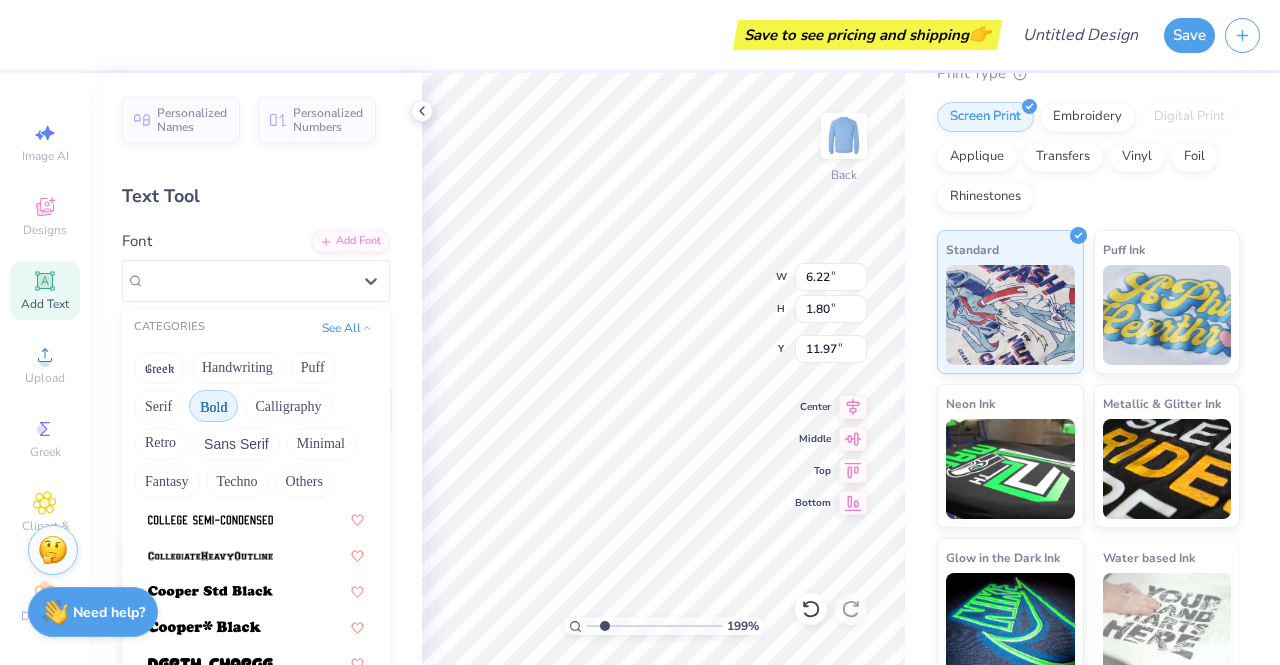 scroll, scrollTop: 282, scrollLeft: 0, axis: vertical 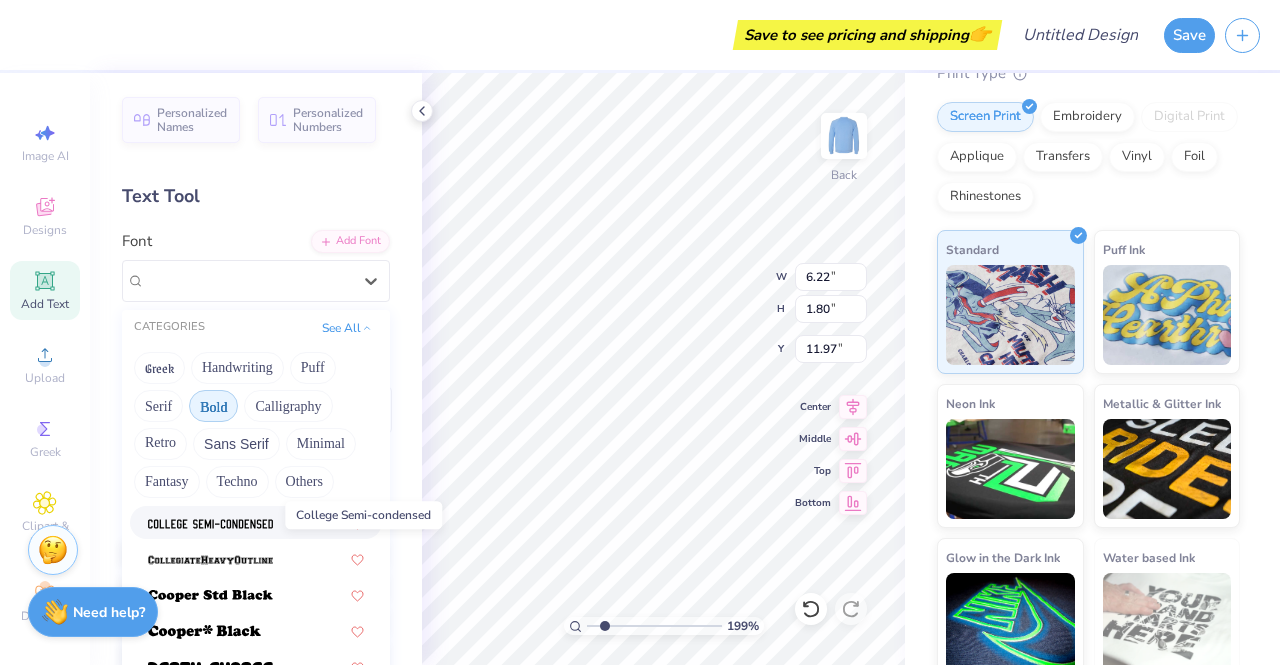 click at bounding box center [210, 522] 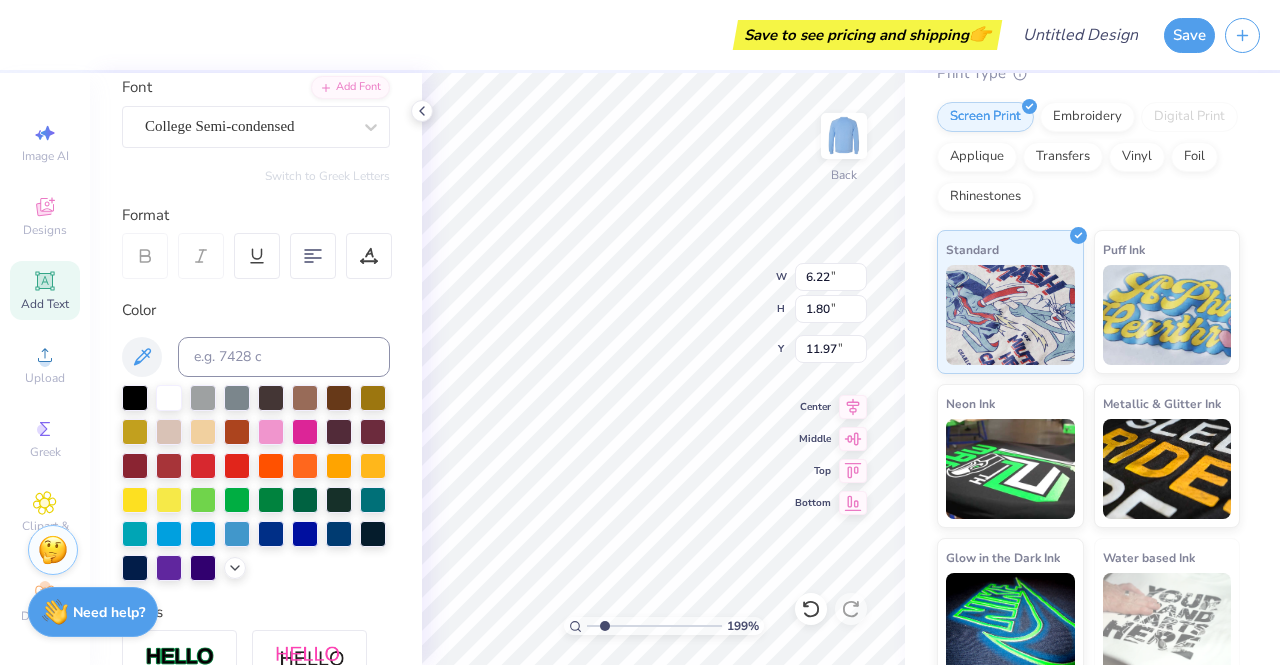 scroll, scrollTop: 156, scrollLeft: 0, axis: vertical 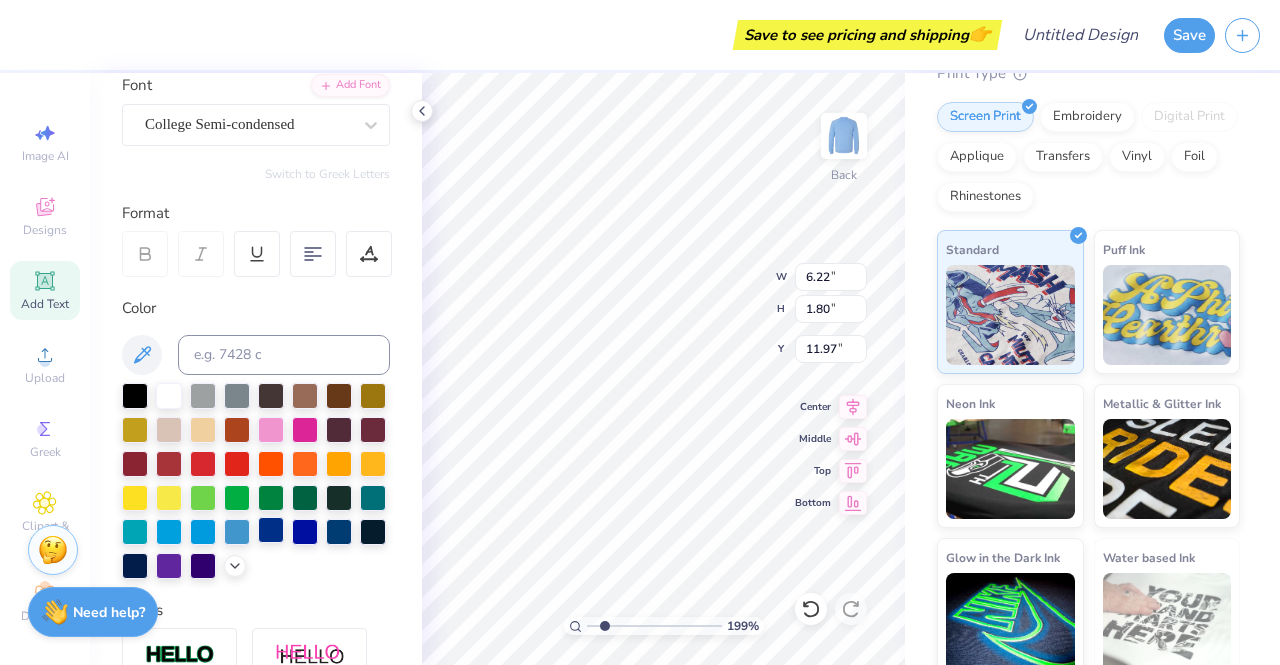 click at bounding box center (271, 530) 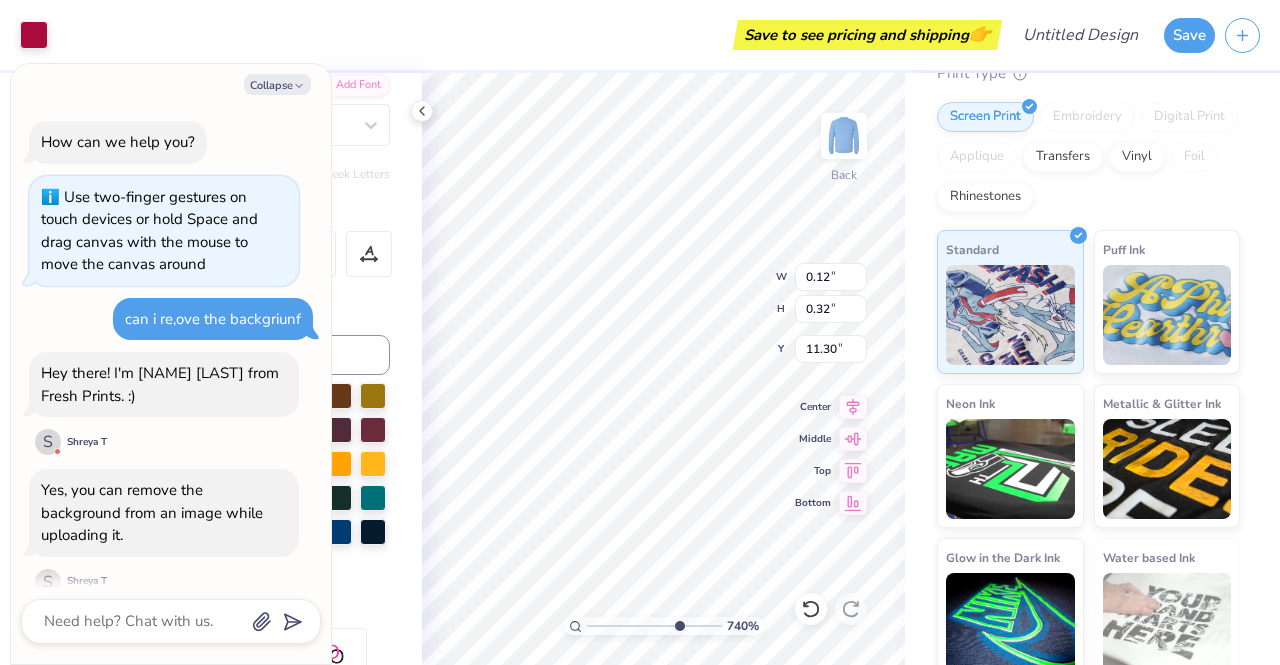 scroll, scrollTop: 387, scrollLeft: 0, axis: vertical 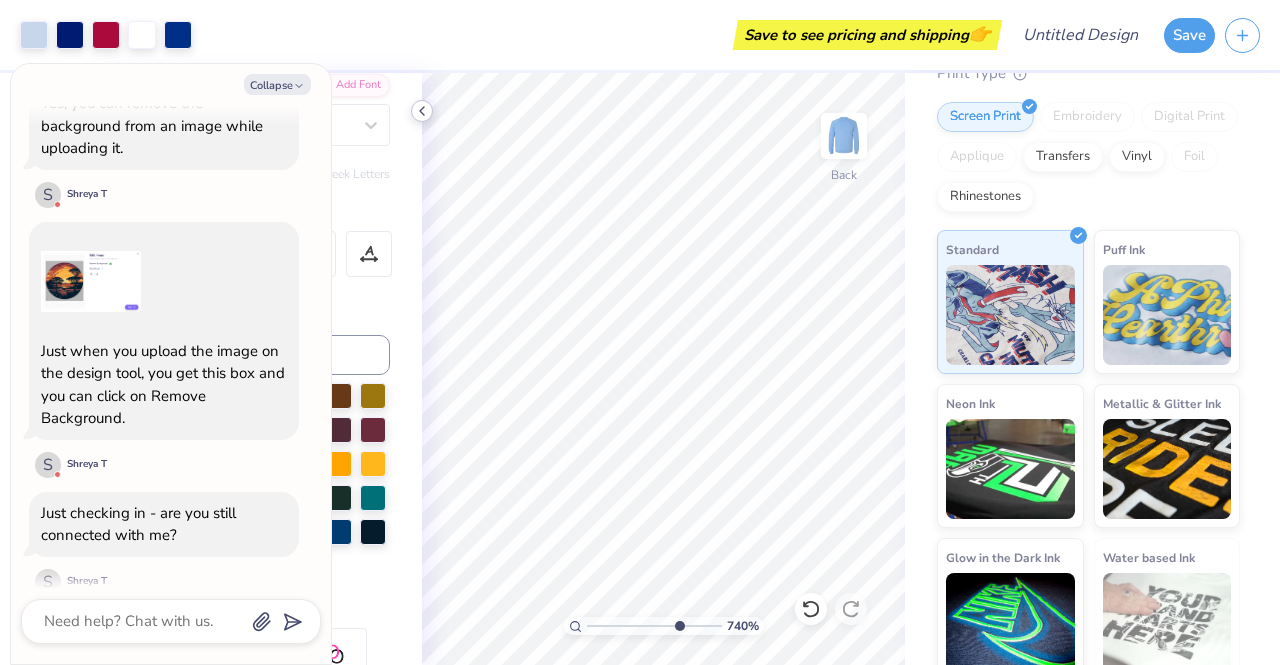 click 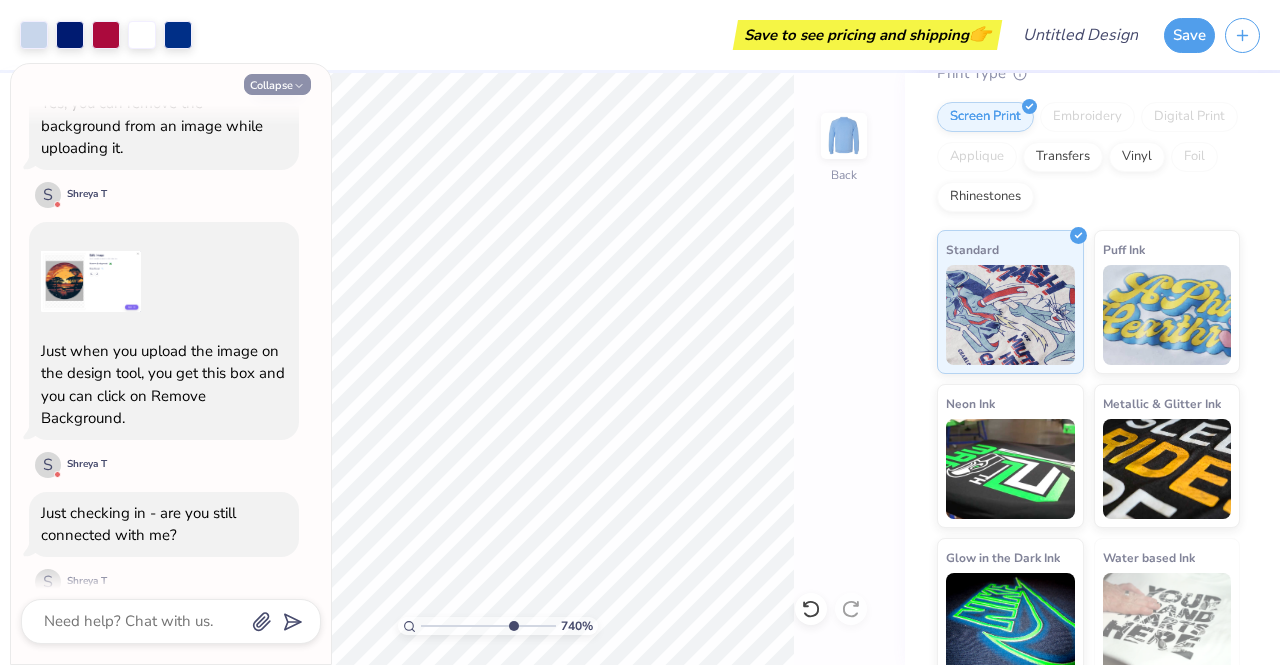 click 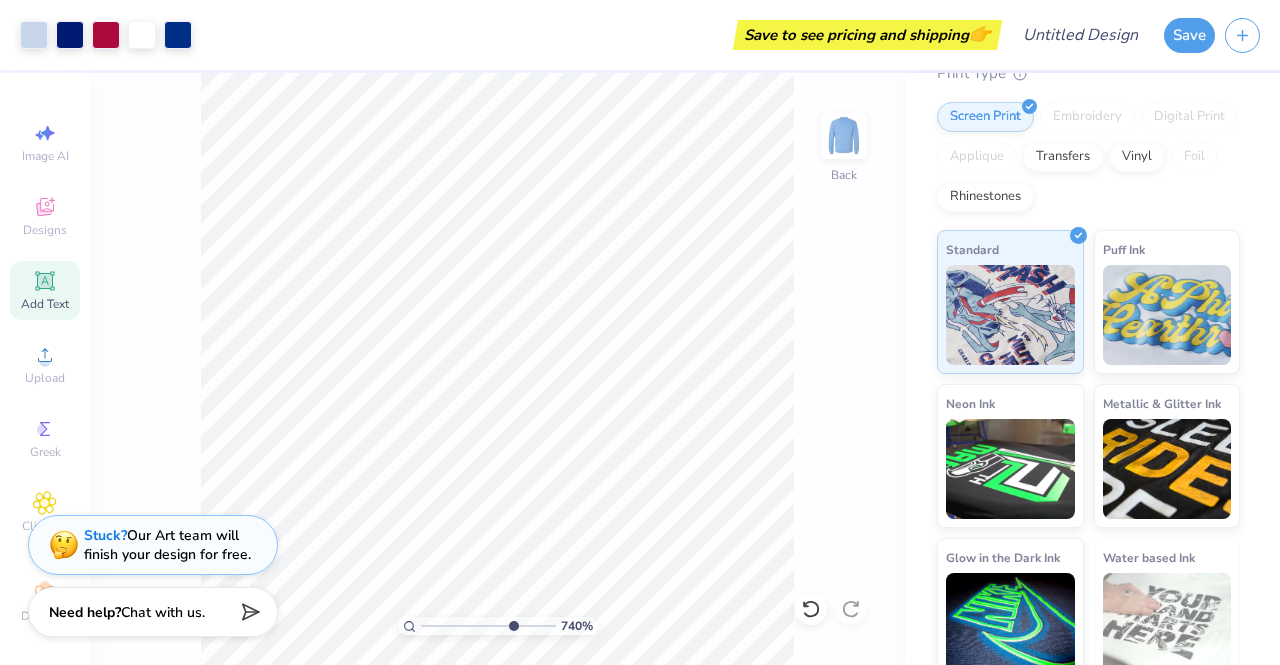 click on "Add Text" at bounding box center [45, 304] 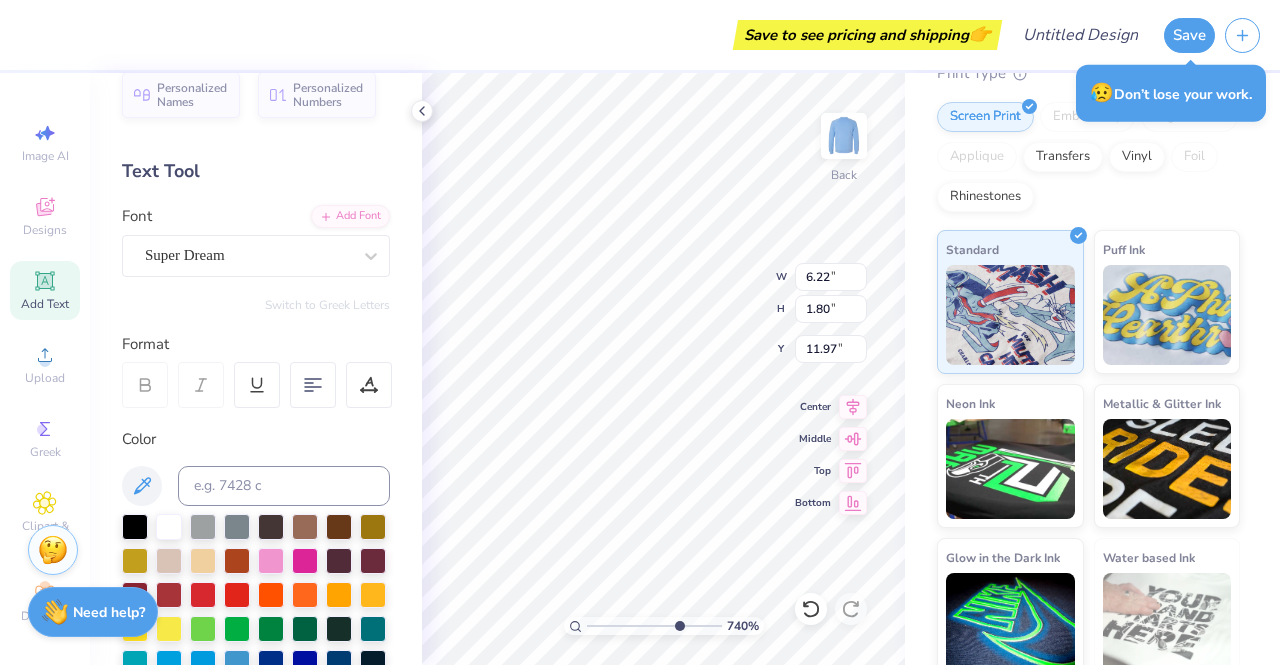 scroll, scrollTop: 0, scrollLeft: 0, axis: both 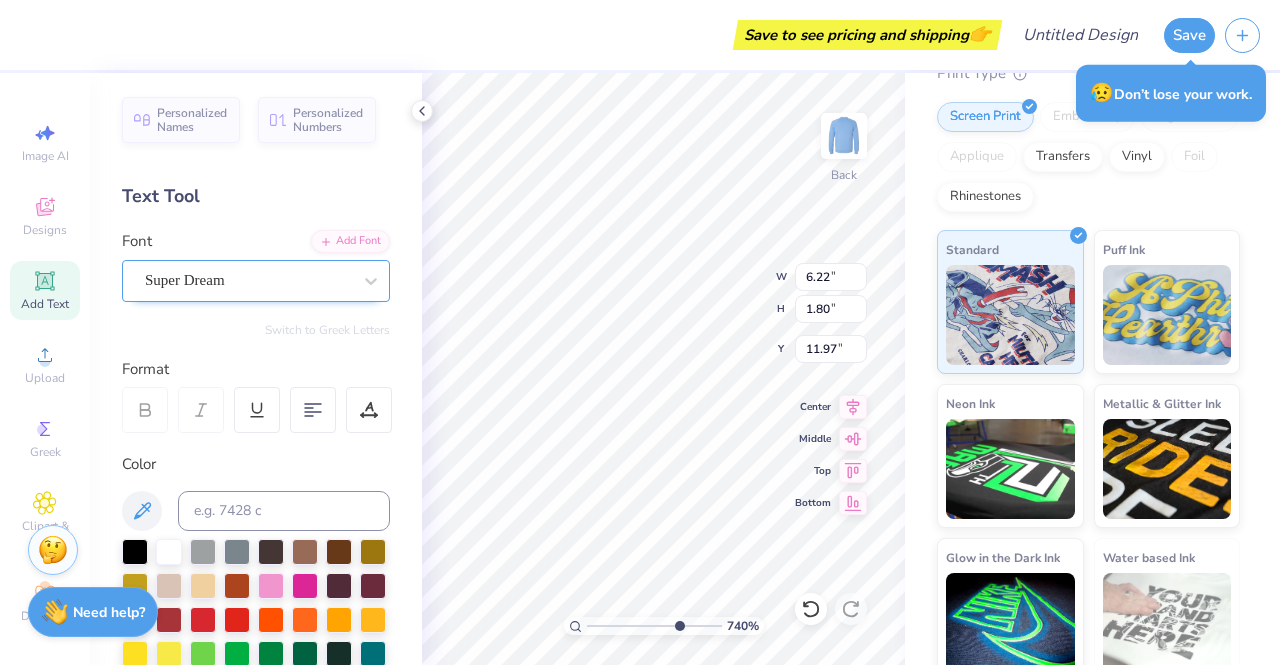 click at bounding box center [248, 280] 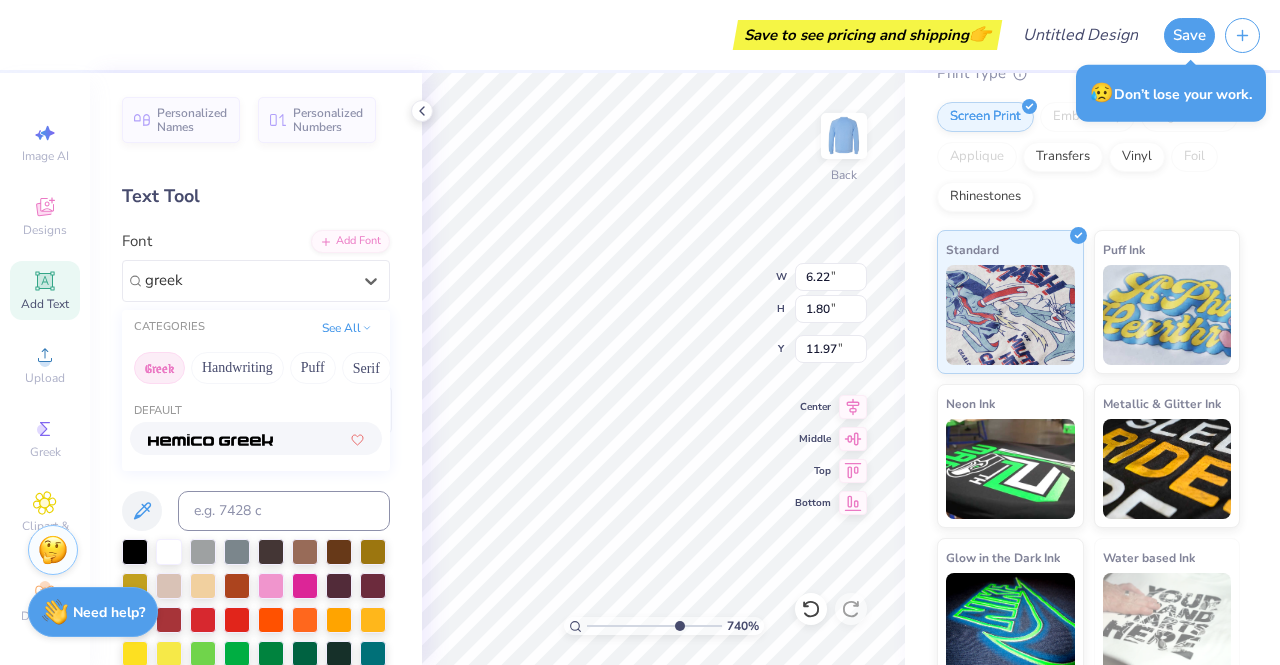 click on "Greek" at bounding box center [159, 368] 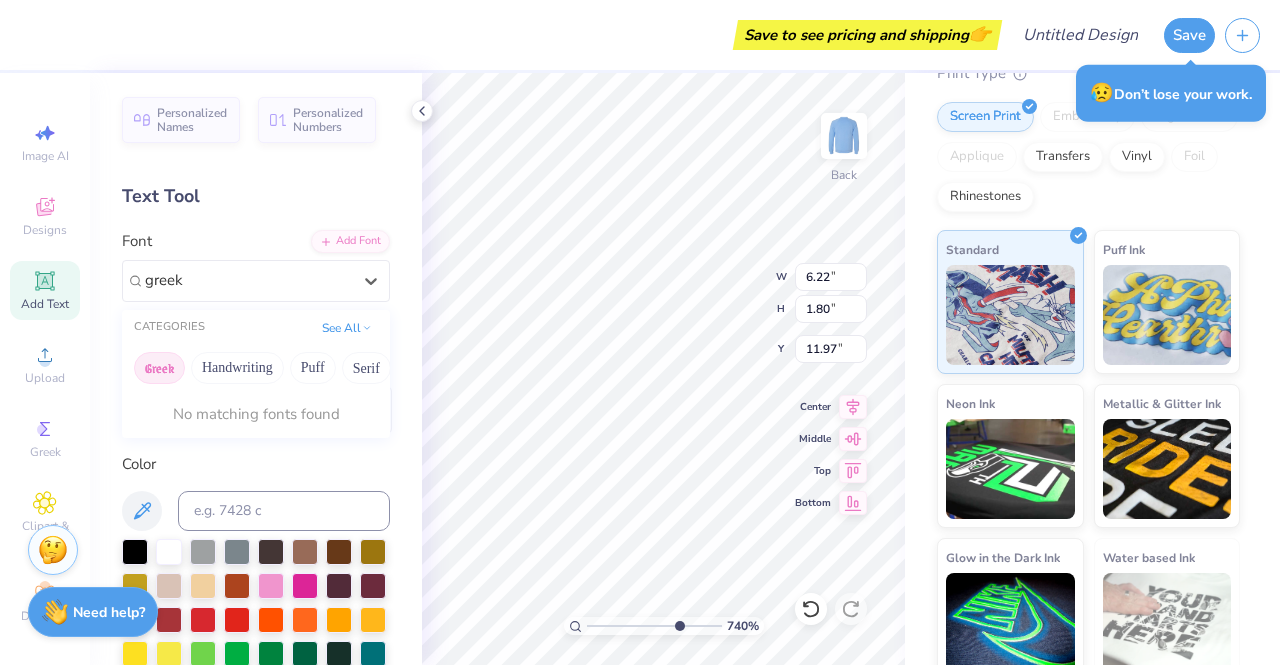 click on "Greek" at bounding box center [159, 368] 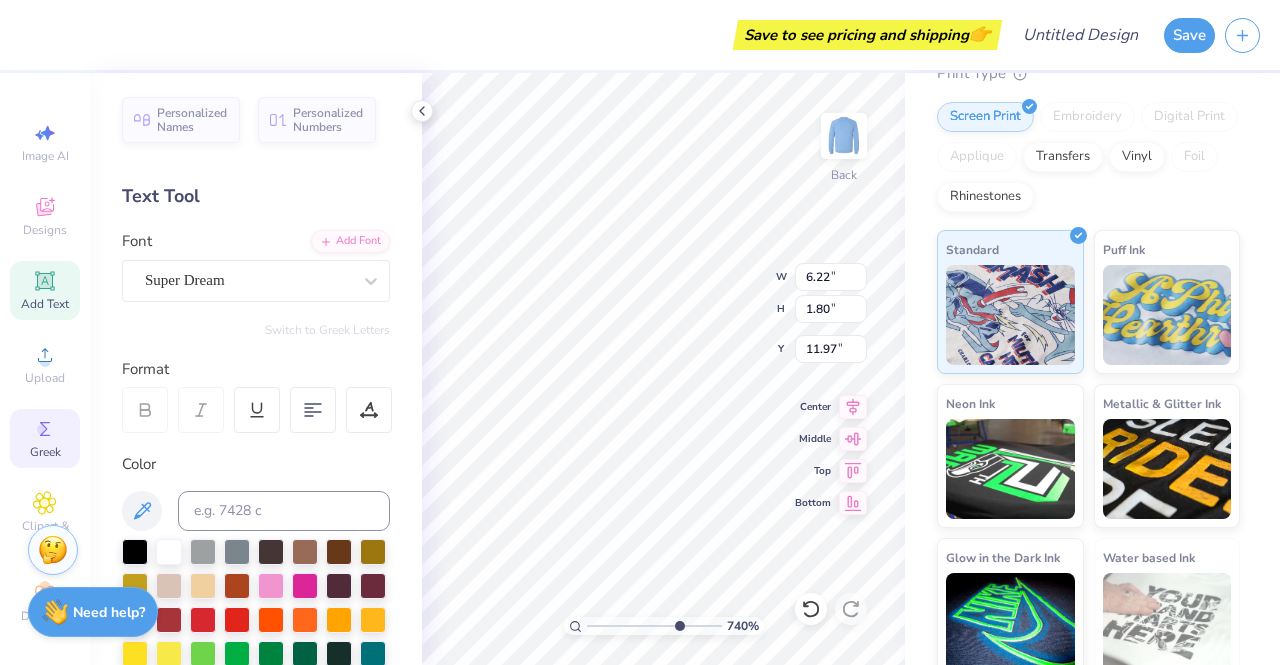 click 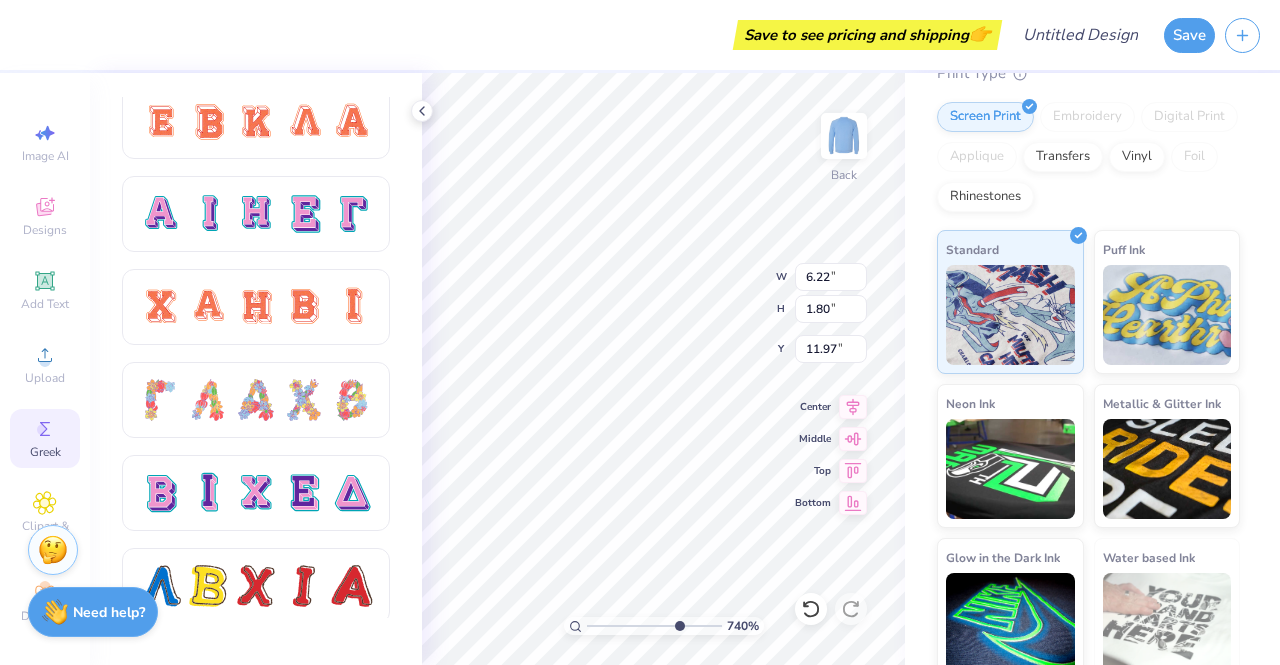 scroll, scrollTop: 1320, scrollLeft: 0, axis: vertical 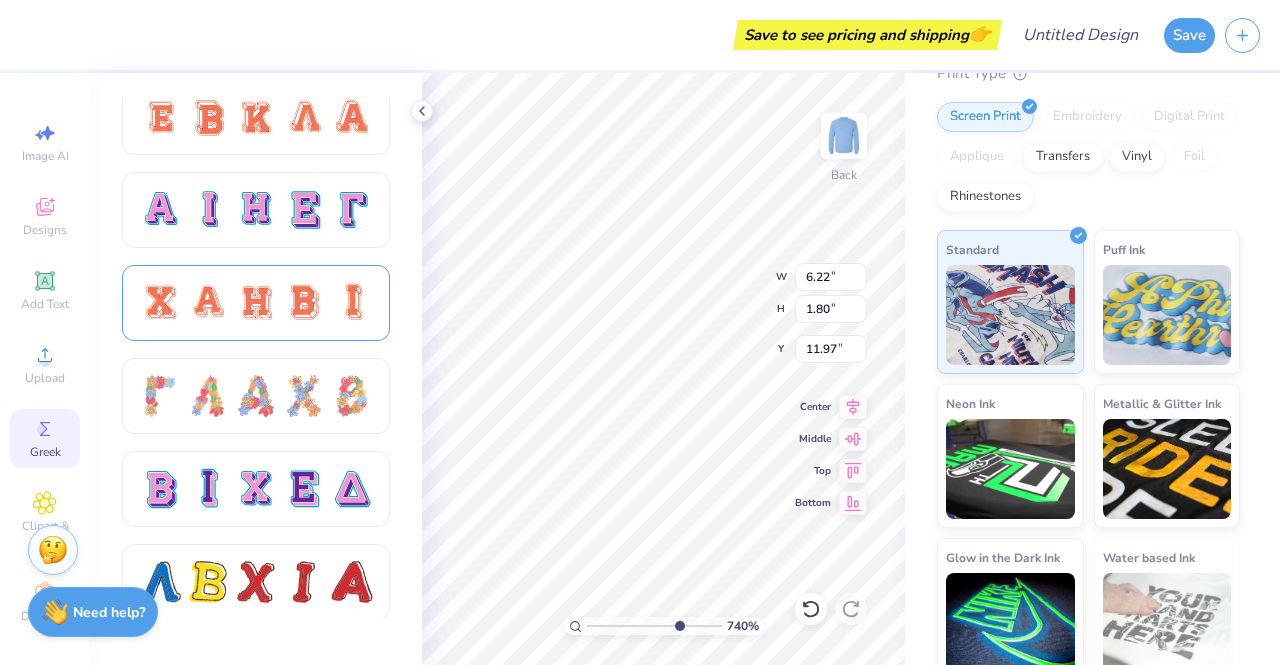 click at bounding box center (208, 303) 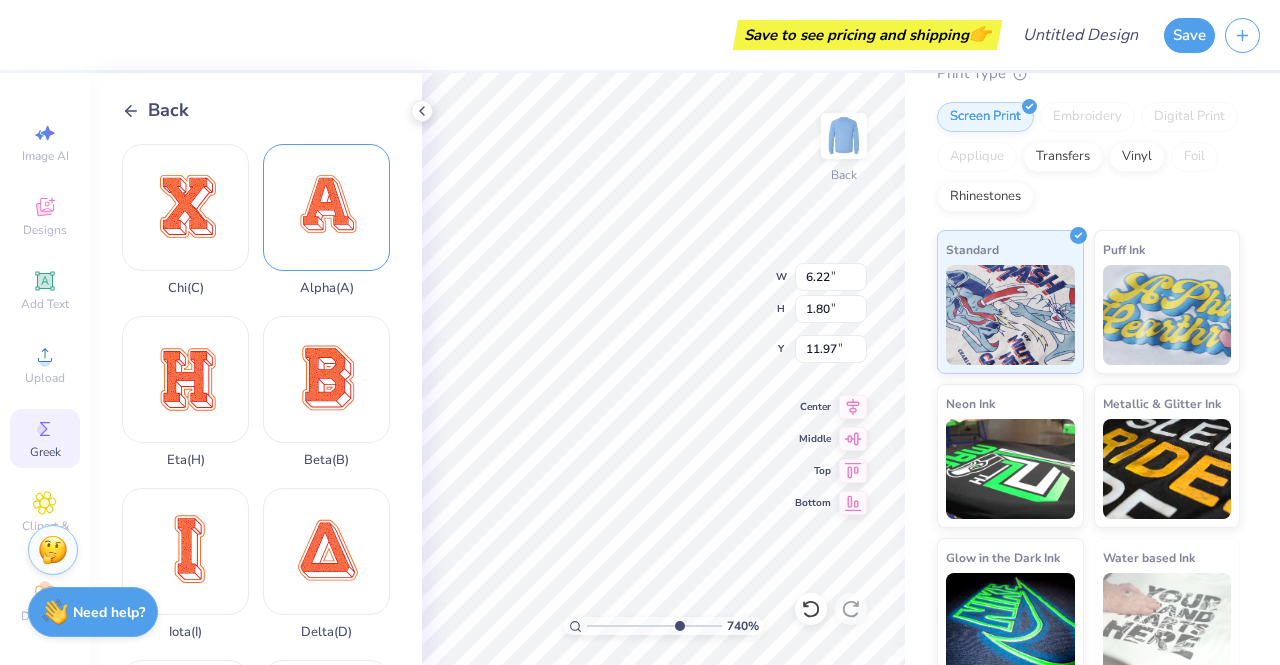 click on "Alpha  ( A )" at bounding box center [326, 220] 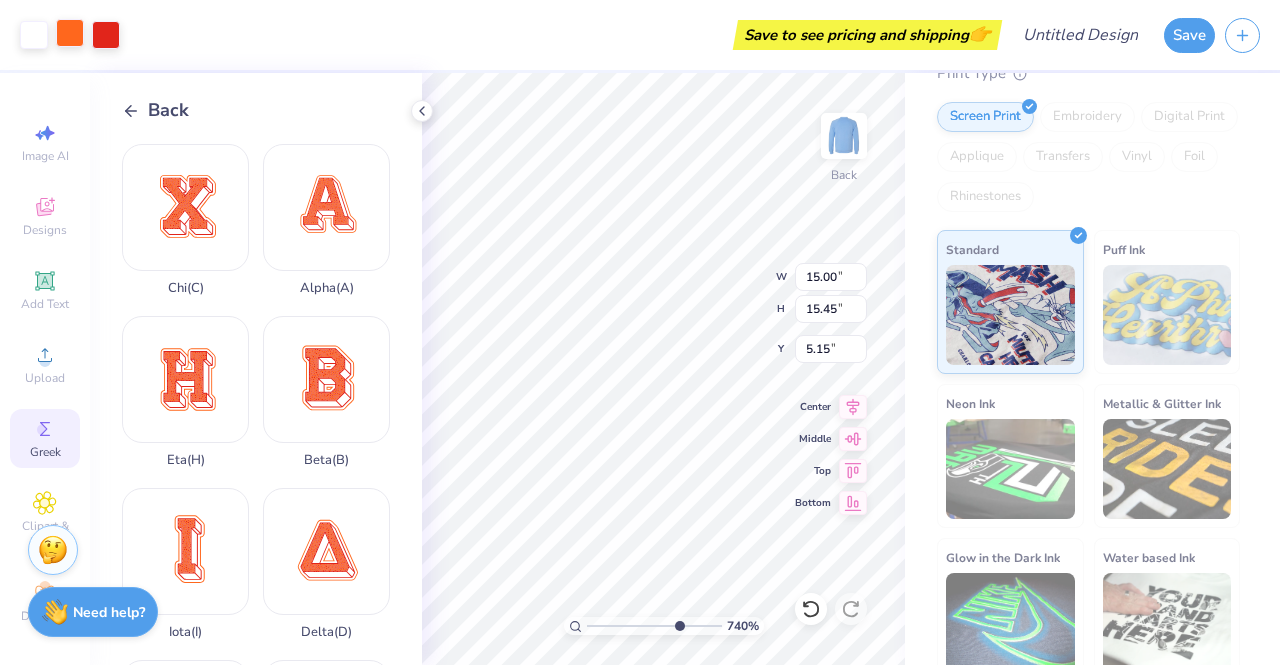 click at bounding box center [70, 33] 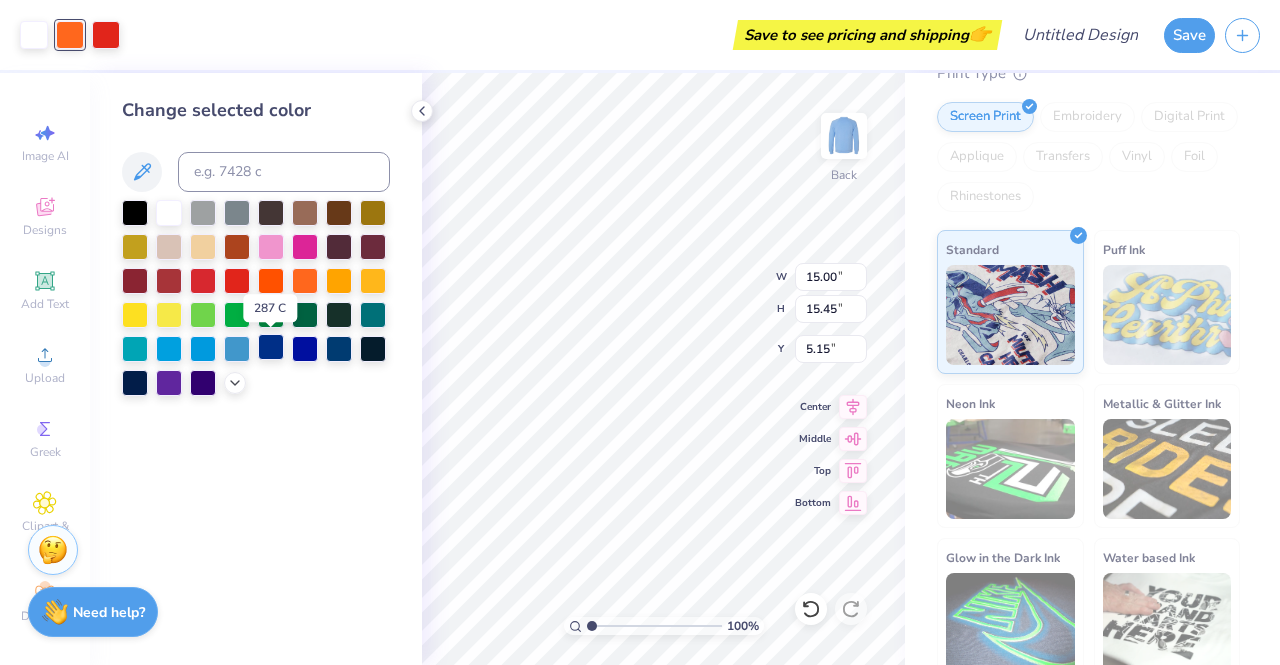 click at bounding box center (271, 347) 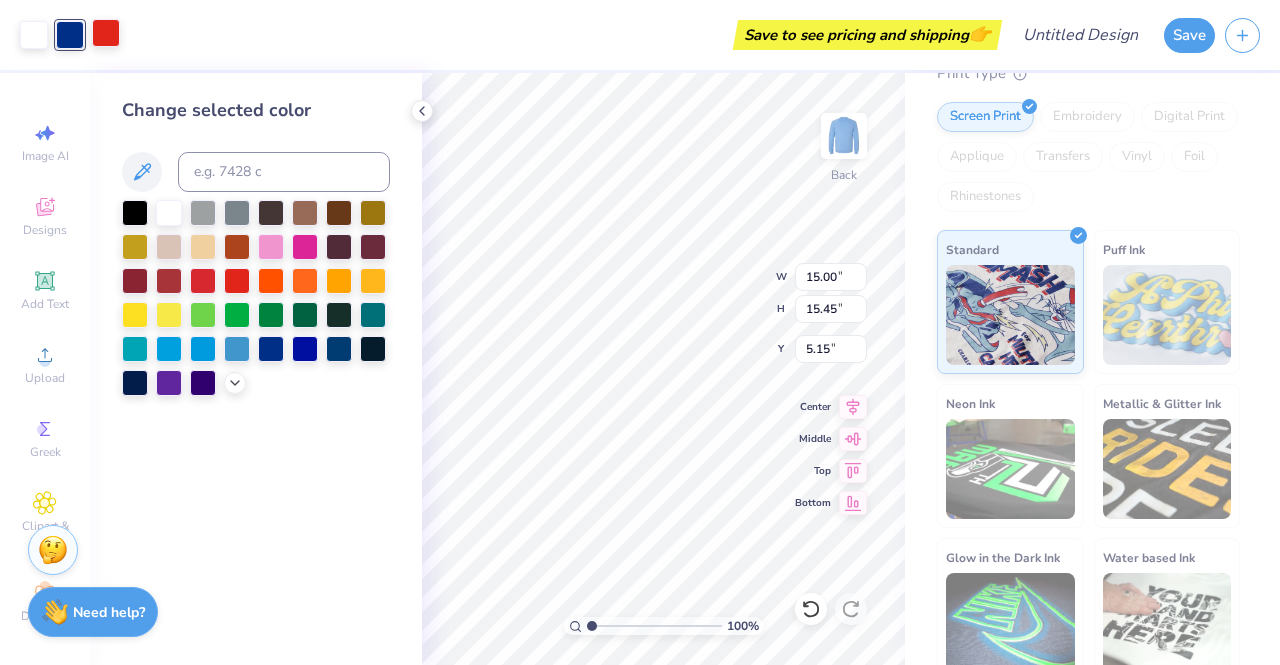 click at bounding box center (106, 33) 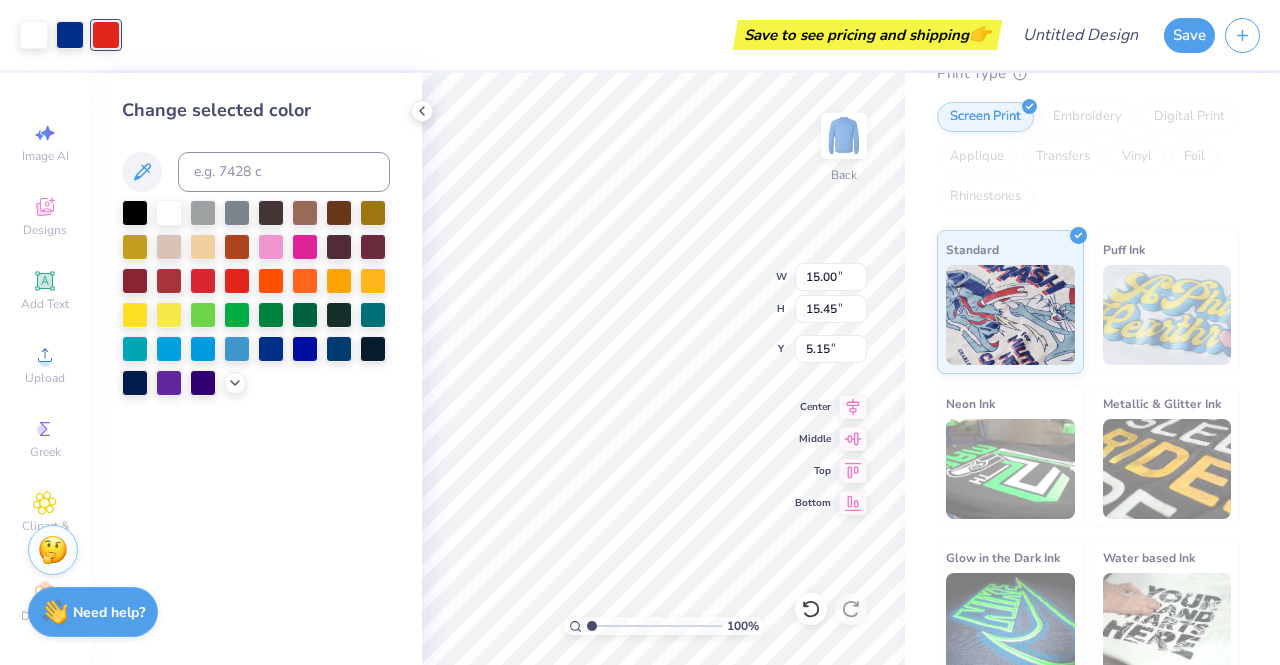 click at bounding box center (256, 298) 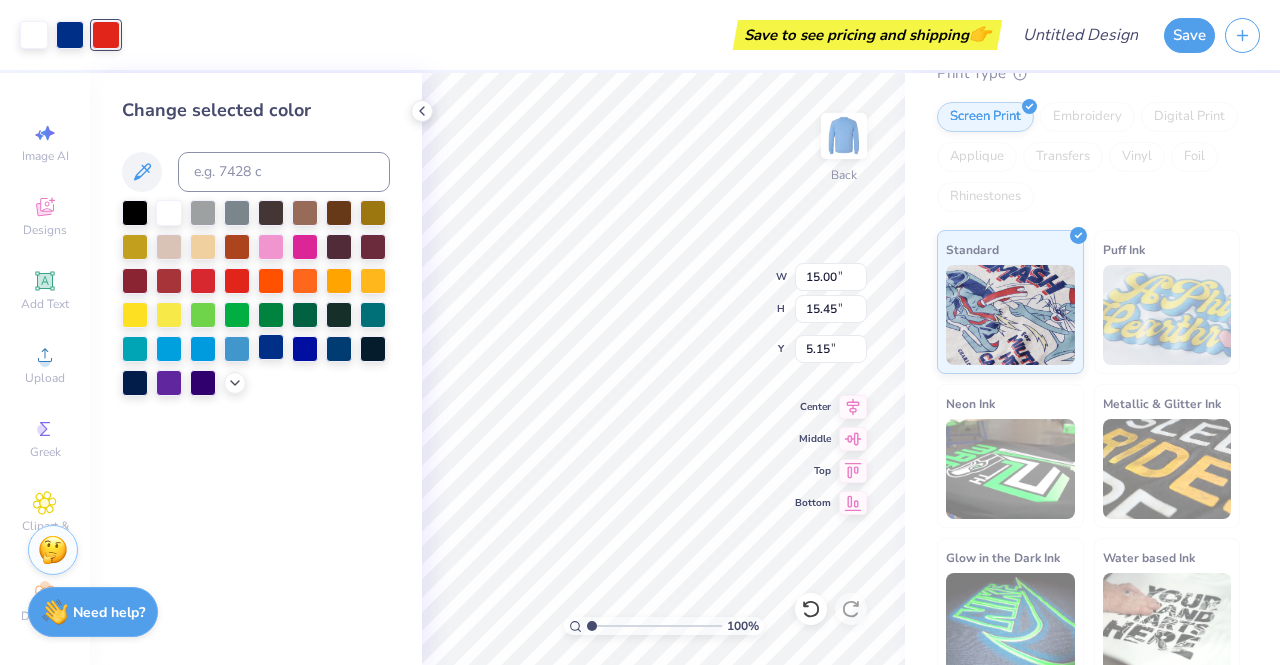 click at bounding box center [271, 347] 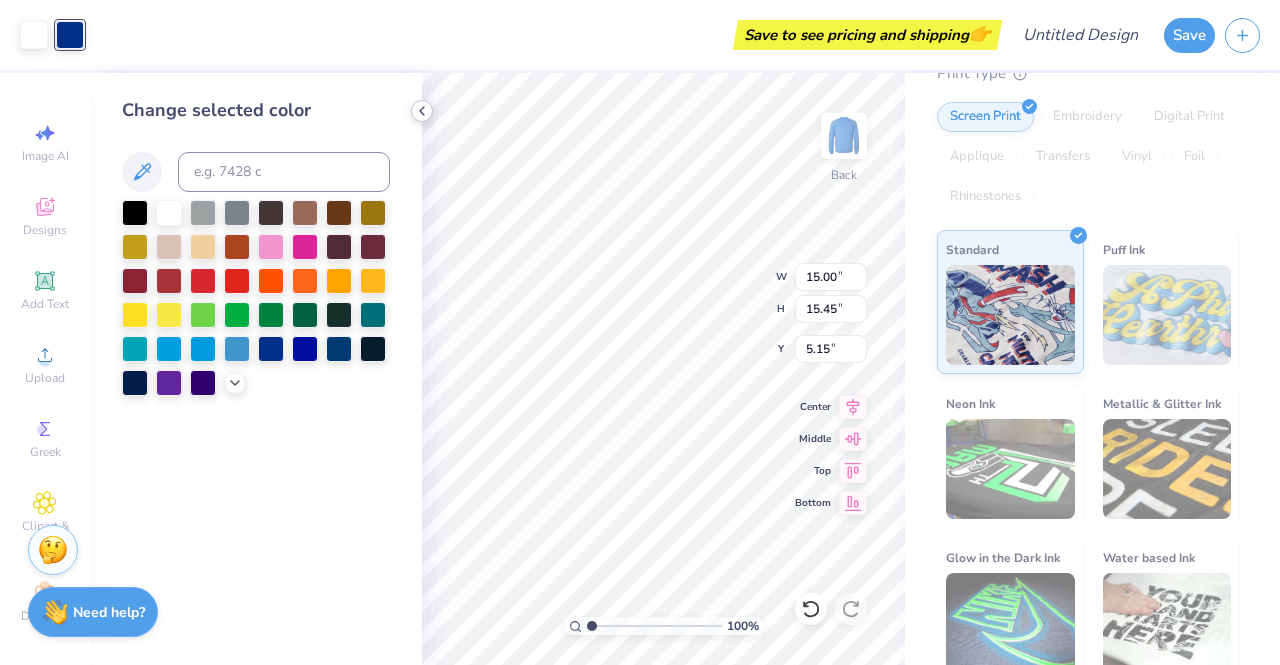 click 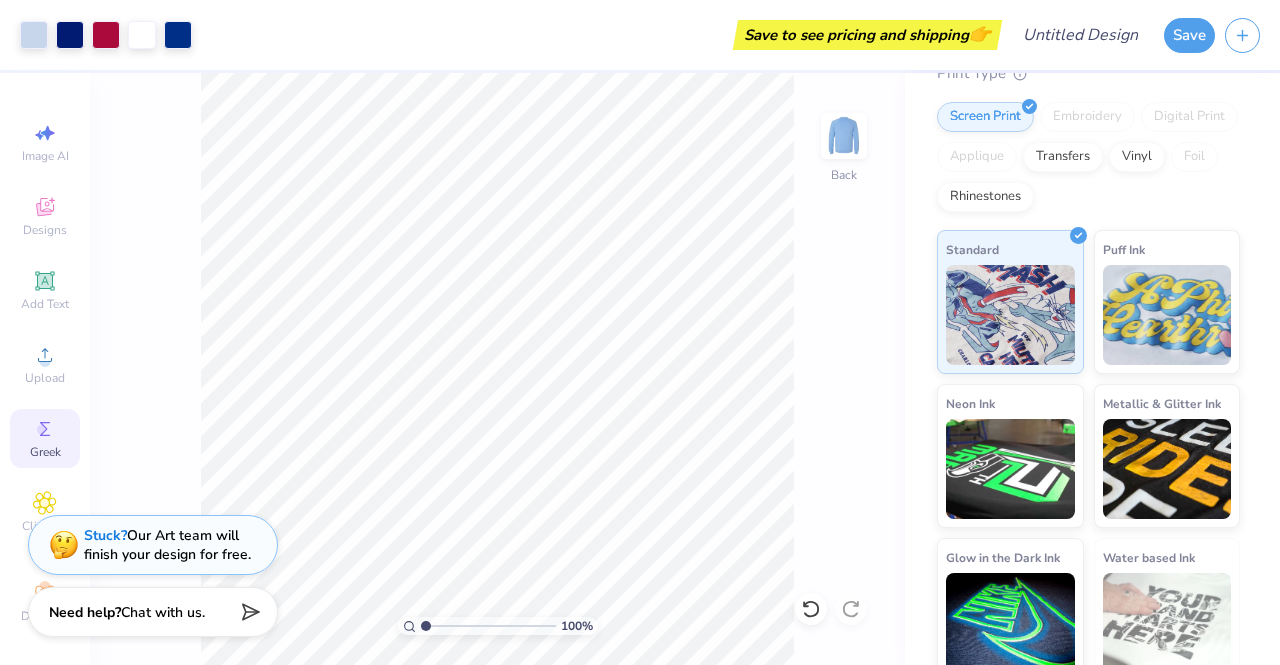 click 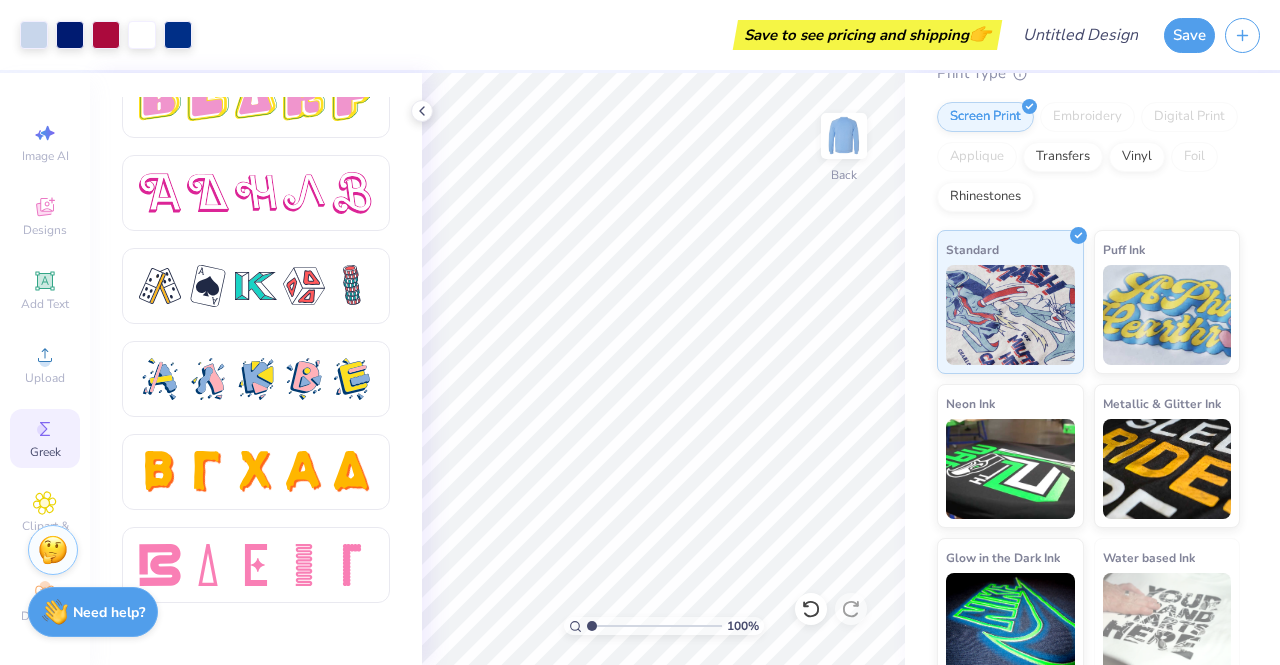 scroll, scrollTop: 3476, scrollLeft: 0, axis: vertical 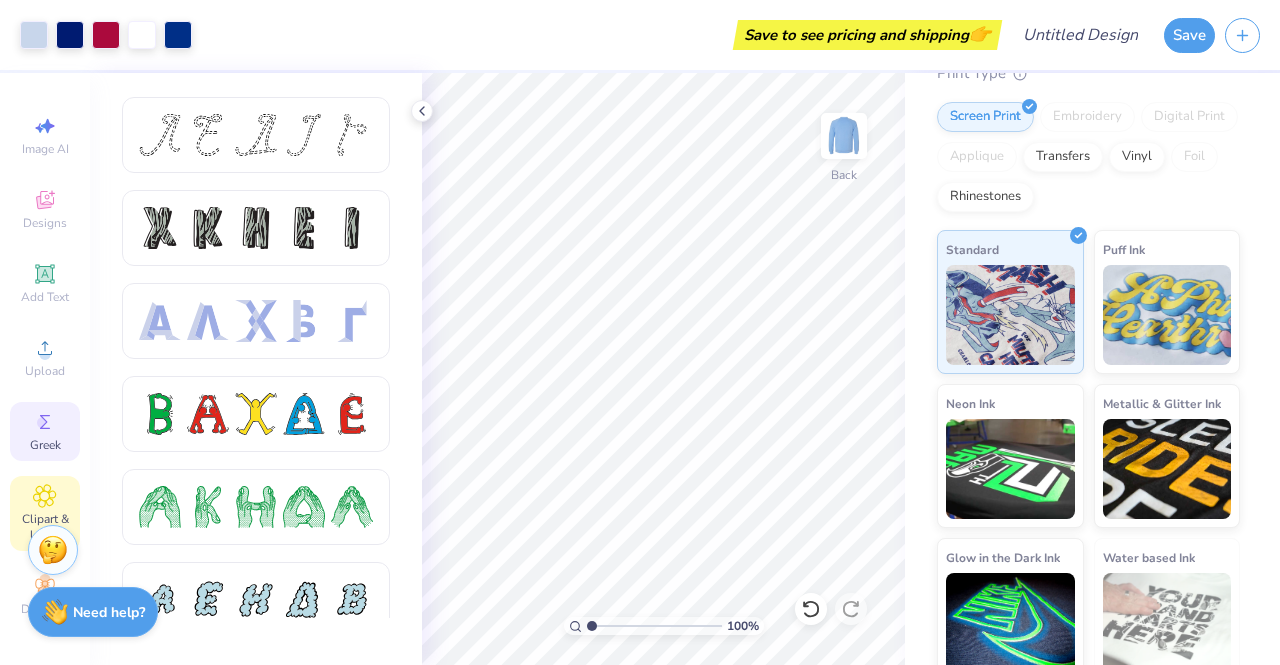 click on "Clipart & logos" at bounding box center (45, 527) 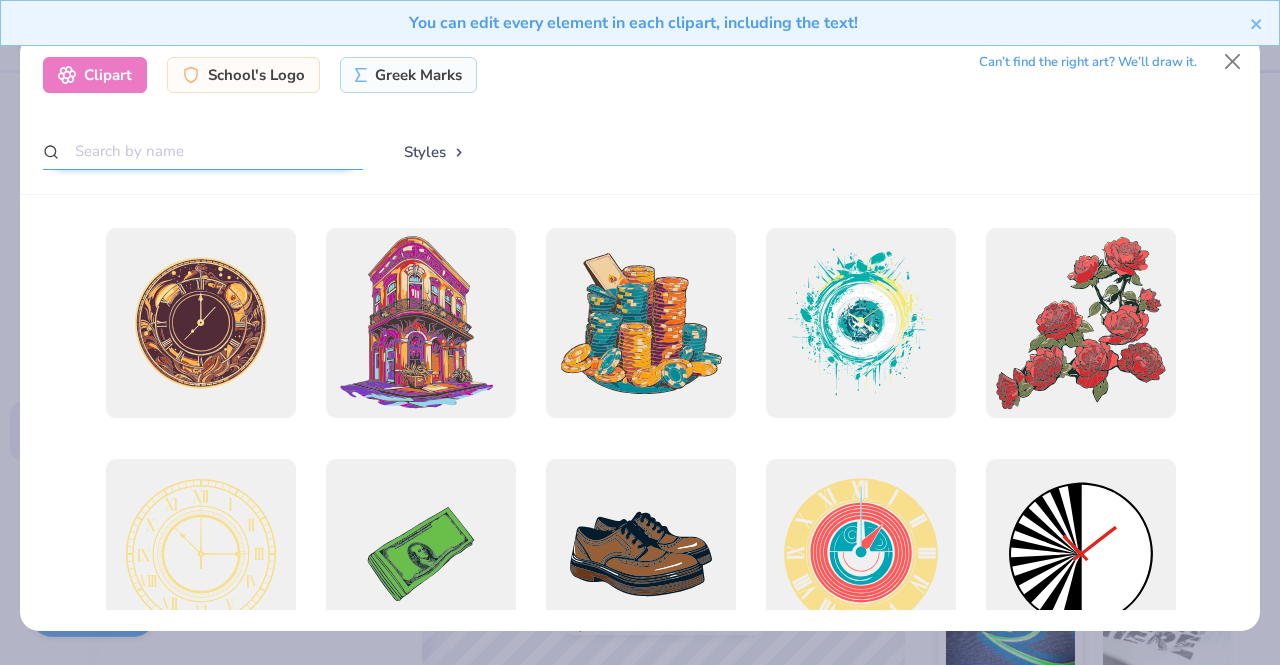 click at bounding box center (203, 151) 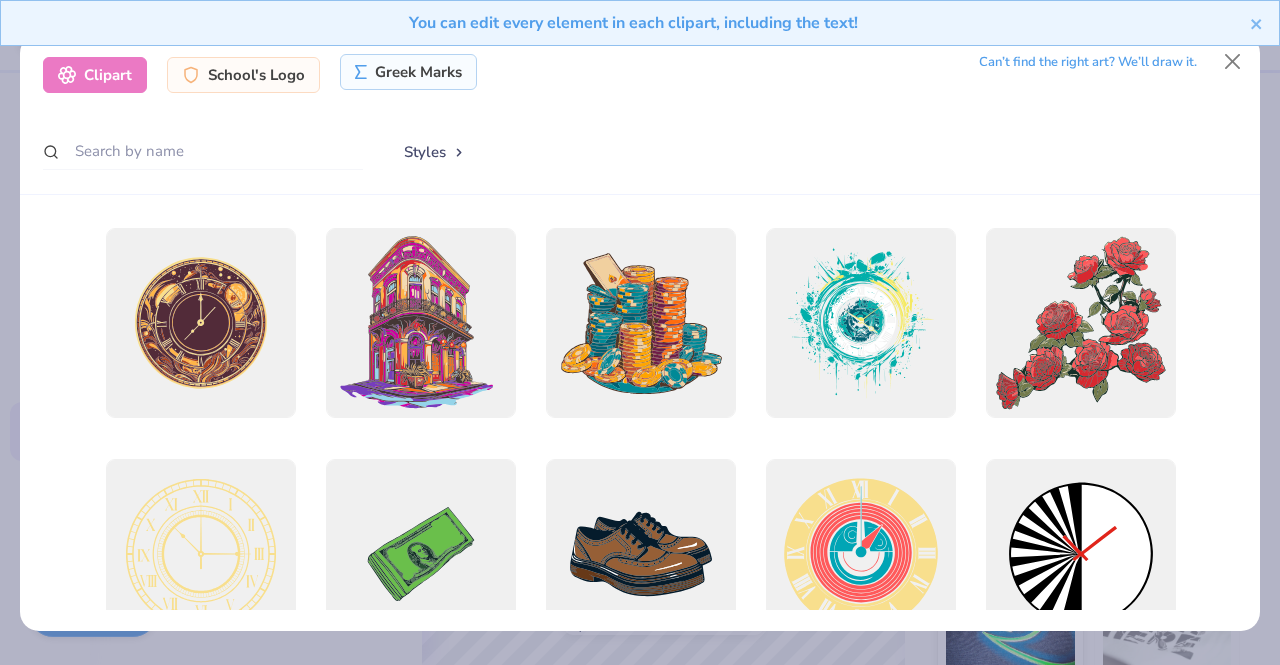 click on "Greek Marks" at bounding box center [408, 72] 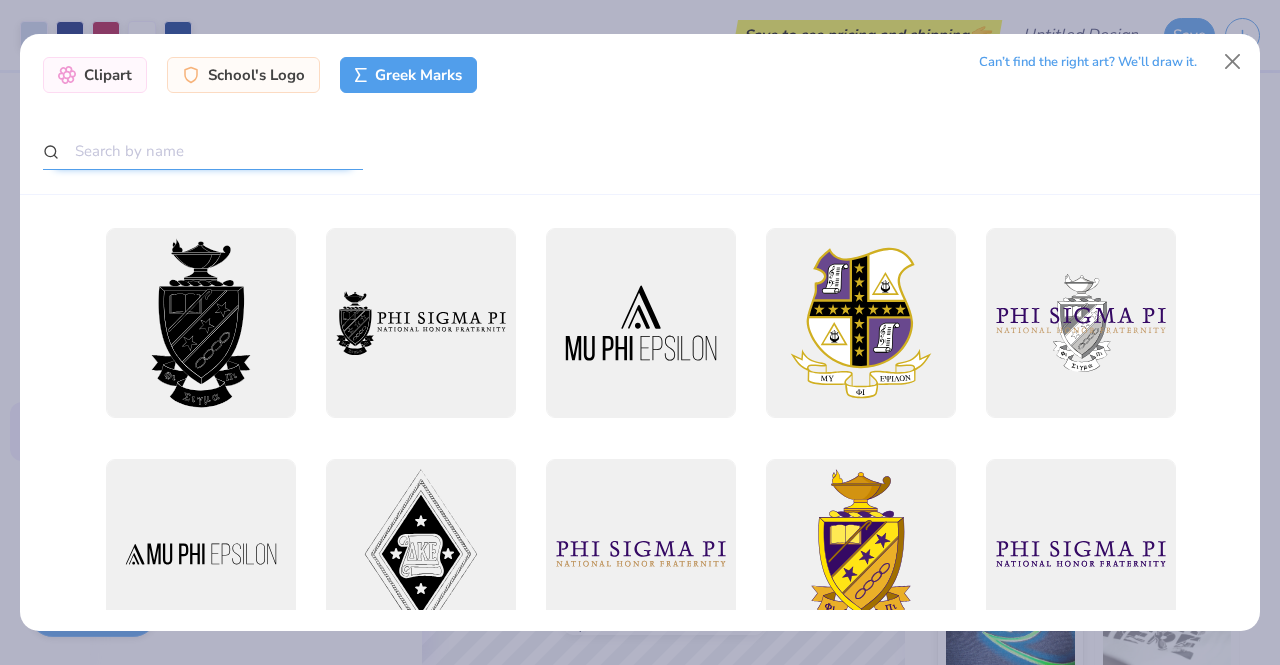 click at bounding box center [203, 151] 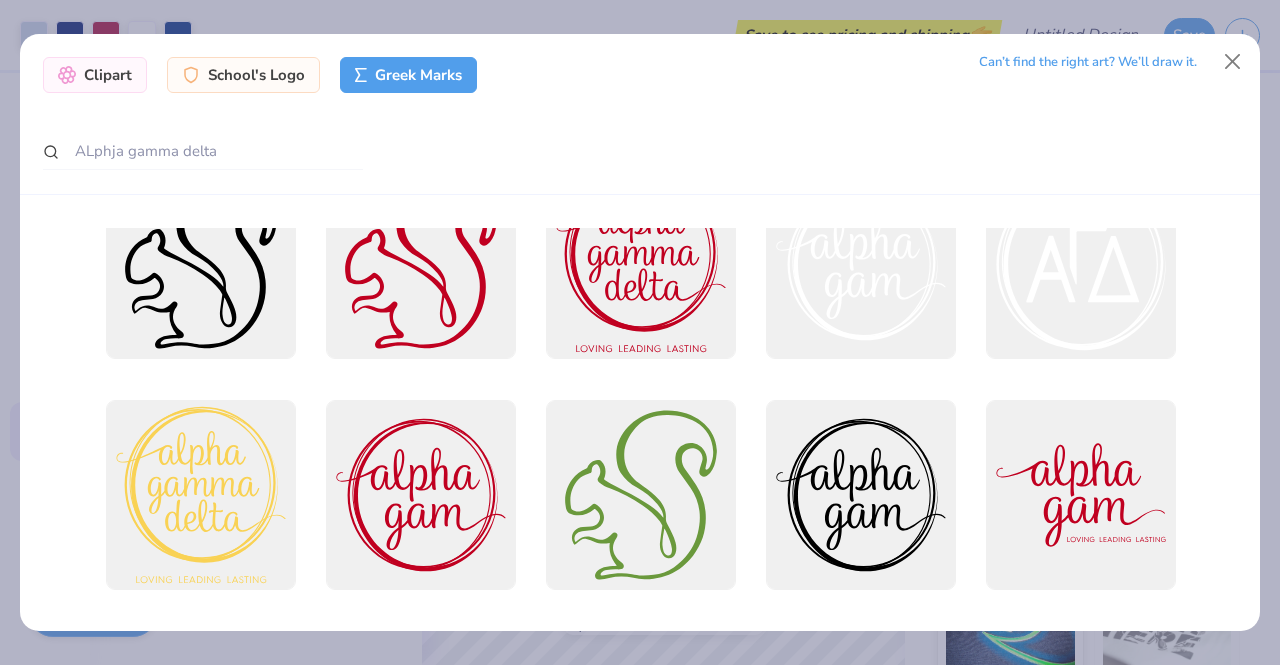 scroll, scrollTop: 1465, scrollLeft: 0, axis: vertical 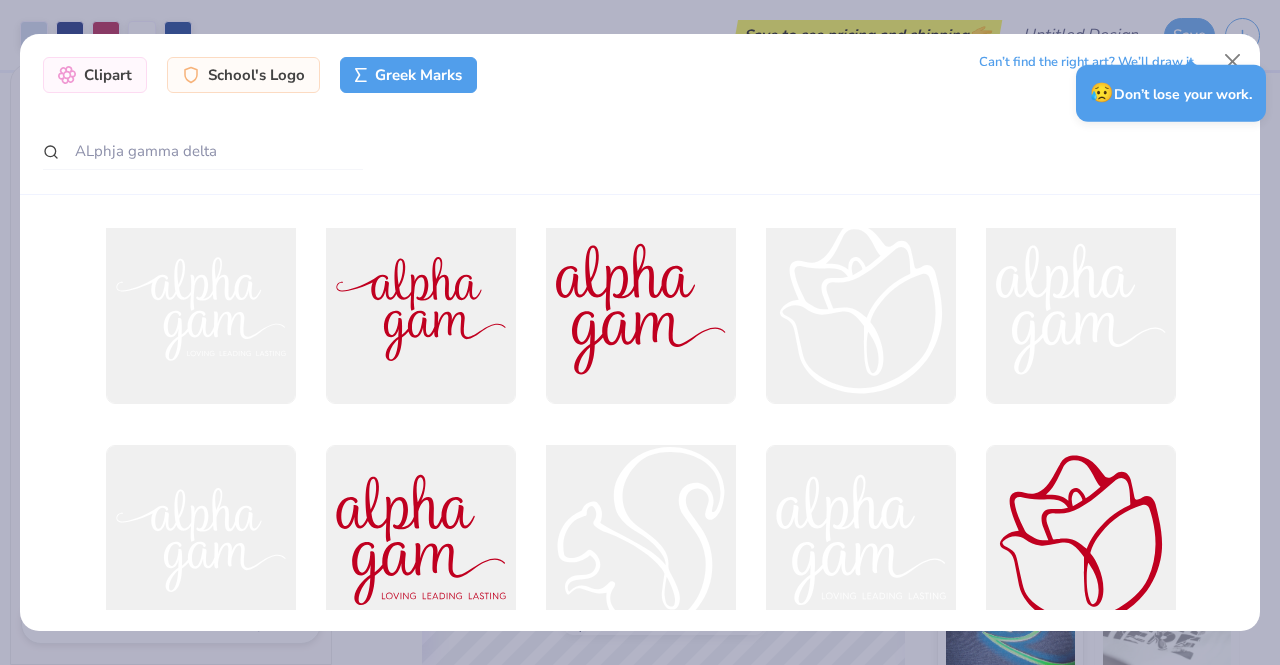 click at bounding box center [640, 539] 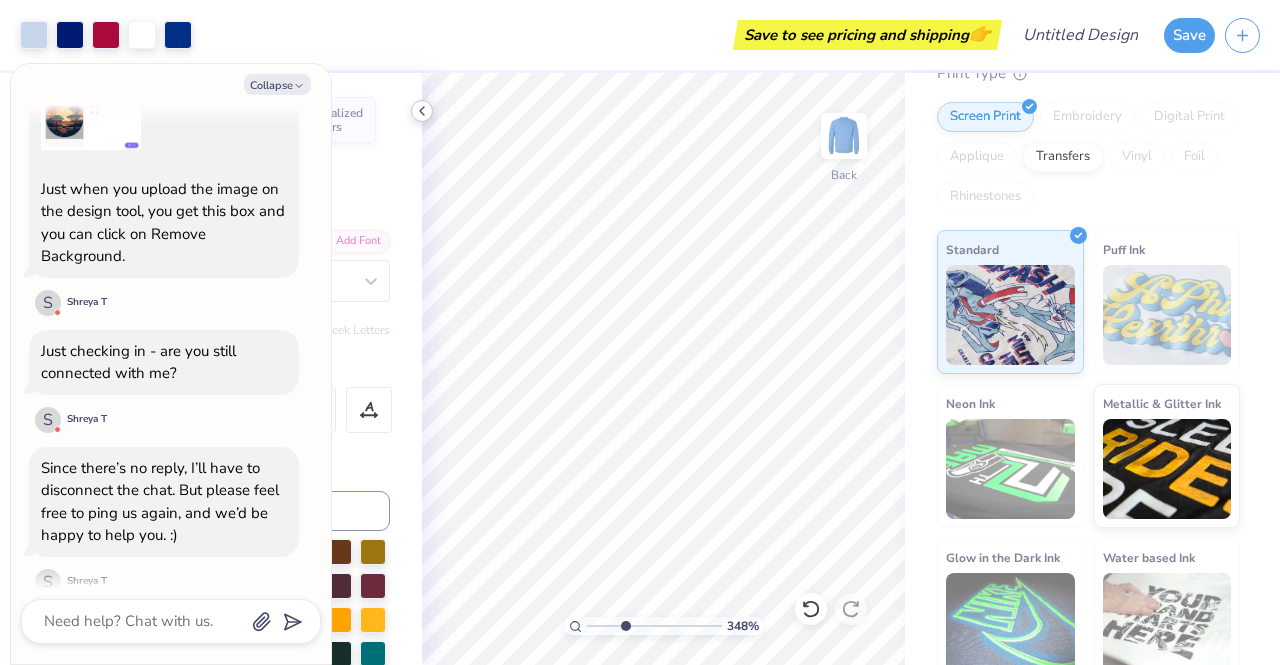 click 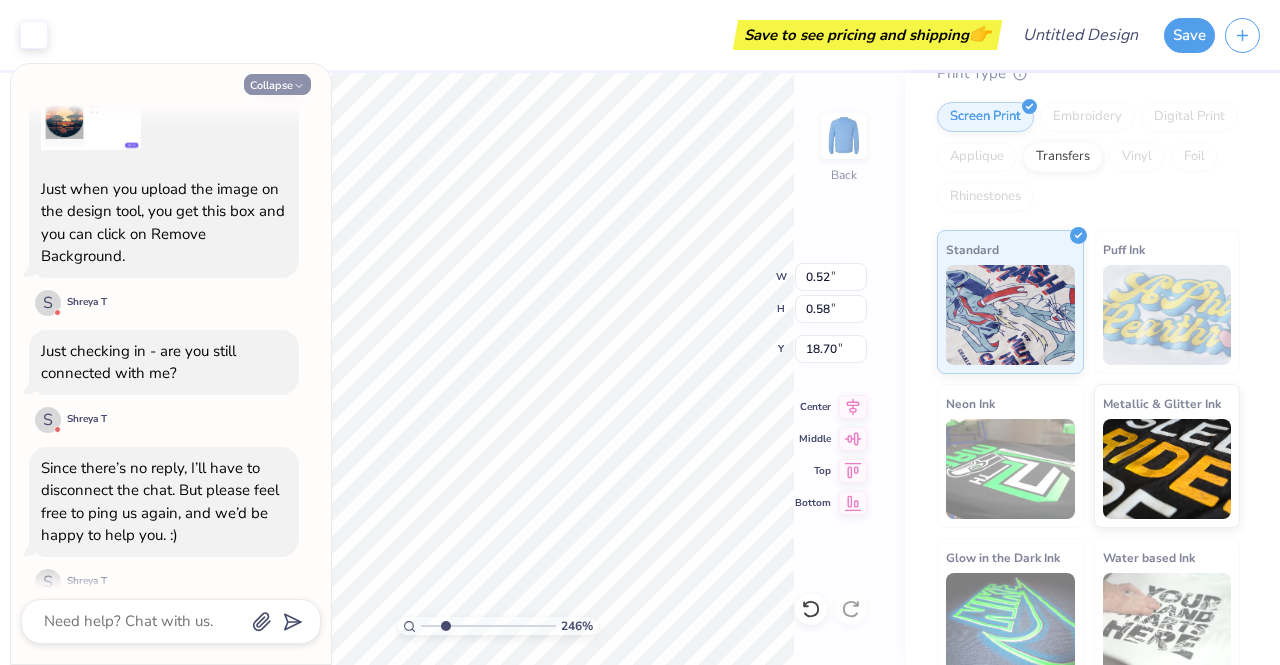 click 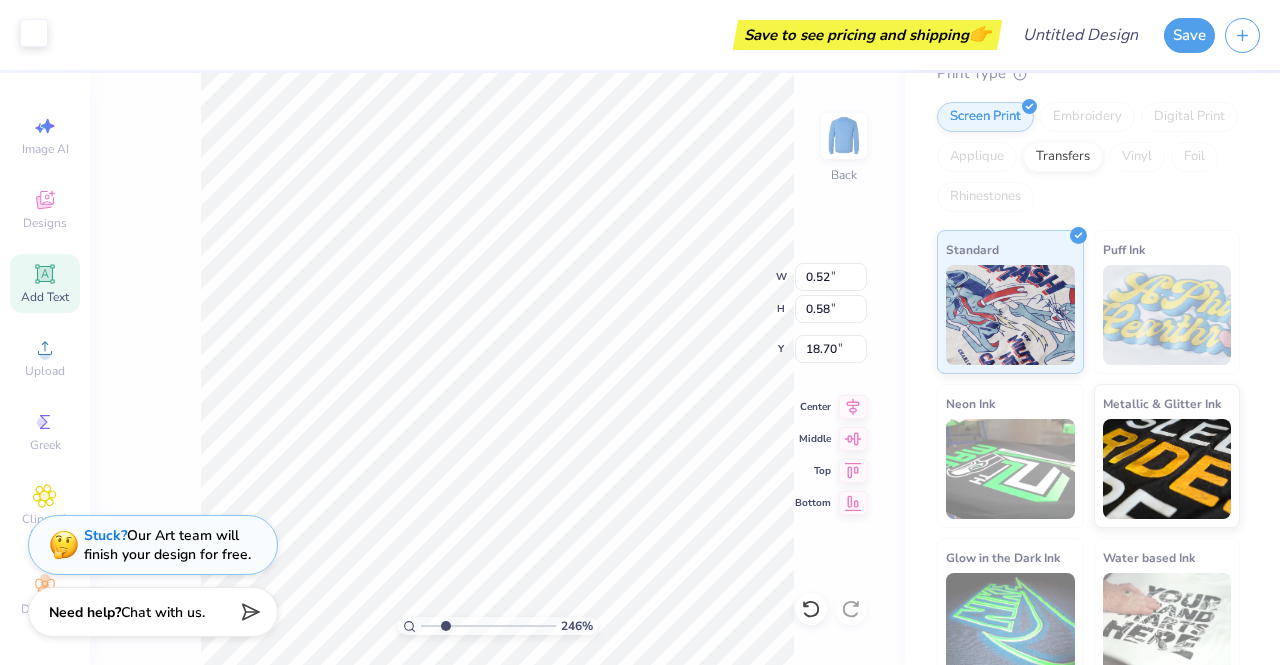 click at bounding box center [34, 33] 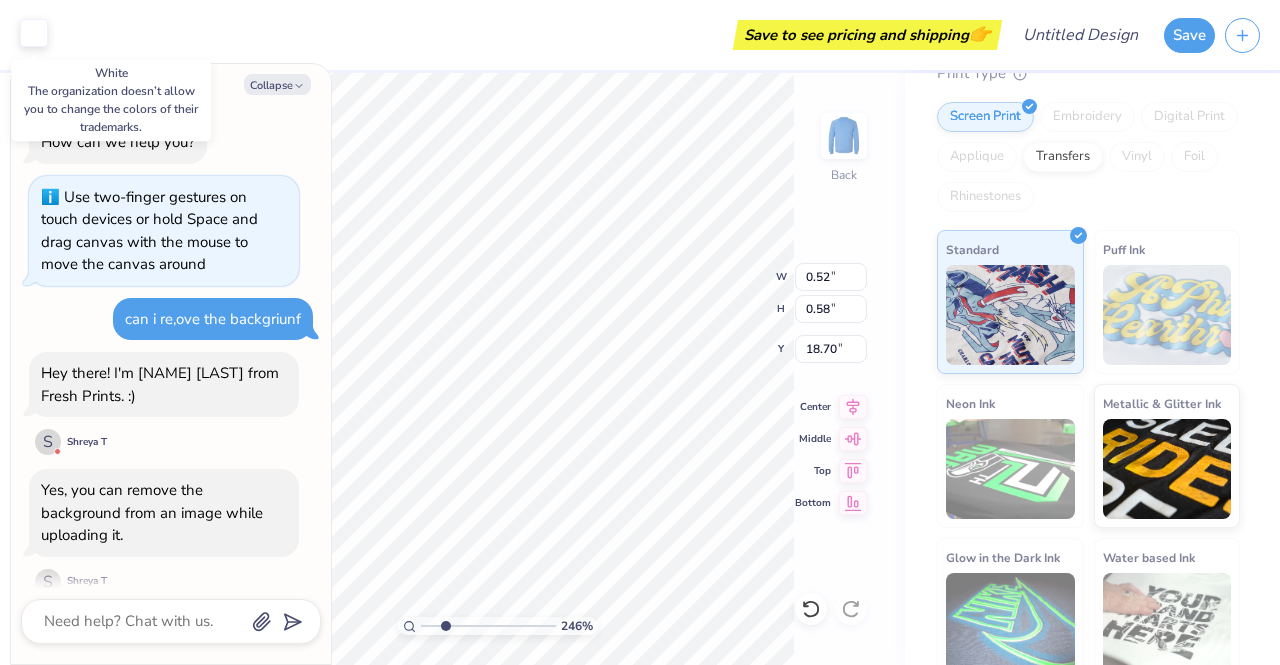 scroll, scrollTop: 648, scrollLeft: 0, axis: vertical 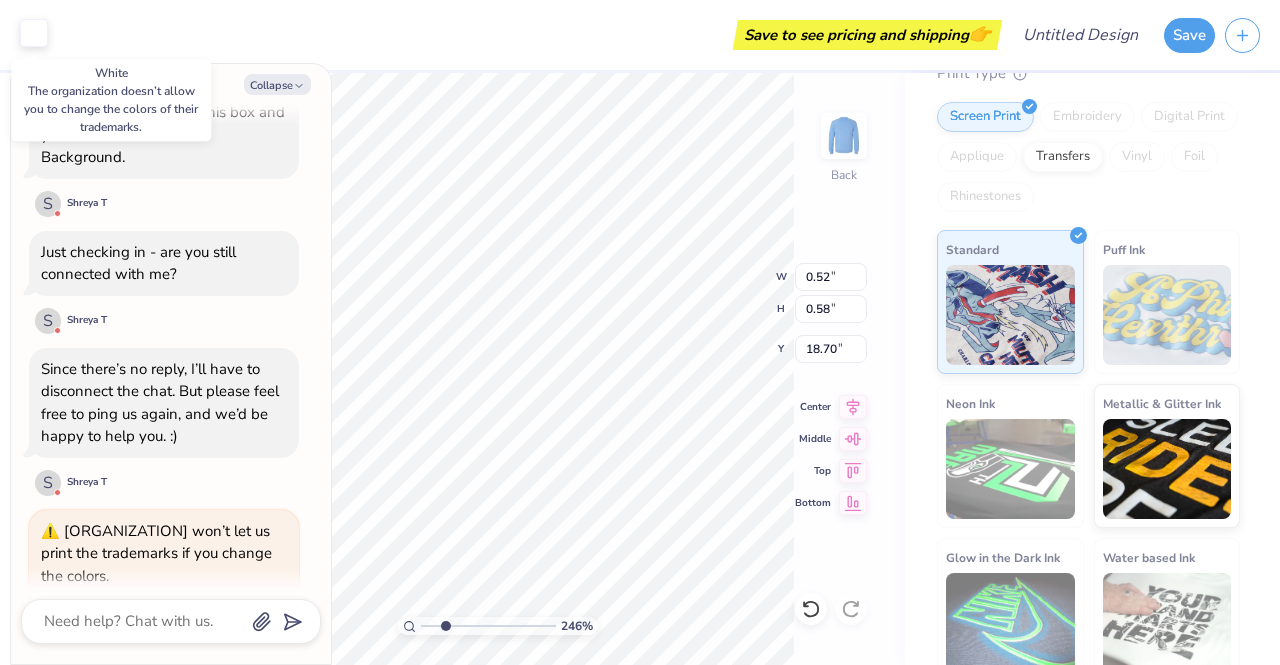click at bounding box center (34, 33) 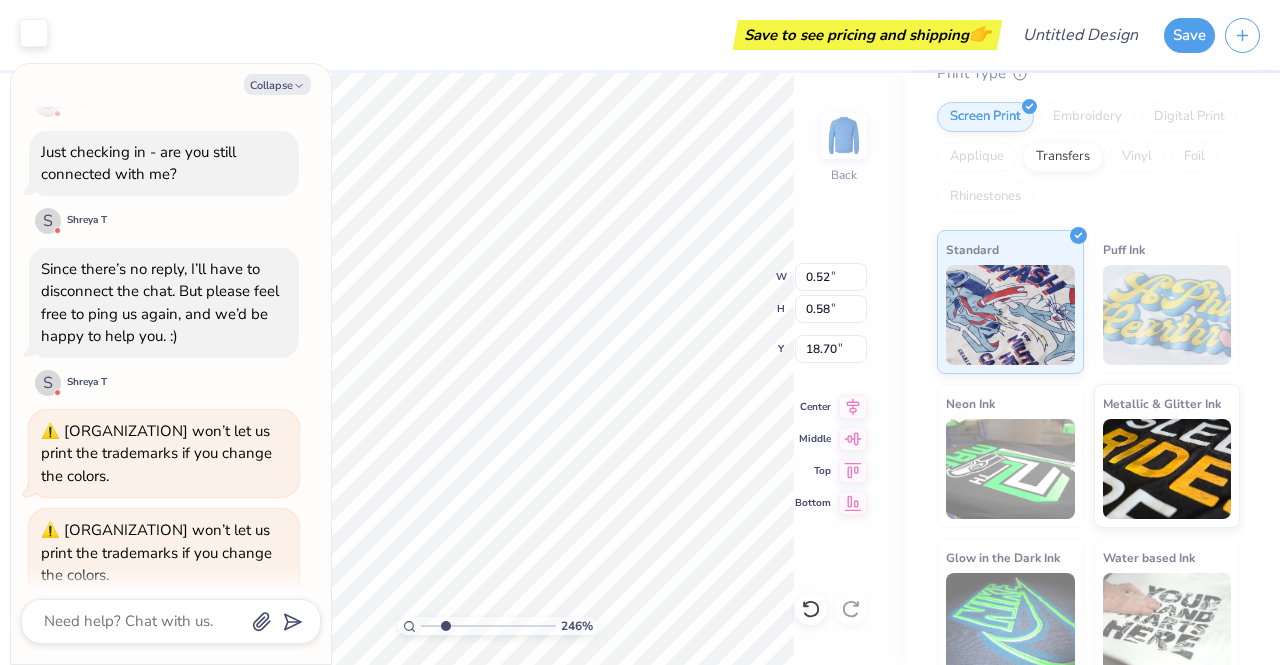 click at bounding box center [34, 33] 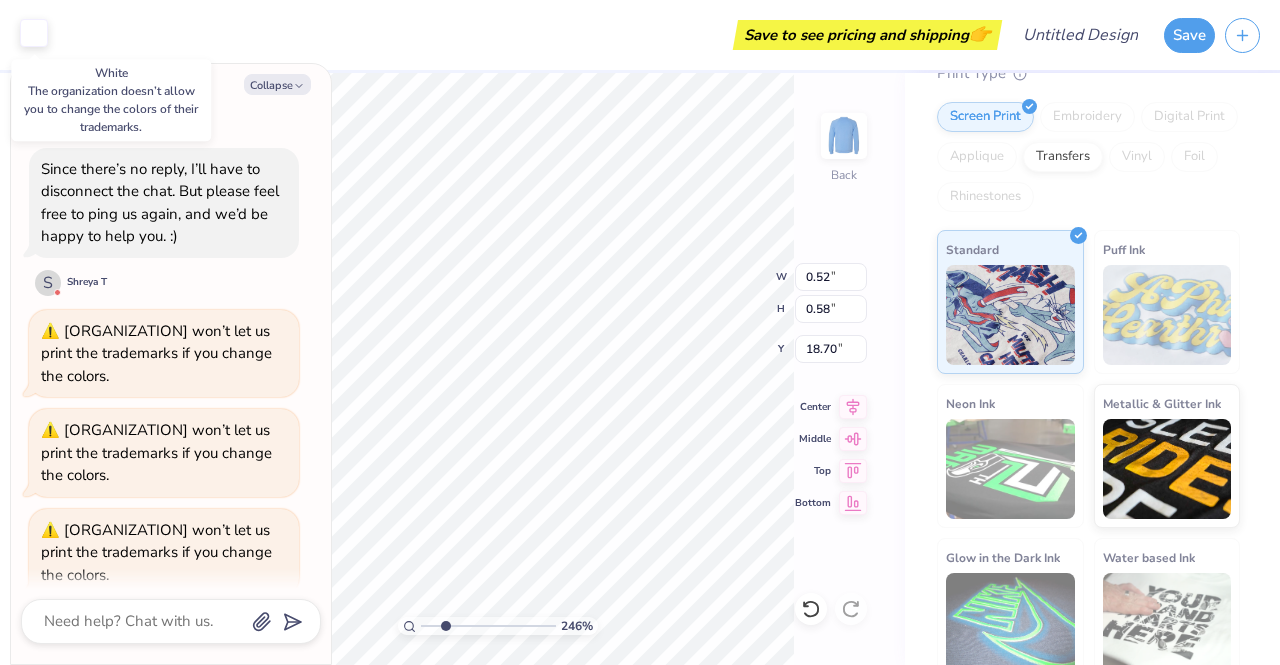 click at bounding box center [34, 33] 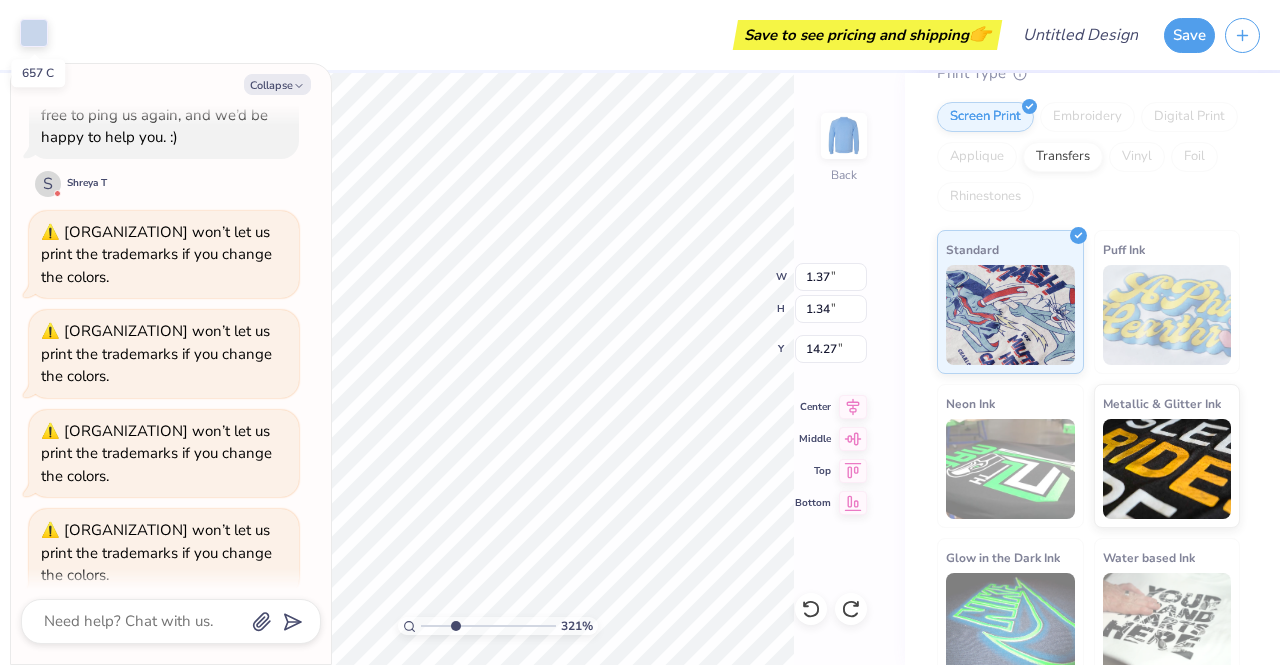 click at bounding box center (34, 33) 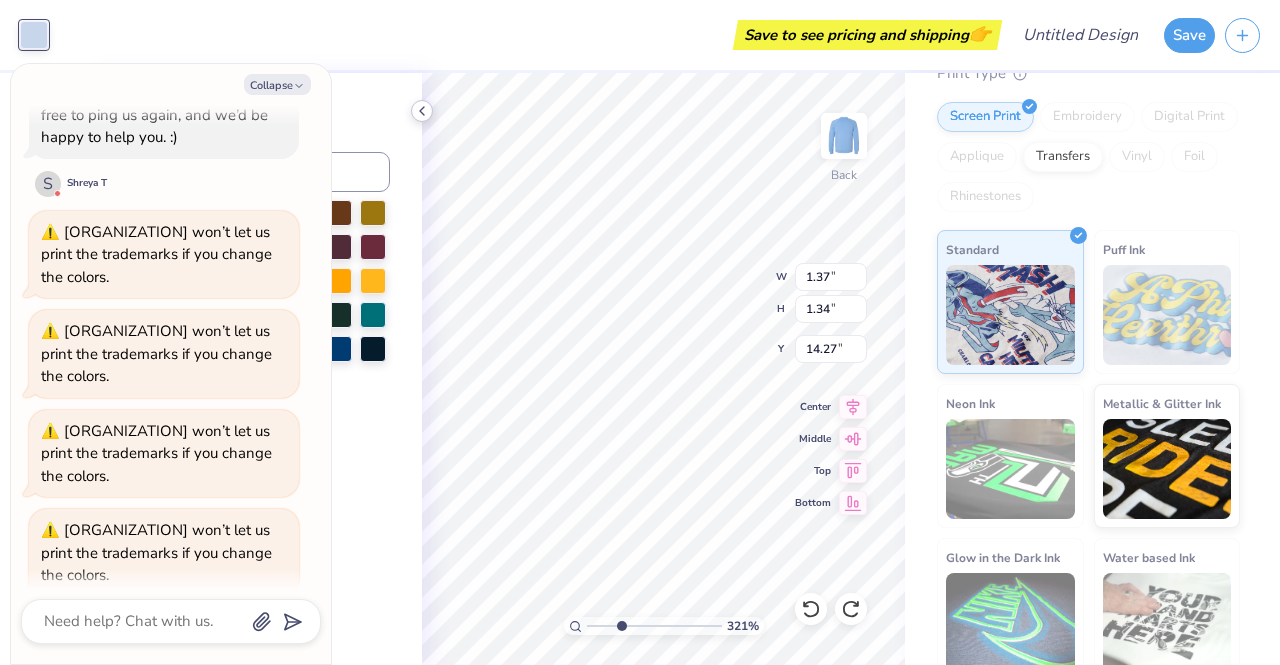 click 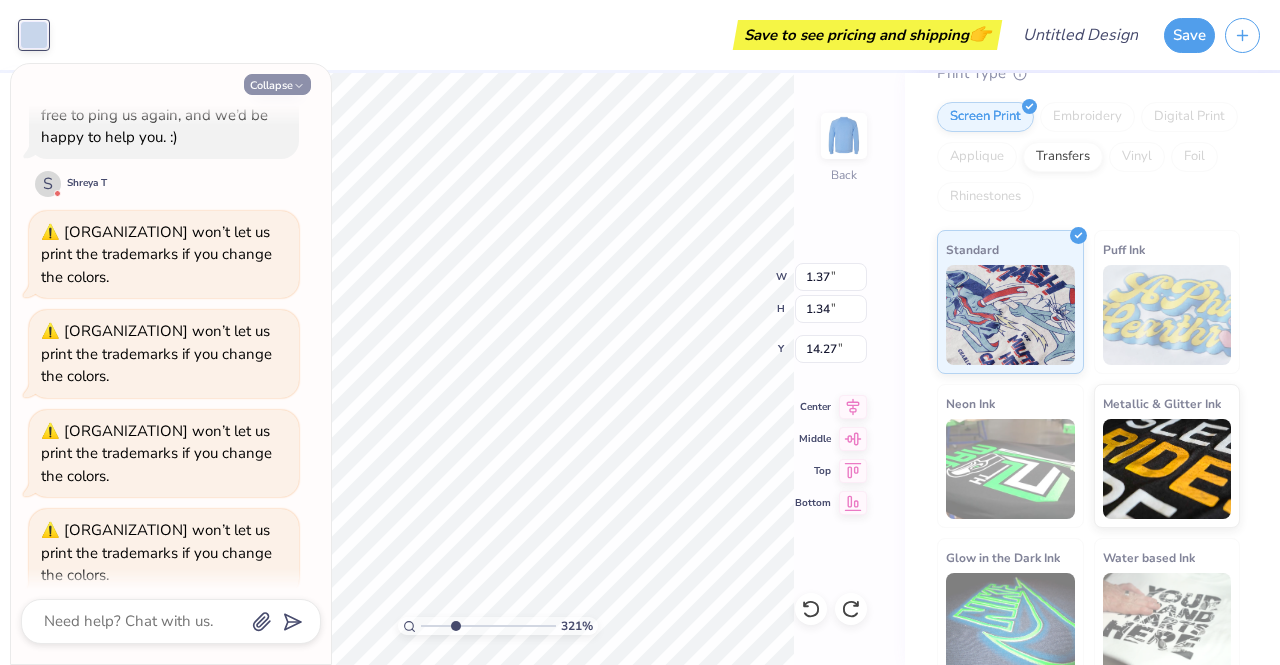 click on "Collapse" at bounding box center [277, 84] 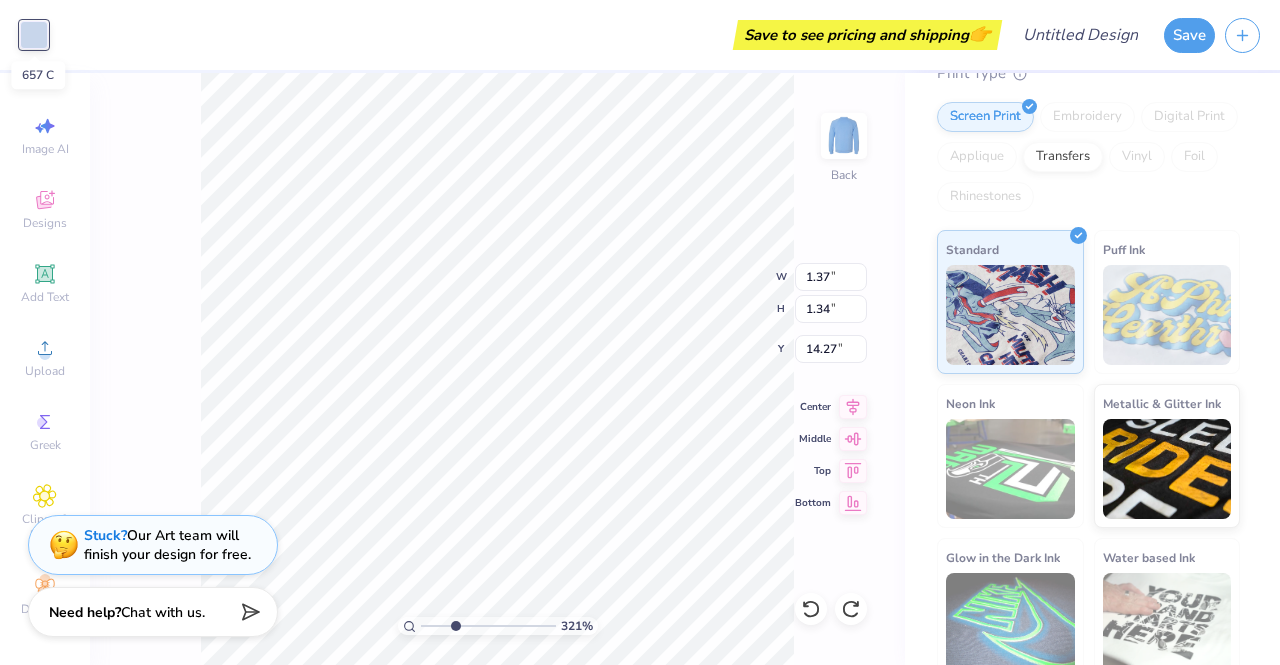 click at bounding box center [34, 35] 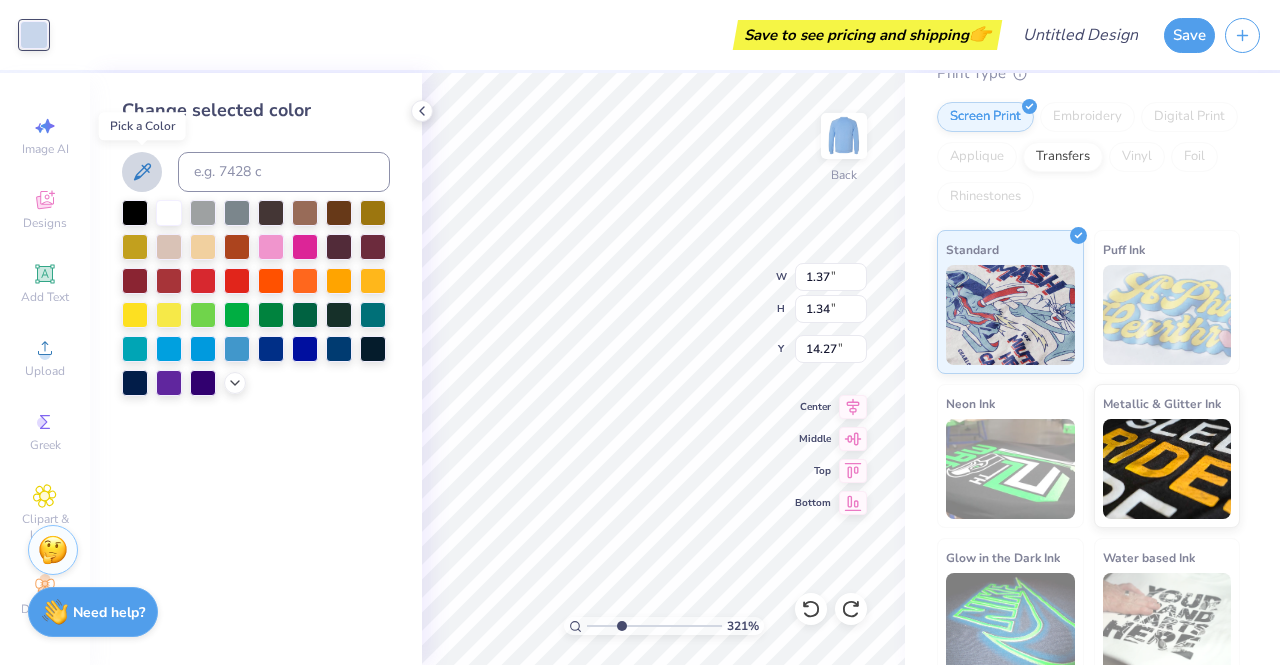 click 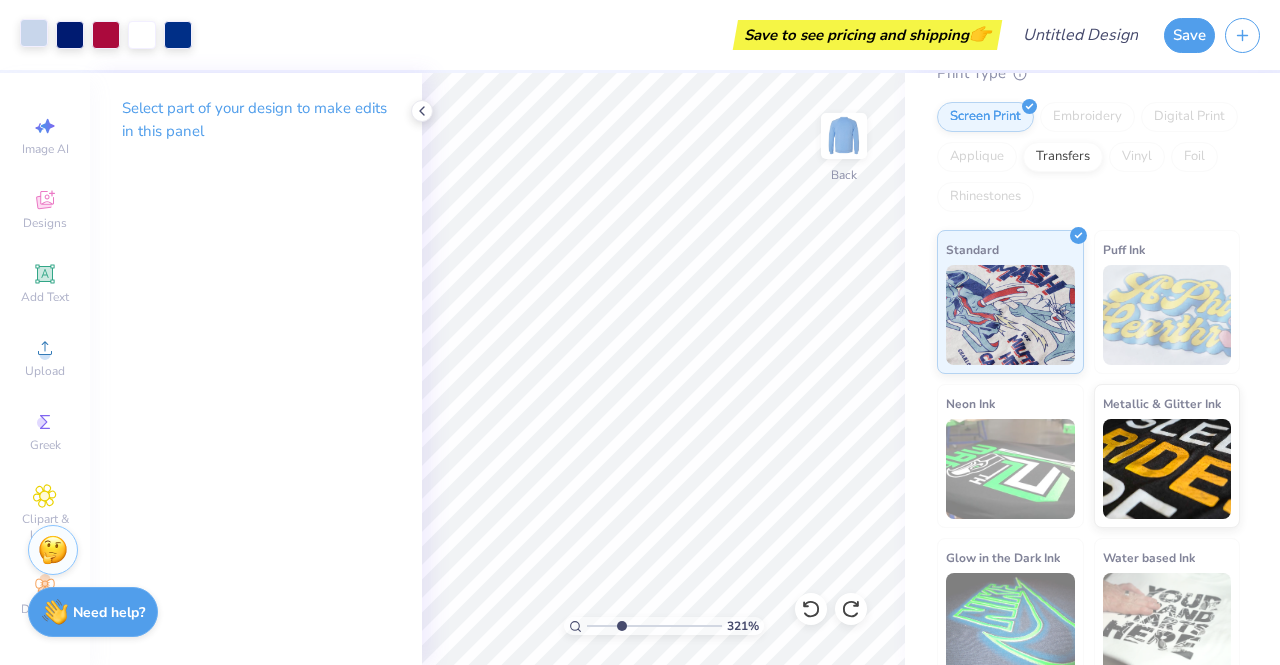 click on "Art colors" at bounding box center [96, 35] 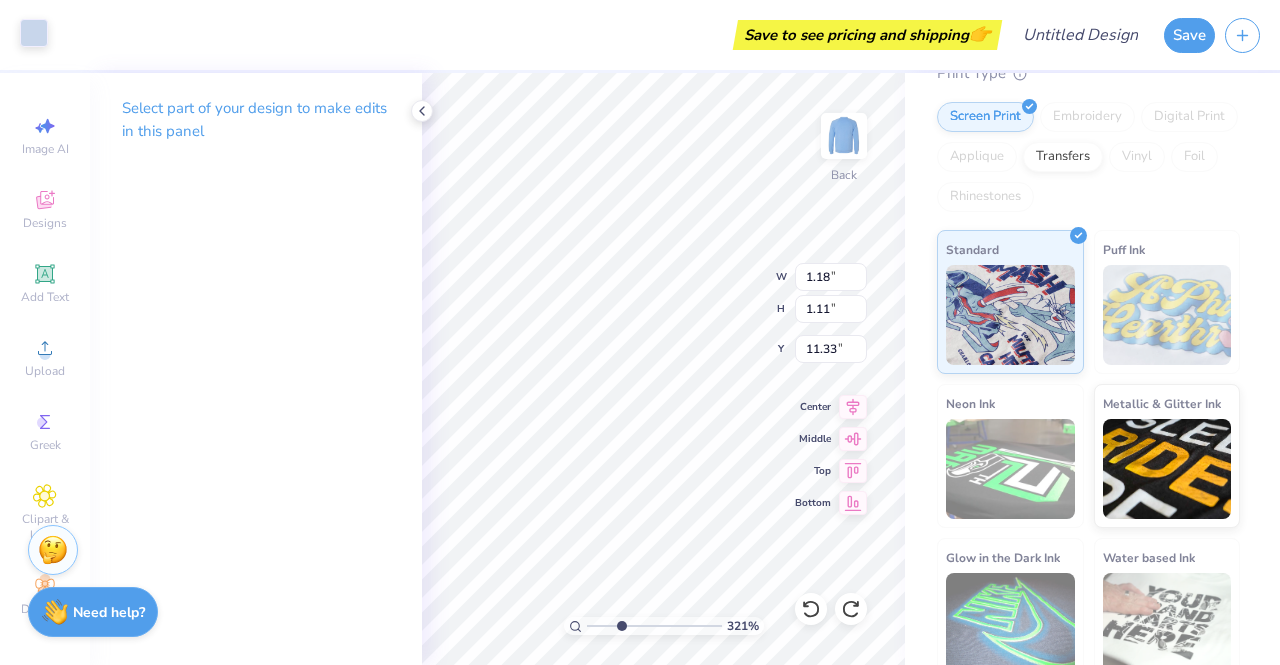 click at bounding box center [34, 33] 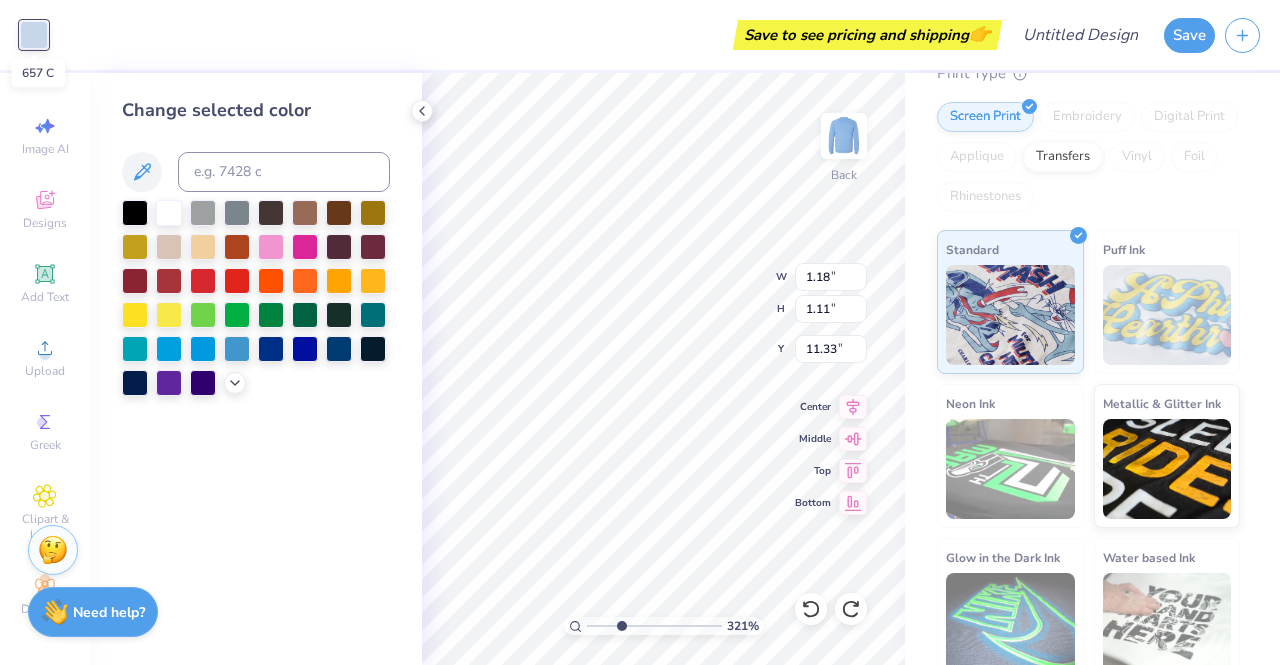 click at bounding box center (34, 35) 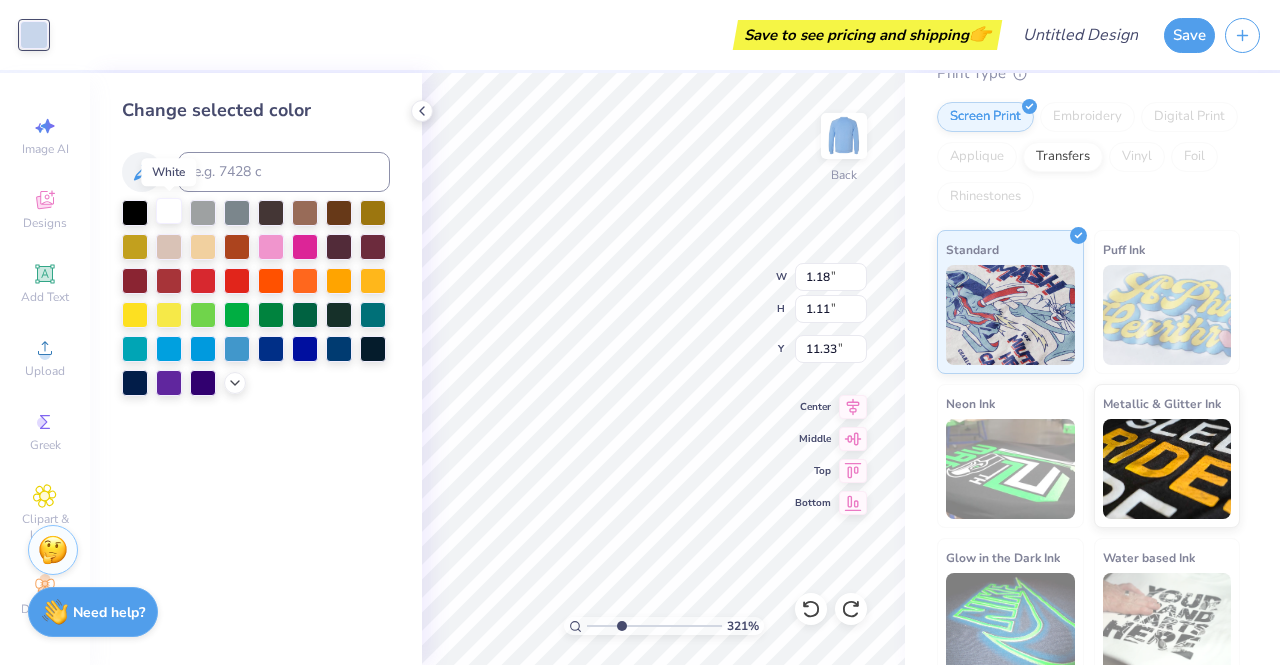 click at bounding box center (169, 211) 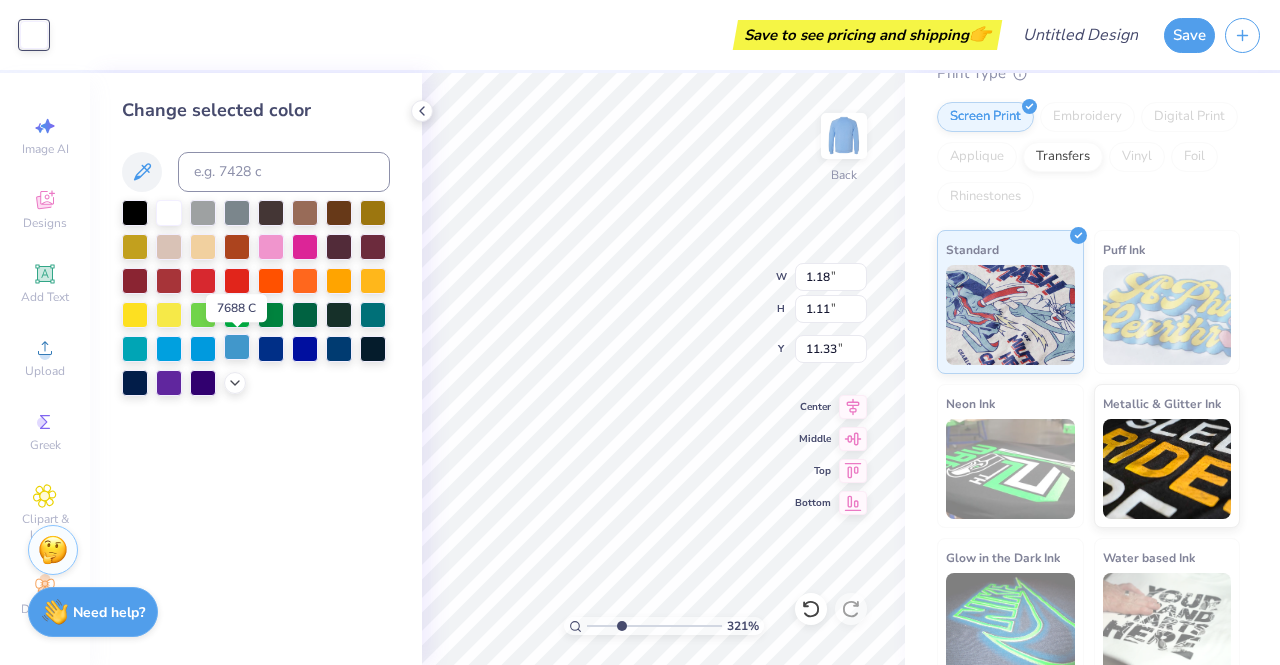 click at bounding box center (237, 347) 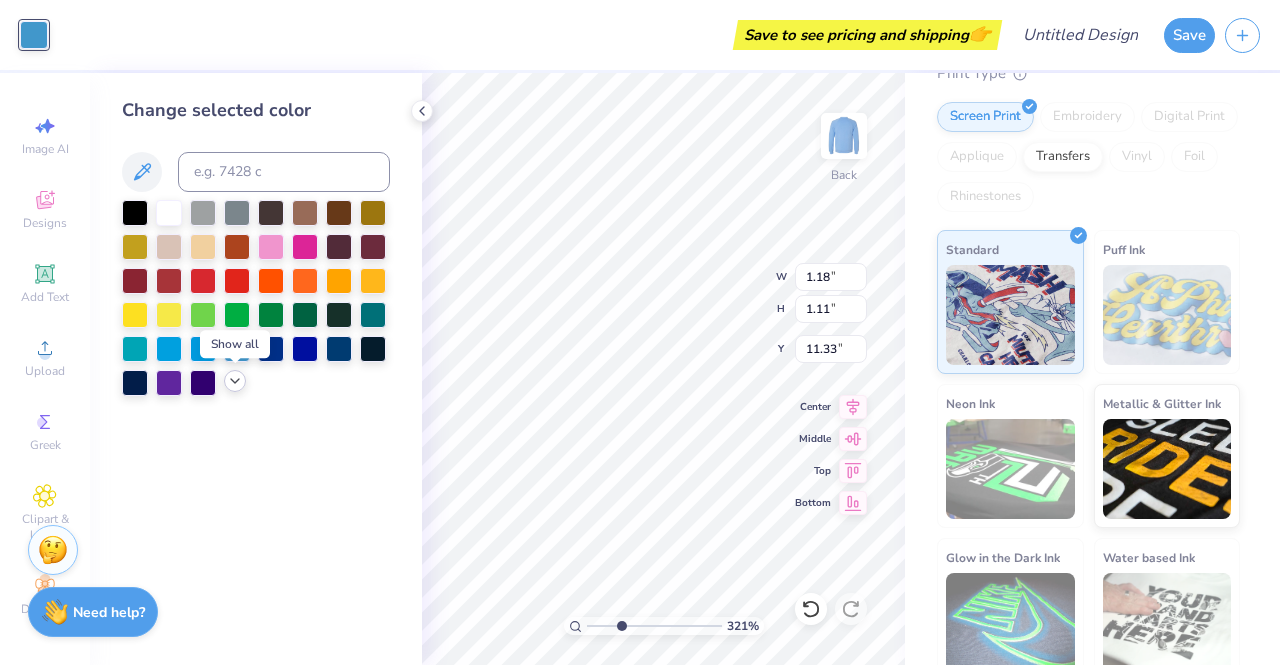 click 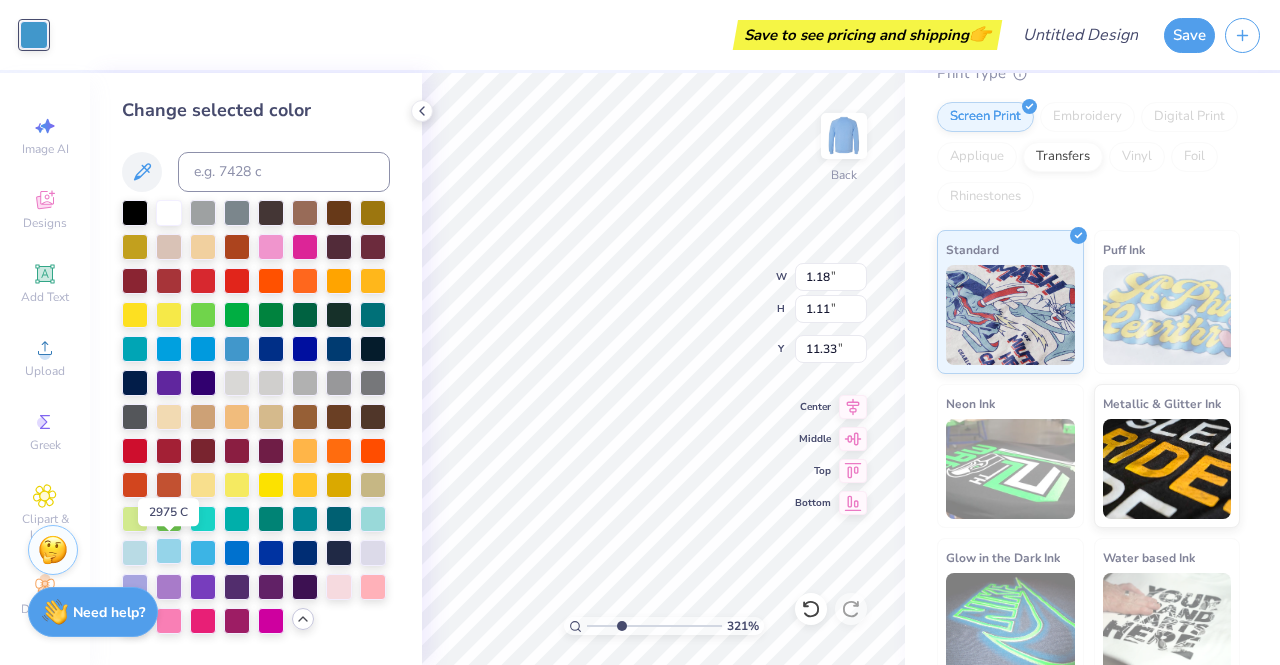 click at bounding box center (169, 551) 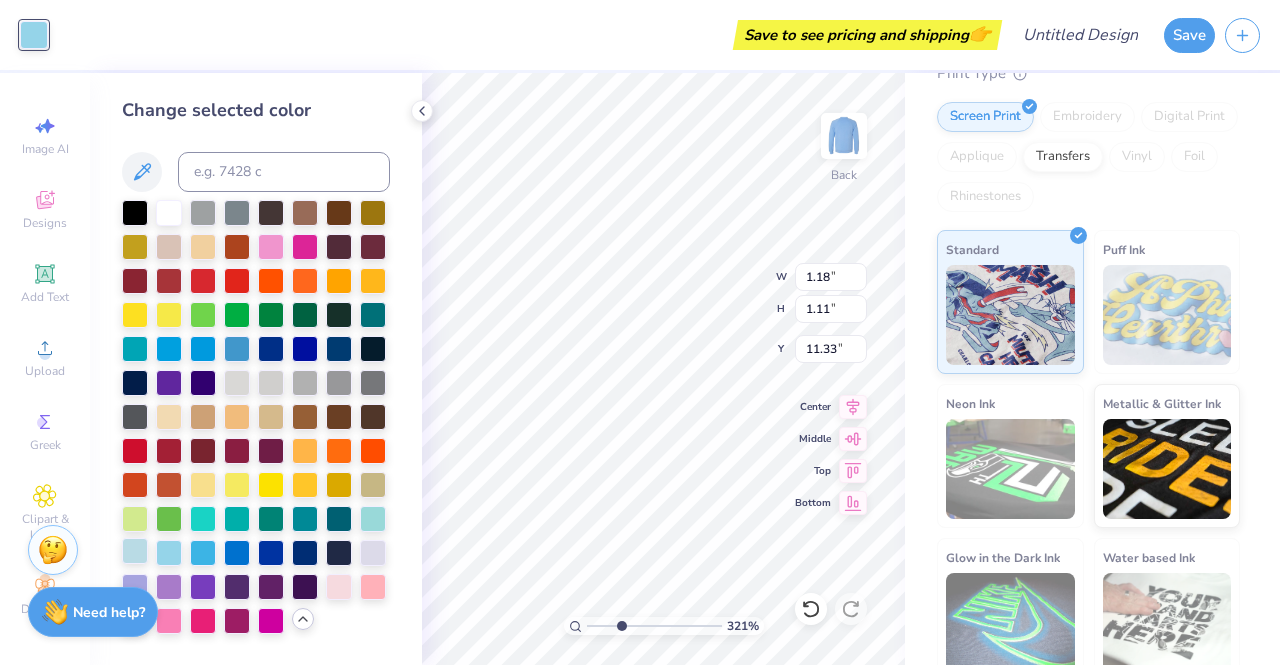 click at bounding box center (135, 551) 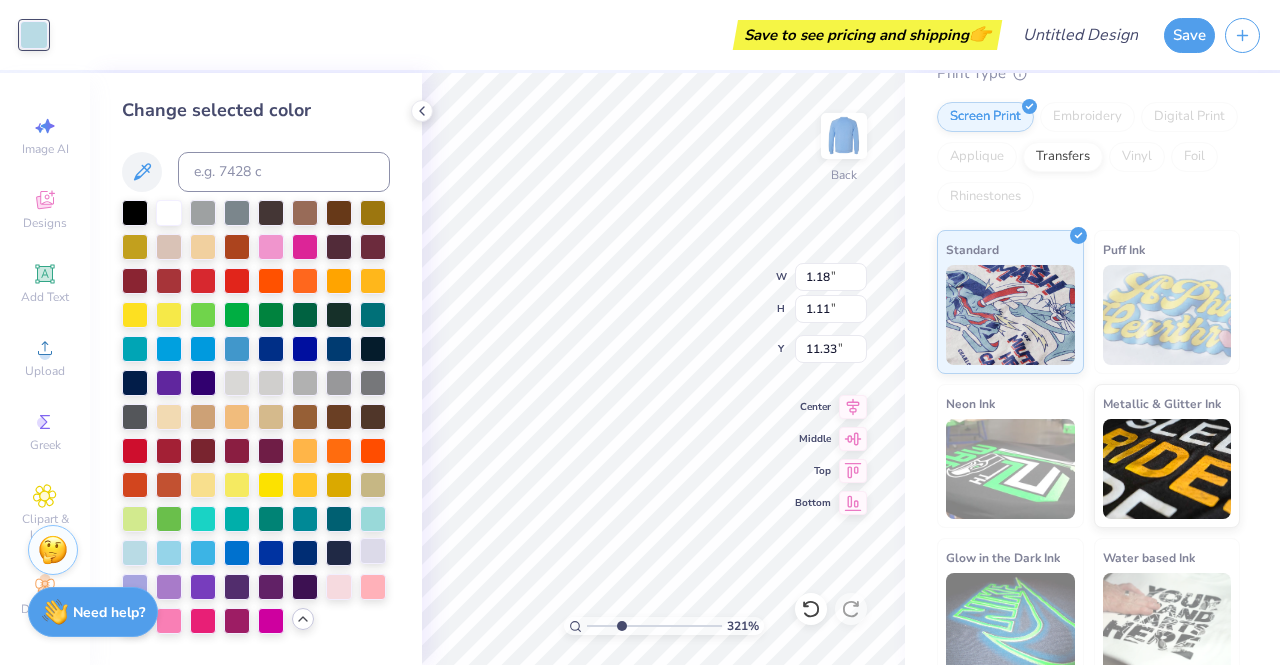 click at bounding box center [373, 551] 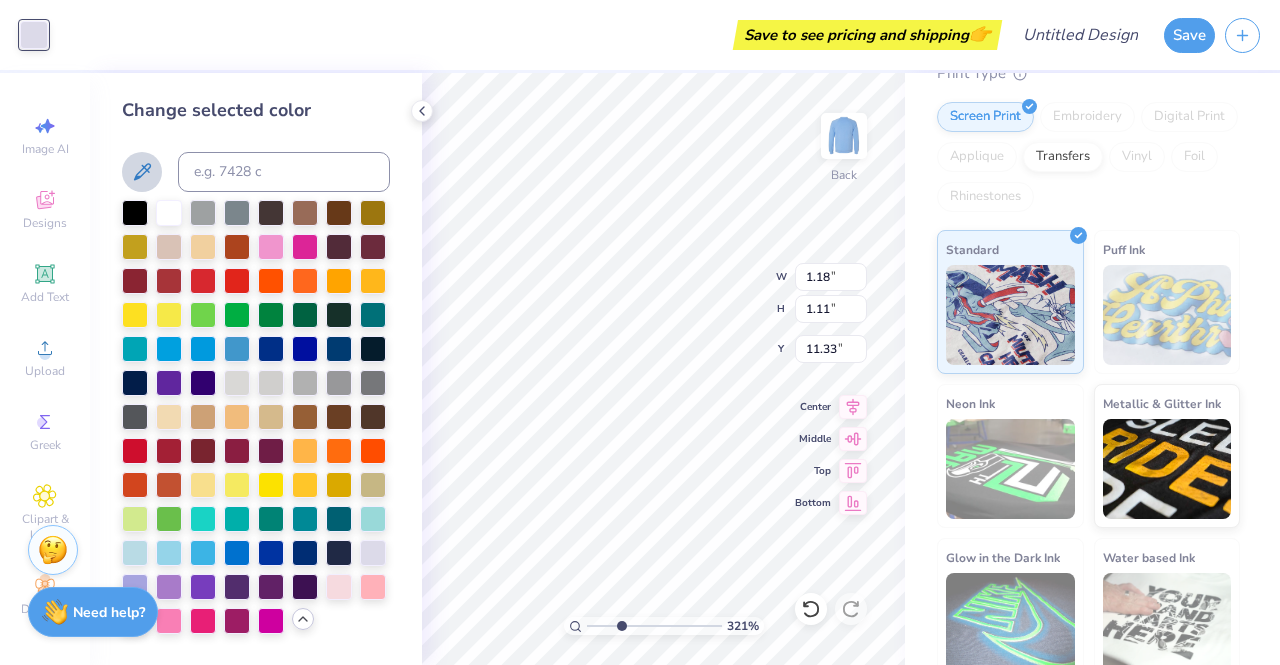 click 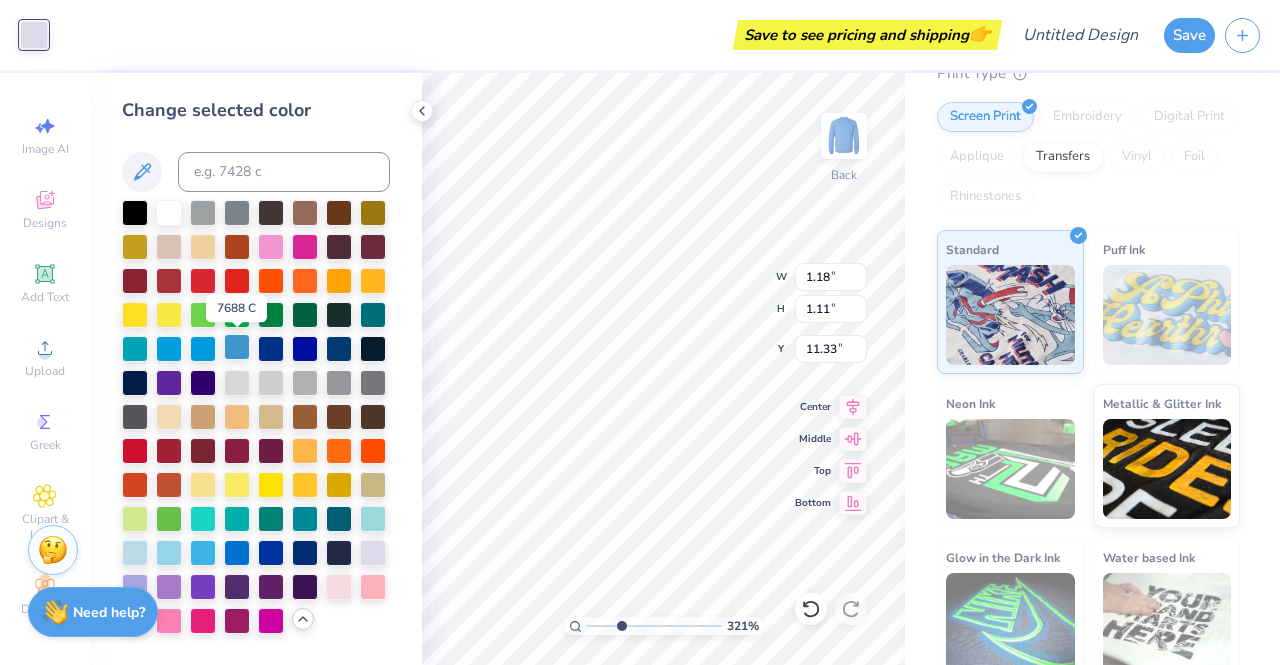 click at bounding box center [237, 347] 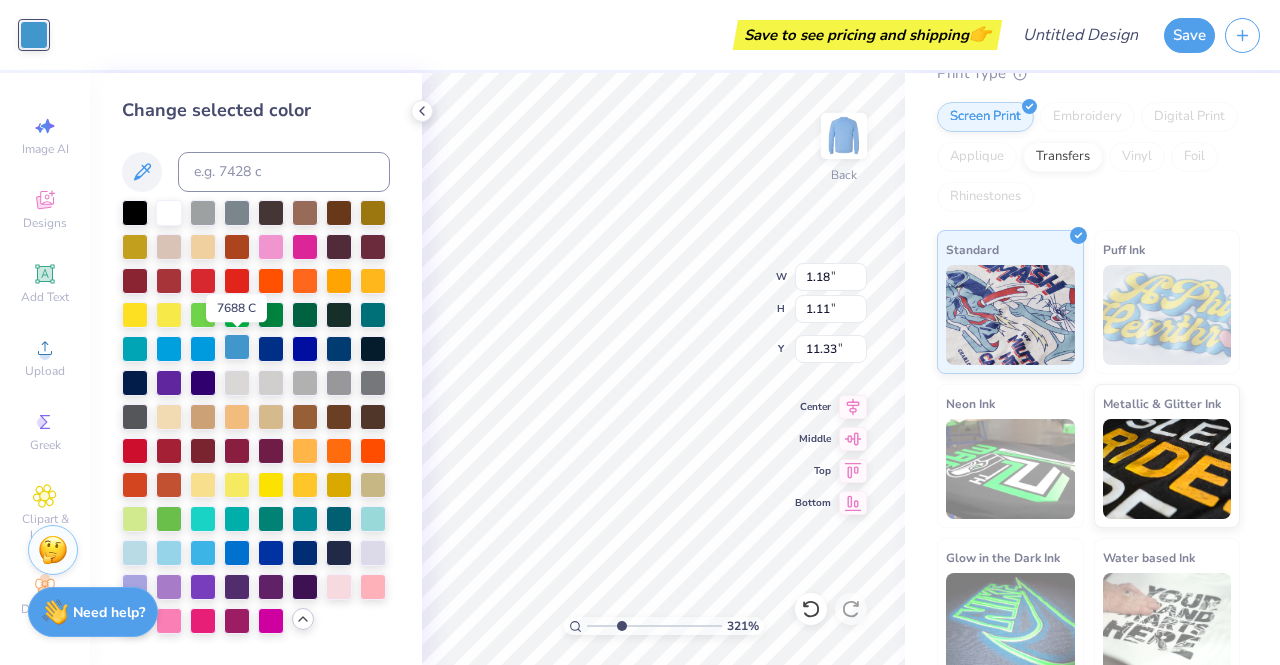 click at bounding box center [237, 347] 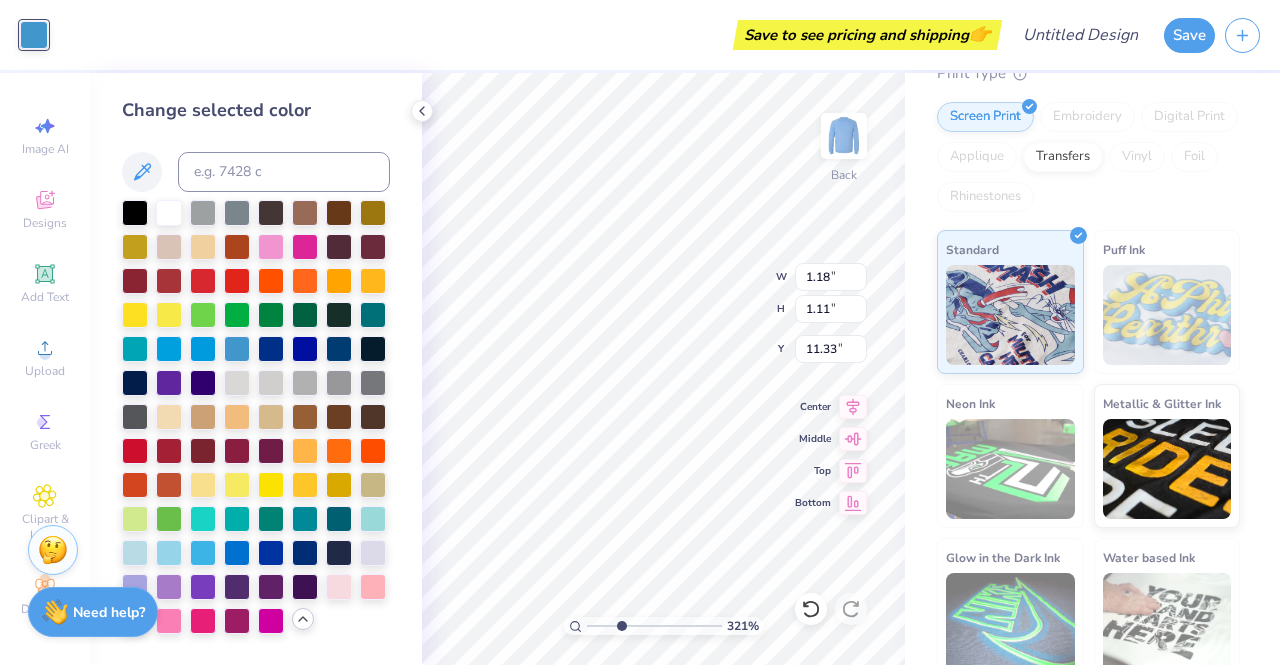 click on "Art colors" at bounding box center (24, 35) 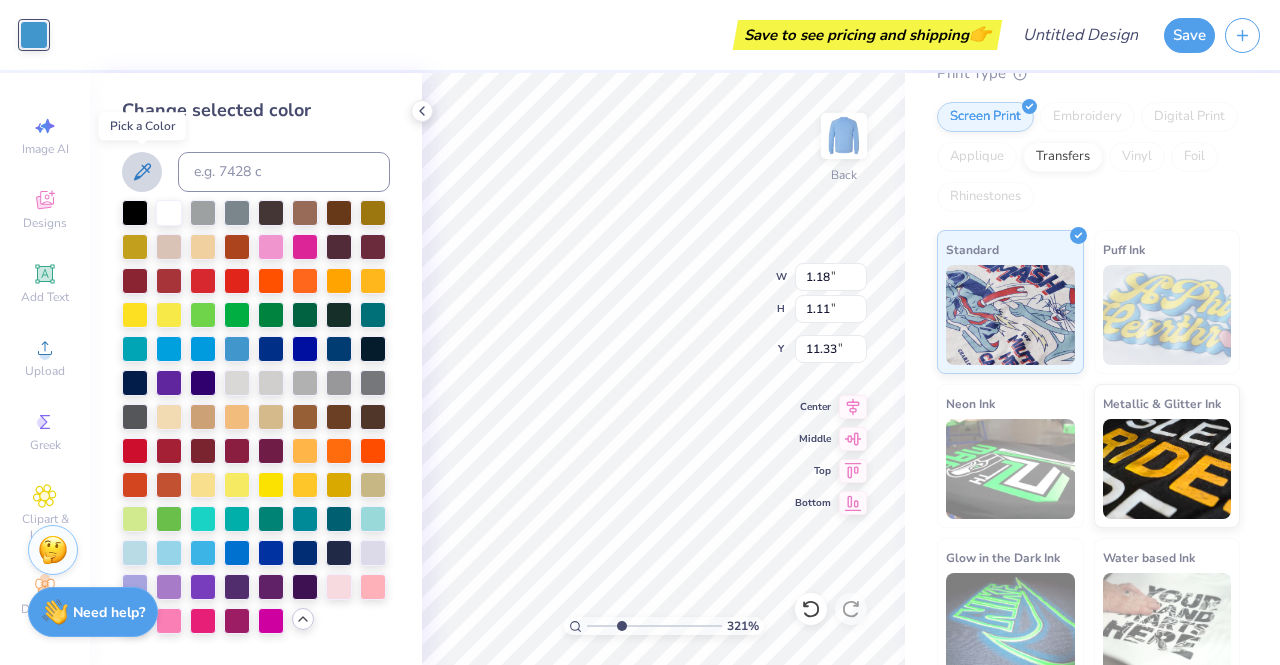 click 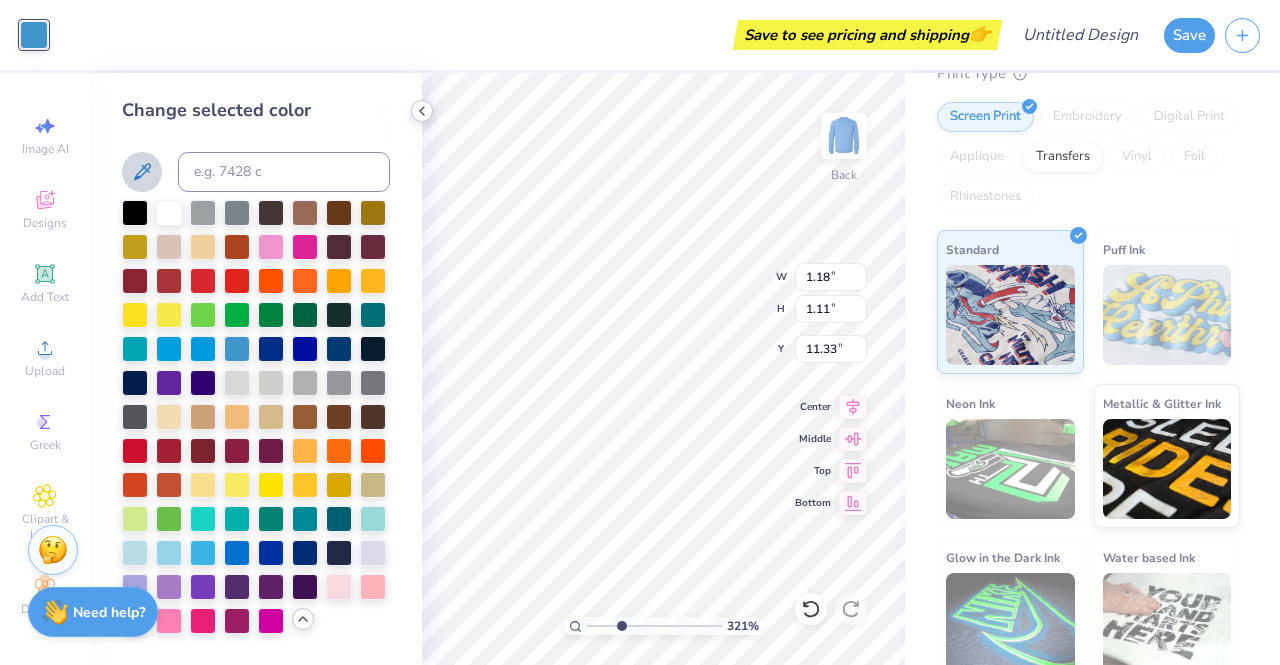 click 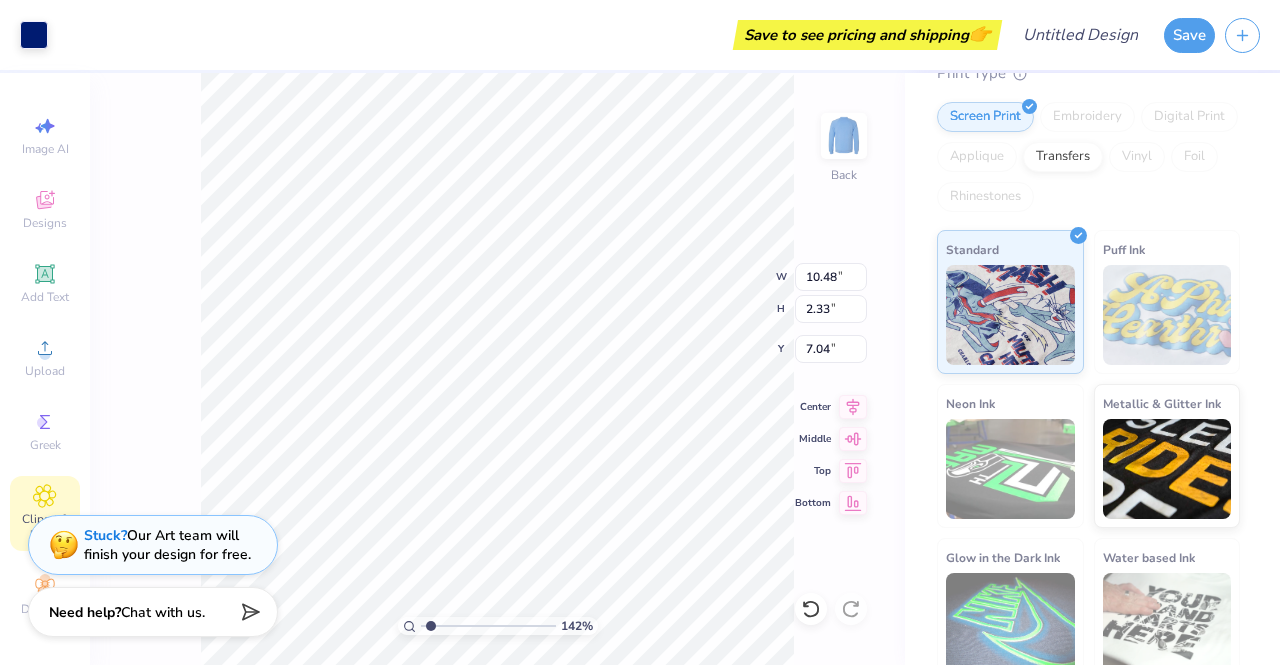 click on "Clipart & logos" at bounding box center [45, 513] 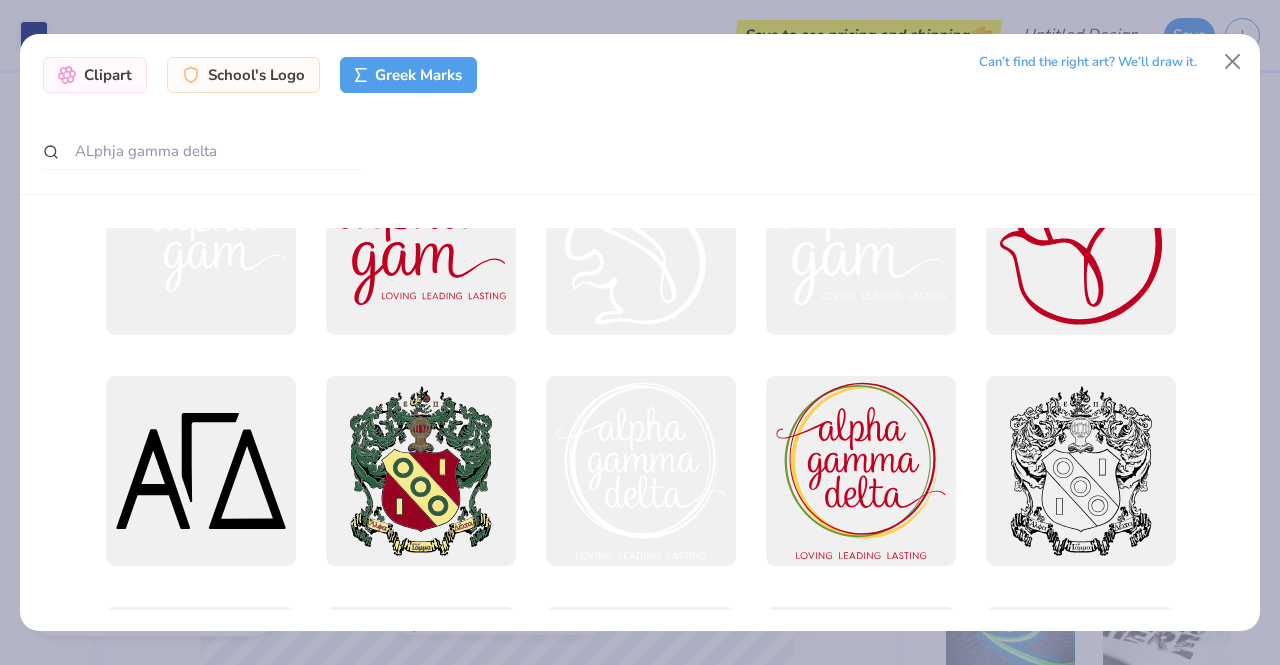 scroll, scrollTop: 328, scrollLeft: 0, axis: vertical 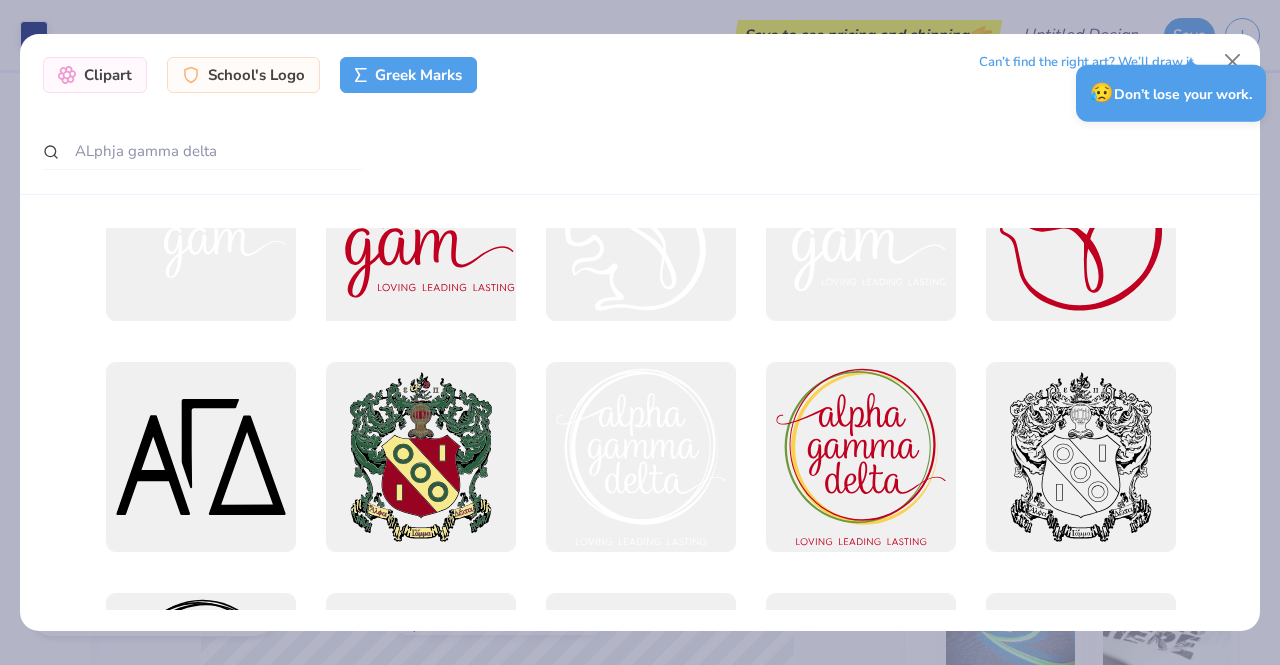 click at bounding box center (420, 225) 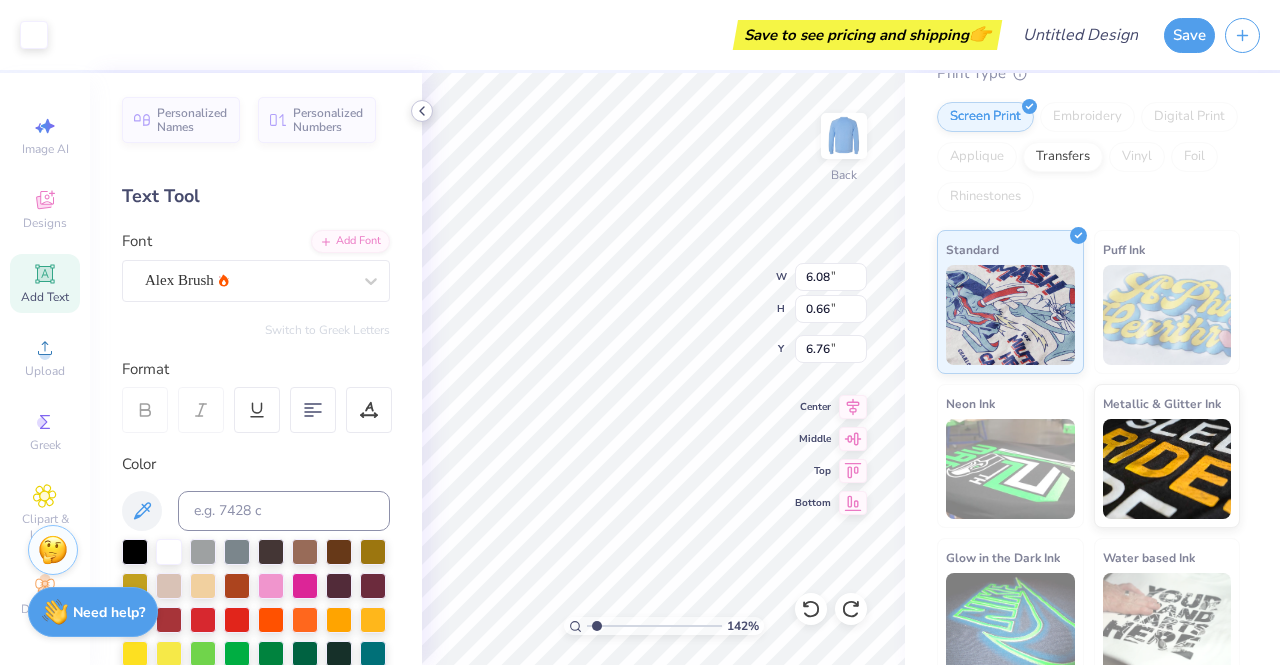 click at bounding box center (422, 111) 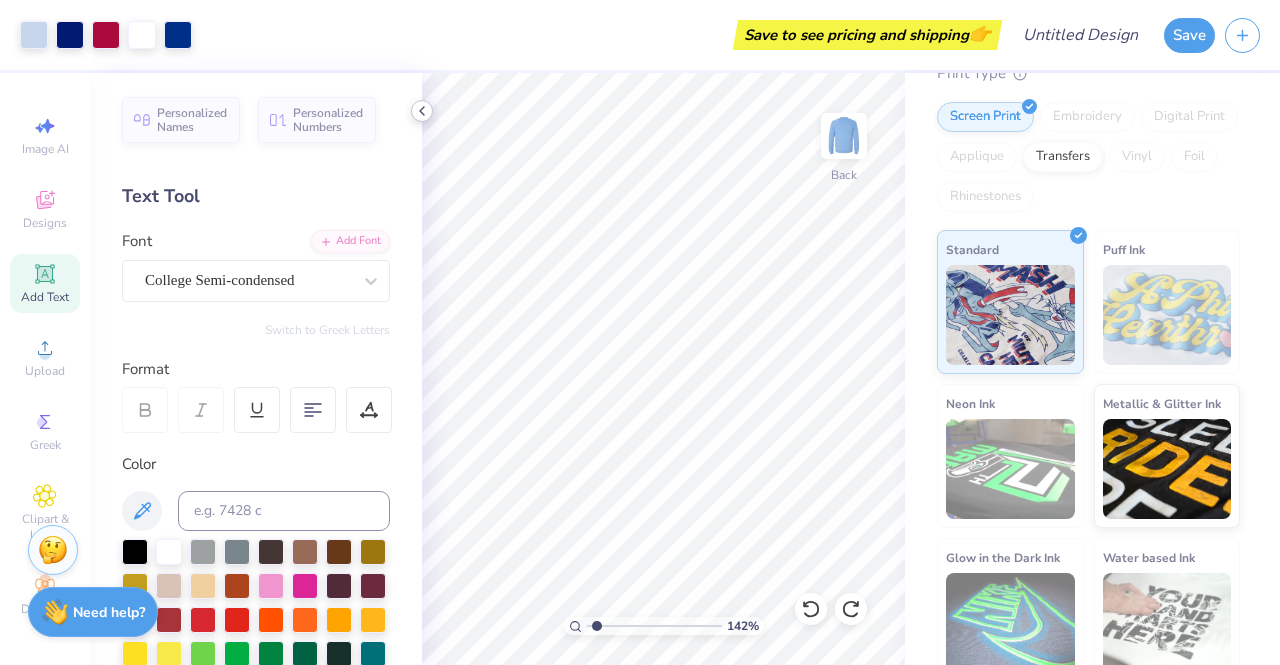 click 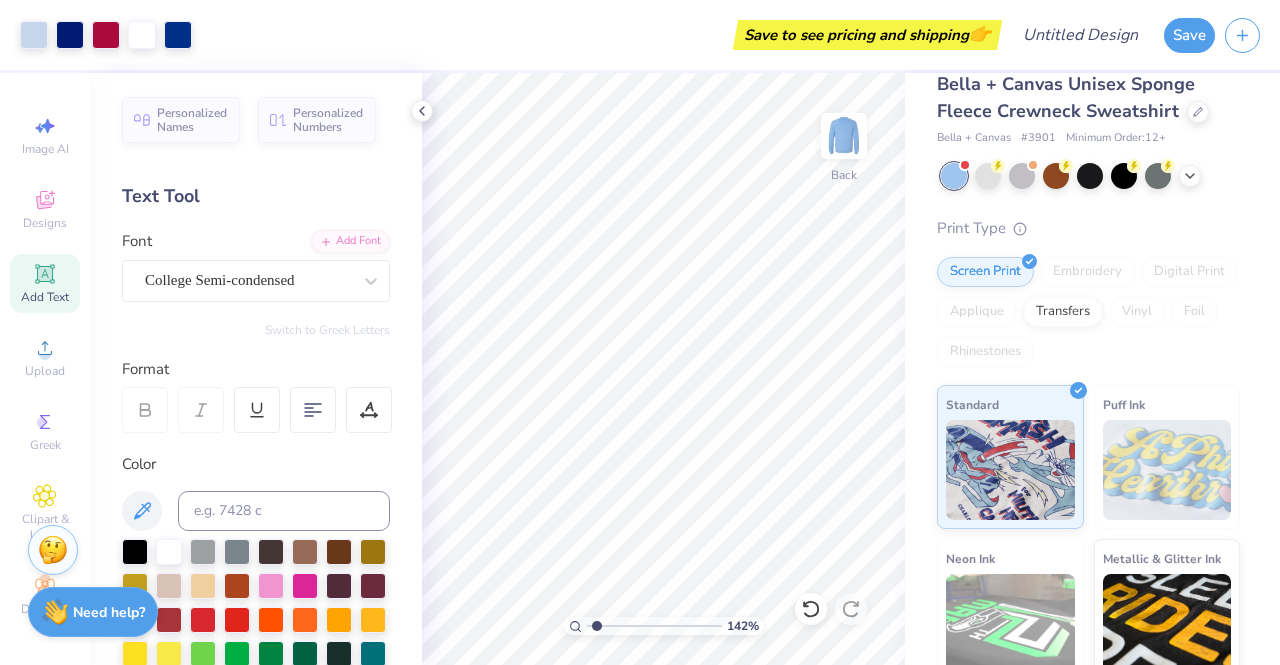 scroll, scrollTop: 24, scrollLeft: 0, axis: vertical 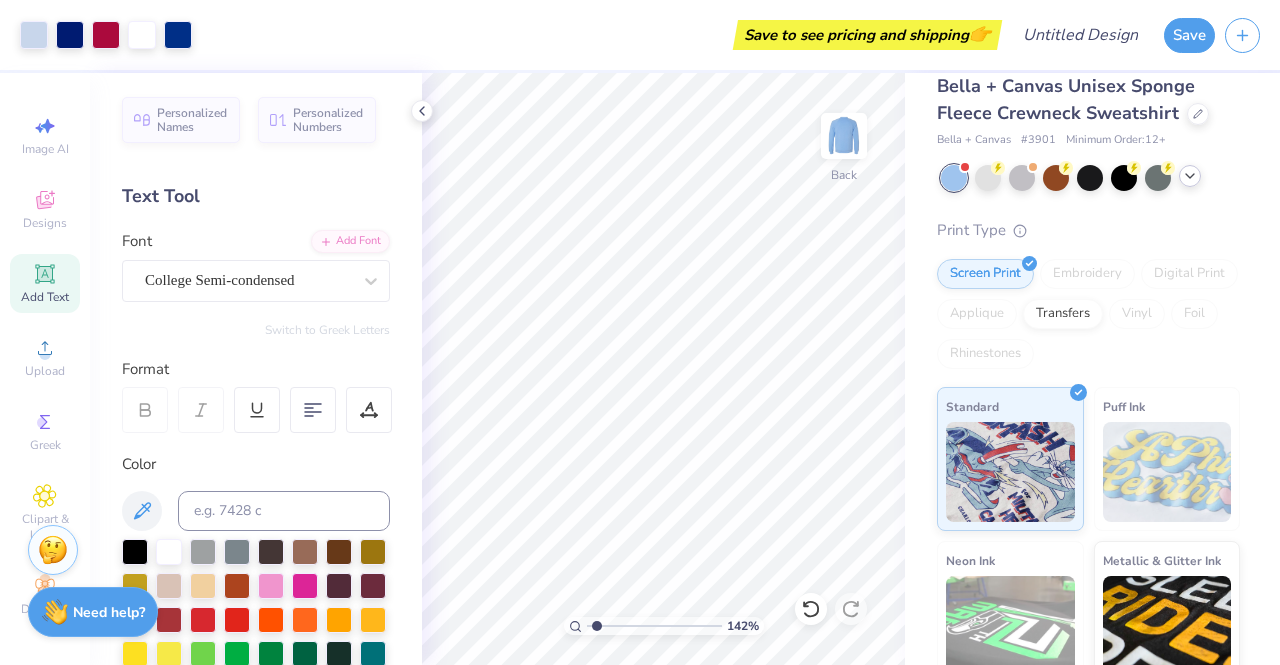 click 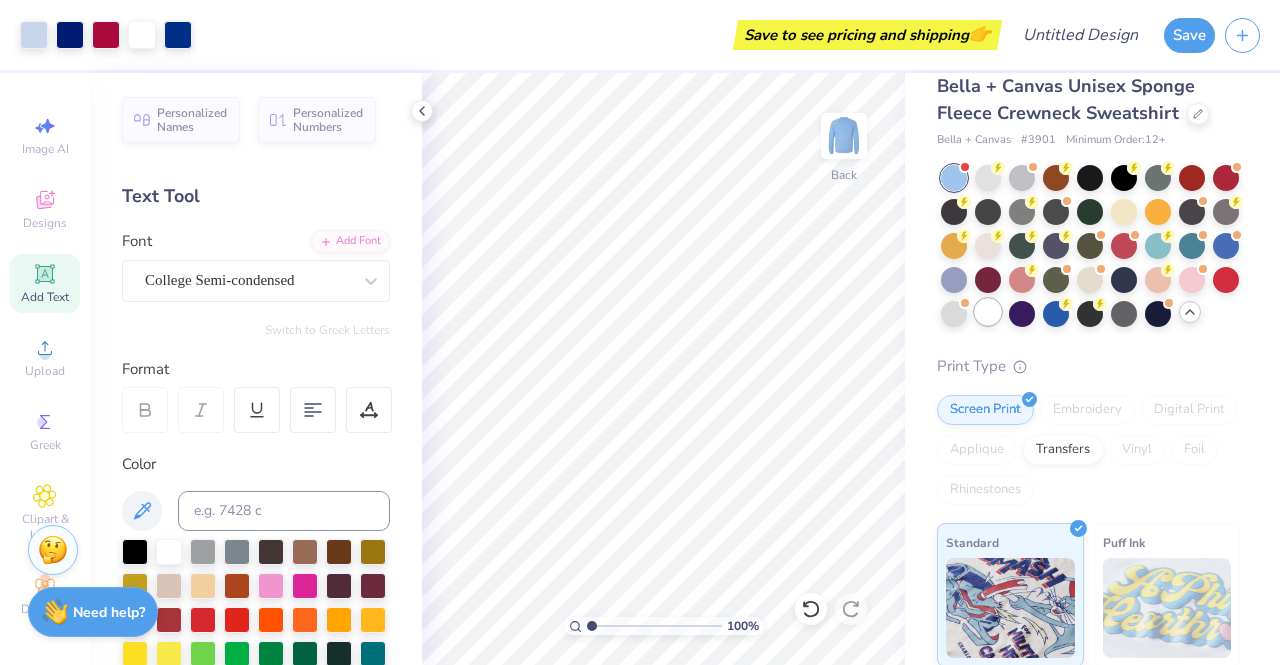 click at bounding box center [988, 312] 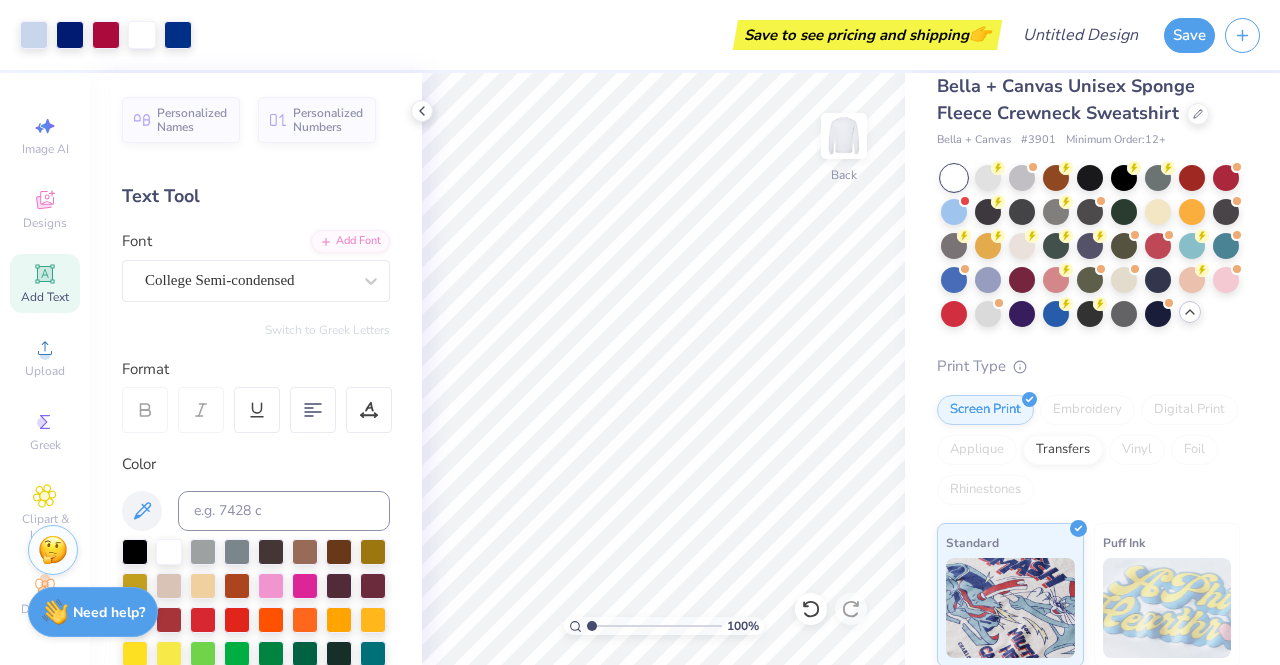 scroll, scrollTop: 0, scrollLeft: 0, axis: both 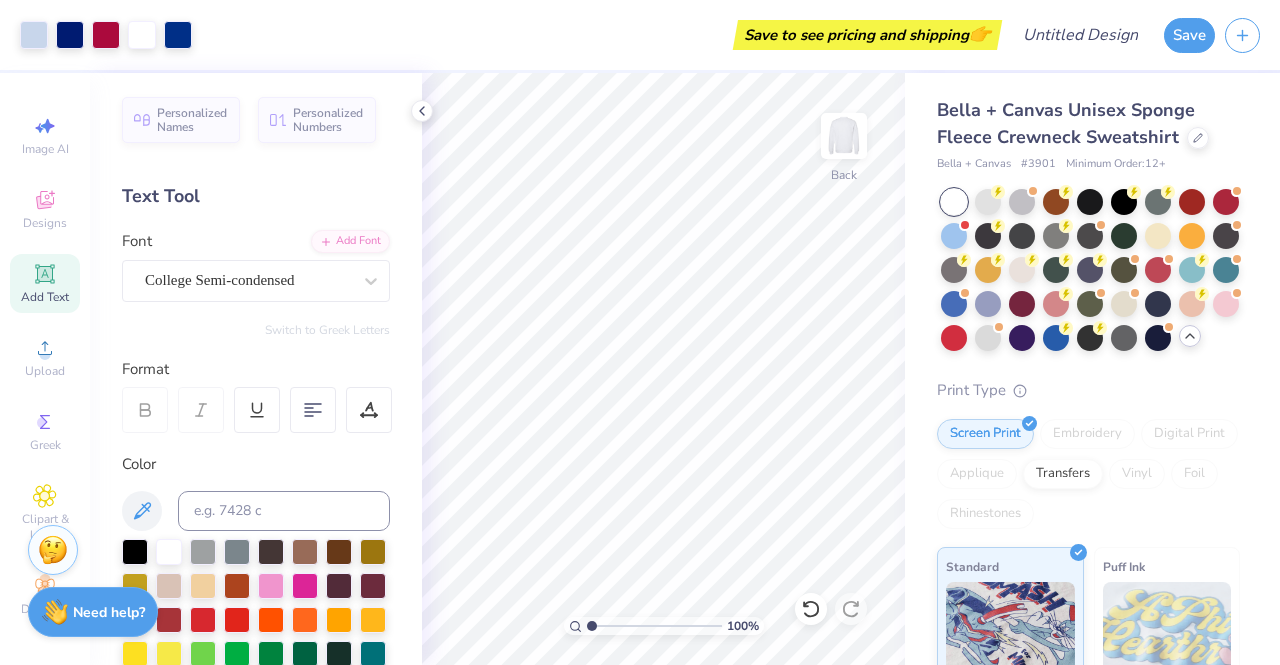 drag, startPoint x: 1279, startPoint y: 294, endPoint x: 1279, endPoint y: 232, distance: 62 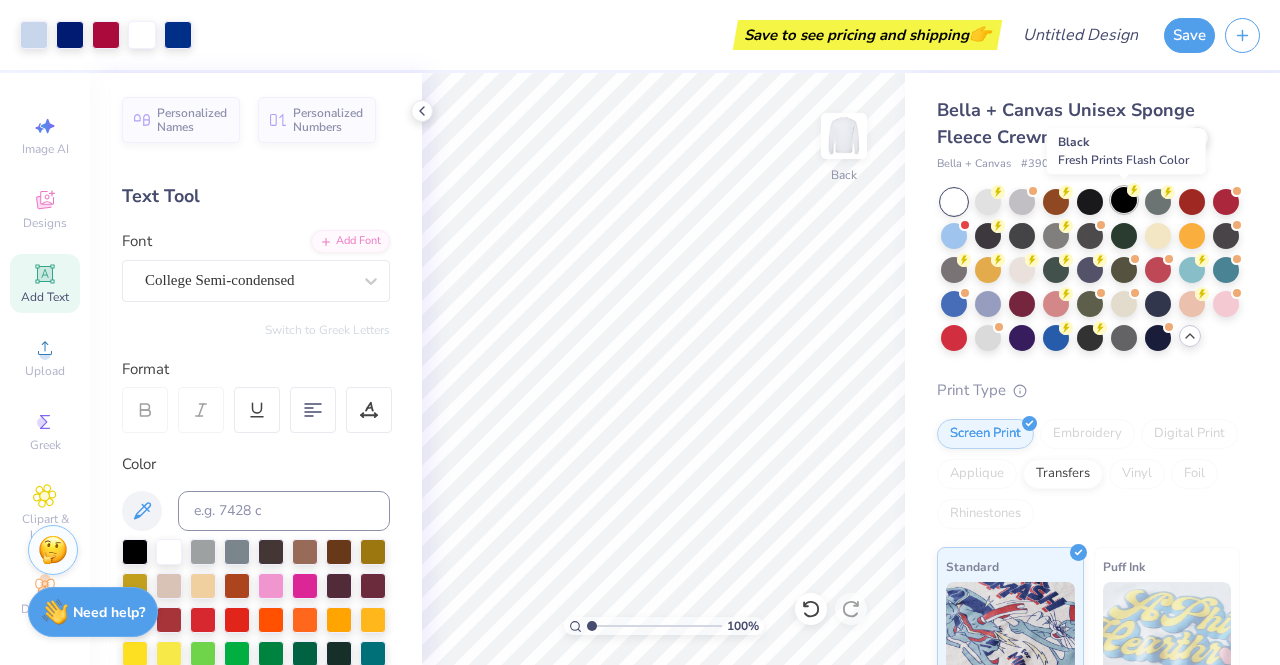 click at bounding box center (1124, 200) 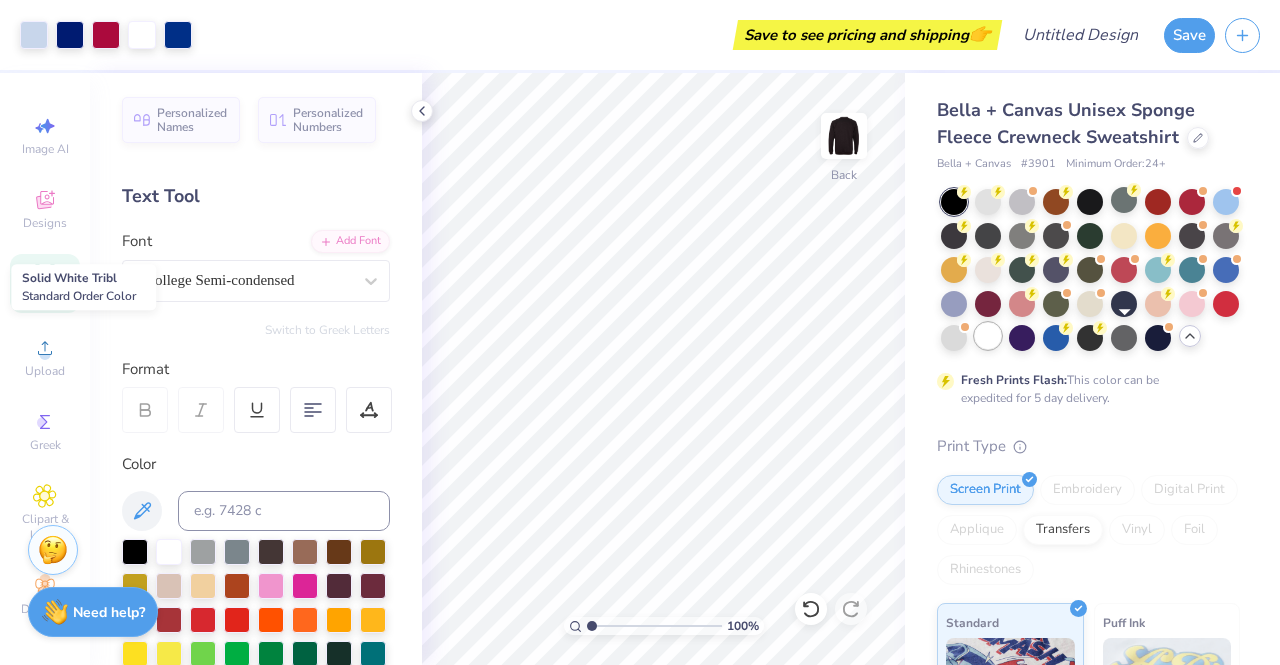click at bounding box center (988, 336) 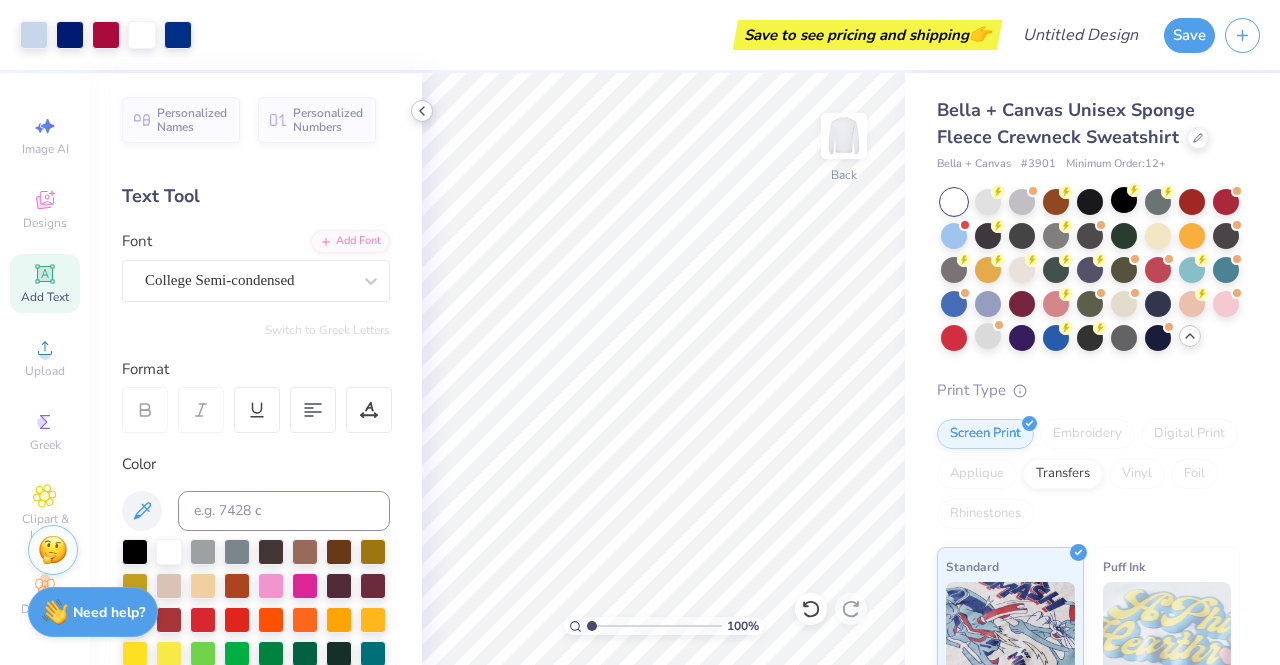 click 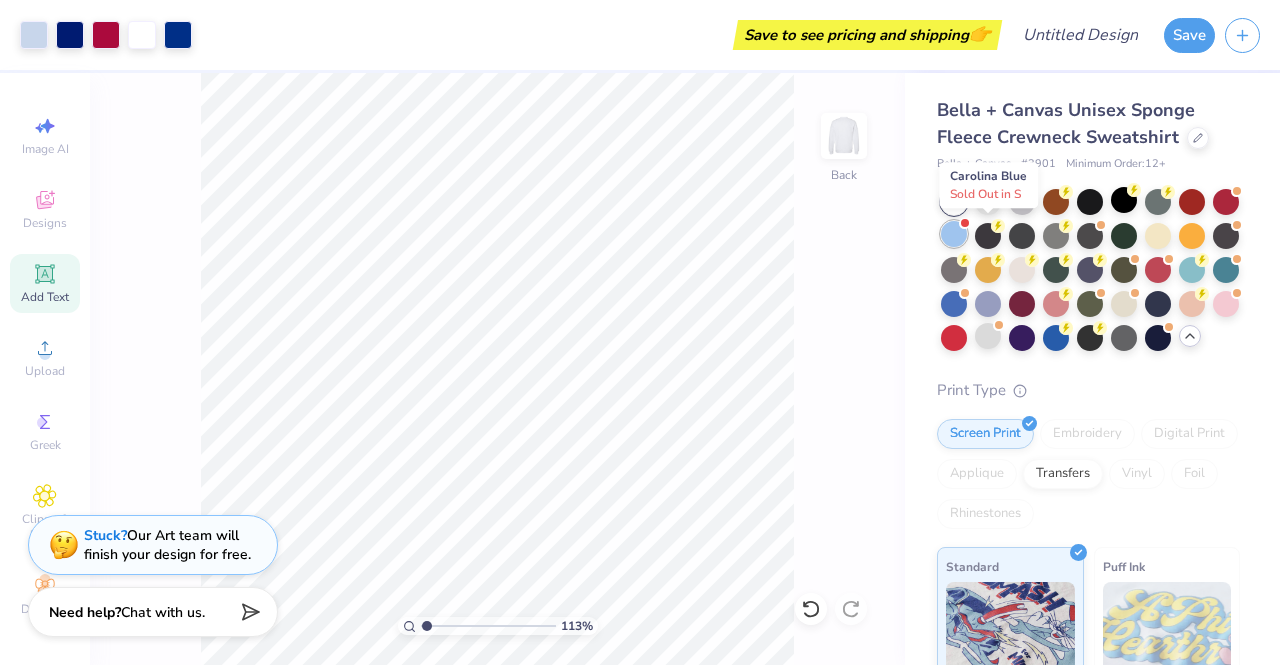 click at bounding box center (954, 234) 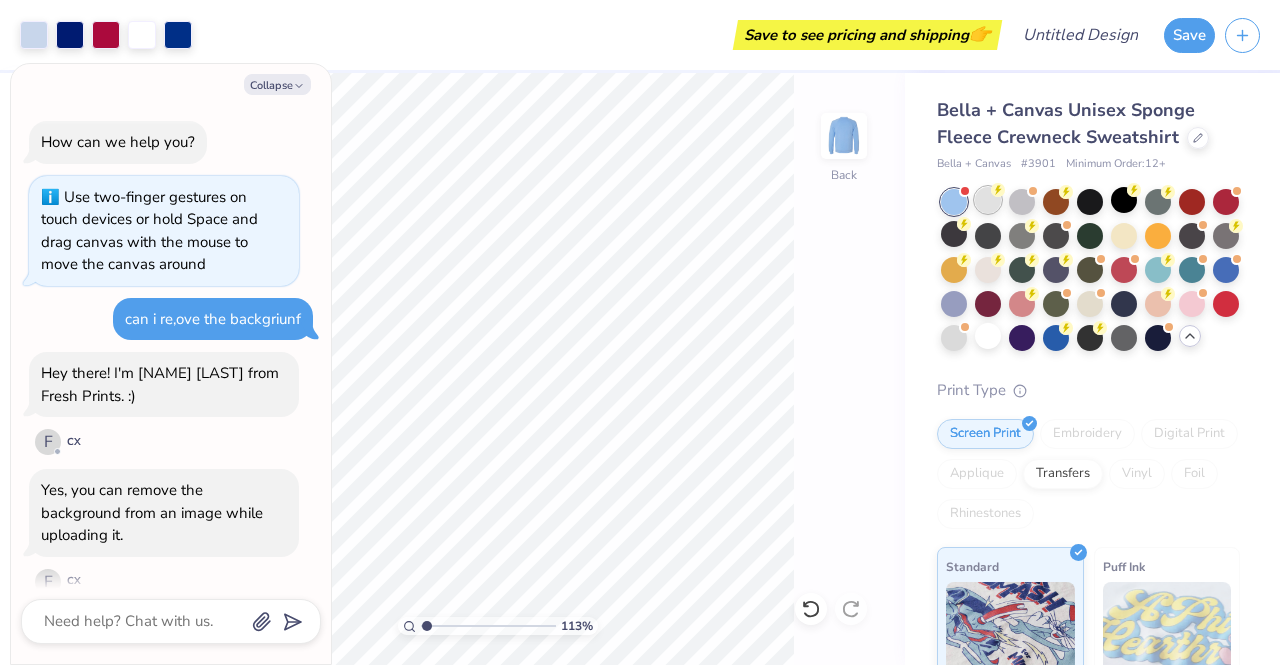 scroll, scrollTop: 1230, scrollLeft: 0, axis: vertical 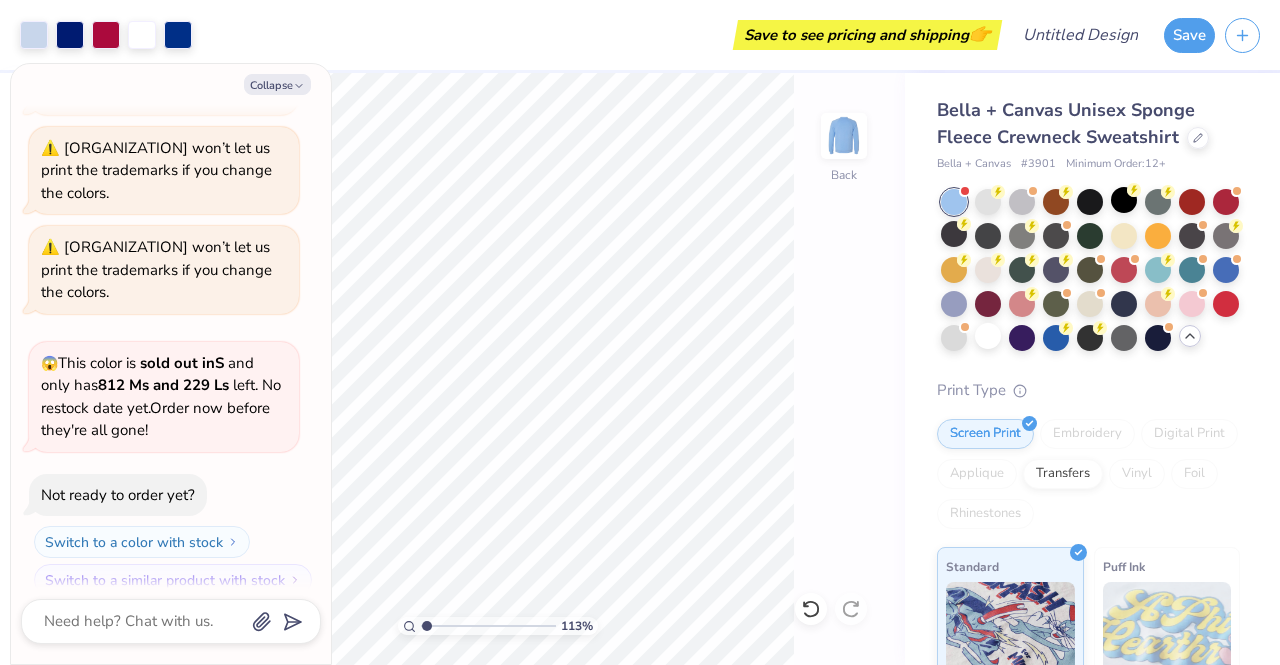 click on "113  % Back" at bounding box center [497, 369] 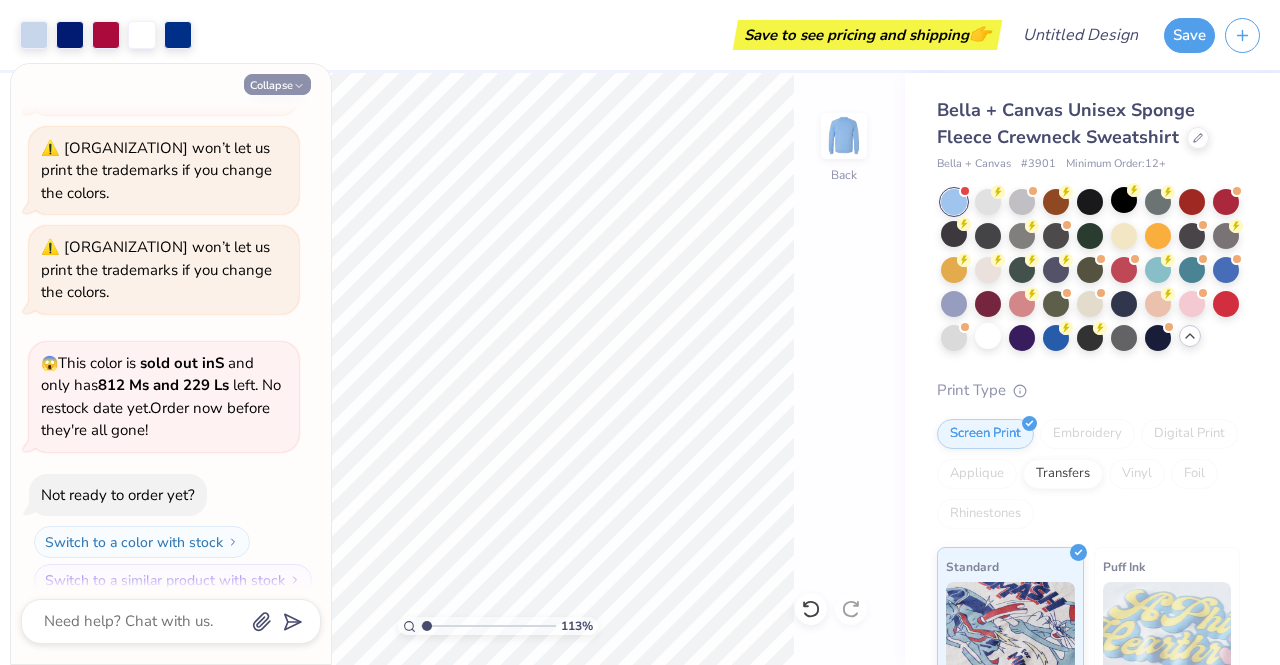 click on "Collapse" at bounding box center [277, 84] 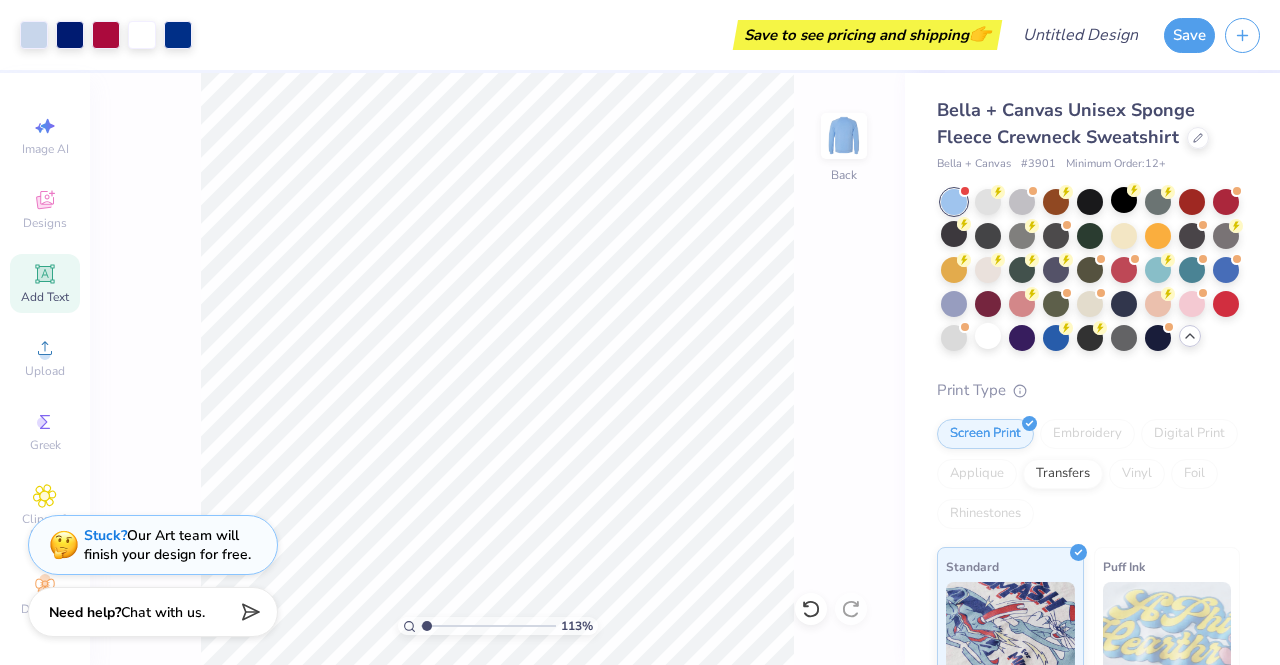 click on "113  % Back" at bounding box center [497, 369] 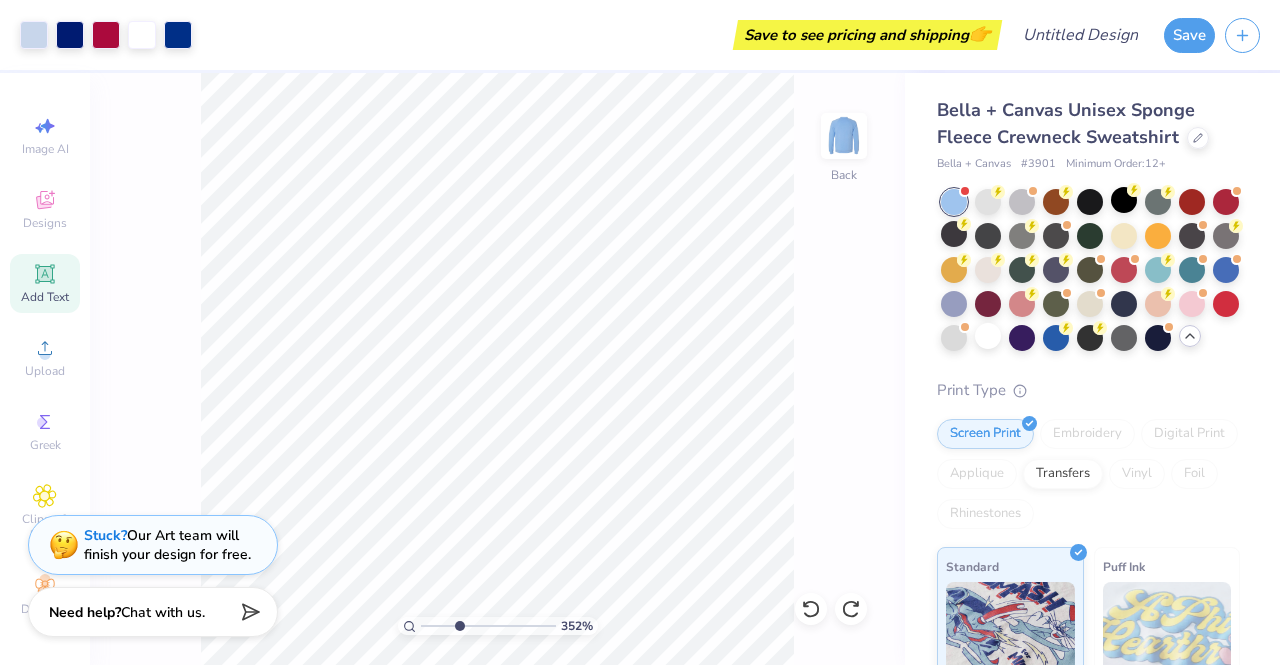 click on "352  % Back" at bounding box center [497, 369] 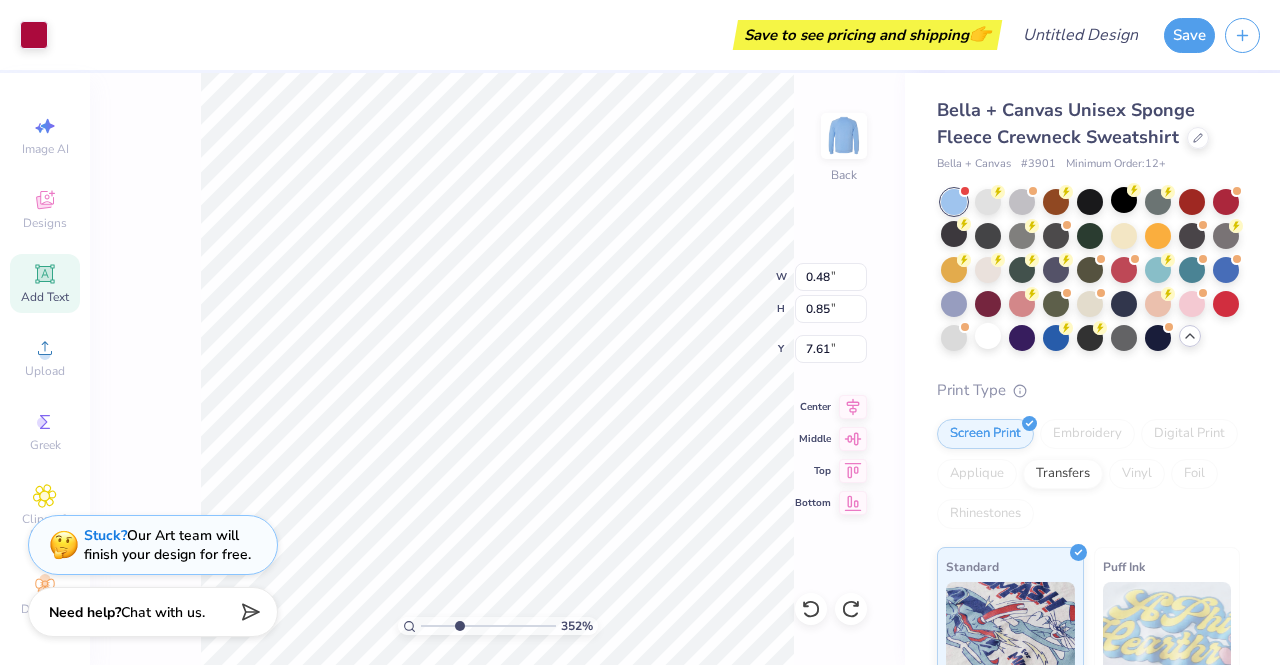 click on "352  % Back W 0.48 0.48 " H 0.85 0.85 " Y 7.61 7.61 " Center Middle Top Bottom" at bounding box center [497, 369] 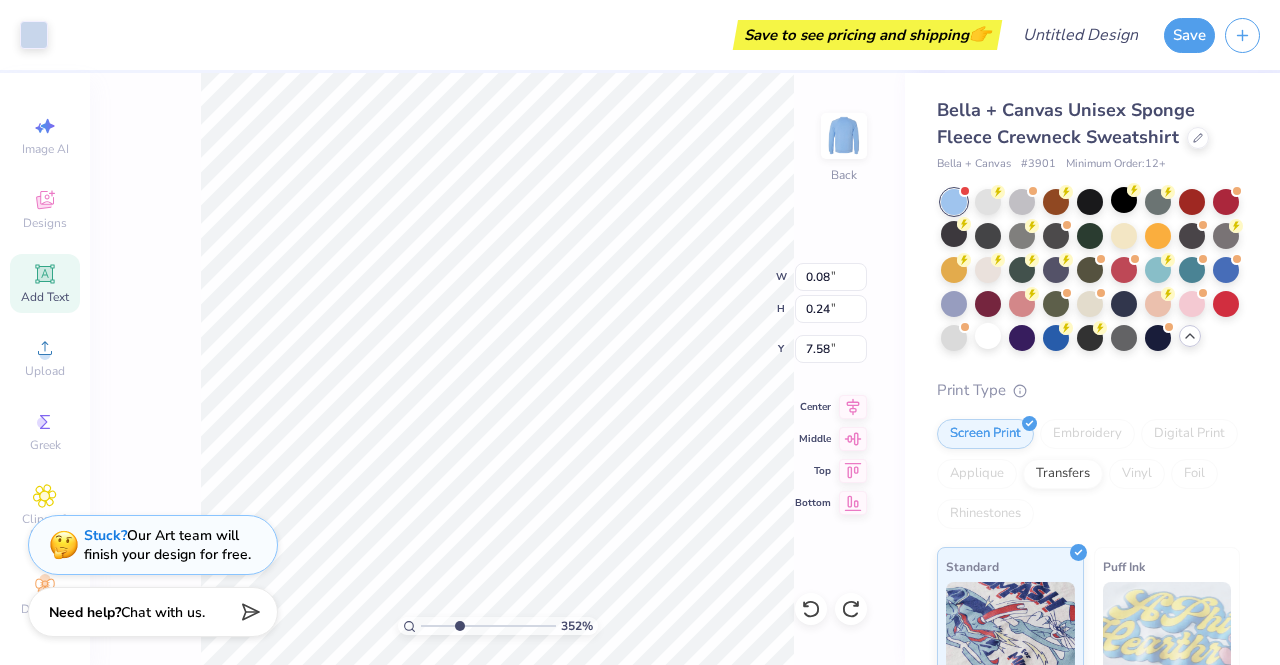 click on "352  % Back W 0.08 0.08 " H 0.24 0.24 " Y 7.58 7.58 " Center Middle Top Bottom" at bounding box center [497, 369] 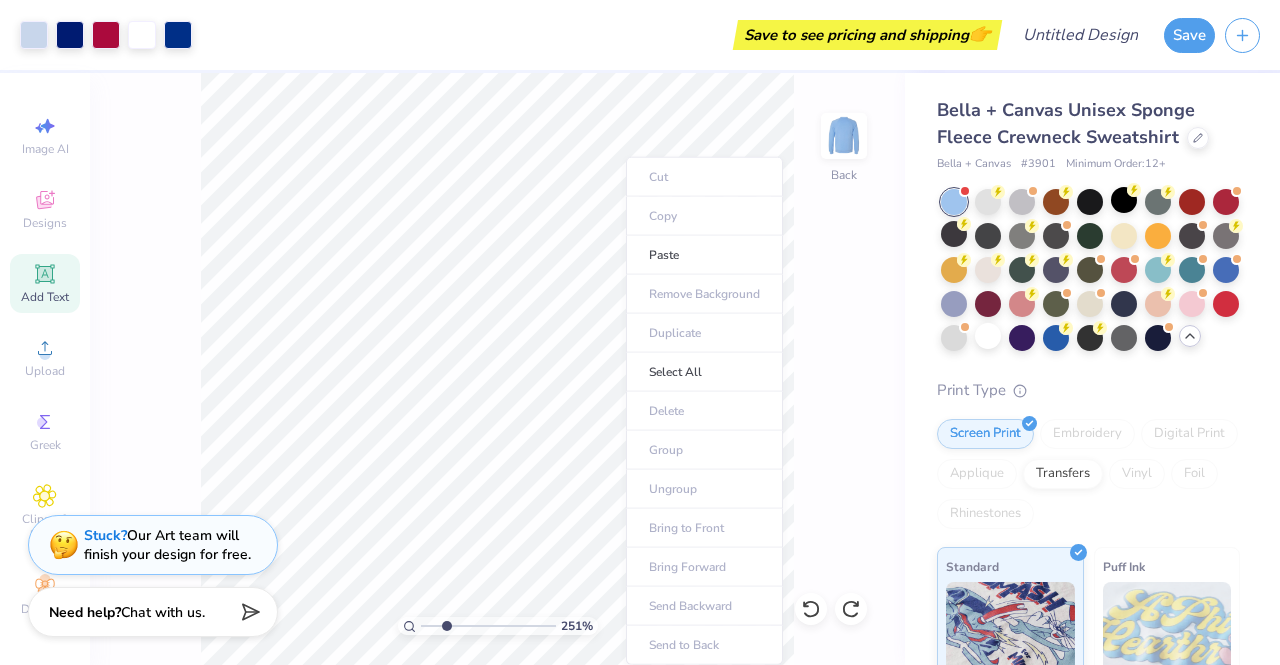 click on "Save to see pricing and shipping  👉" at bounding box center (599, 35) 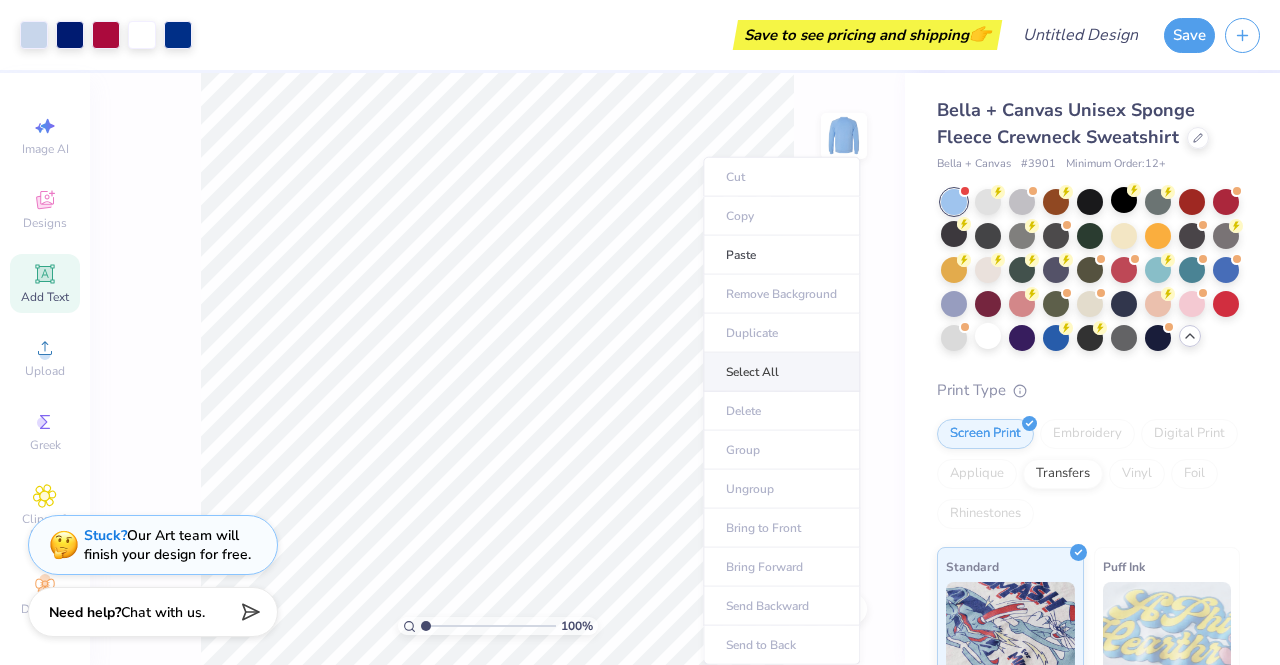 click on "Select All" at bounding box center (781, 372) 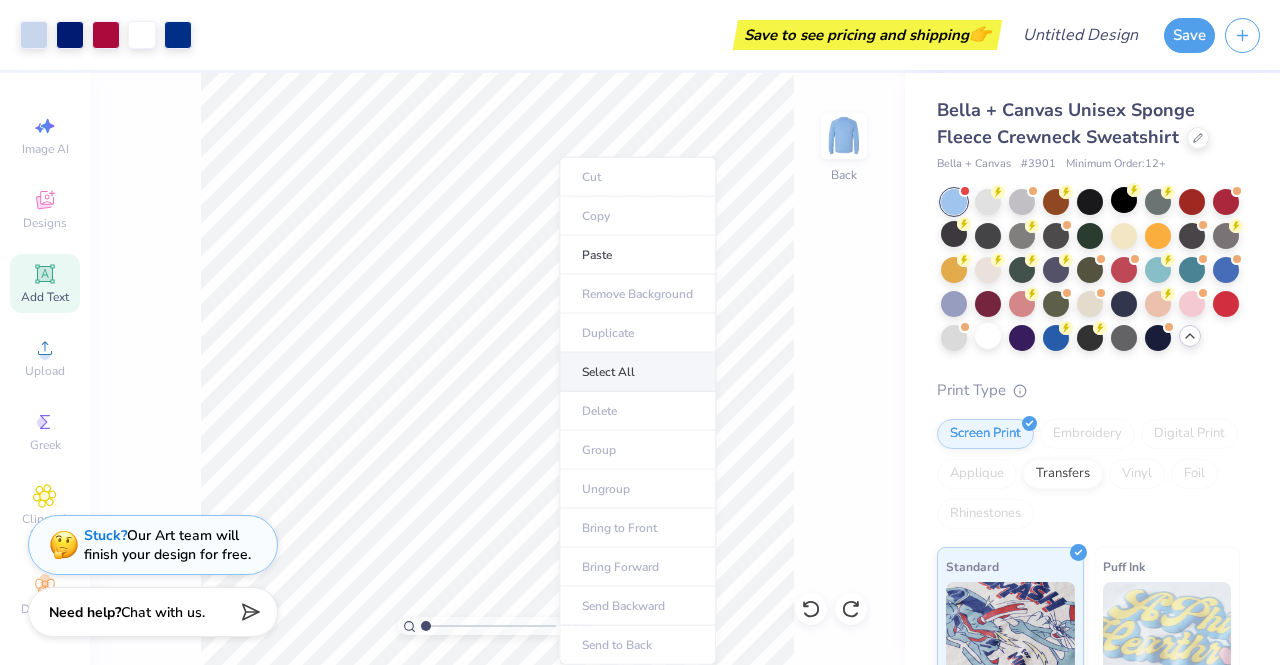 click on "Select All" at bounding box center (637, 372) 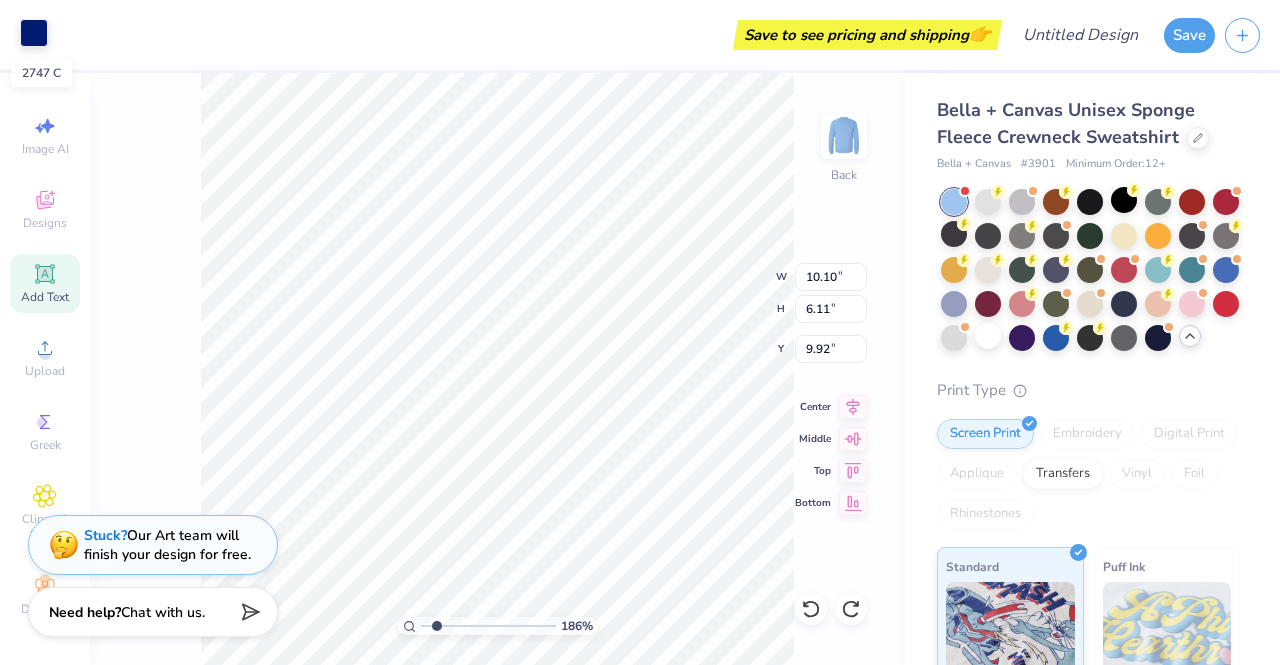 click at bounding box center (34, 33) 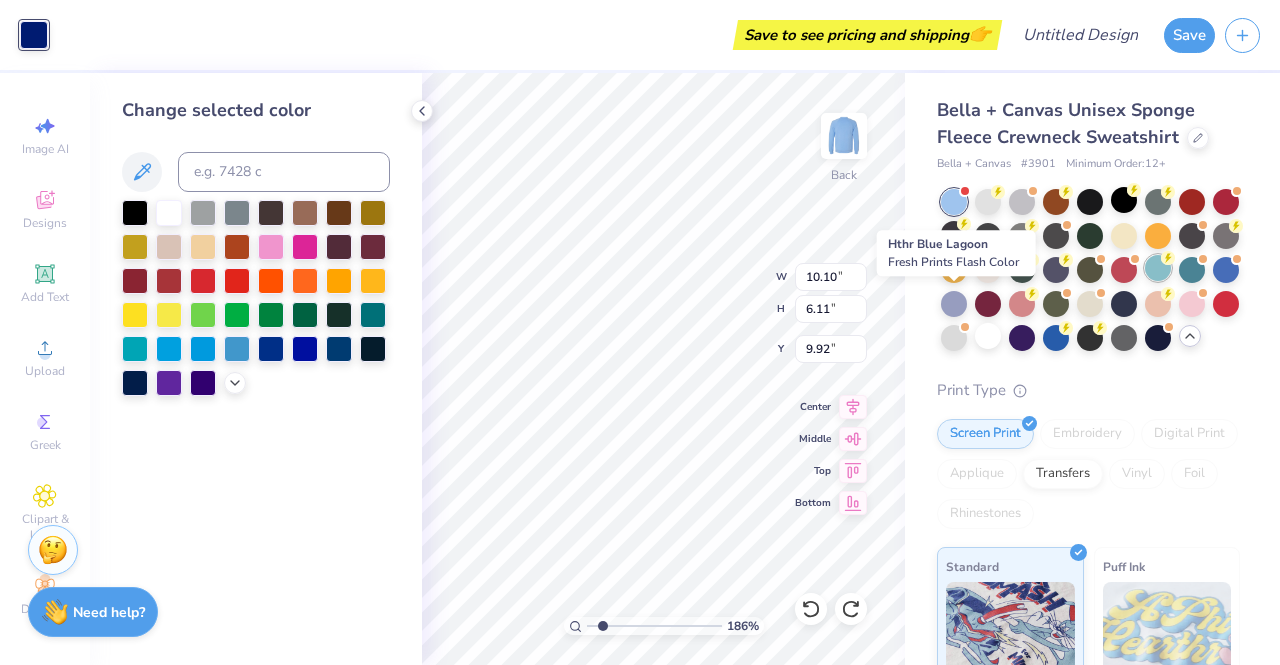click at bounding box center [1158, 268] 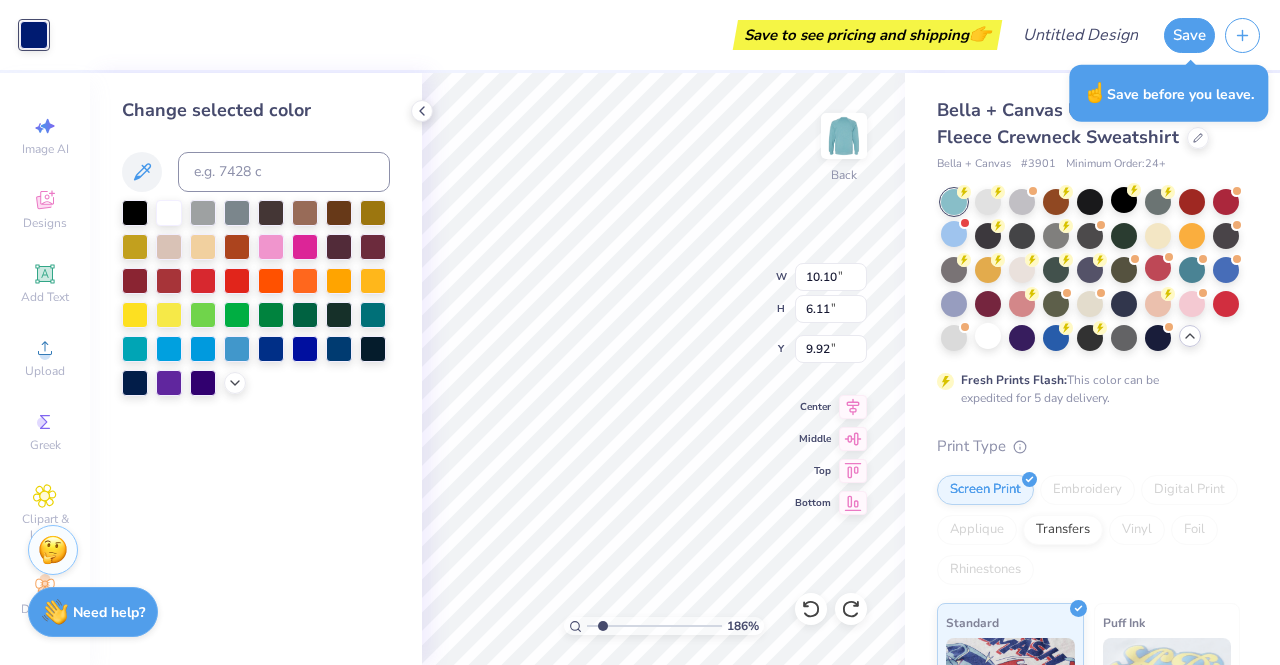 click 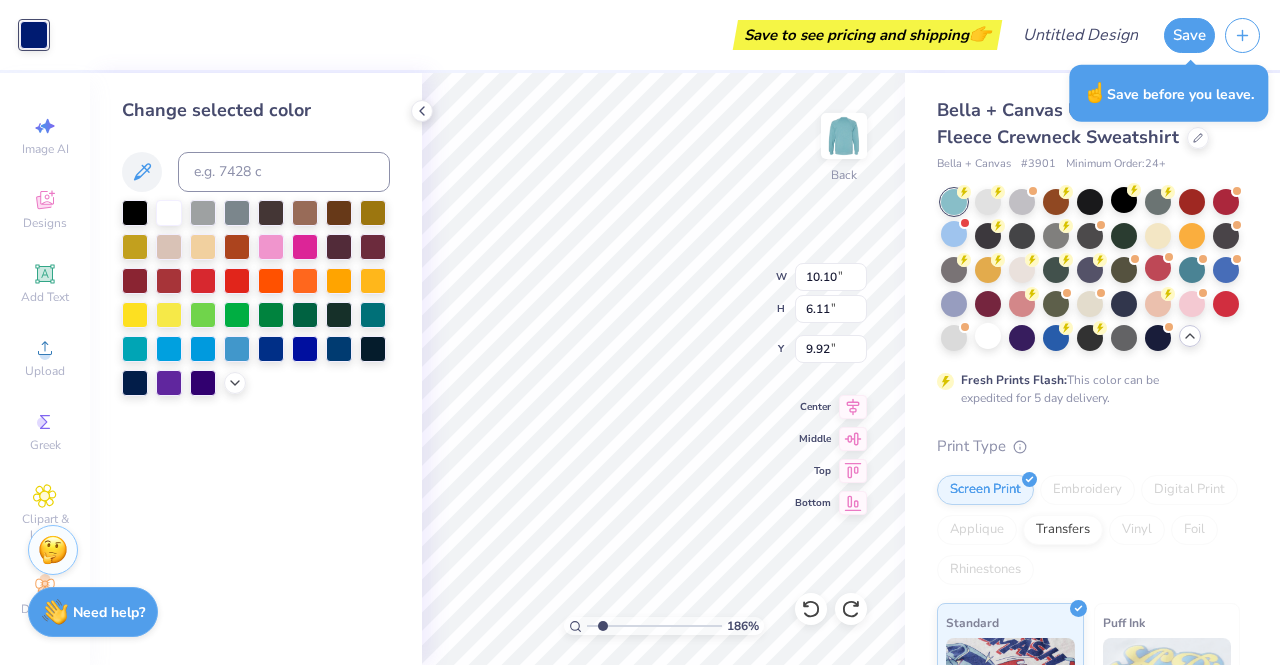 click 